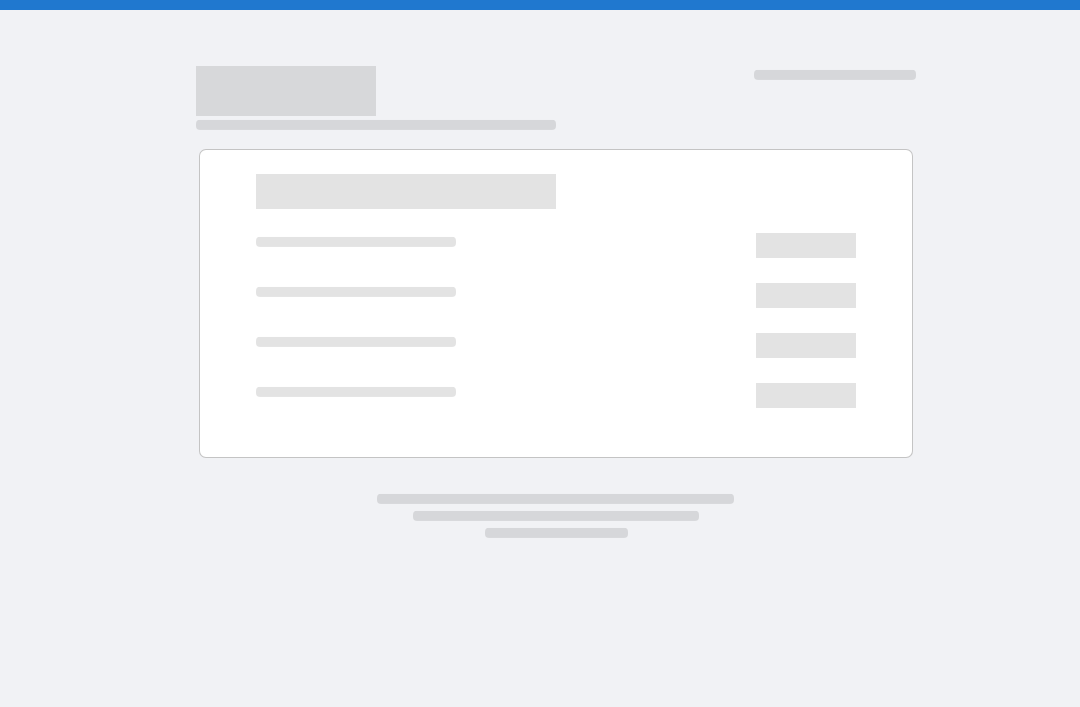 scroll, scrollTop: 0, scrollLeft: 0, axis: both 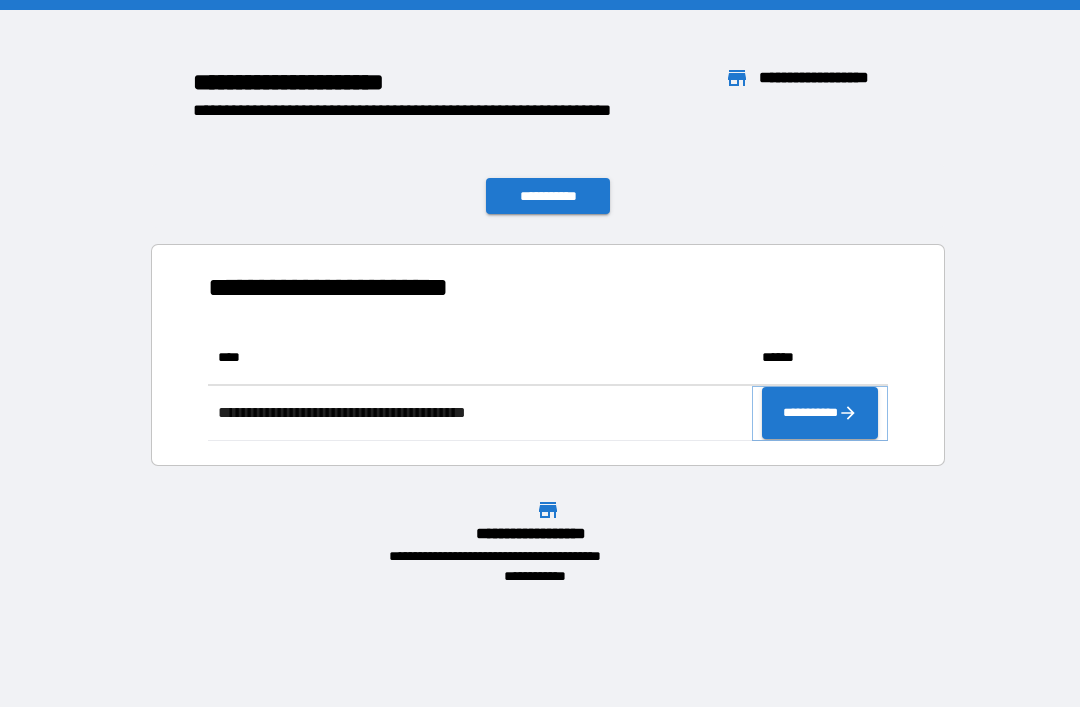 click on "**********" at bounding box center [820, 413] 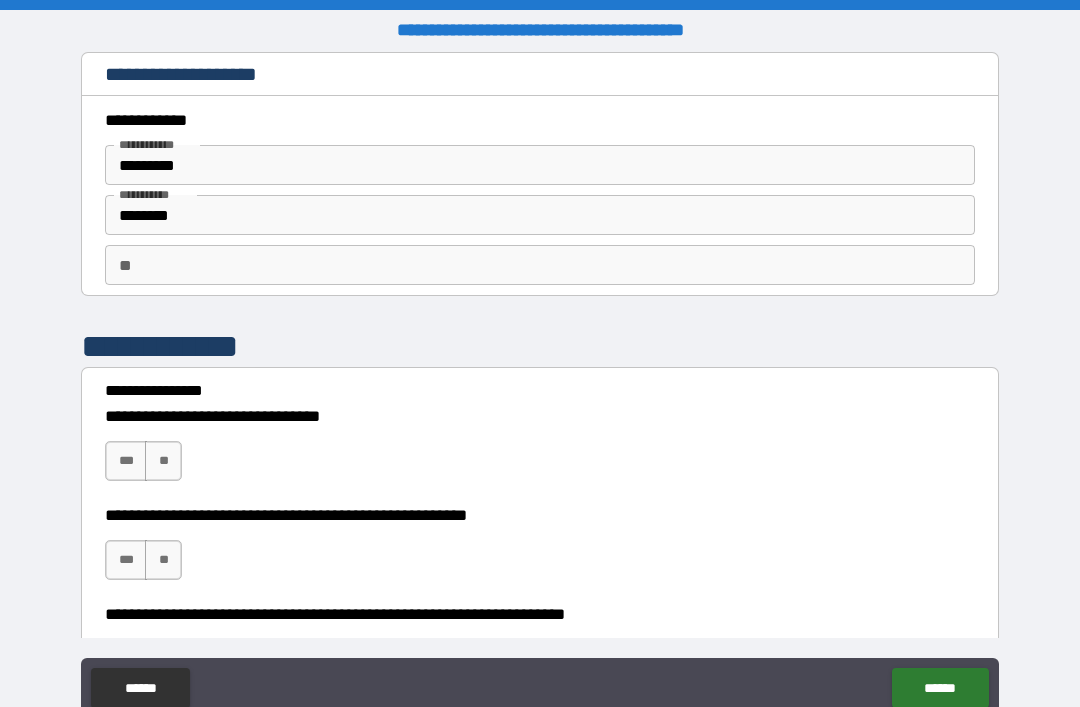 type on "*" 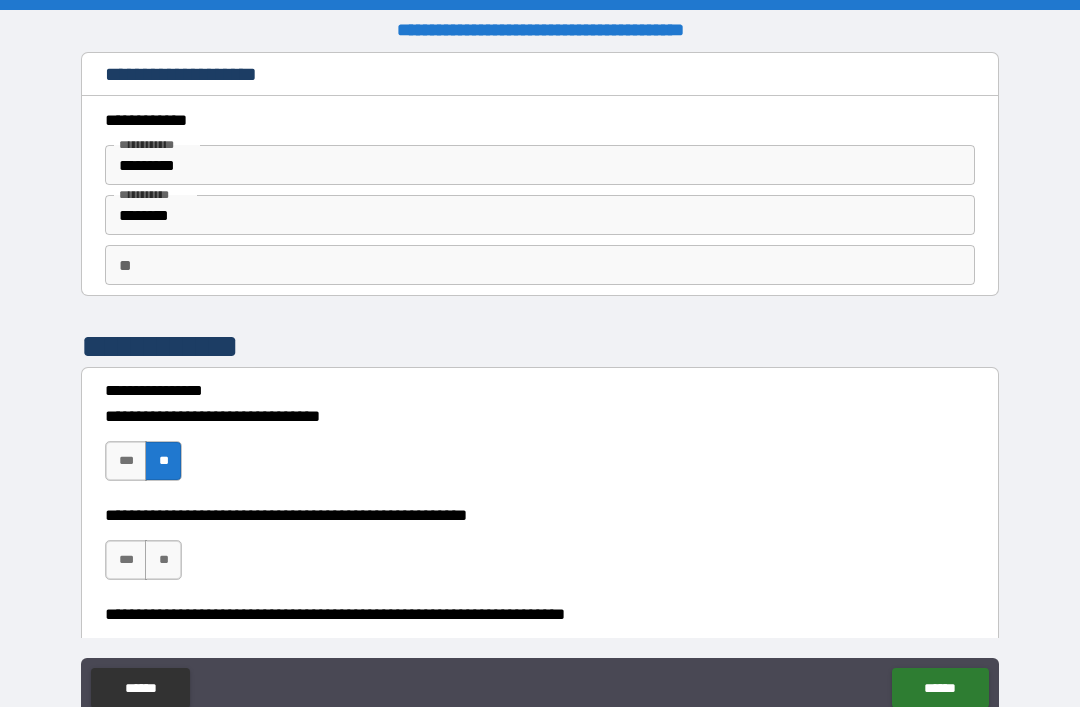 type on "*" 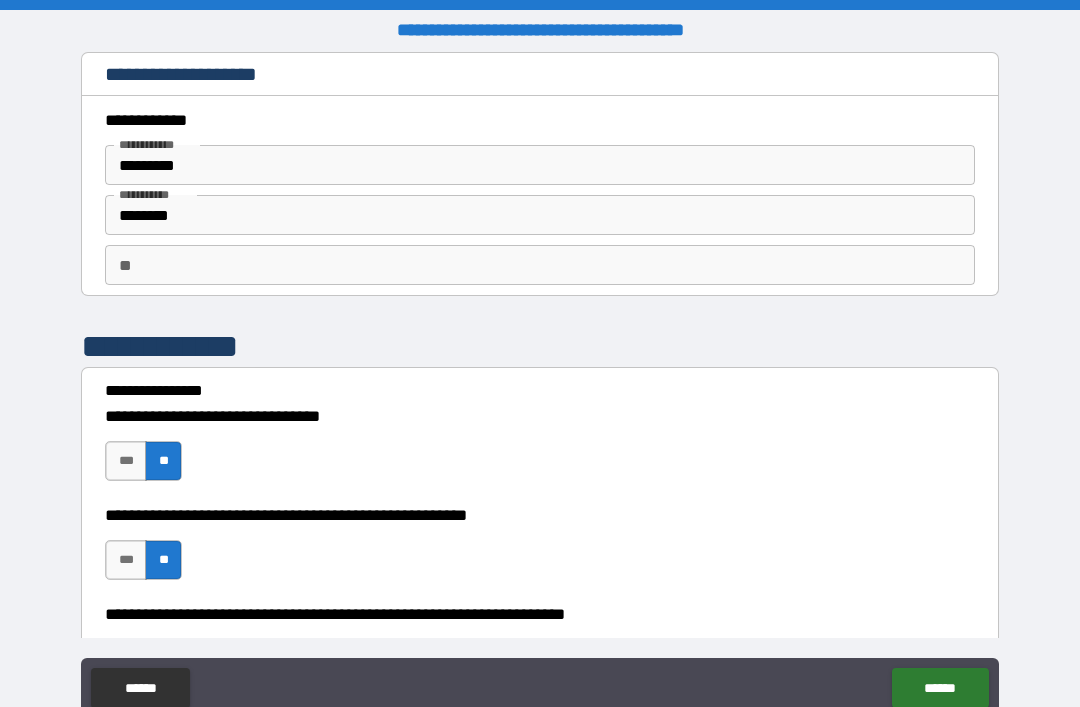 type on "*" 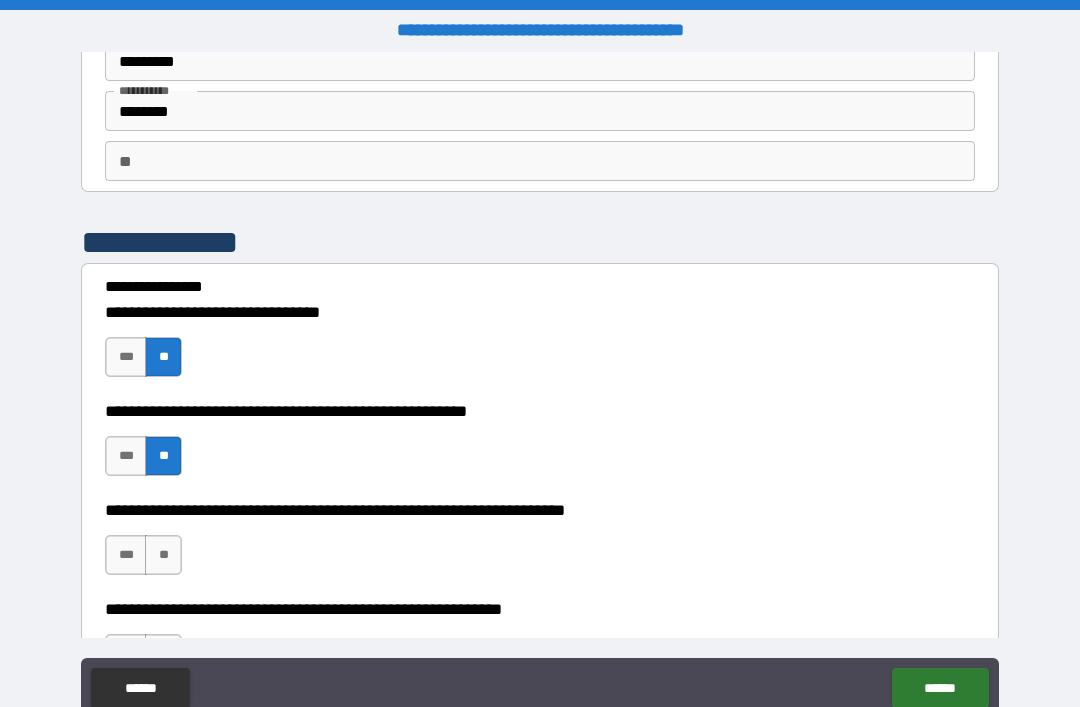 scroll, scrollTop: 210, scrollLeft: 0, axis: vertical 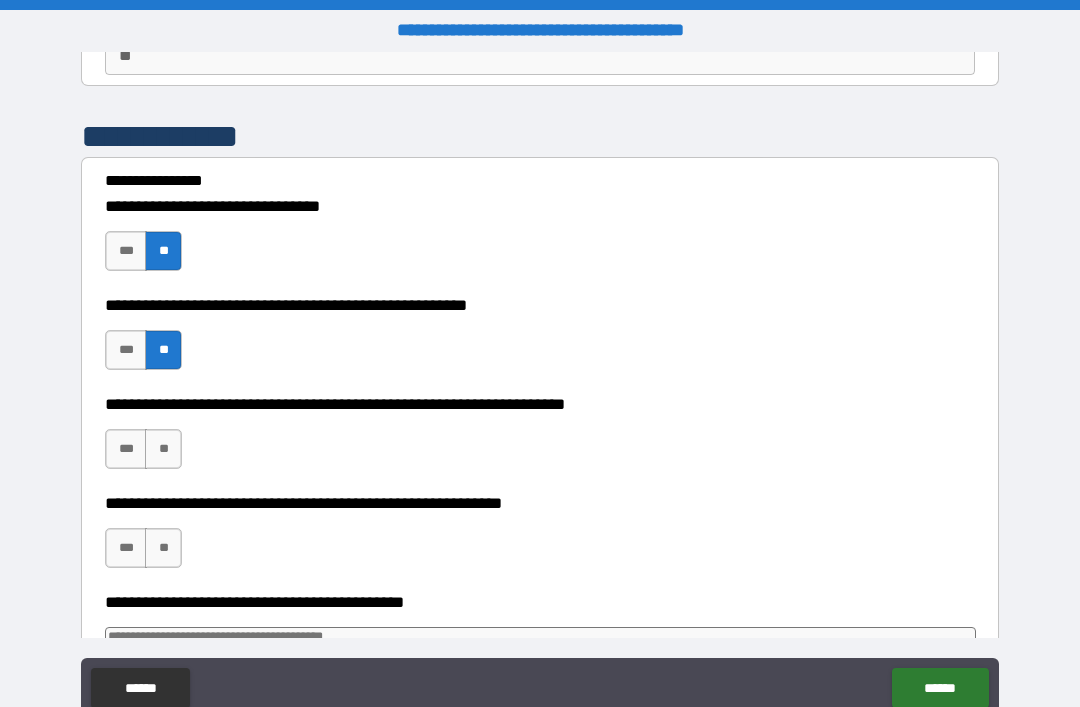 click on "**" at bounding box center (163, 449) 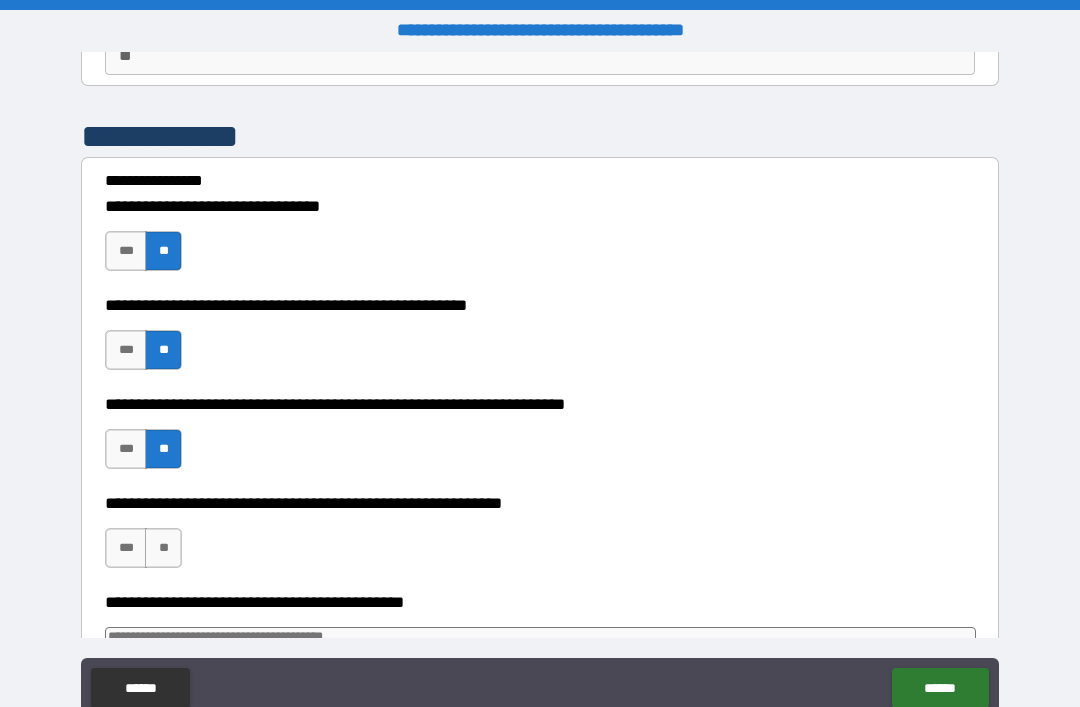 type on "*" 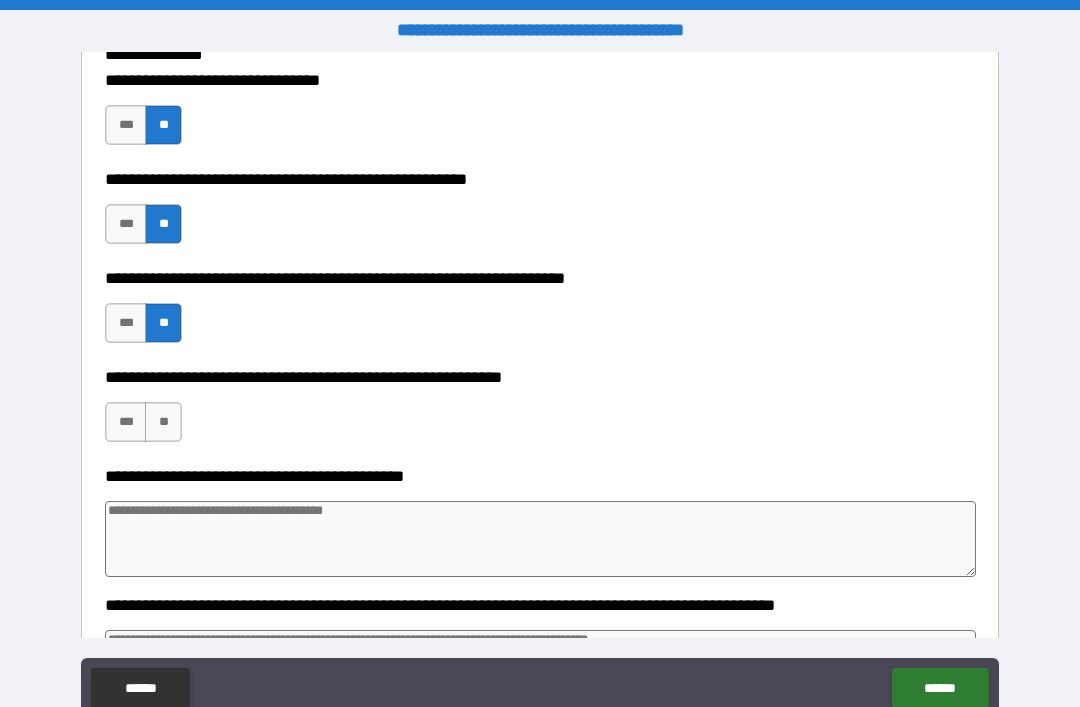 scroll, scrollTop: 445, scrollLeft: 0, axis: vertical 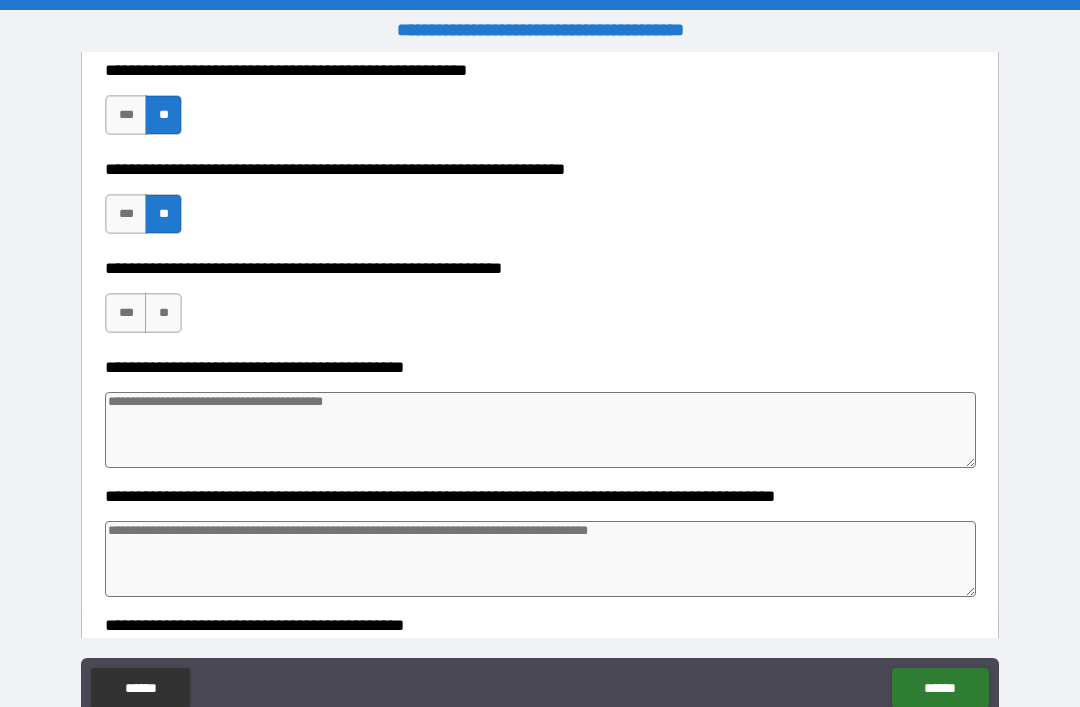 click on "**" at bounding box center [163, 313] 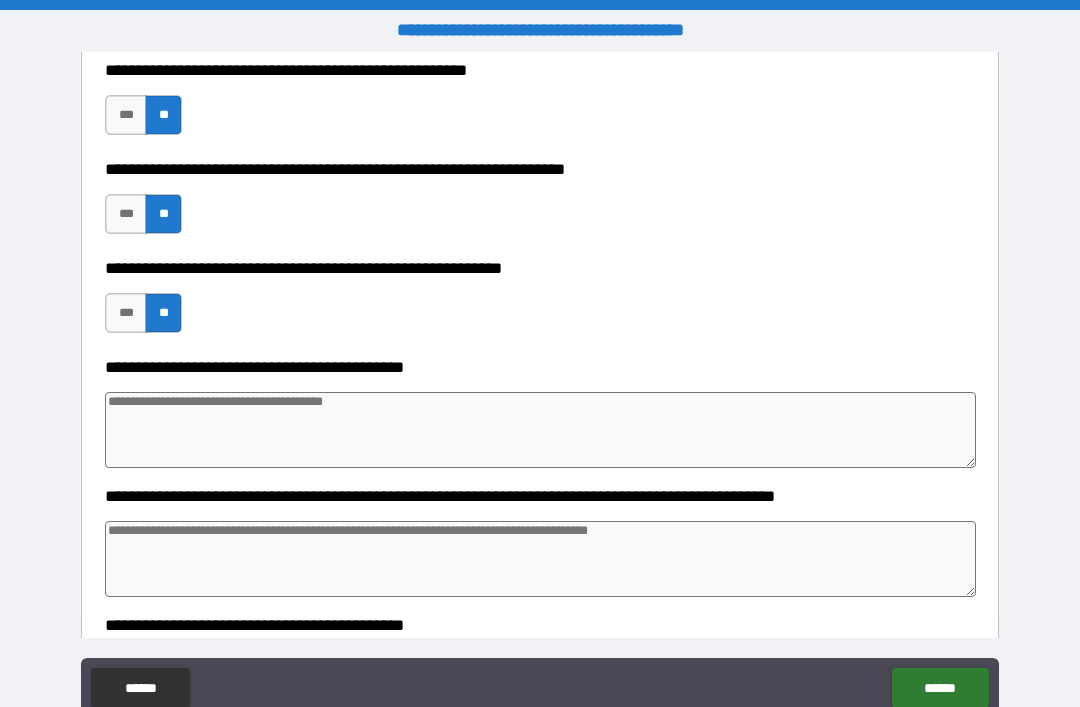 type on "*" 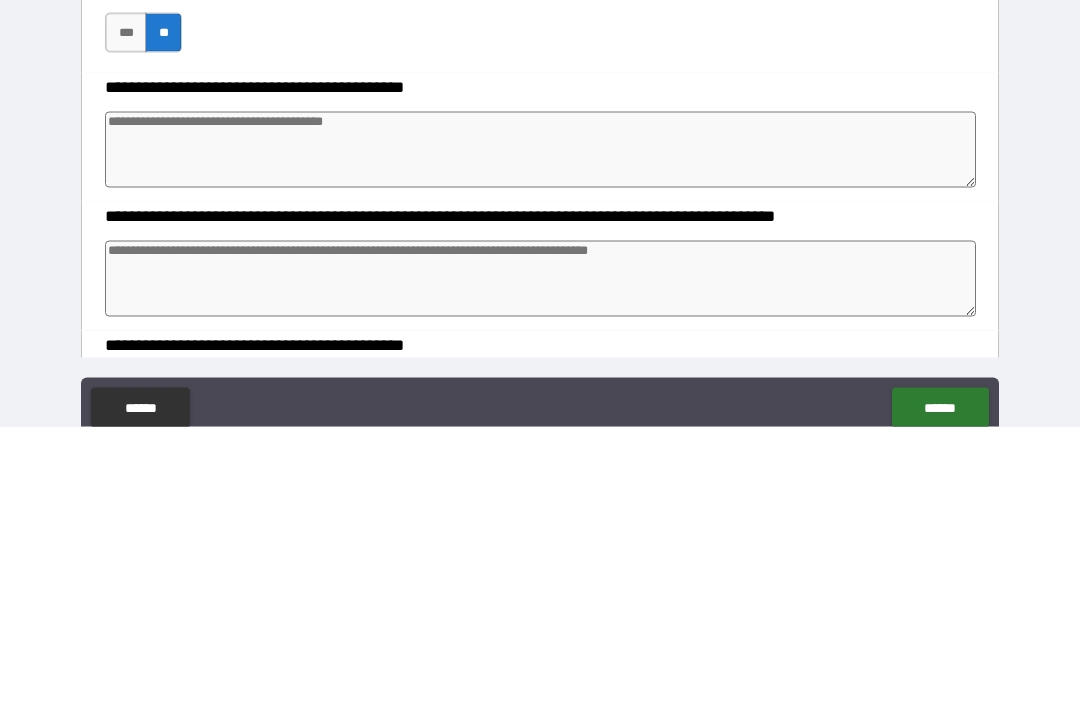 type on "*" 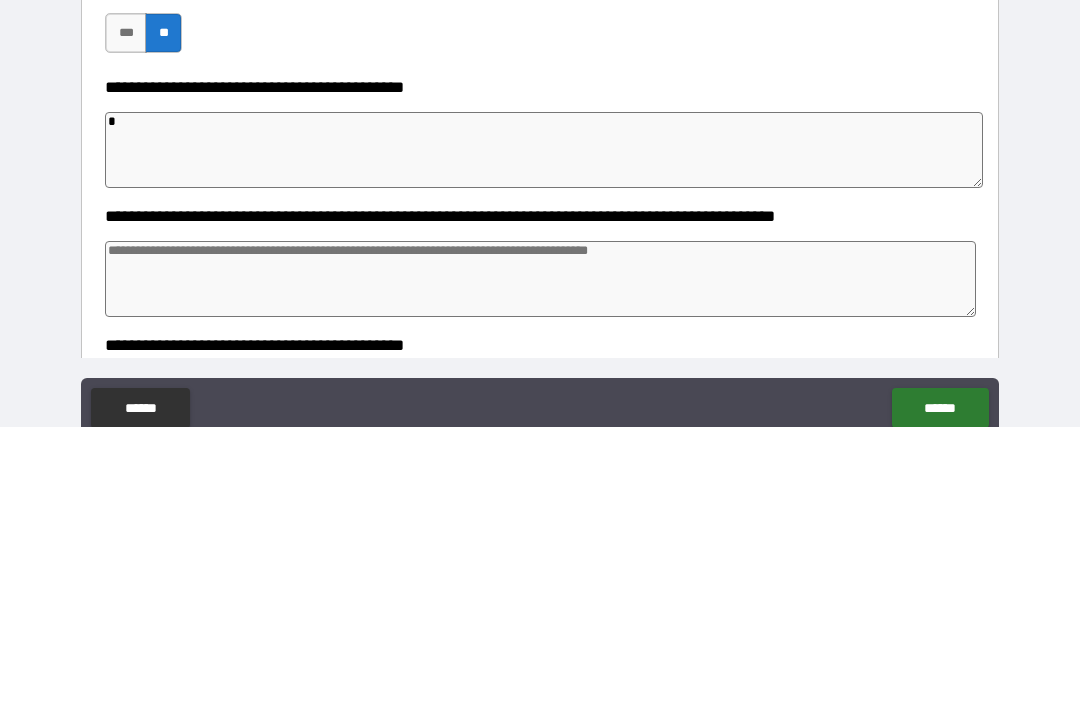 type on "*" 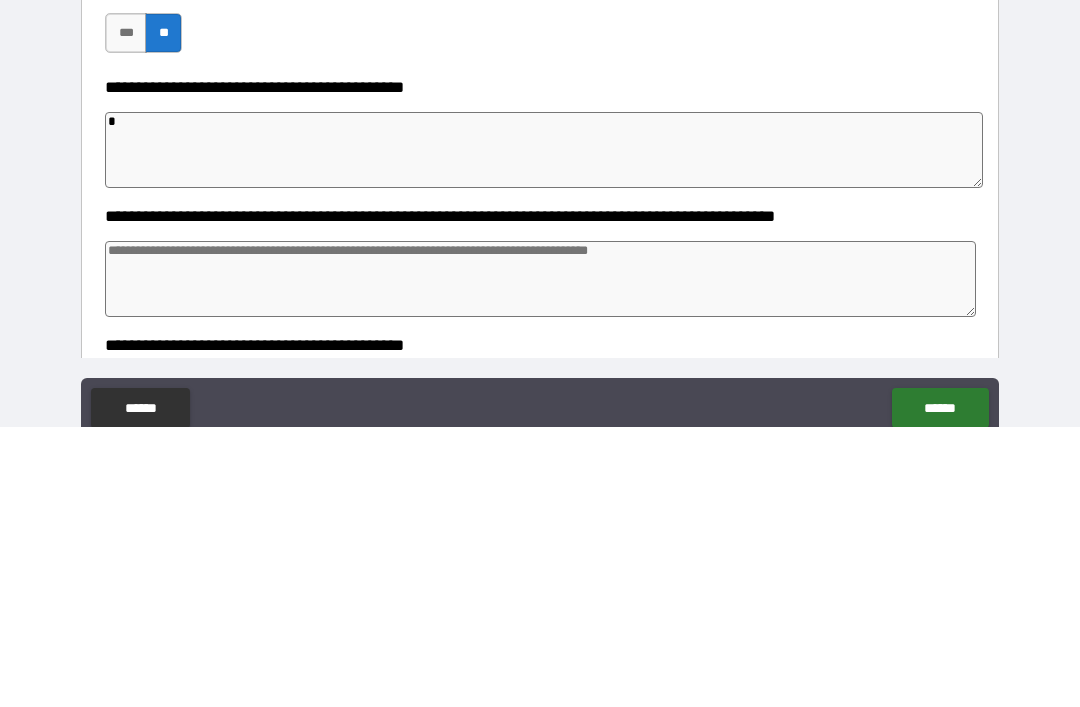 type on "*" 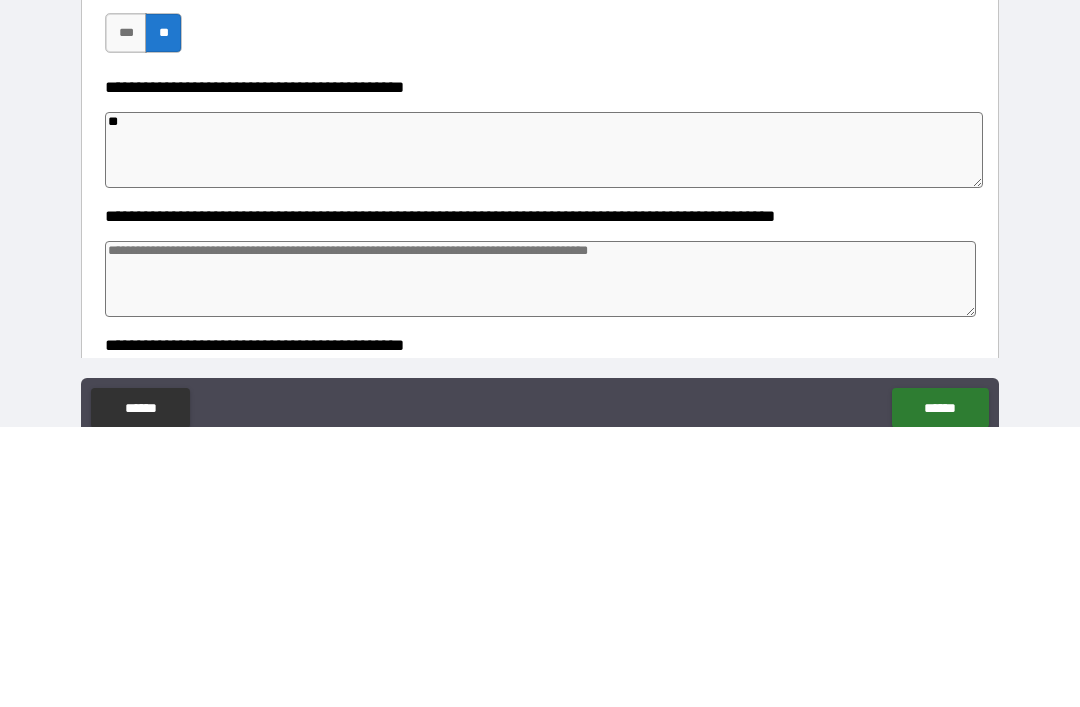 type on "*" 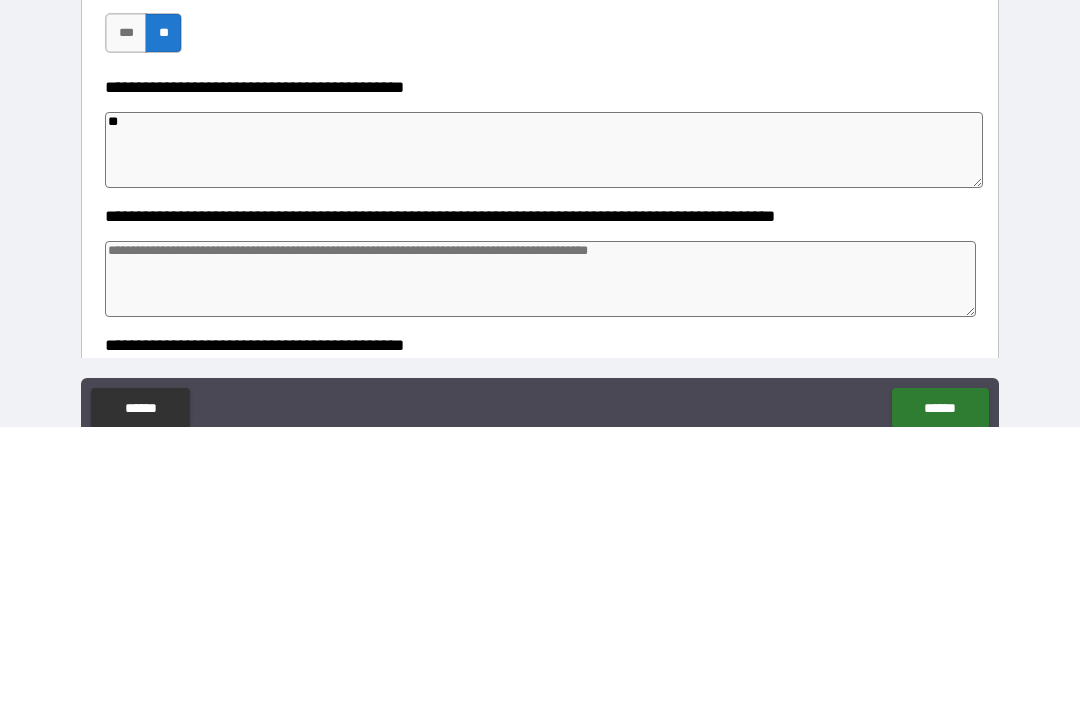 type on "*" 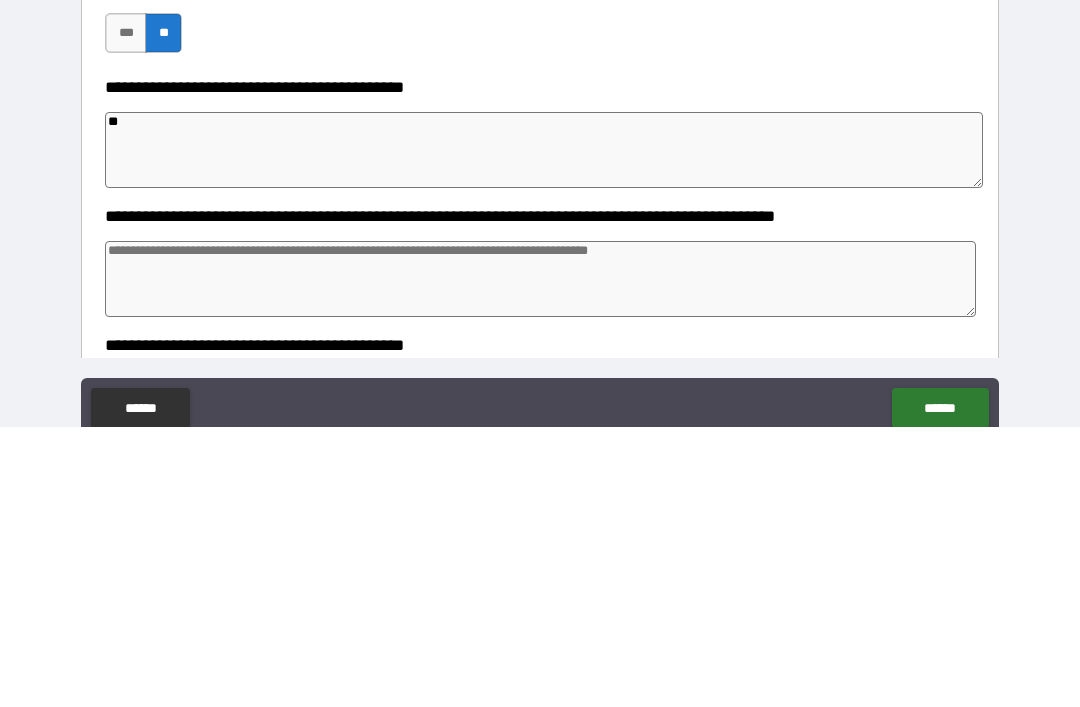 type on "*" 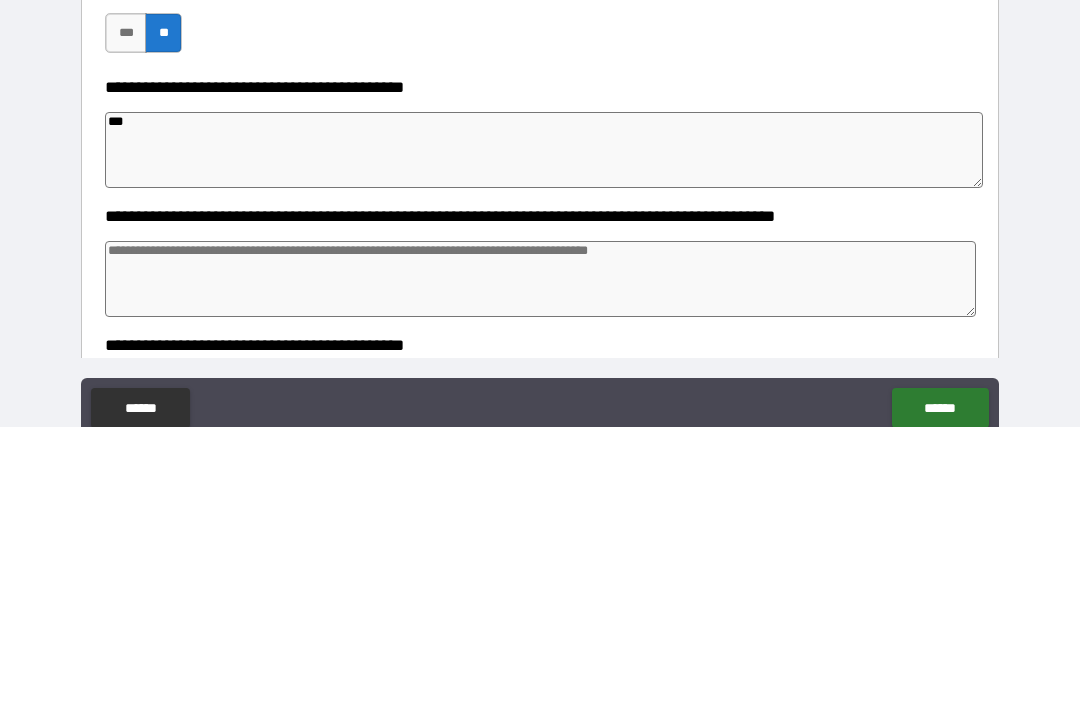 type on "*" 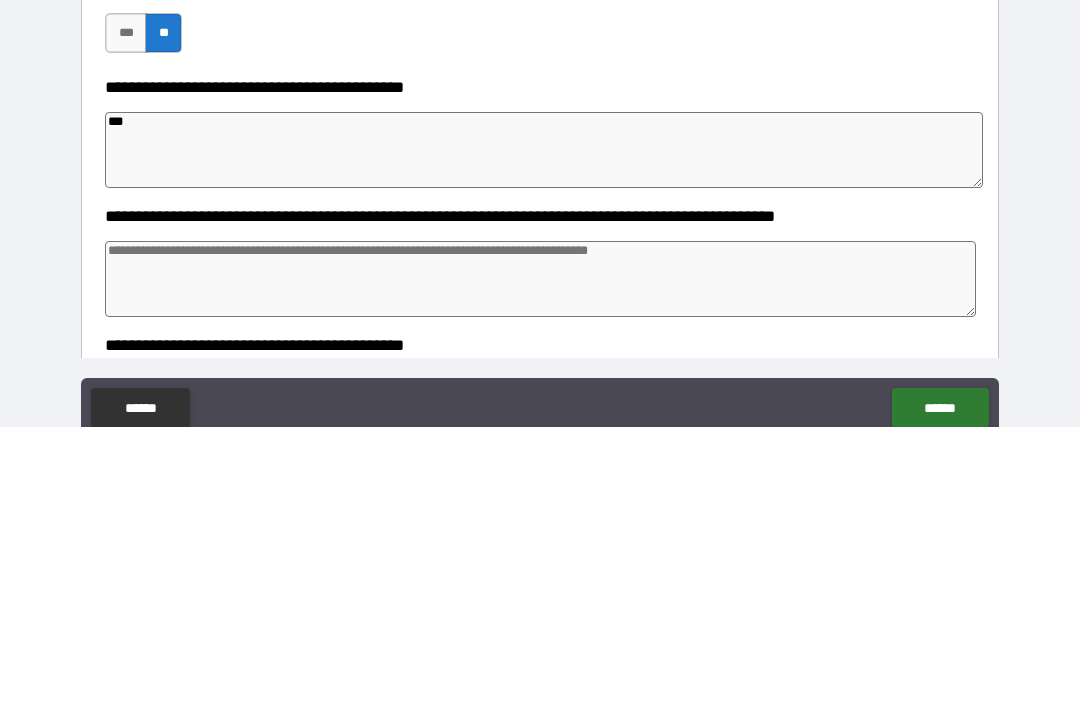 type on "*" 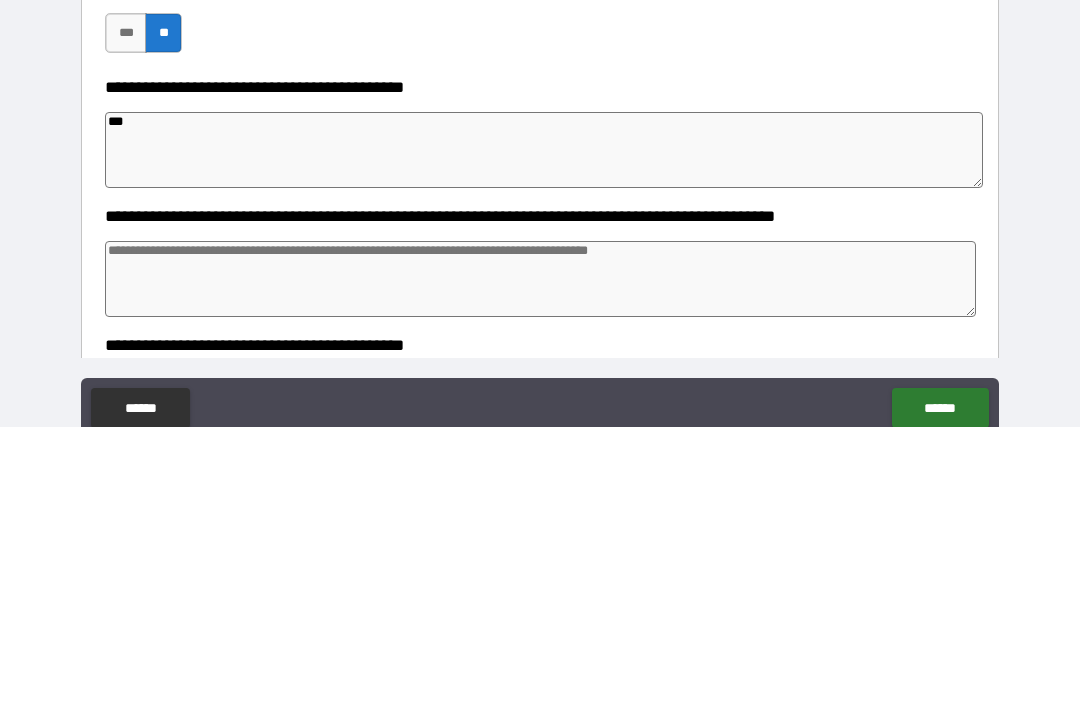 type on "*" 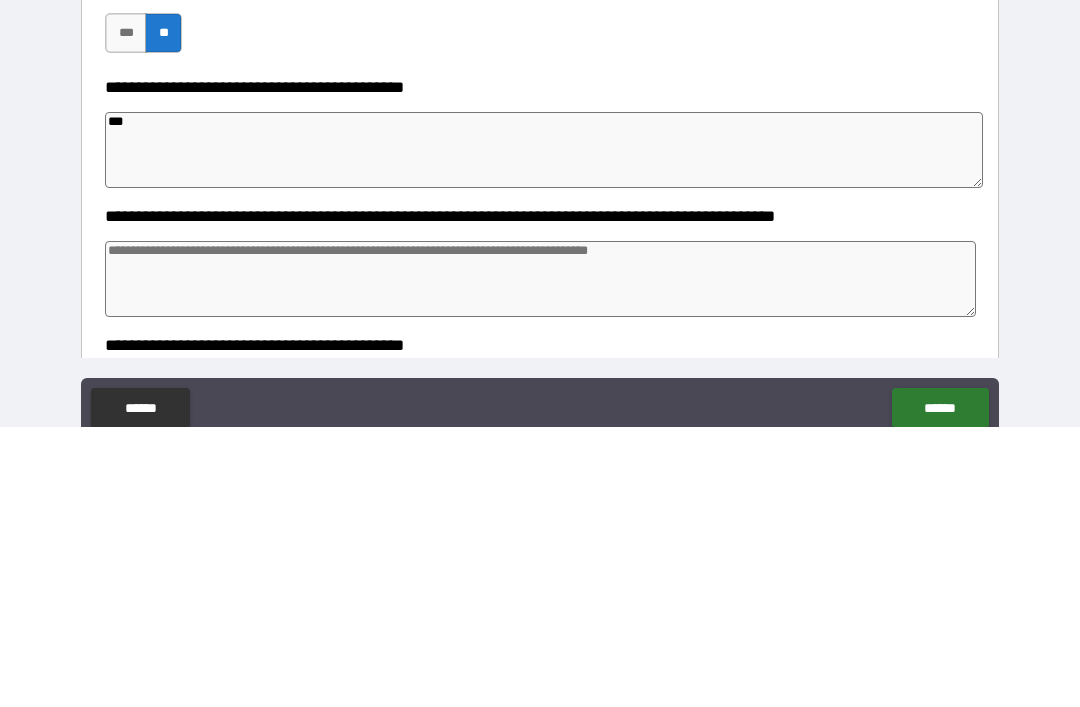 type on "****" 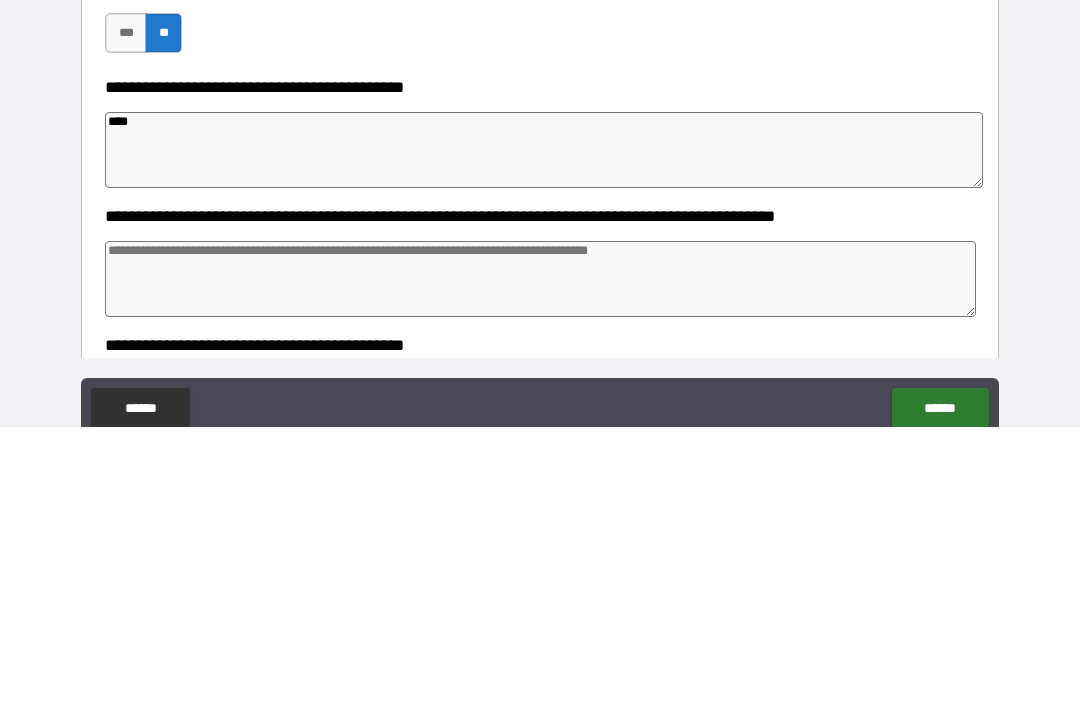 type on "*" 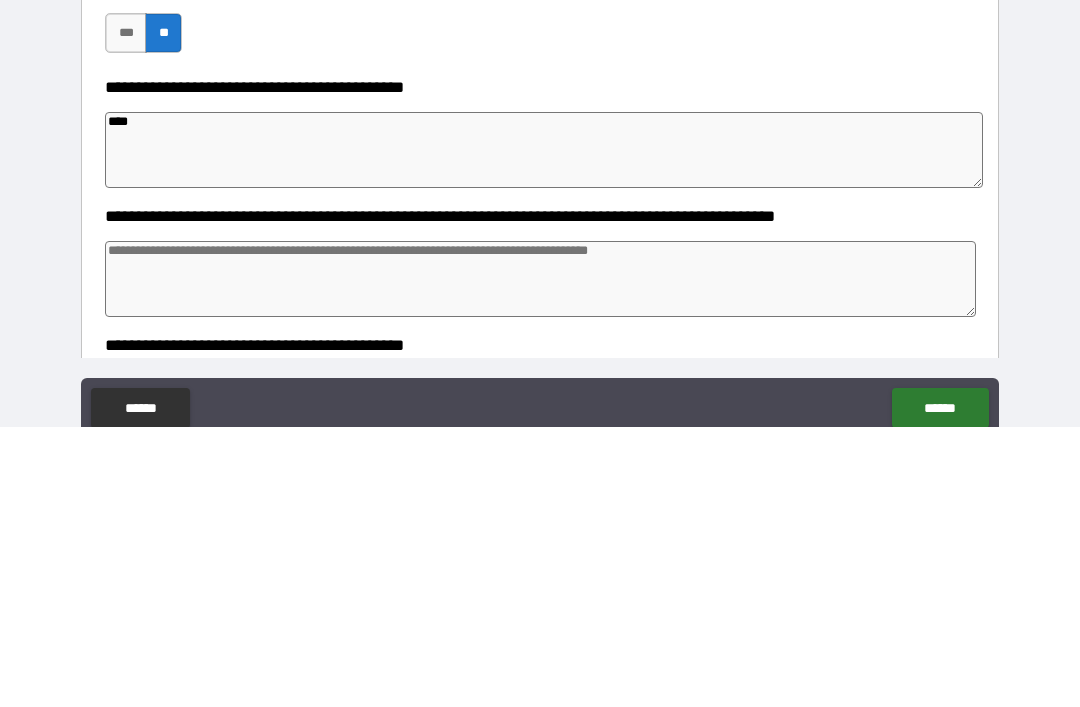 type on "*" 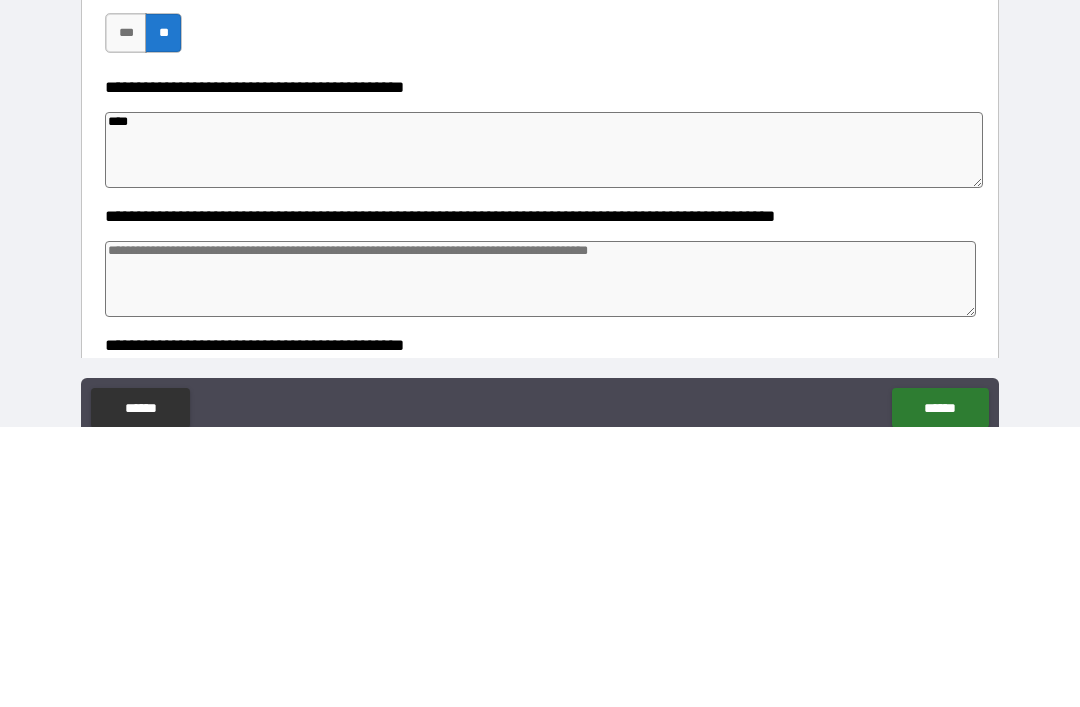 type on "*" 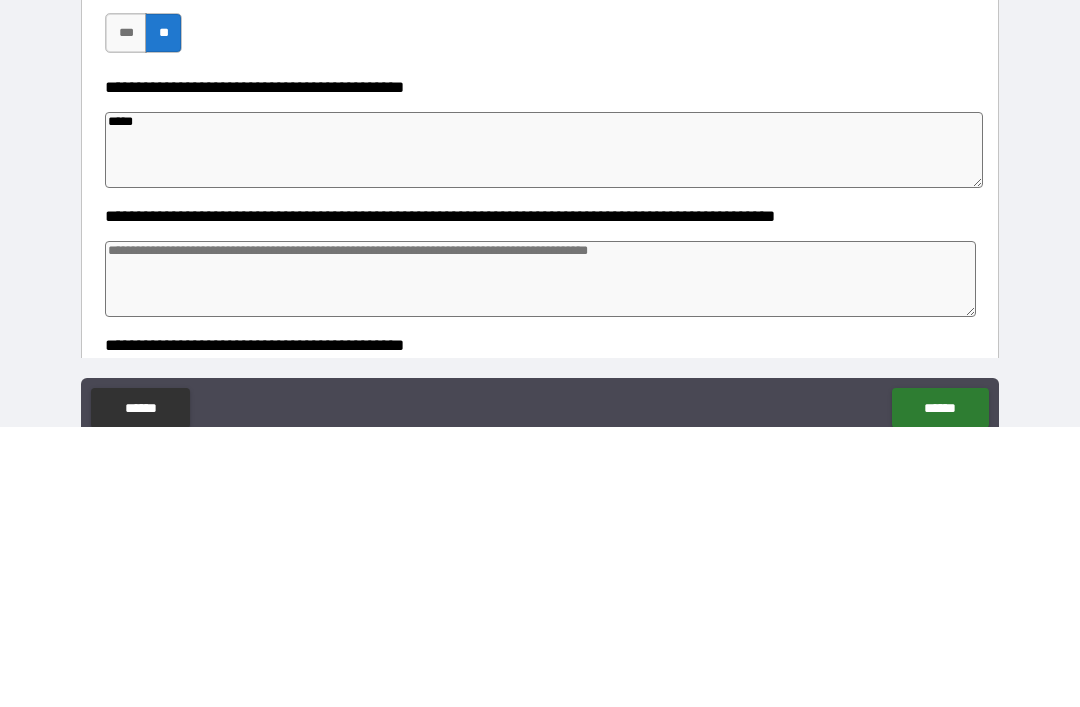 type on "*" 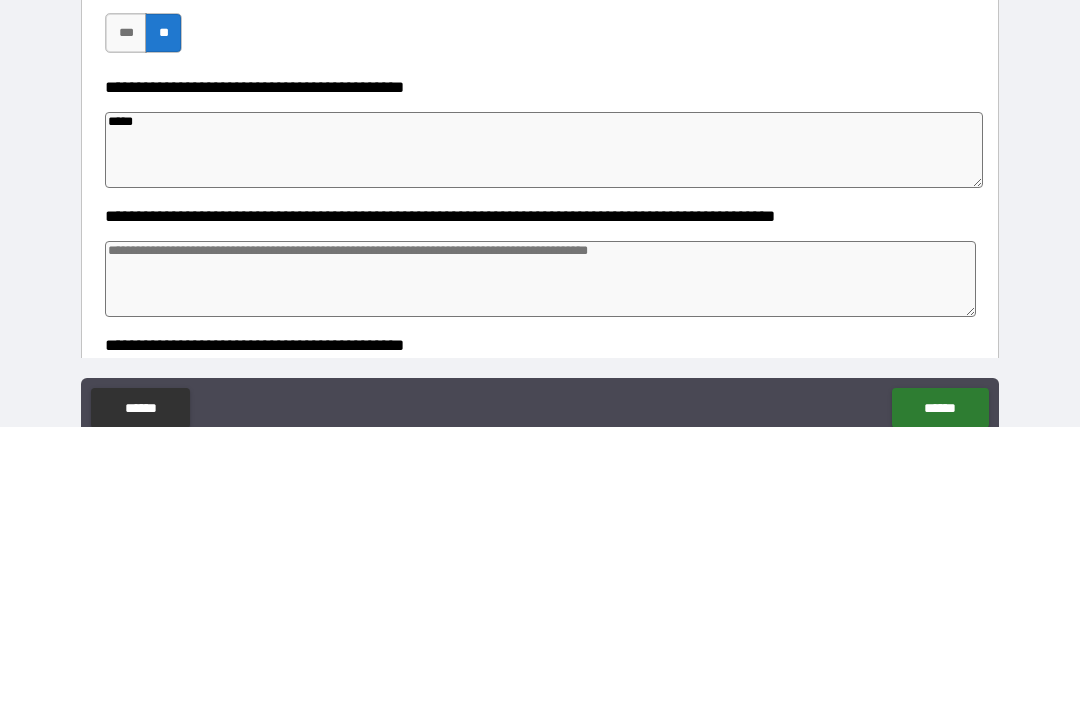 type on "*" 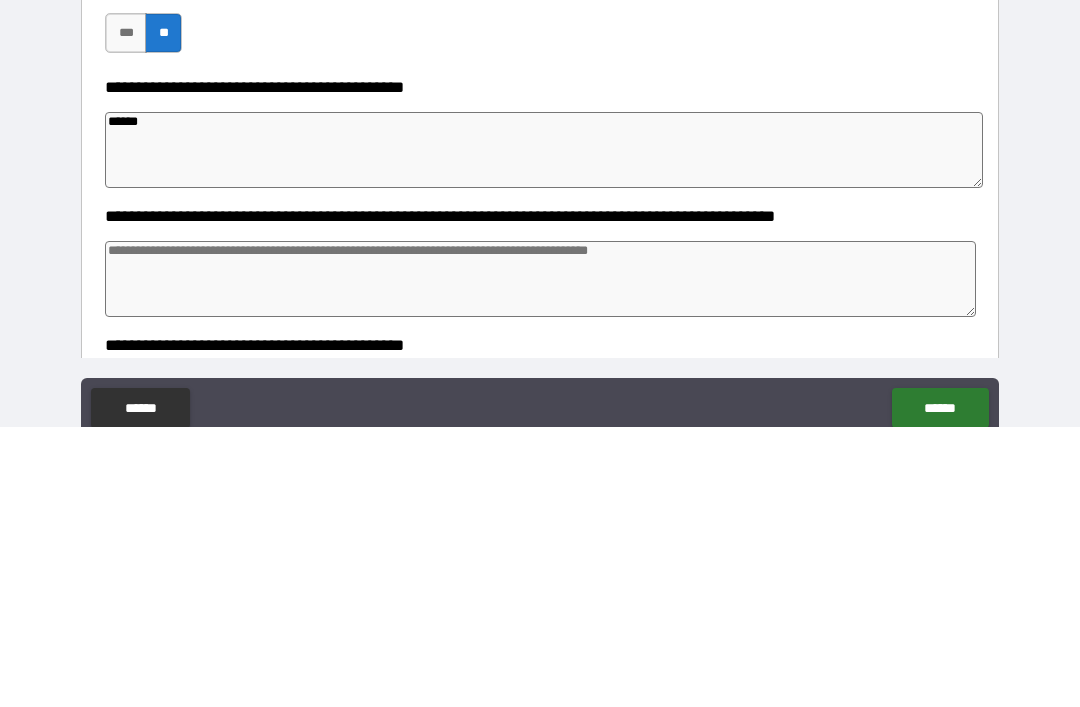 type on "*" 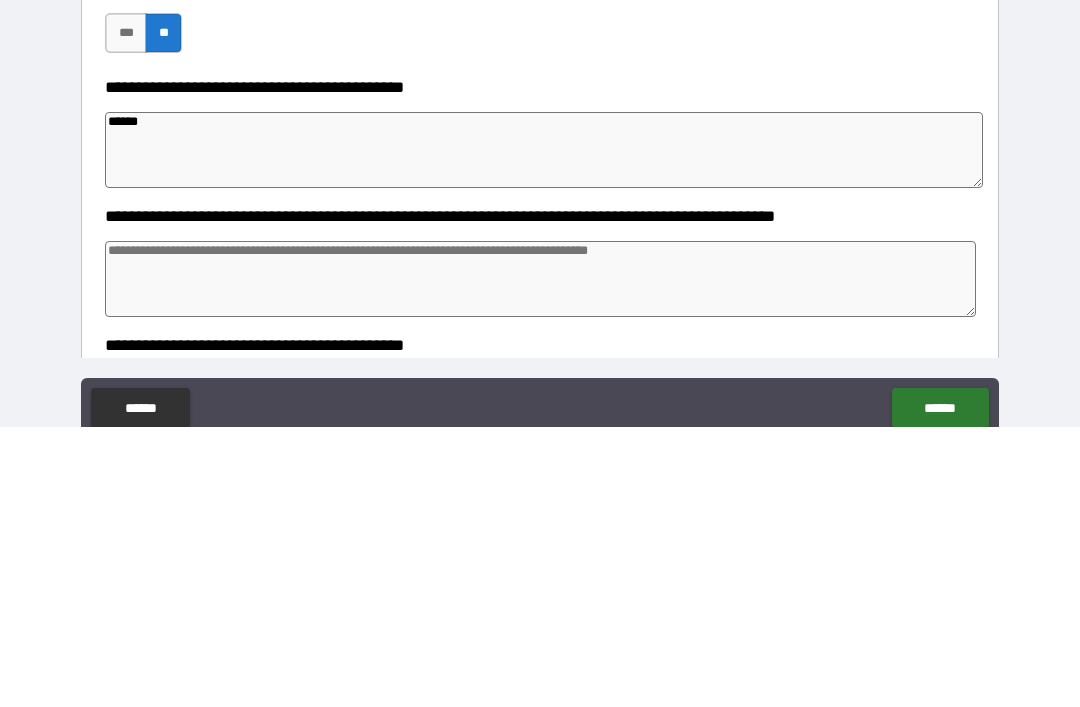 type on "*" 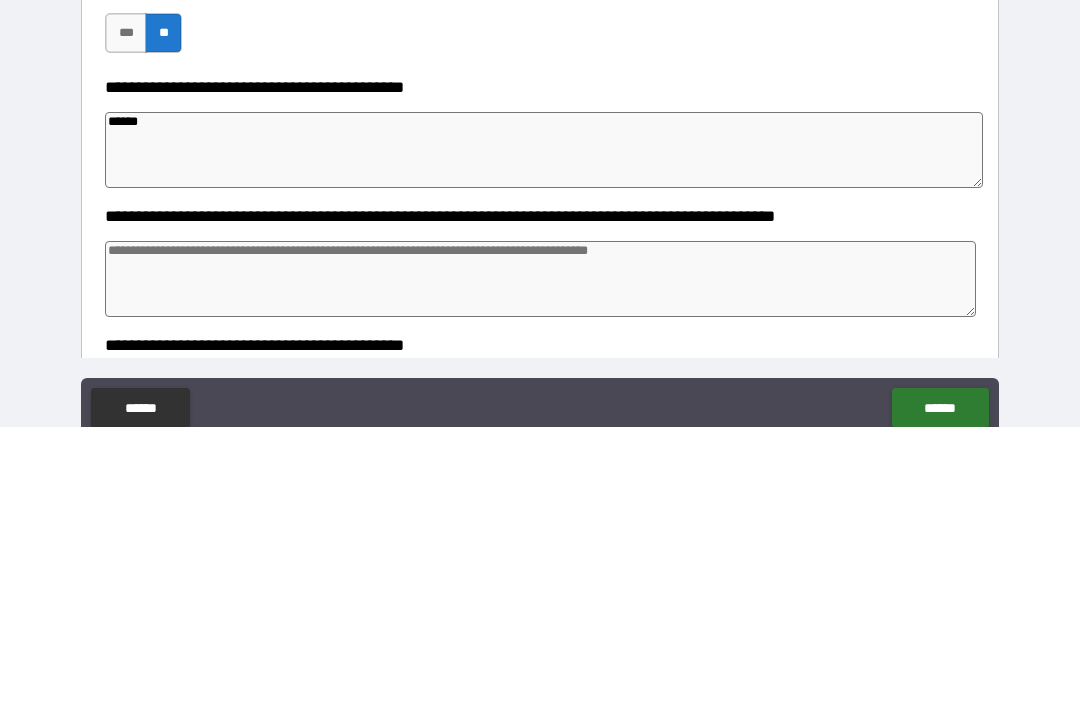 type on "*" 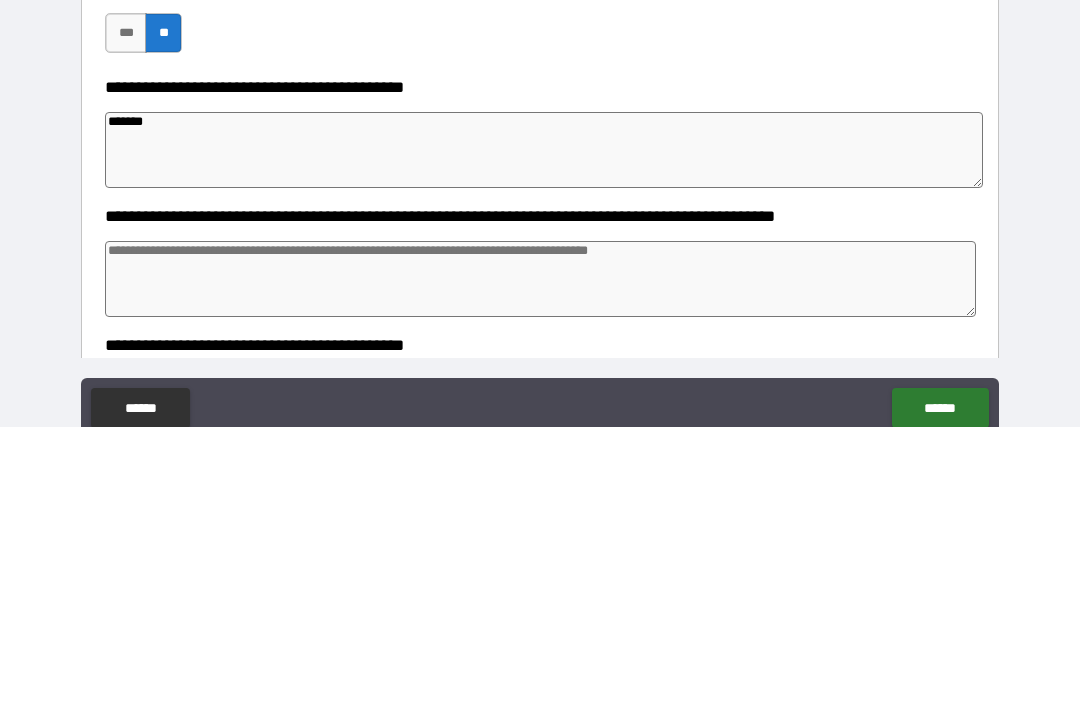 type on "*" 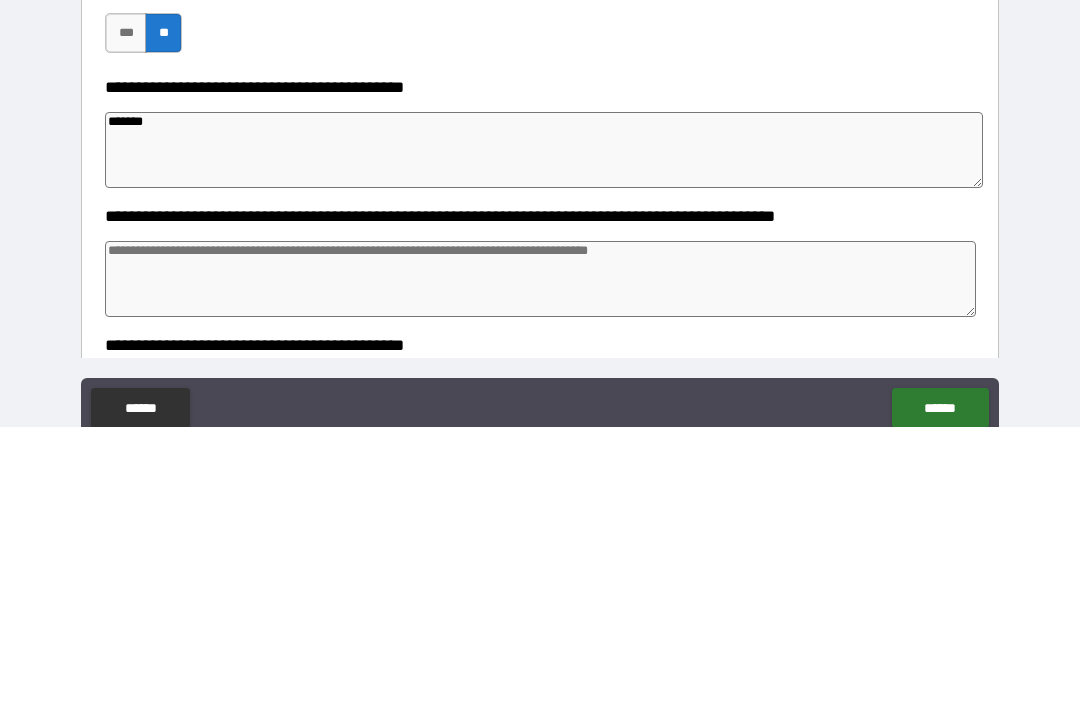 type on "*" 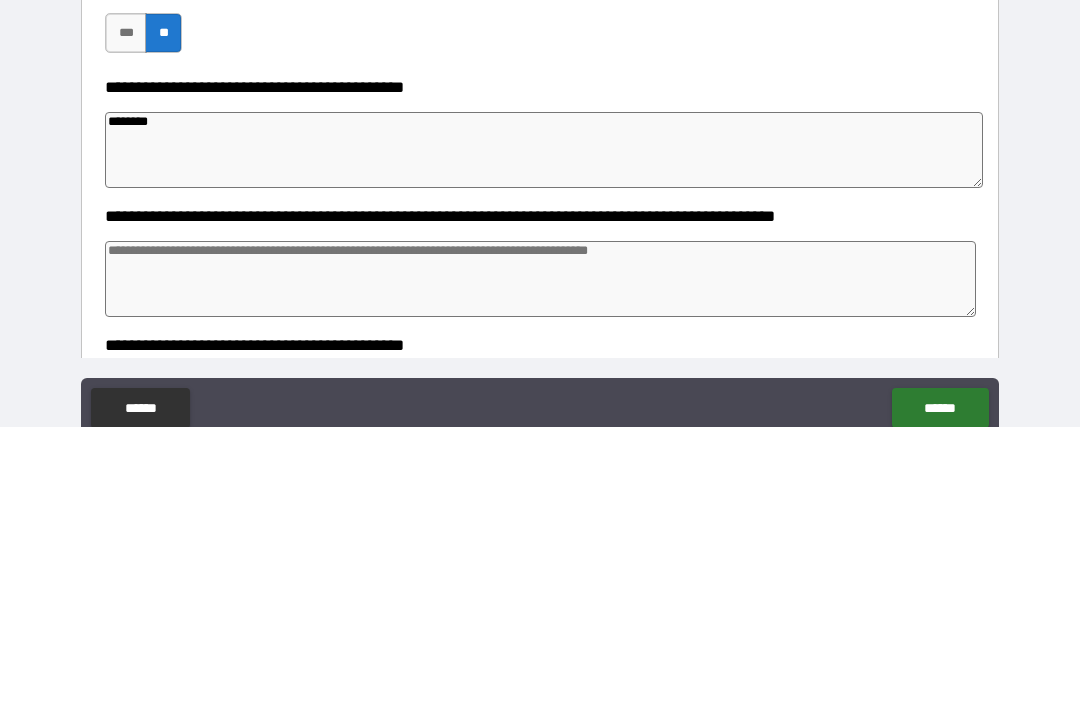 type on "*" 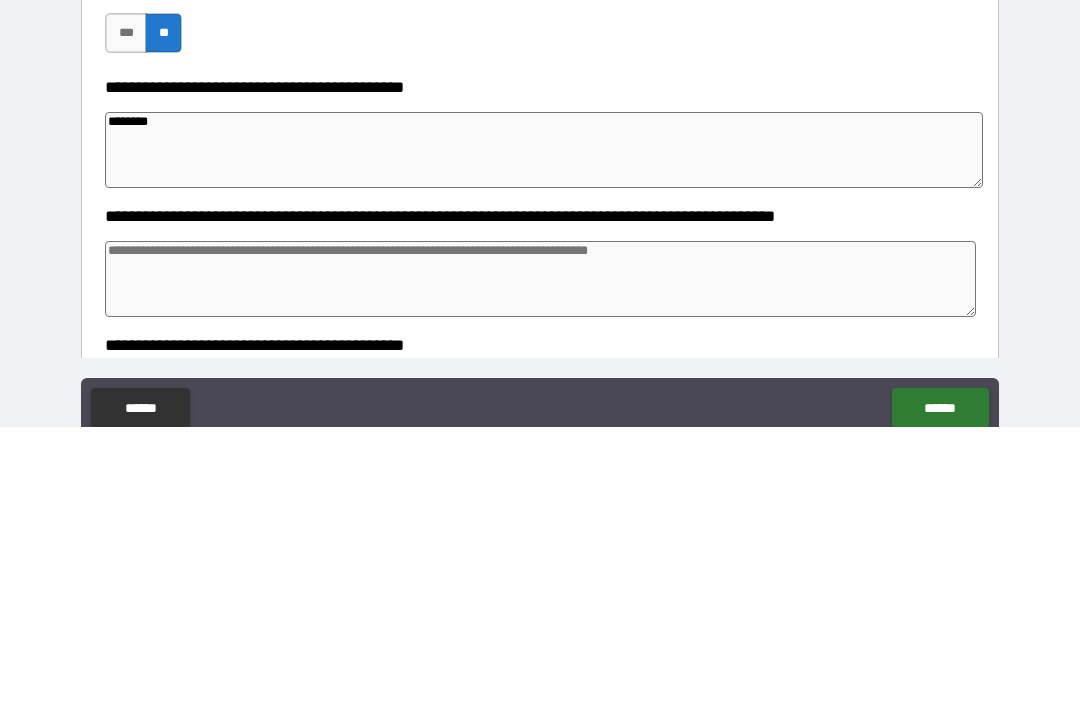 type on "*" 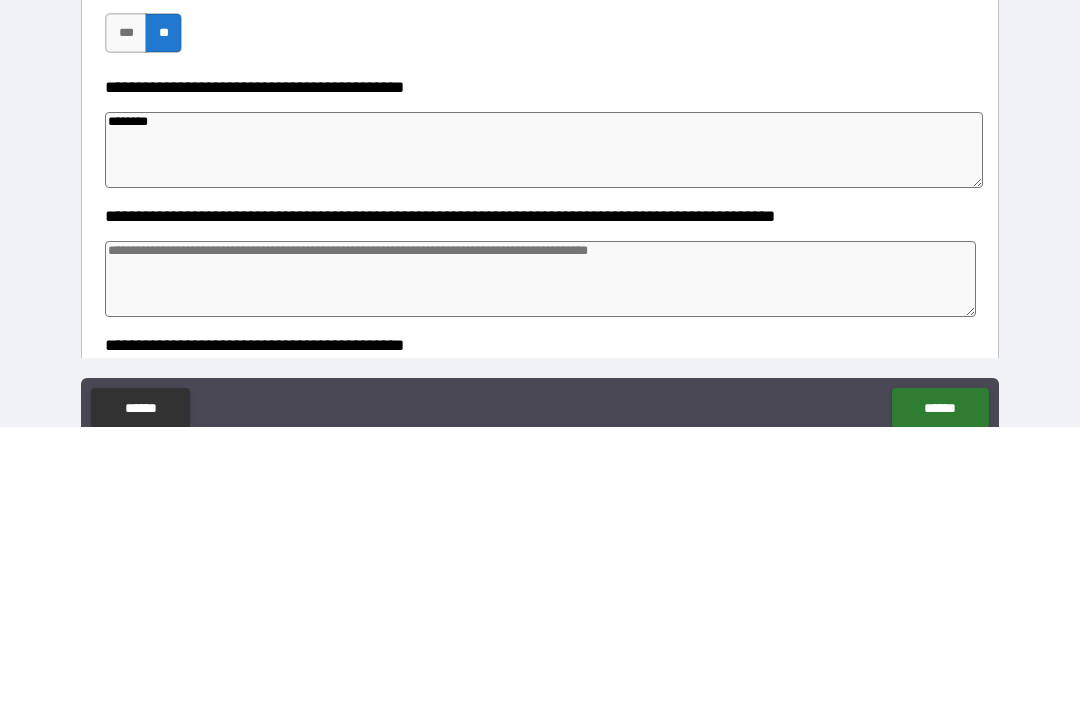 type on "*" 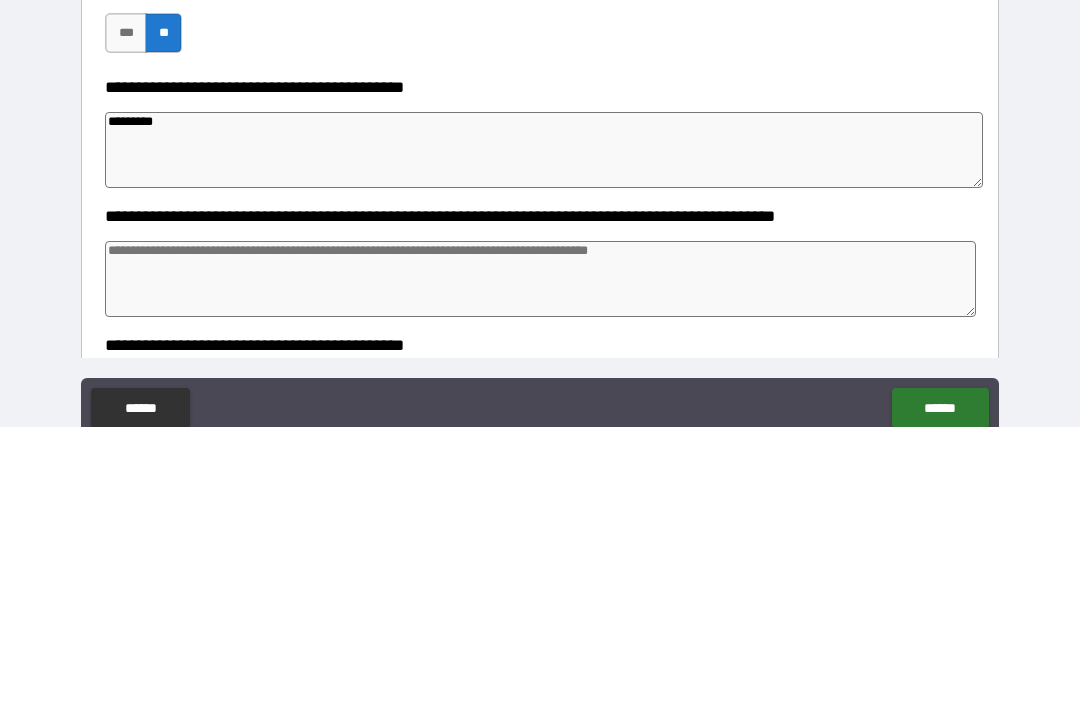 type on "*" 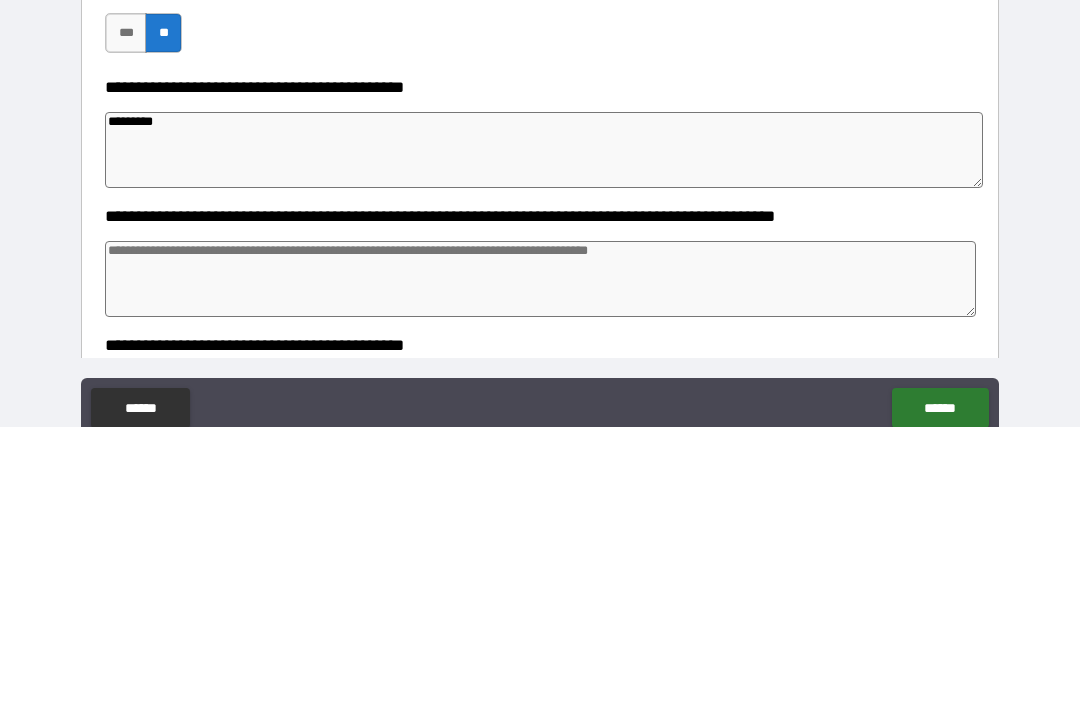 type on "*" 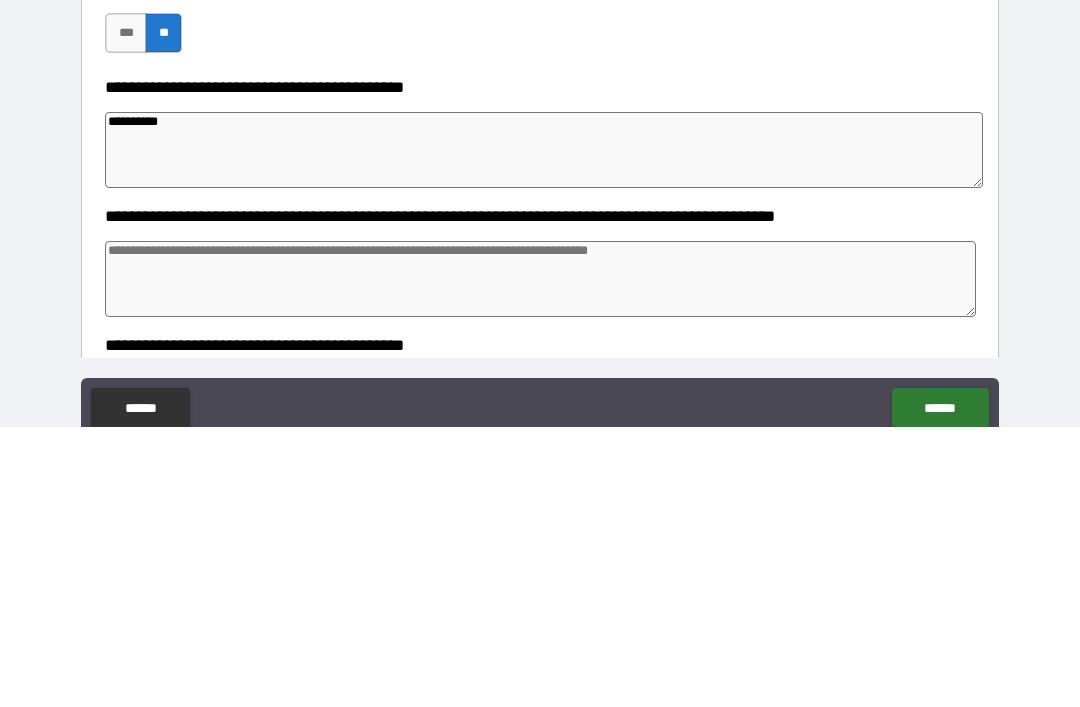 type on "*" 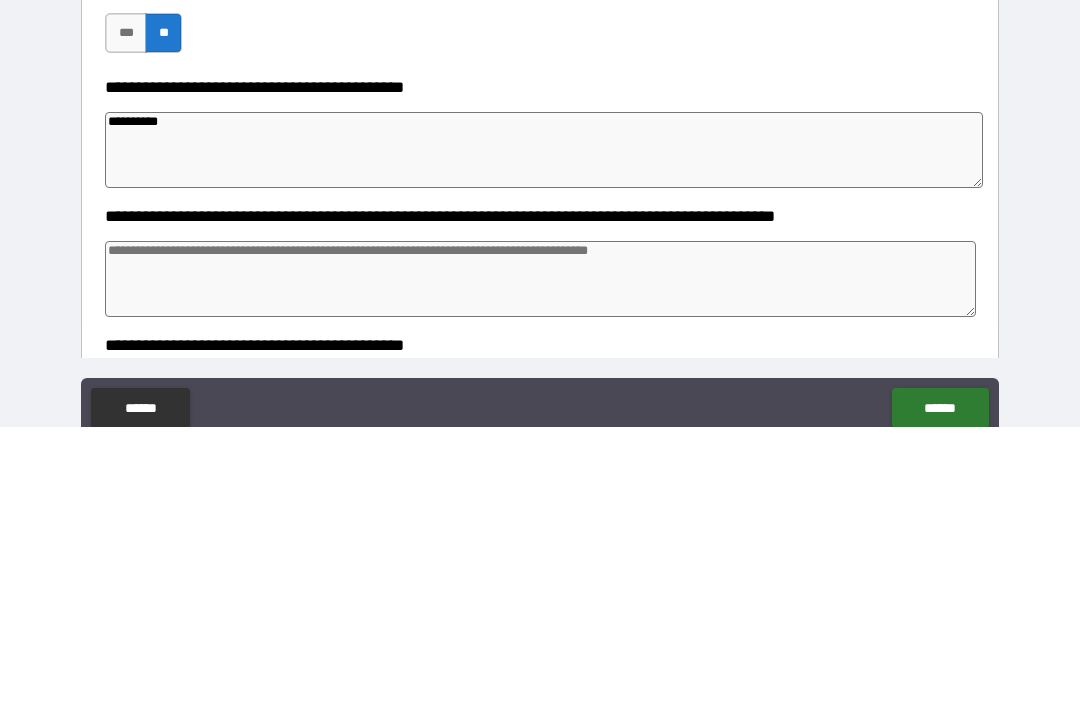 type on "*" 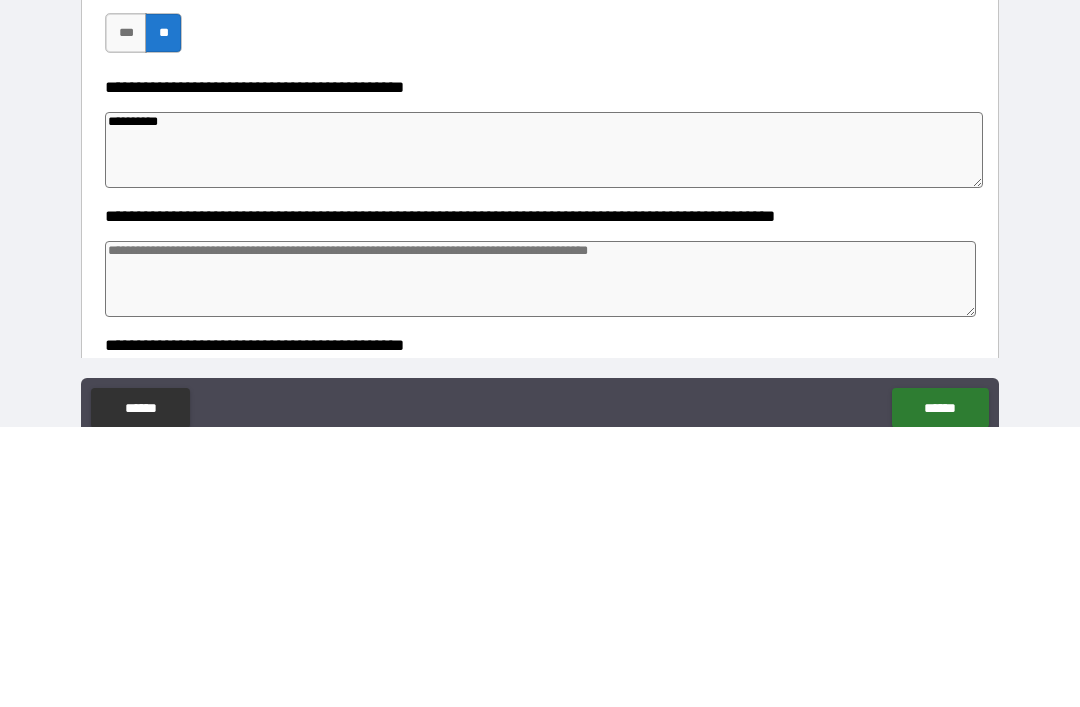 type on "*" 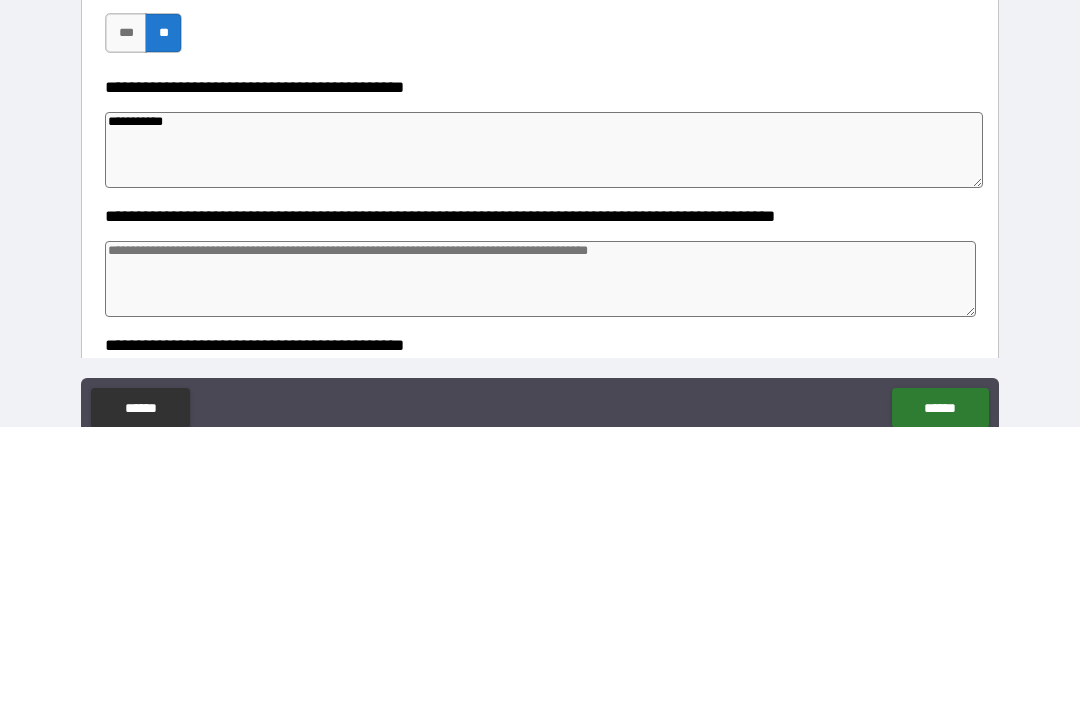 type on "*" 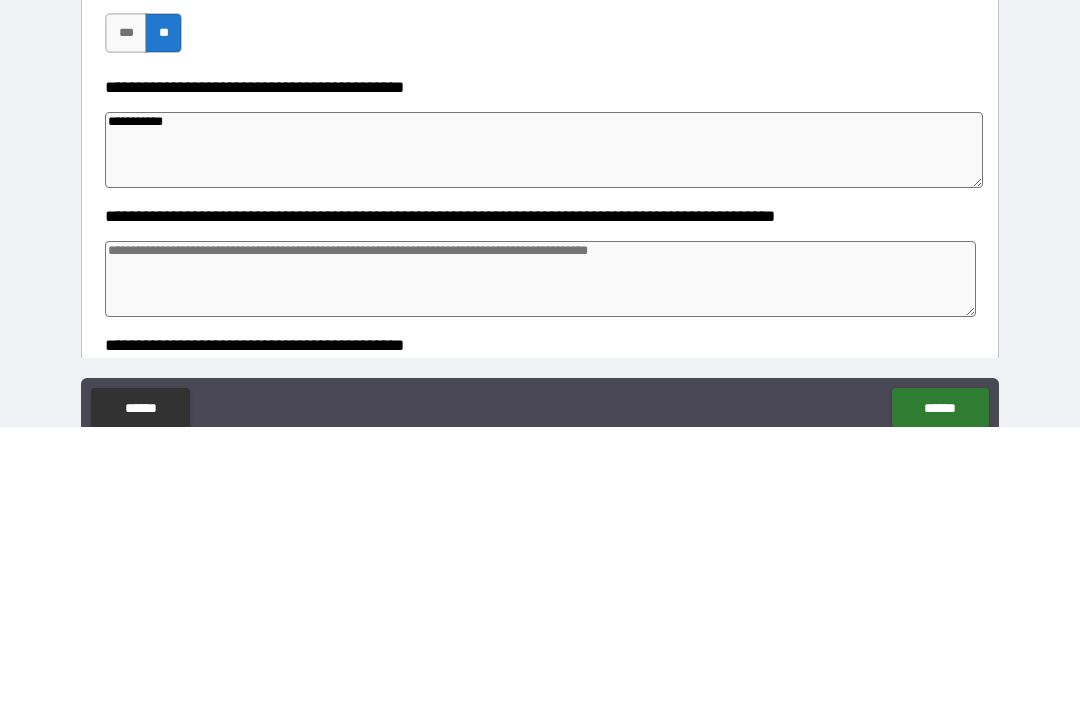 type on "*" 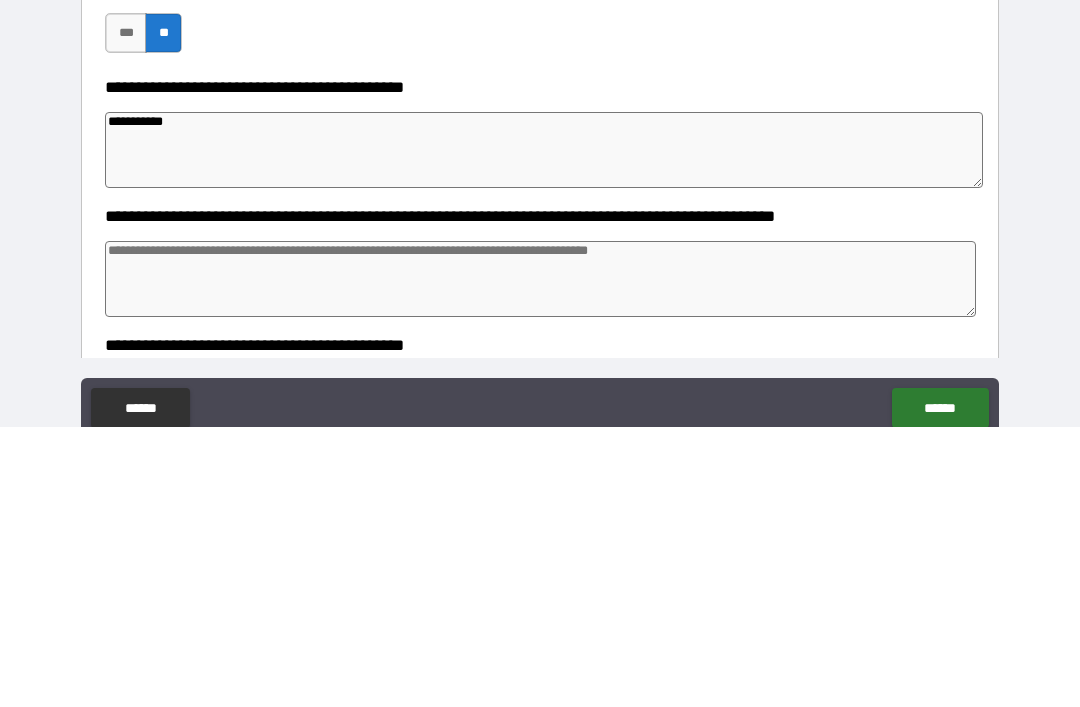 type on "*" 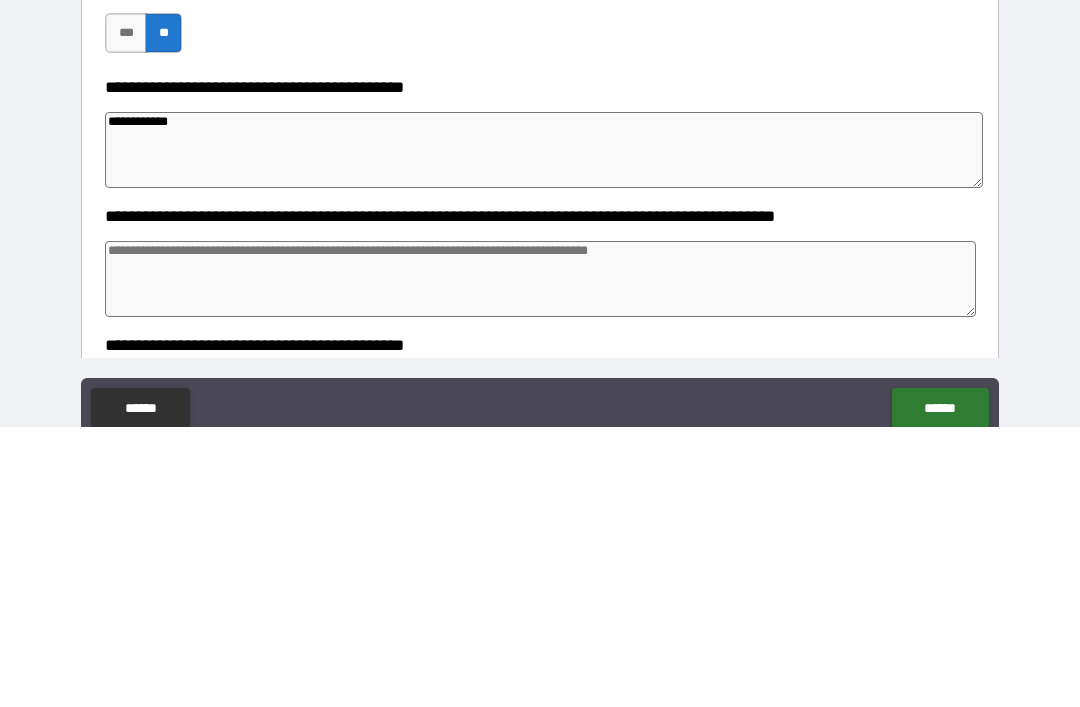 type on "*" 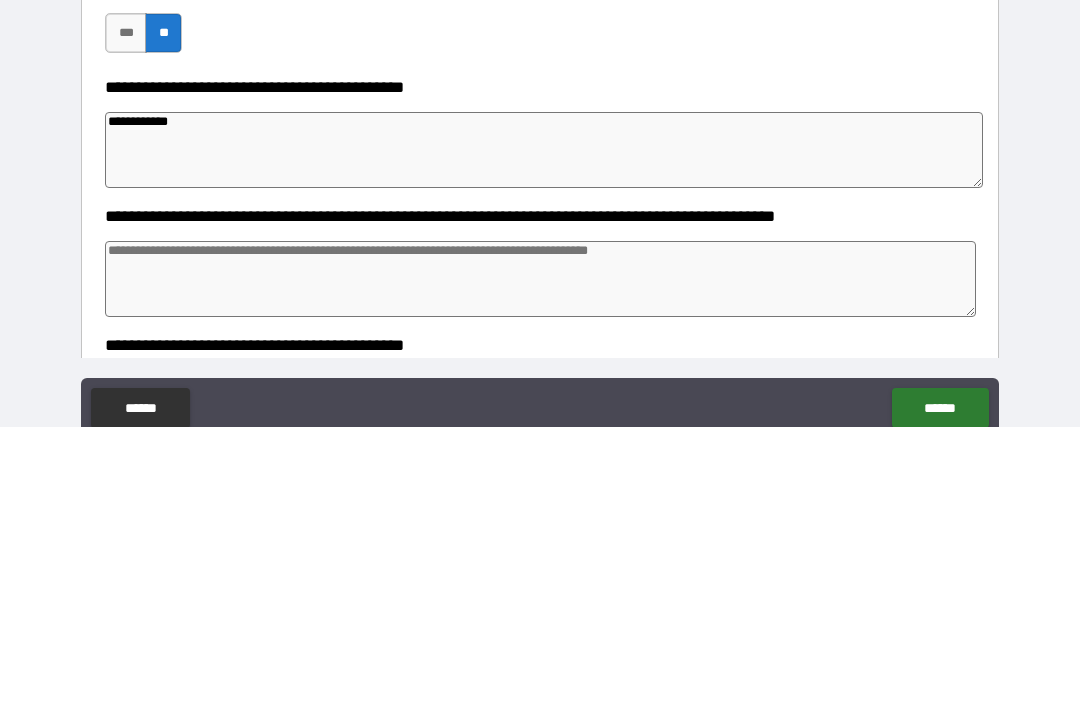 type on "*" 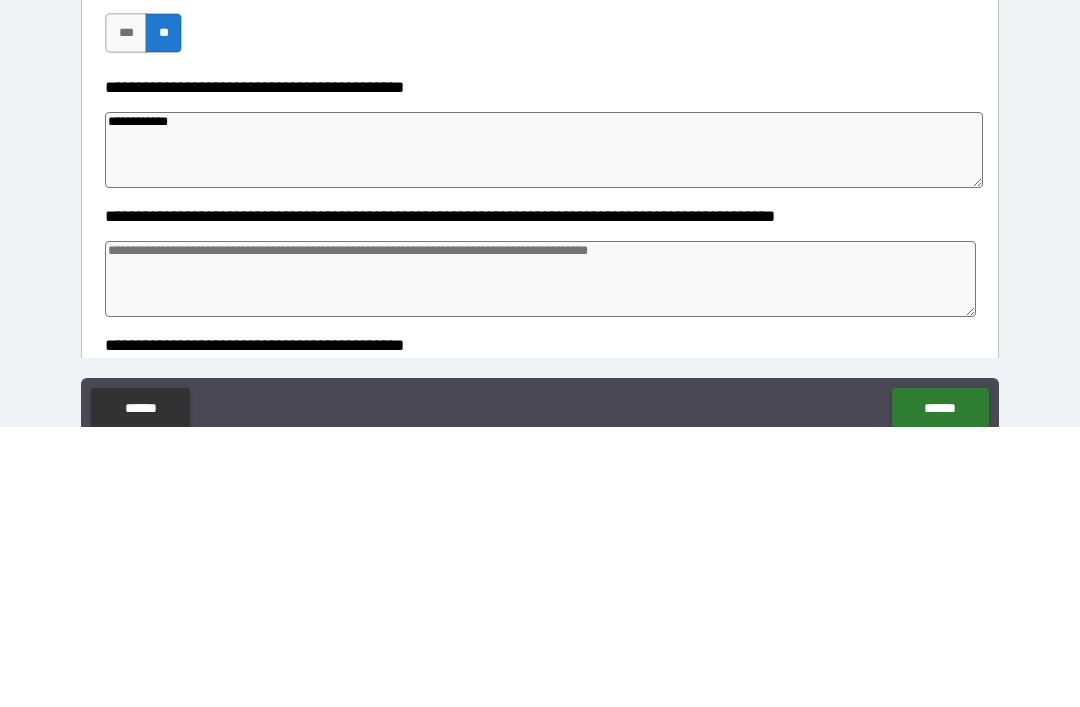 type on "*" 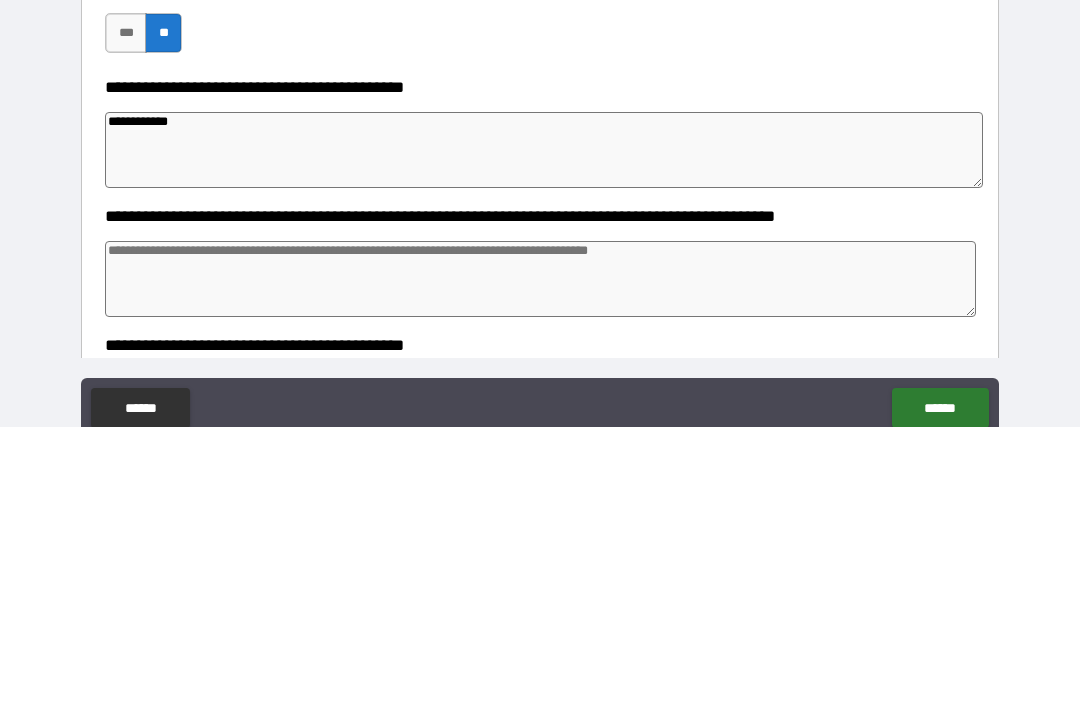 type on "**********" 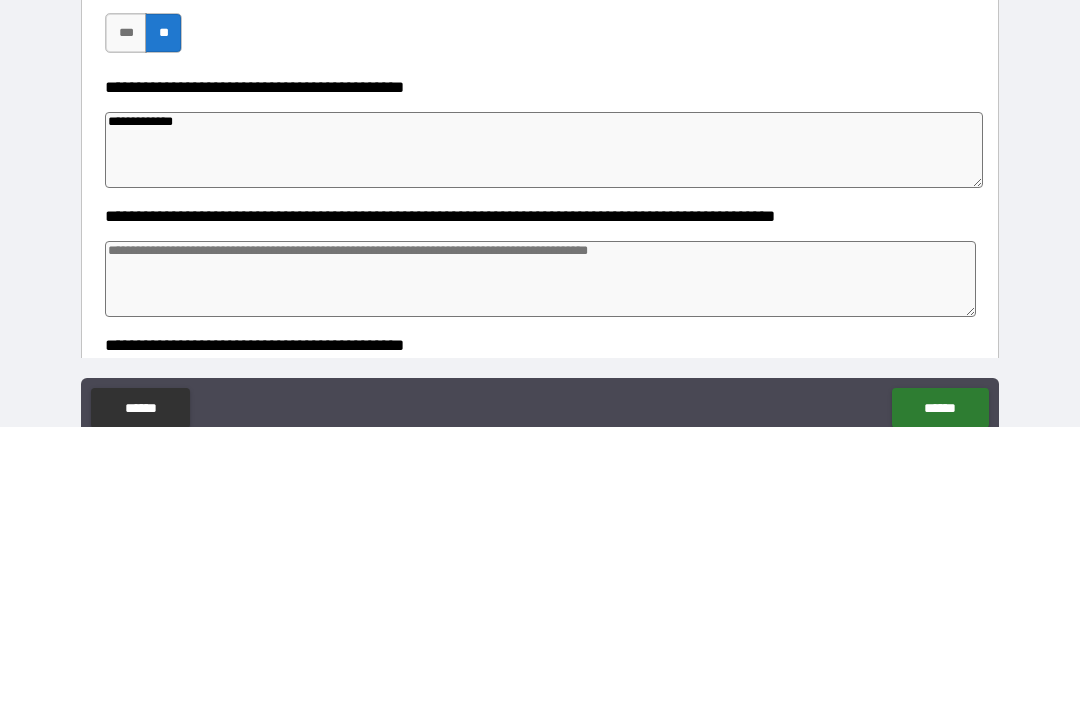 type on "*" 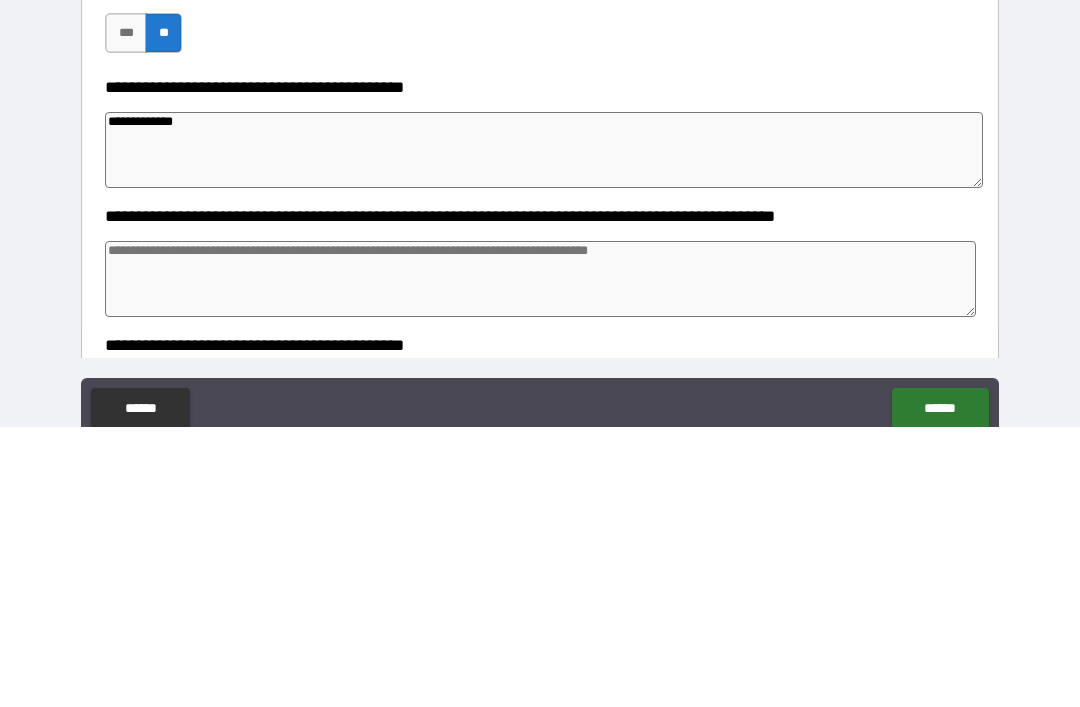 type on "*" 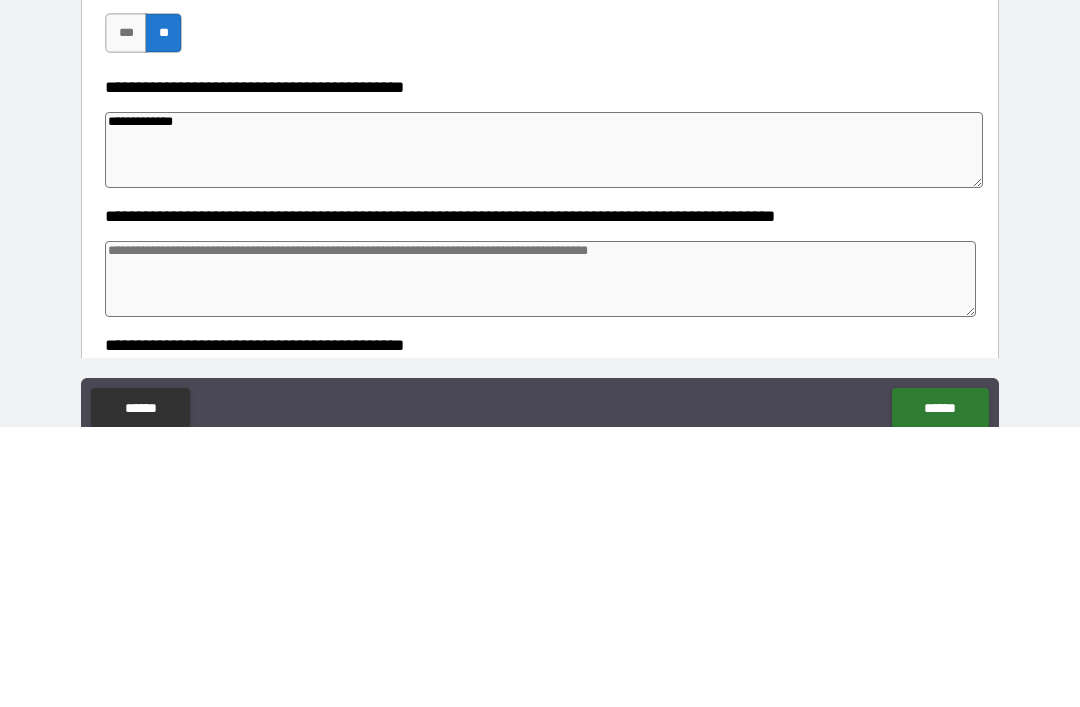 type on "*" 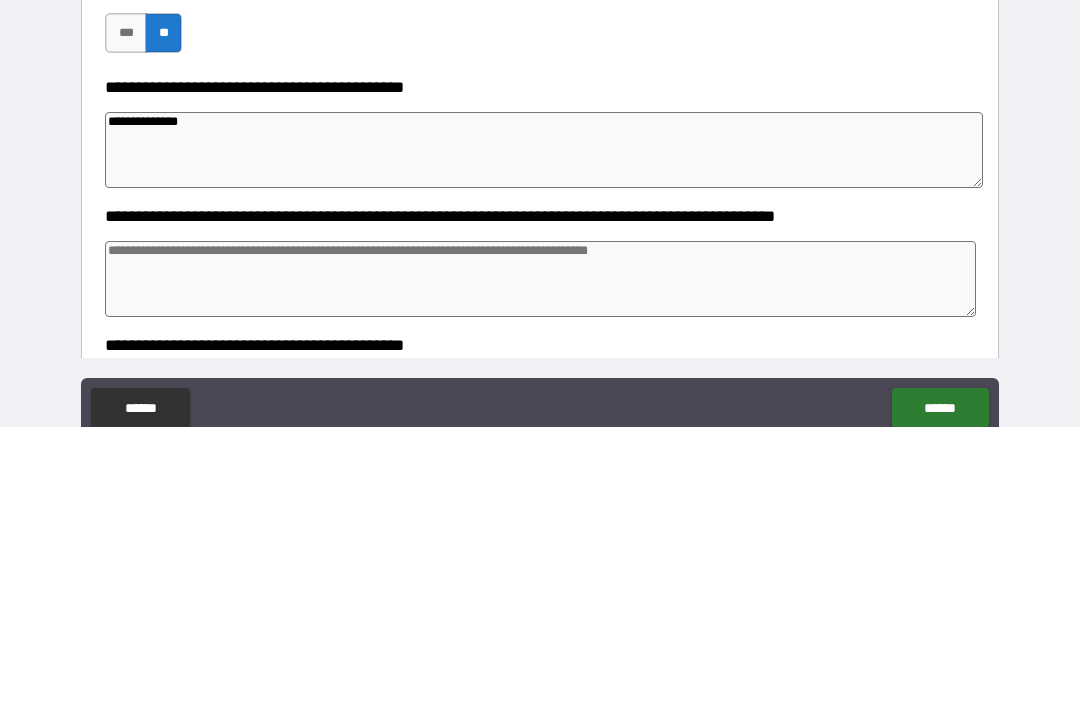 type on "*" 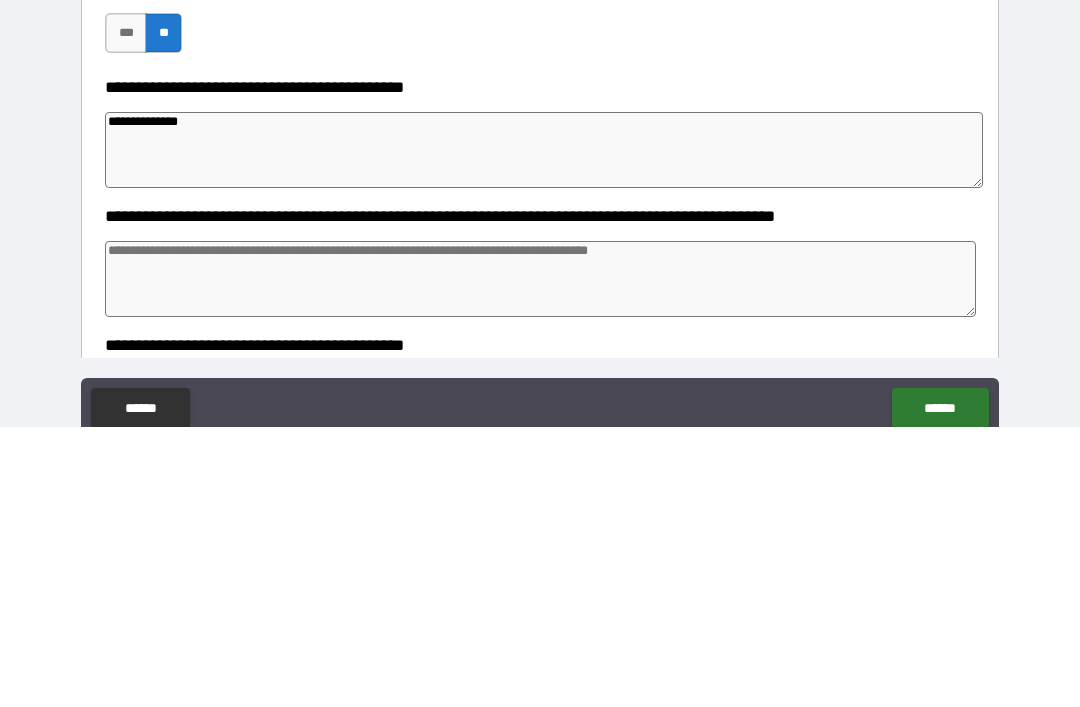 type on "*" 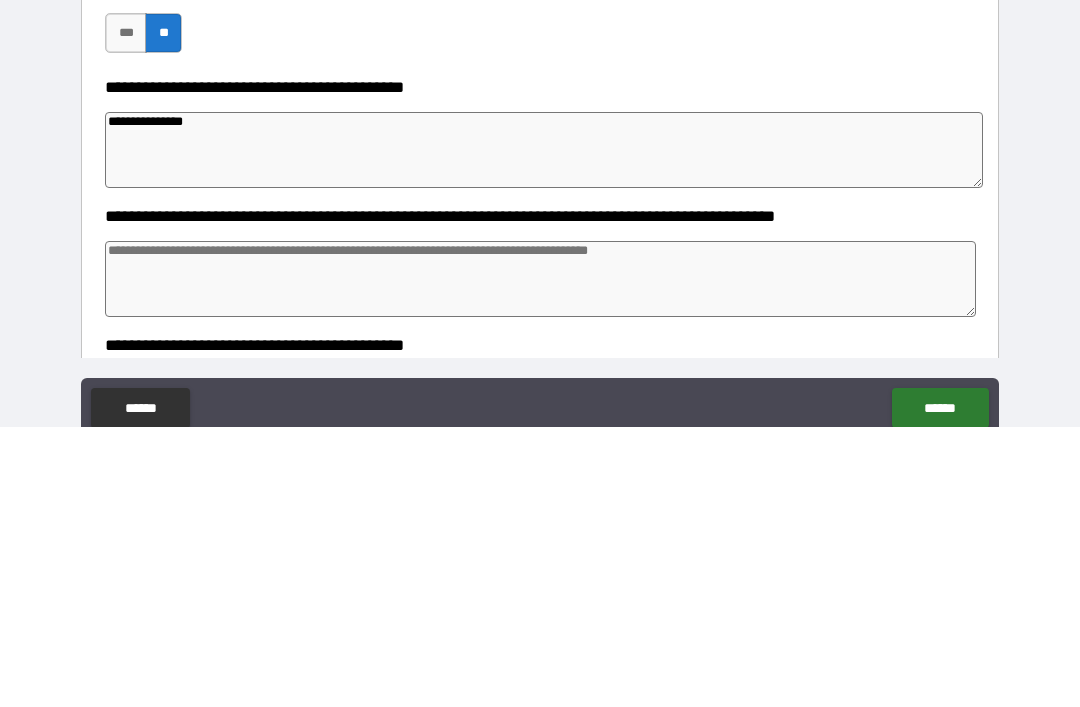type 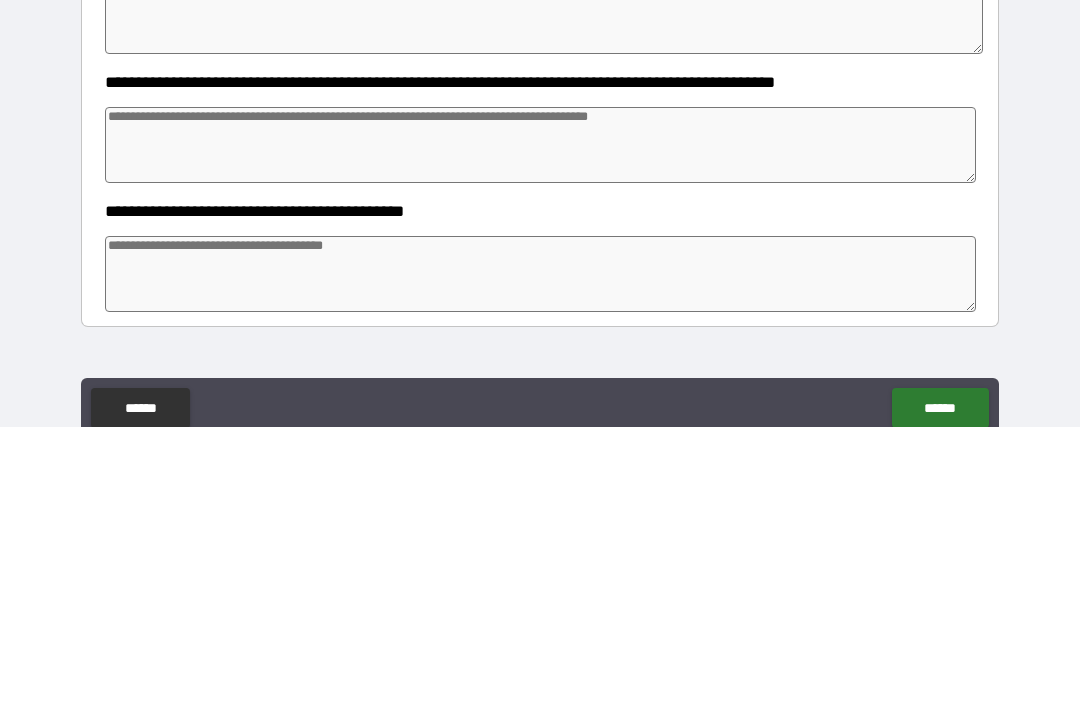 scroll, scrollTop: 580, scrollLeft: 0, axis: vertical 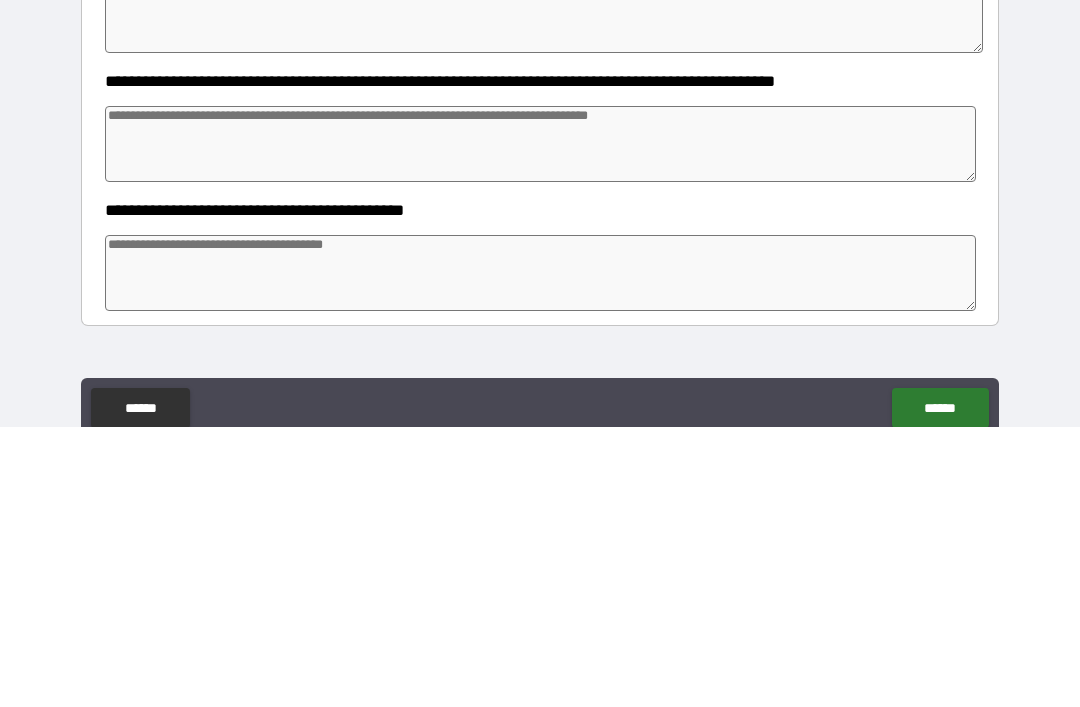 click at bounding box center (540, 424) 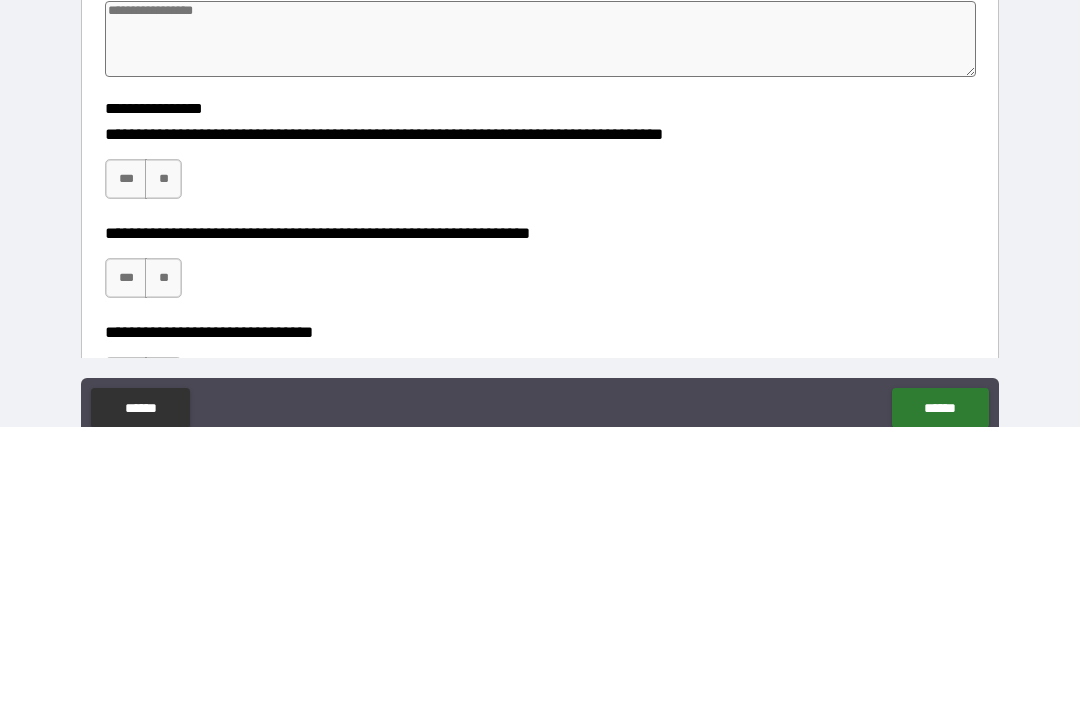 scroll, scrollTop: 1051, scrollLeft: 0, axis: vertical 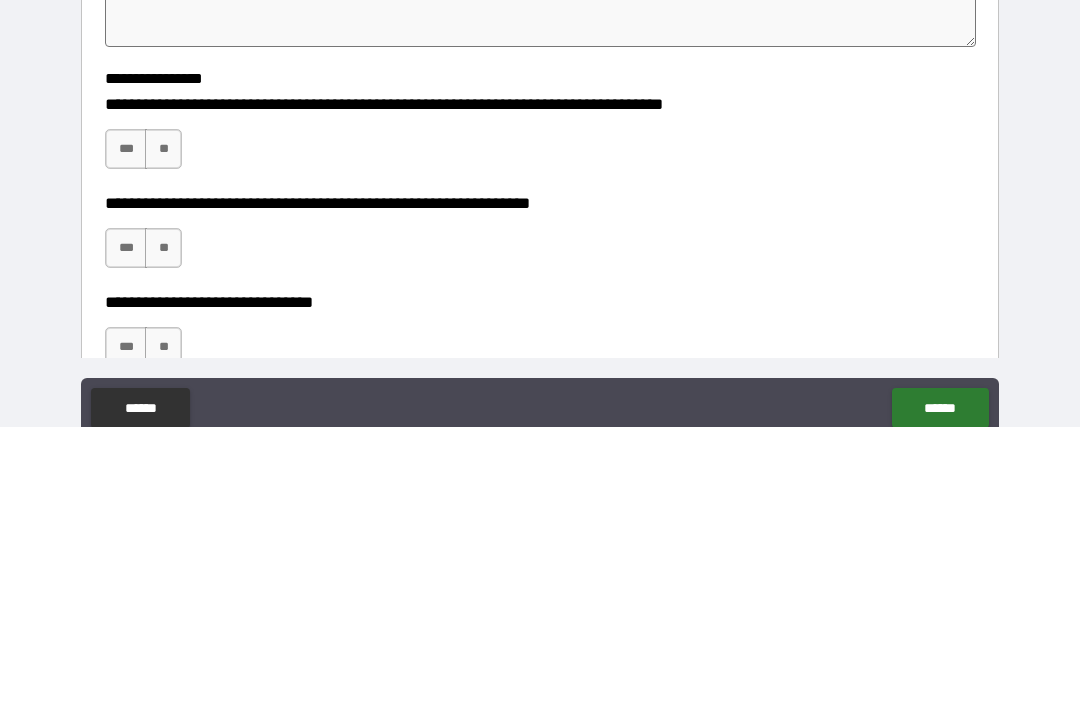 click on "**" at bounding box center (163, 429) 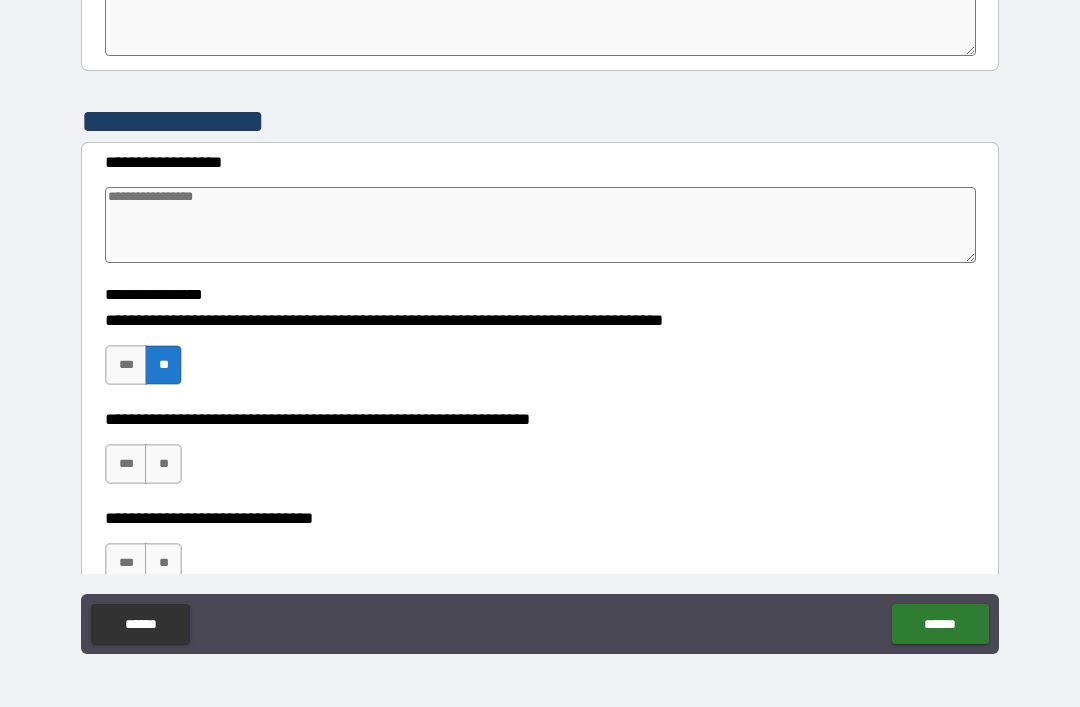 click on "**" at bounding box center (163, 464) 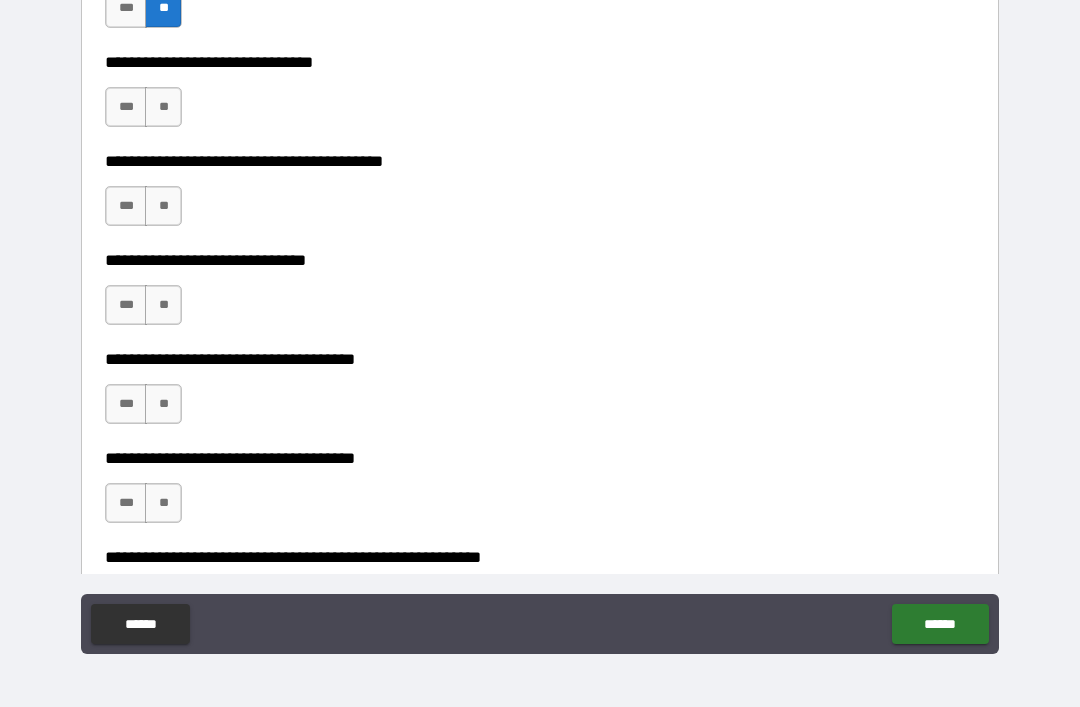 scroll, scrollTop: 1507, scrollLeft: 0, axis: vertical 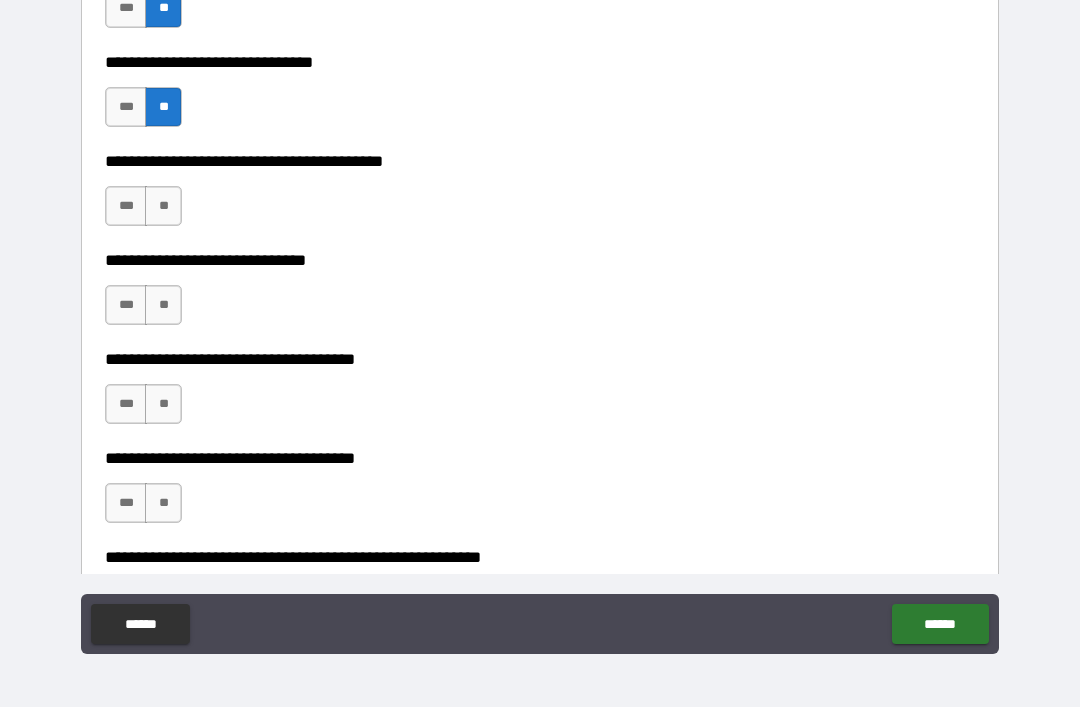 click on "***" at bounding box center (126, 206) 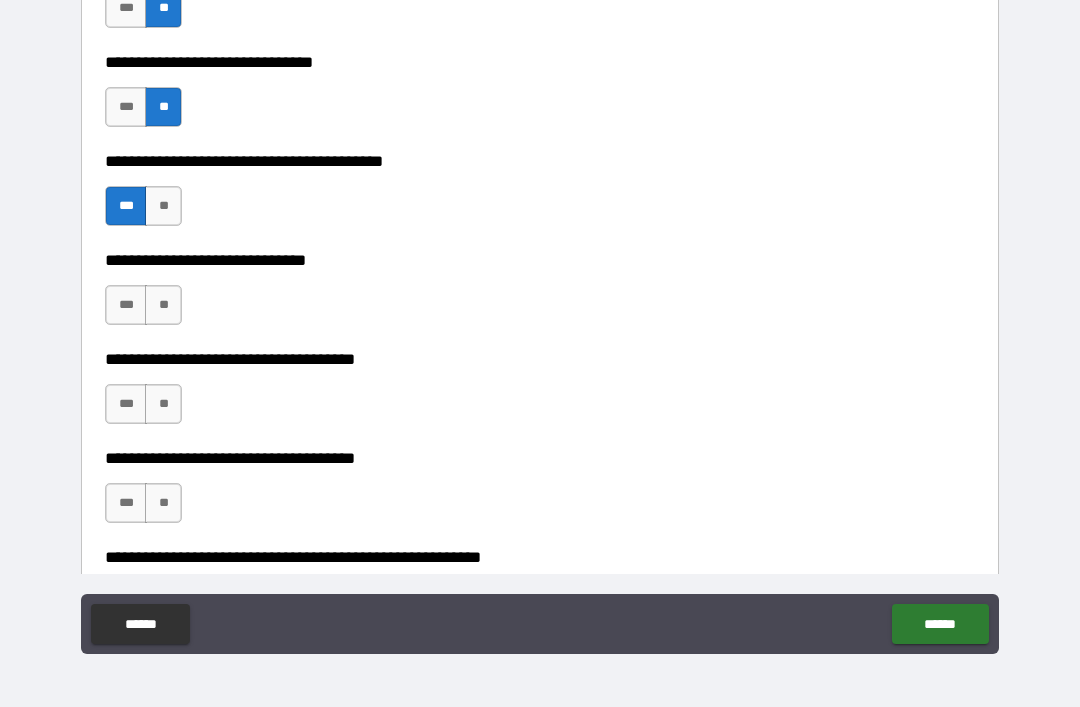 click on "**" at bounding box center (163, 305) 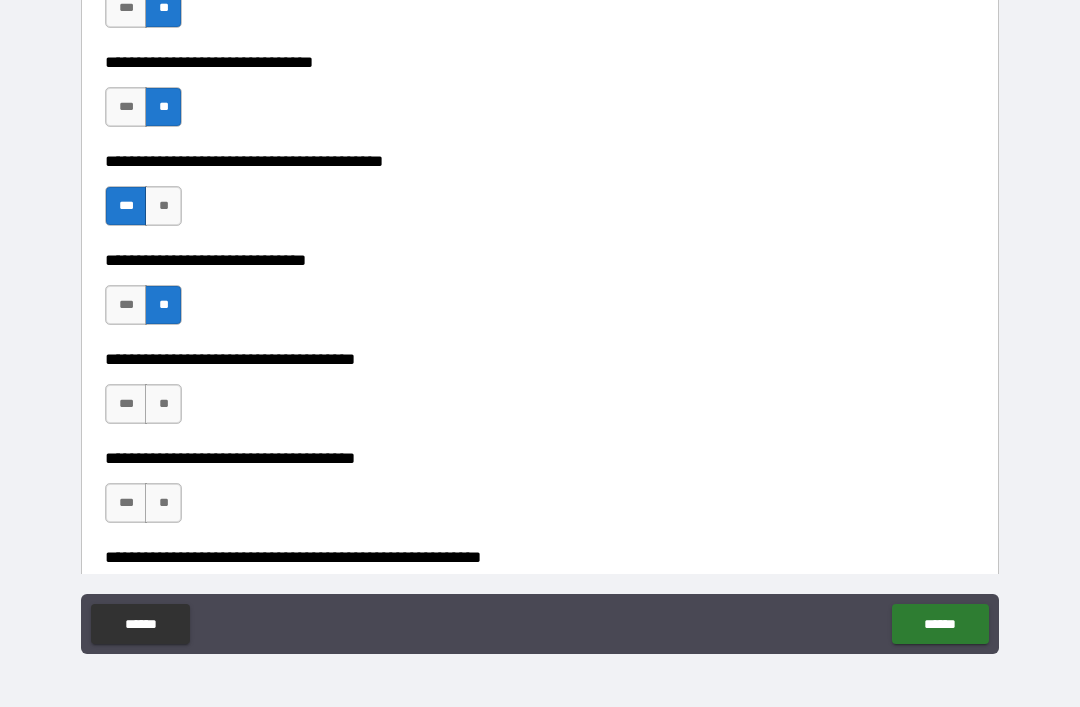click on "**" at bounding box center [163, 404] 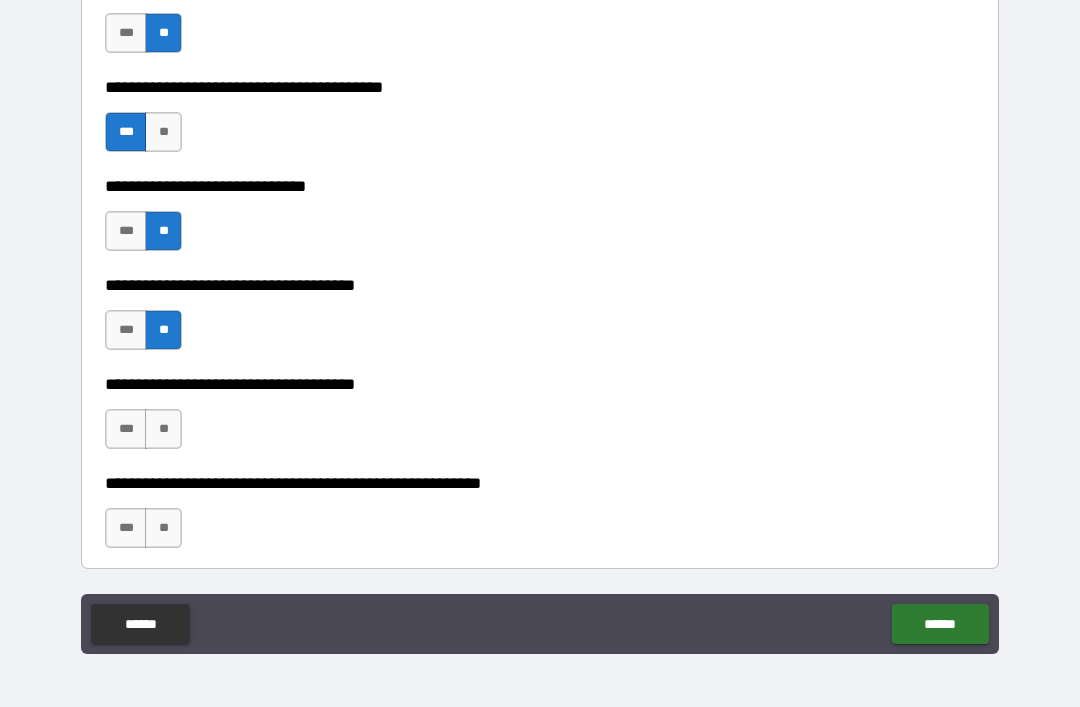 scroll, scrollTop: 1756, scrollLeft: 0, axis: vertical 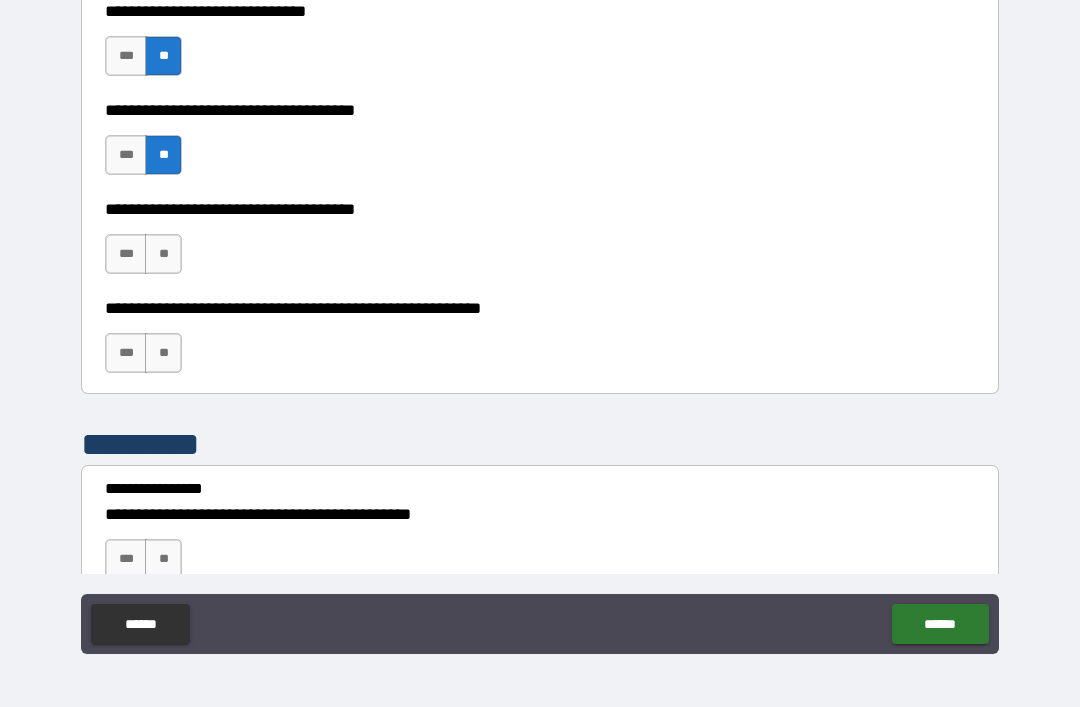 click on "**" at bounding box center (163, 254) 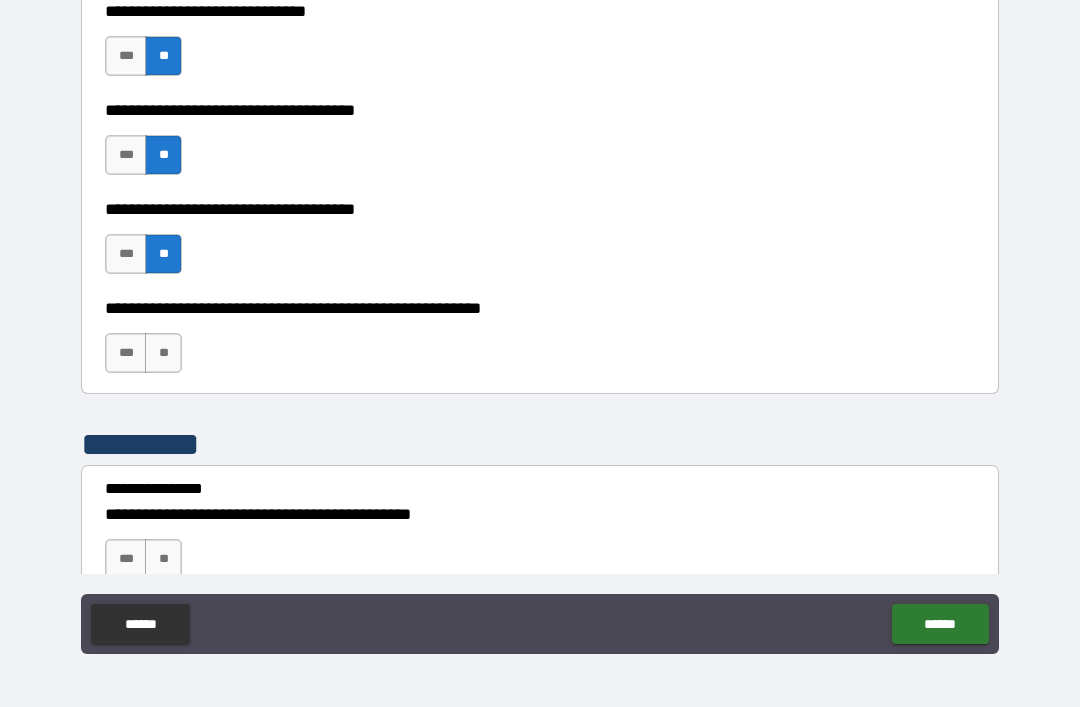 click on "**" at bounding box center [163, 353] 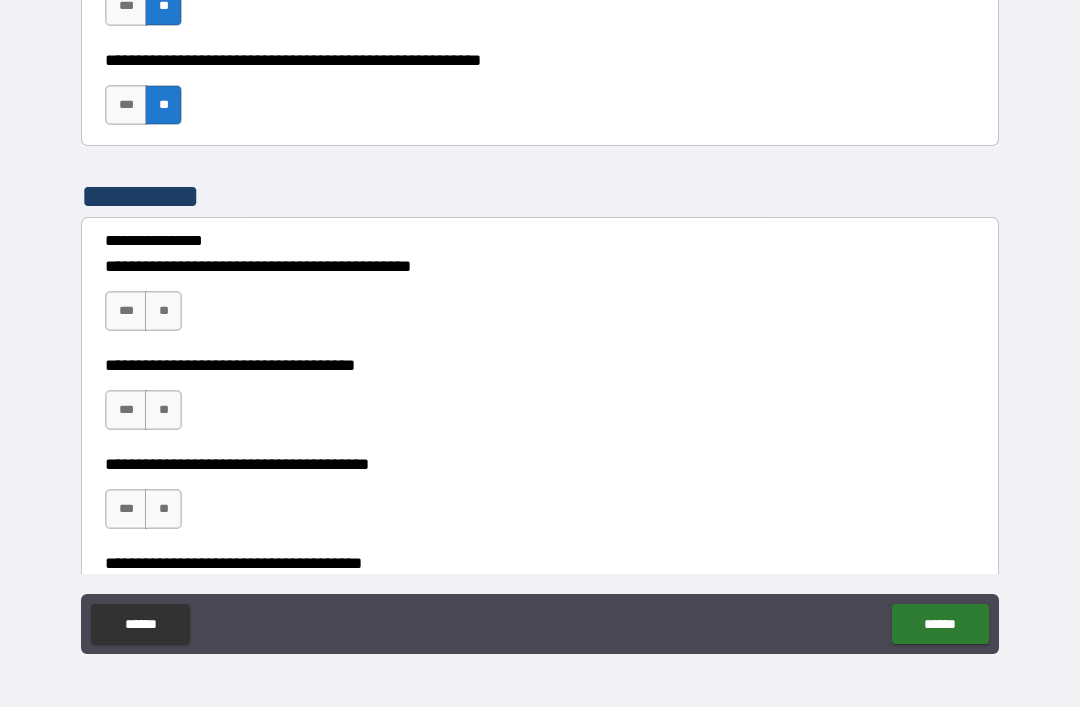 scroll, scrollTop: 2015, scrollLeft: 0, axis: vertical 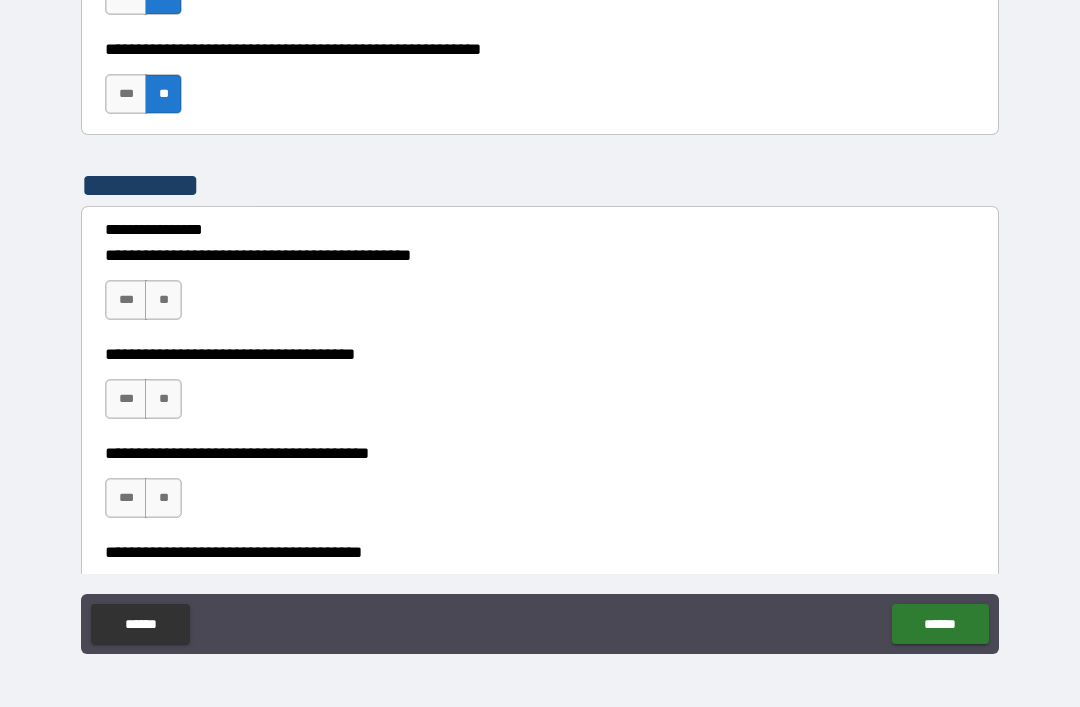click on "**" at bounding box center (163, 300) 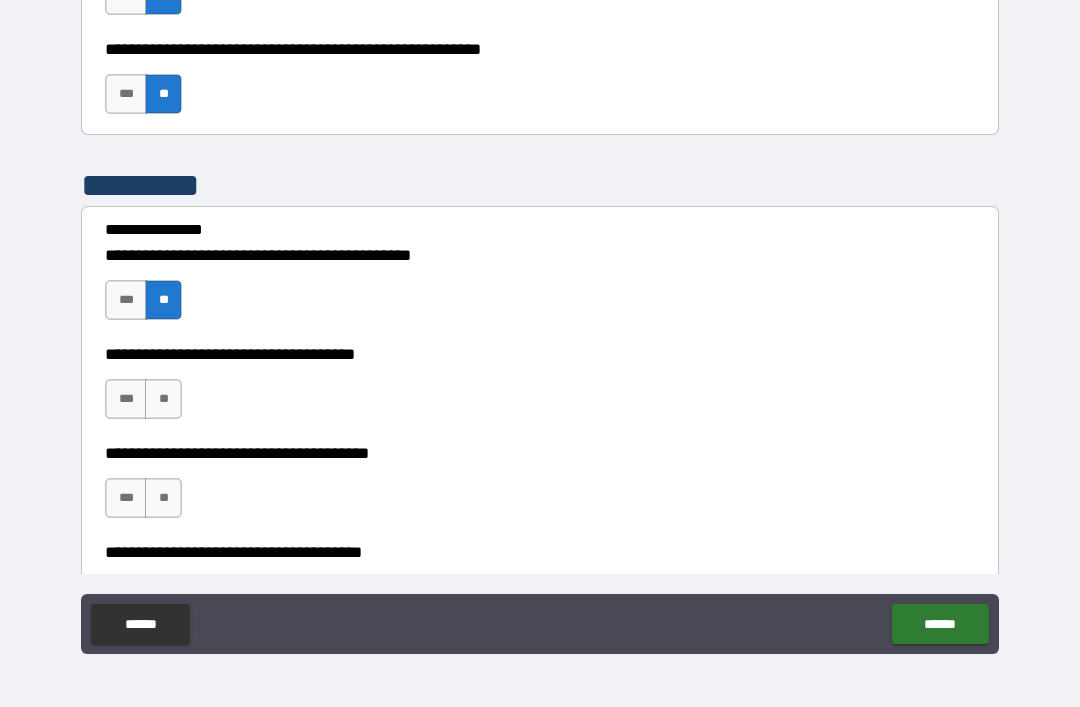 click on "***" at bounding box center (126, 399) 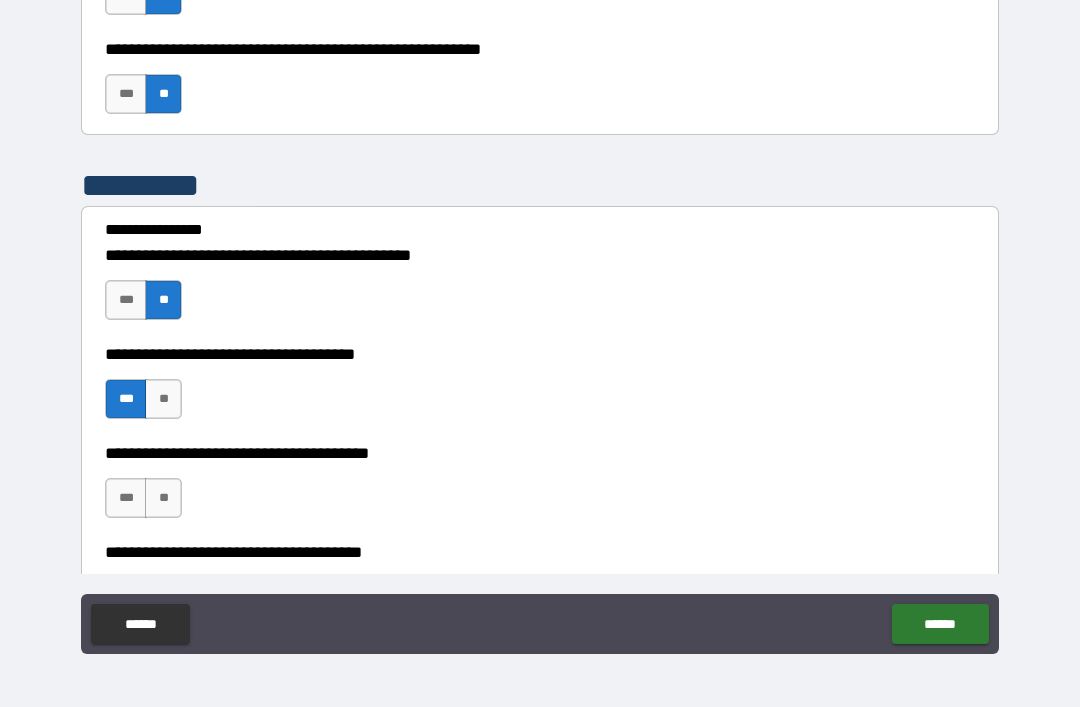 click on "**" at bounding box center (163, 498) 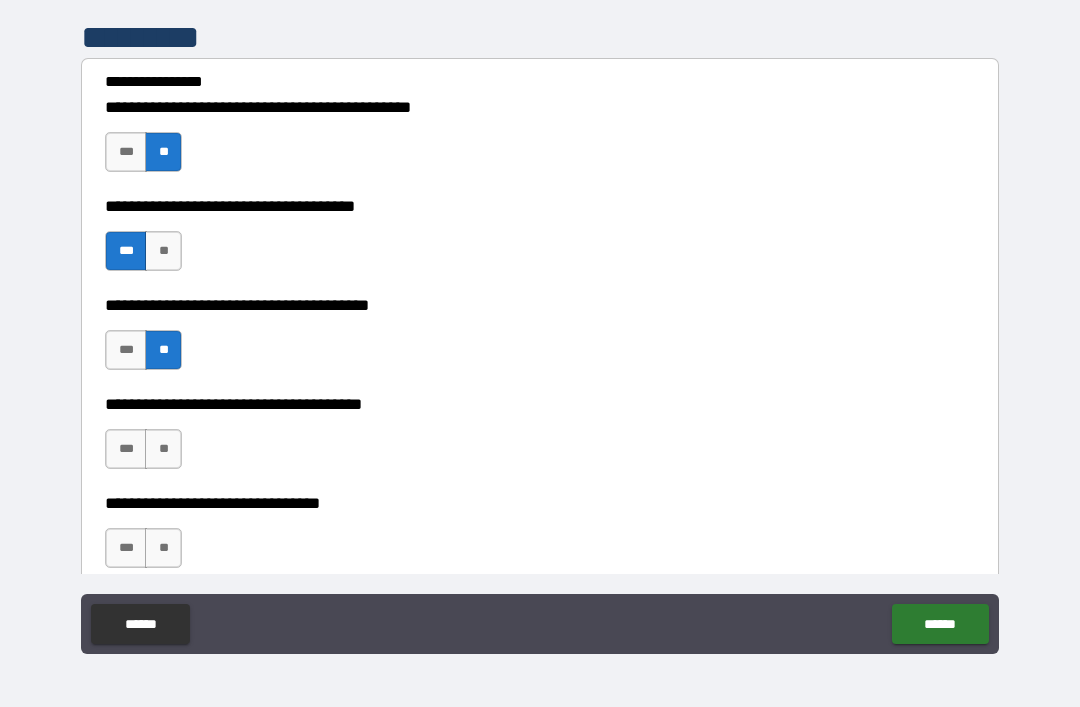 scroll, scrollTop: 2162, scrollLeft: 0, axis: vertical 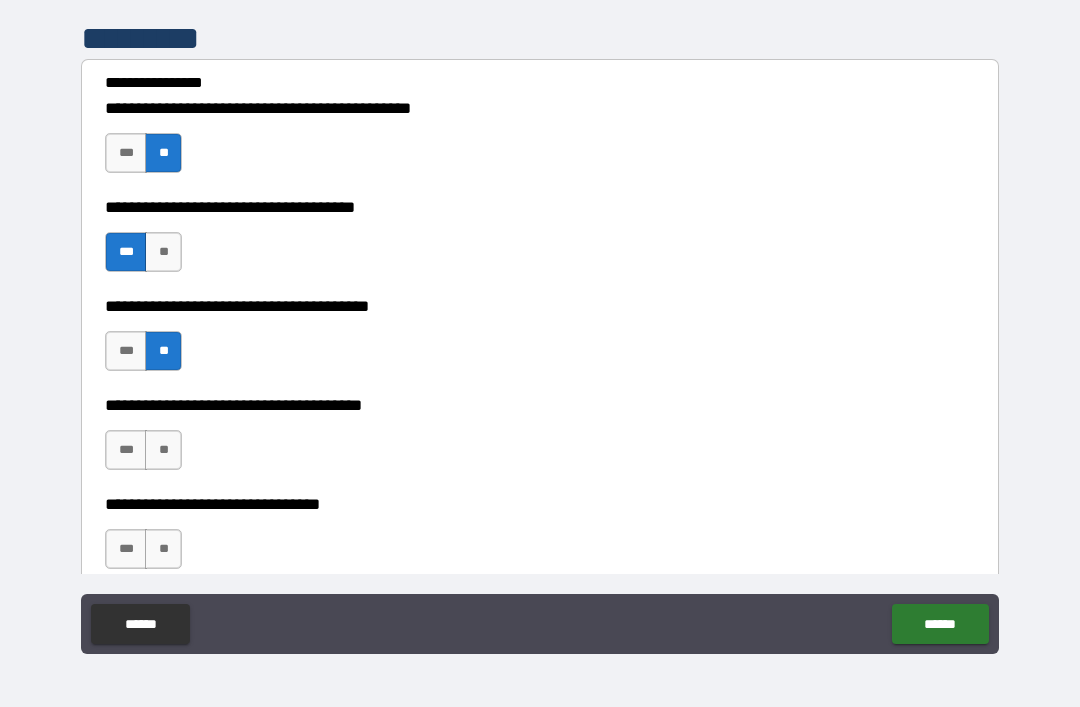 click on "***" at bounding box center [126, 450] 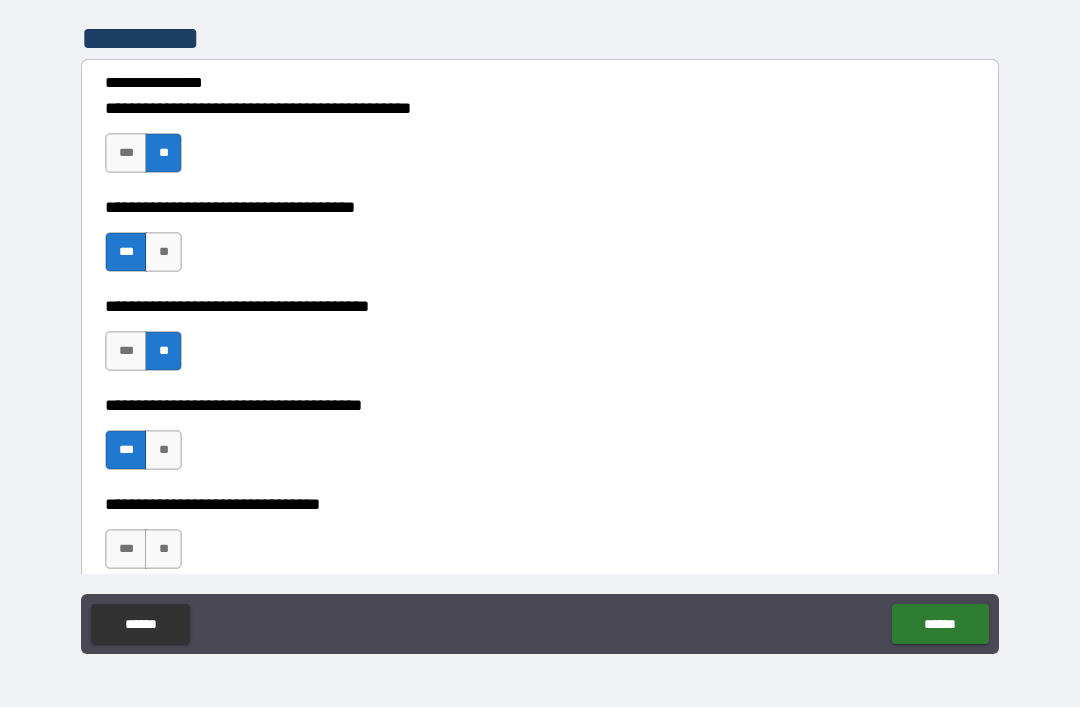 click on "***" at bounding box center (126, 549) 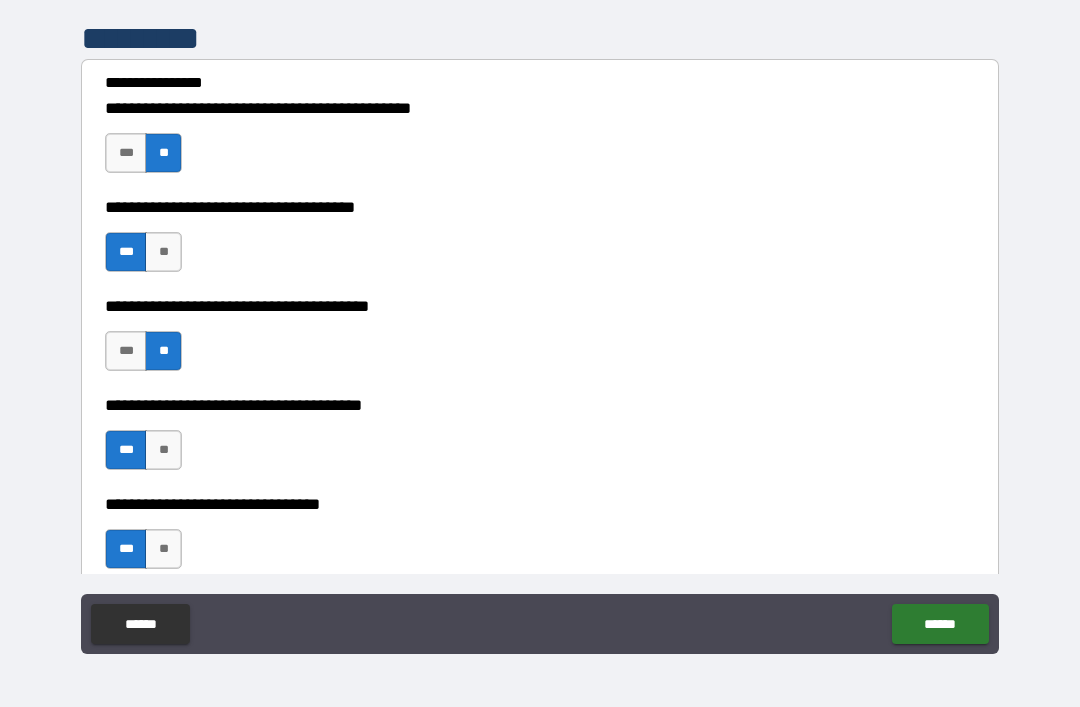 click on "******" at bounding box center (940, 624) 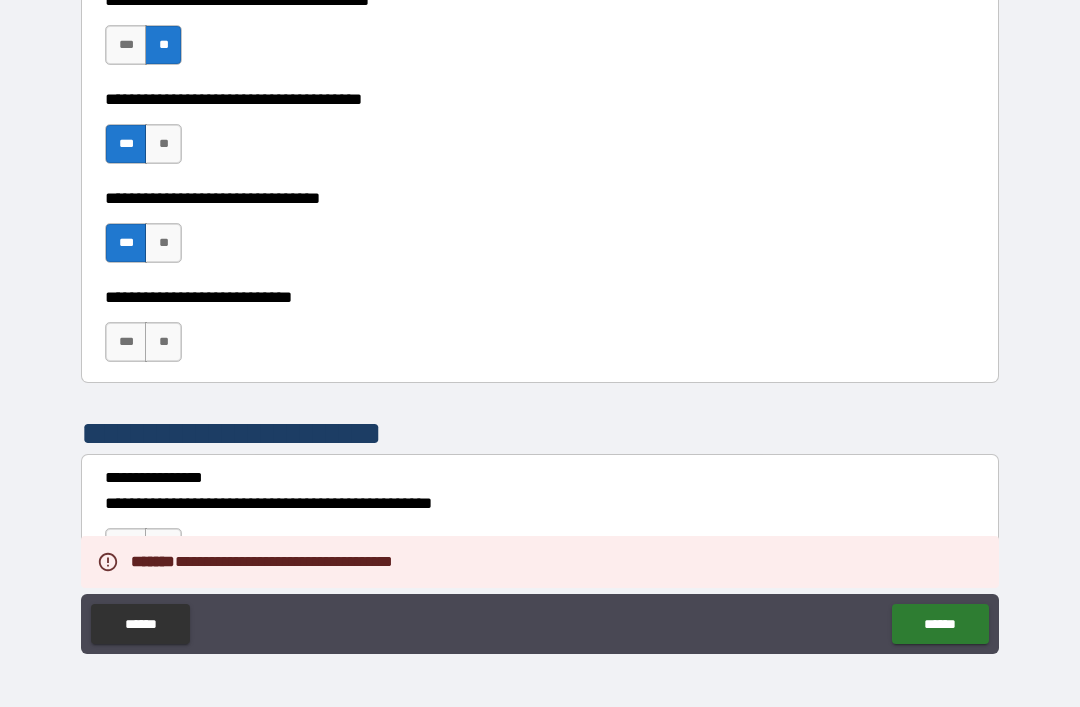 scroll, scrollTop: 2460, scrollLeft: 0, axis: vertical 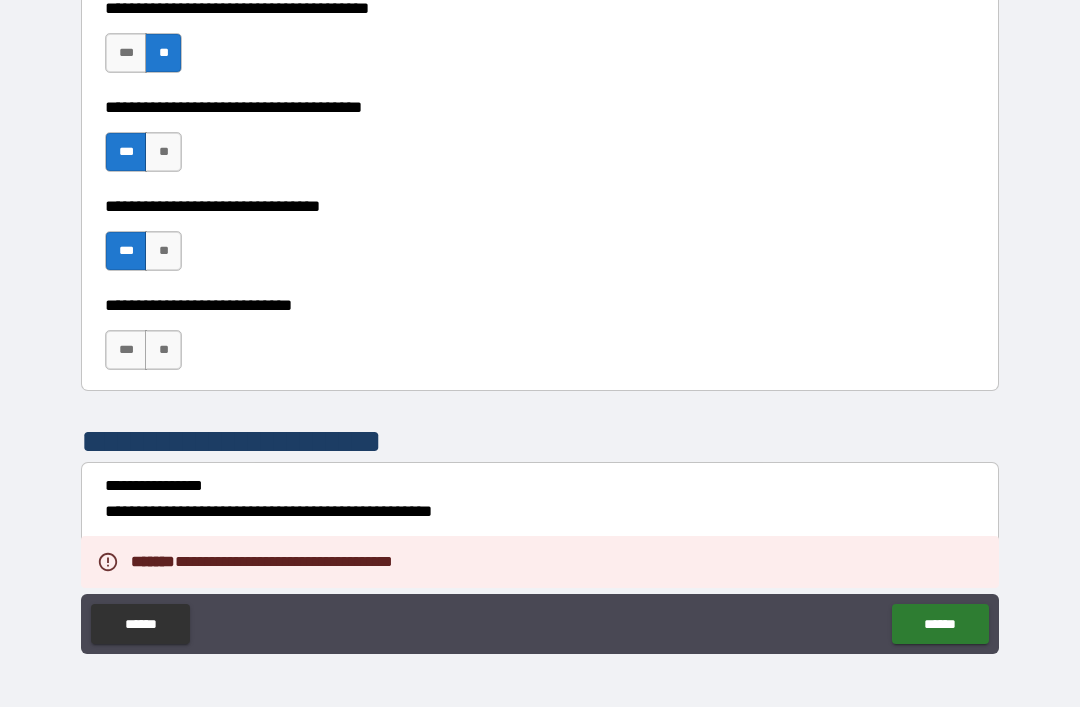click on "**" at bounding box center (163, 350) 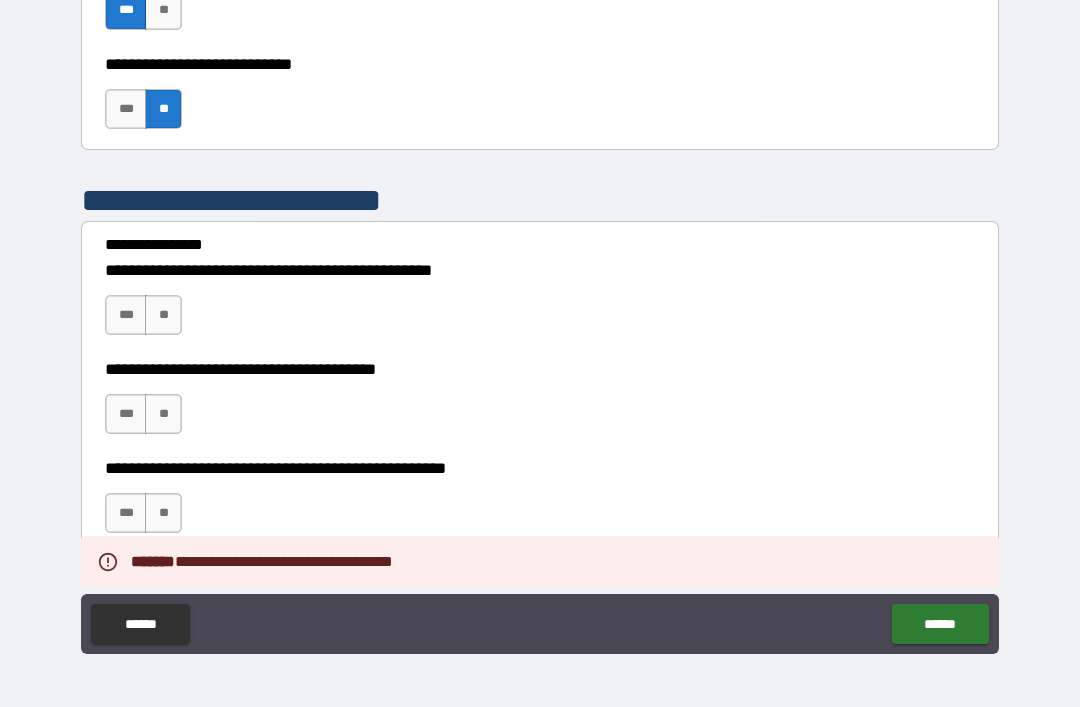 scroll, scrollTop: 2711, scrollLeft: 0, axis: vertical 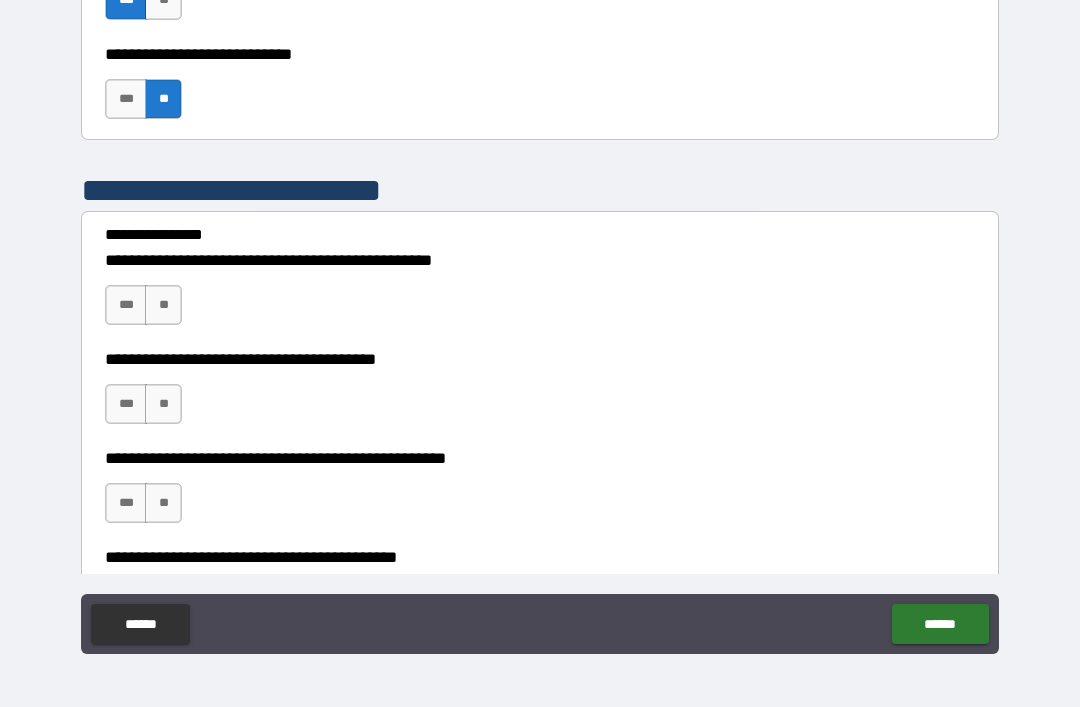 click on "**" at bounding box center [163, 305] 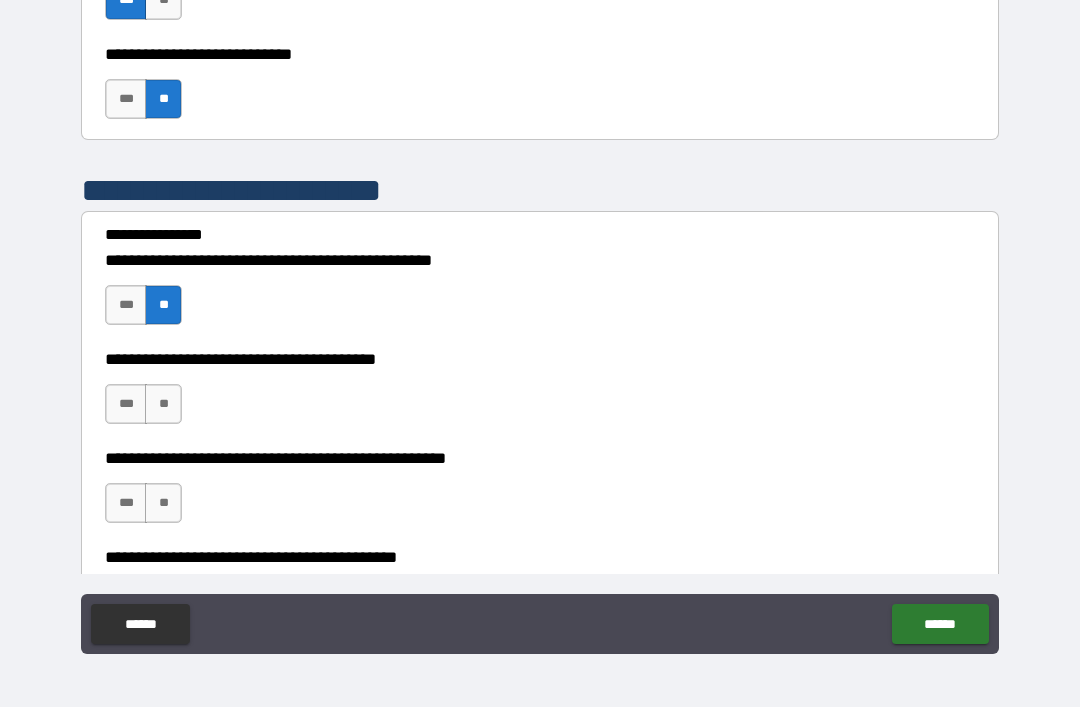 click on "**" at bounding box center [163, 404] 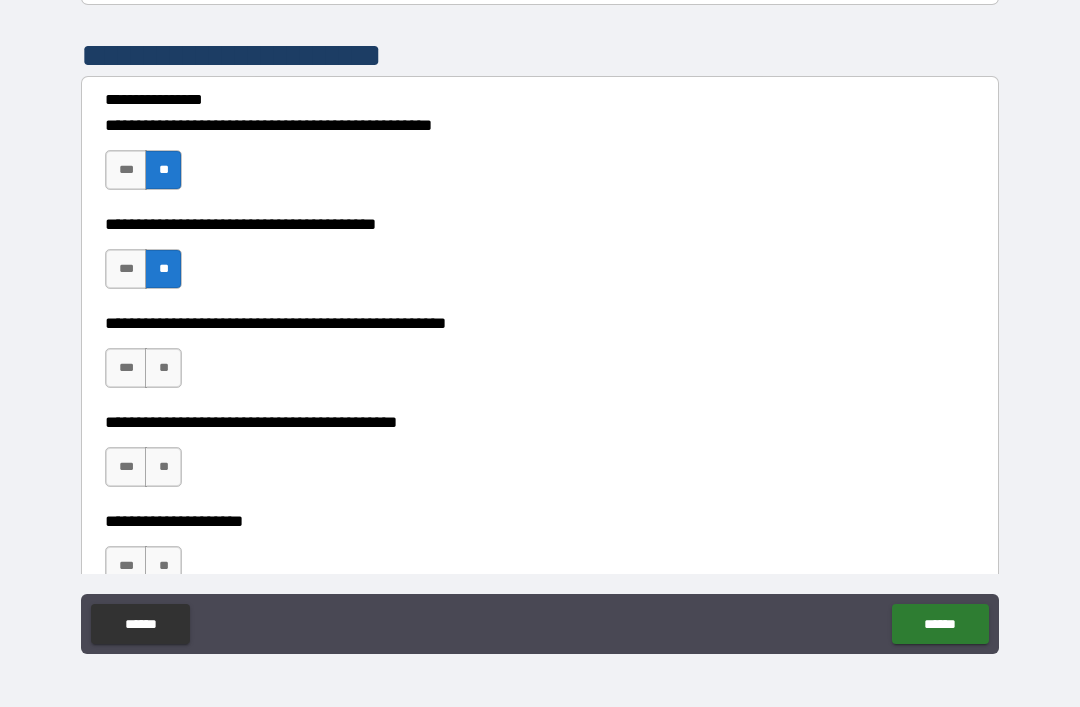 scroll, scrollTop: 2871, scrollLeft: 0, axis: vertical 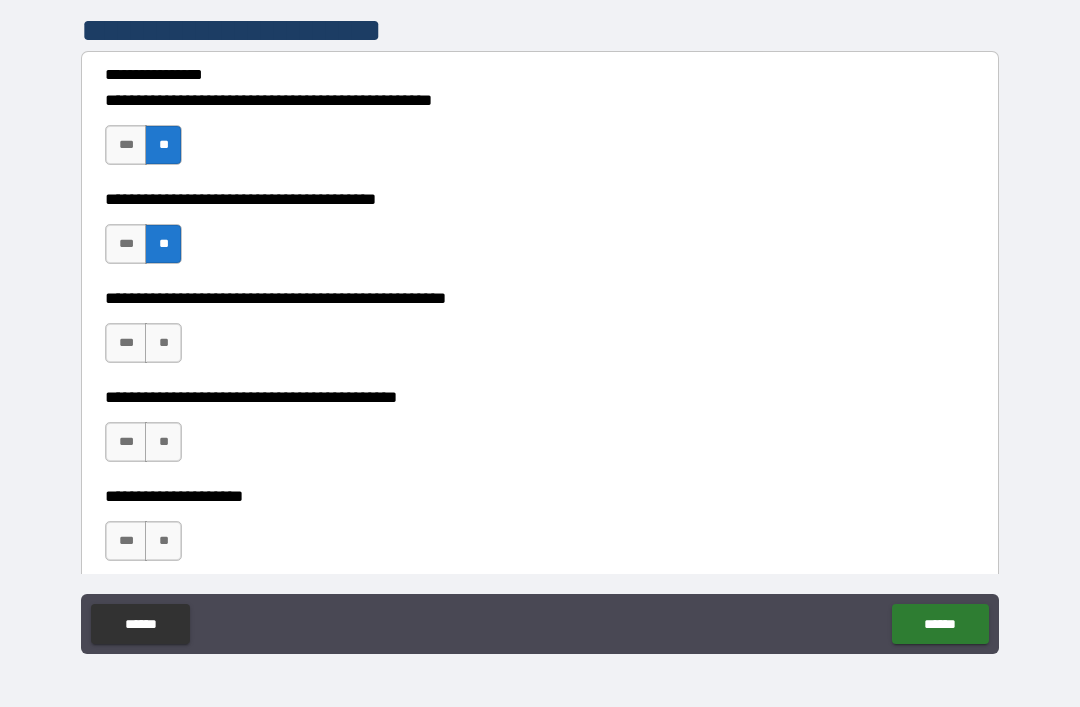 click on "**" at bounding box center [163, 343] 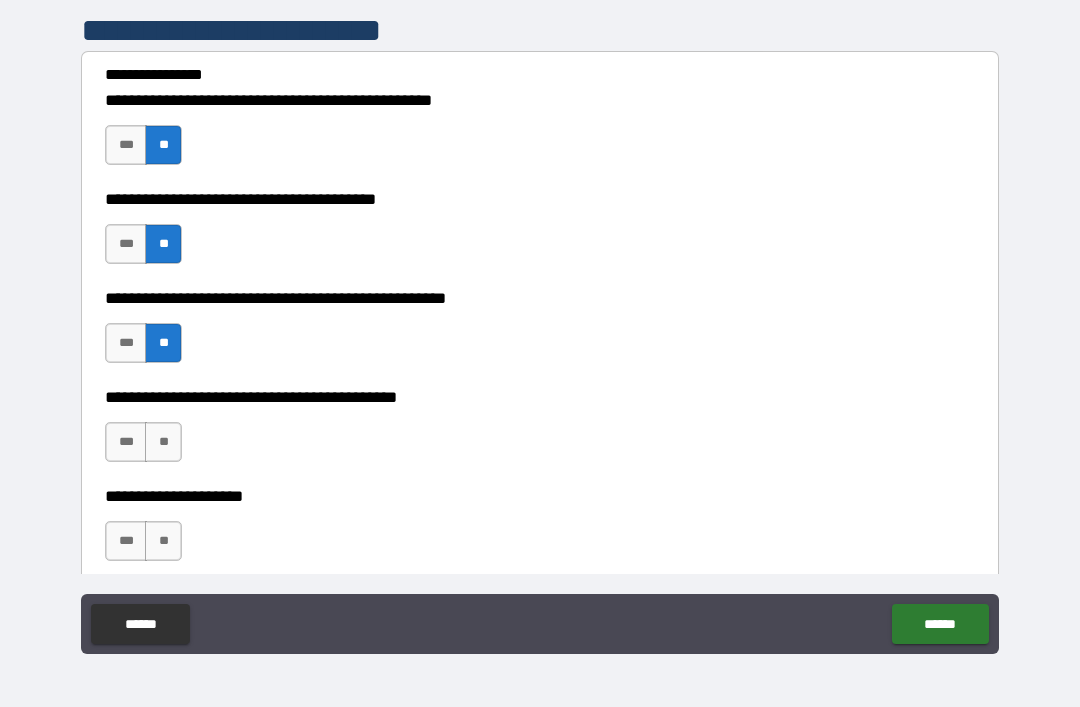 click on "**" at bounding box center [163, 442] 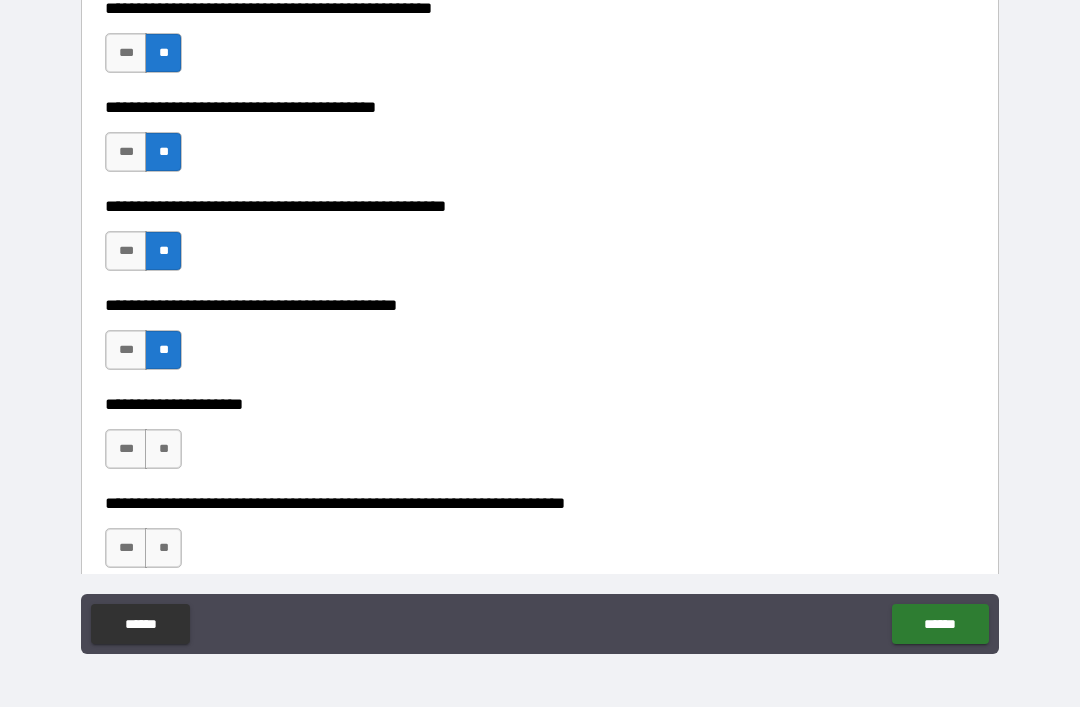 scroll, scrollTop: 3031, scrollLeft: 0, axis: vertical 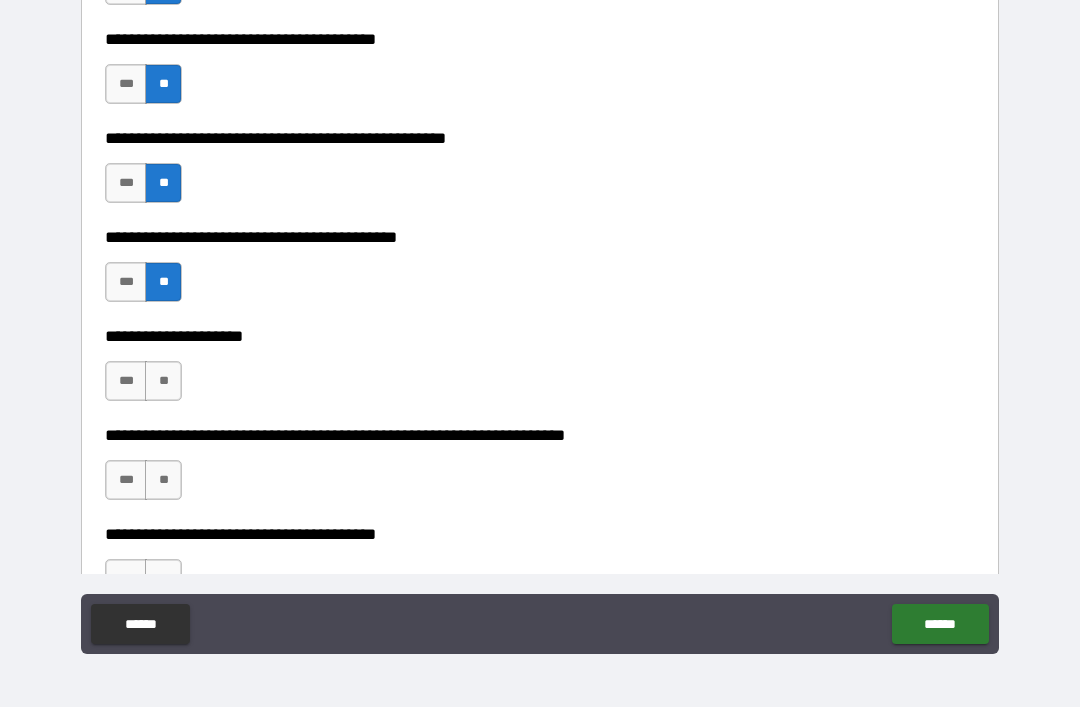 click on "**" at bounding box center (163, 381) 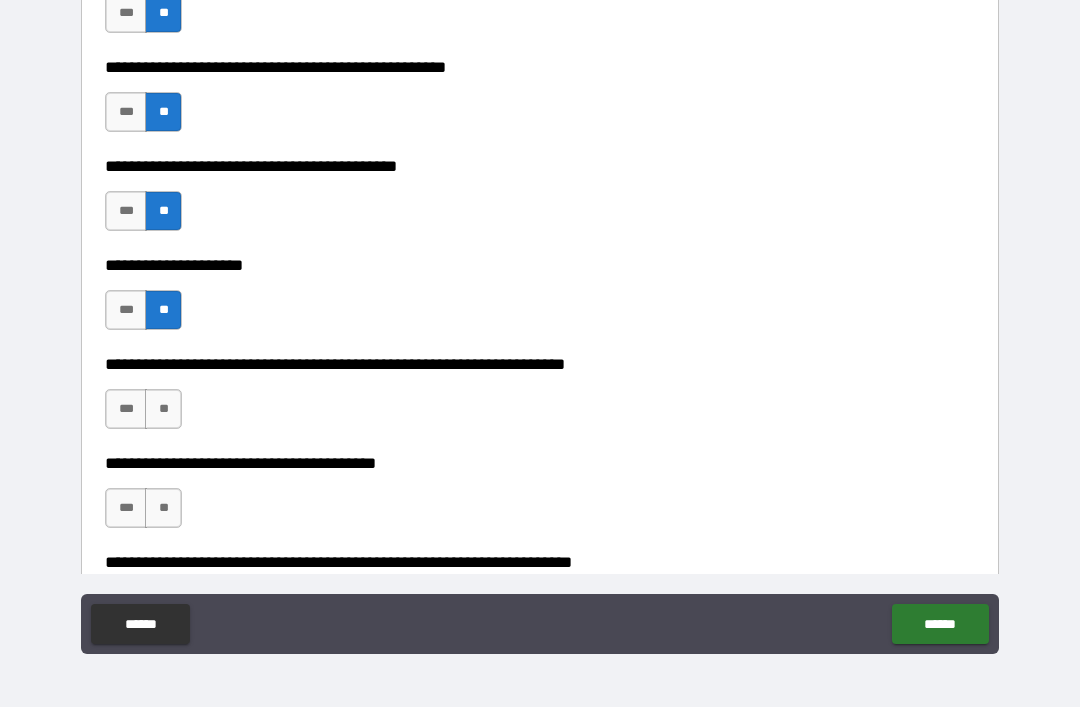 scroll, scrollTop: 3155, scrollLeft: 0, axis: vertical 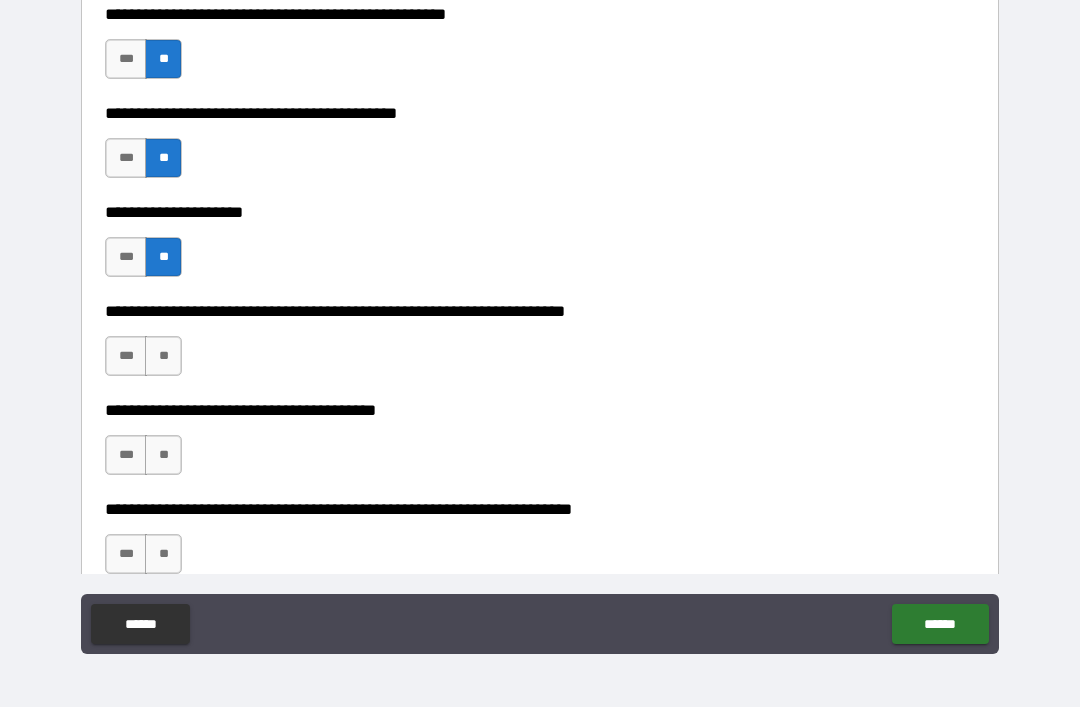 click on "**" at bounding box center [163, 356] 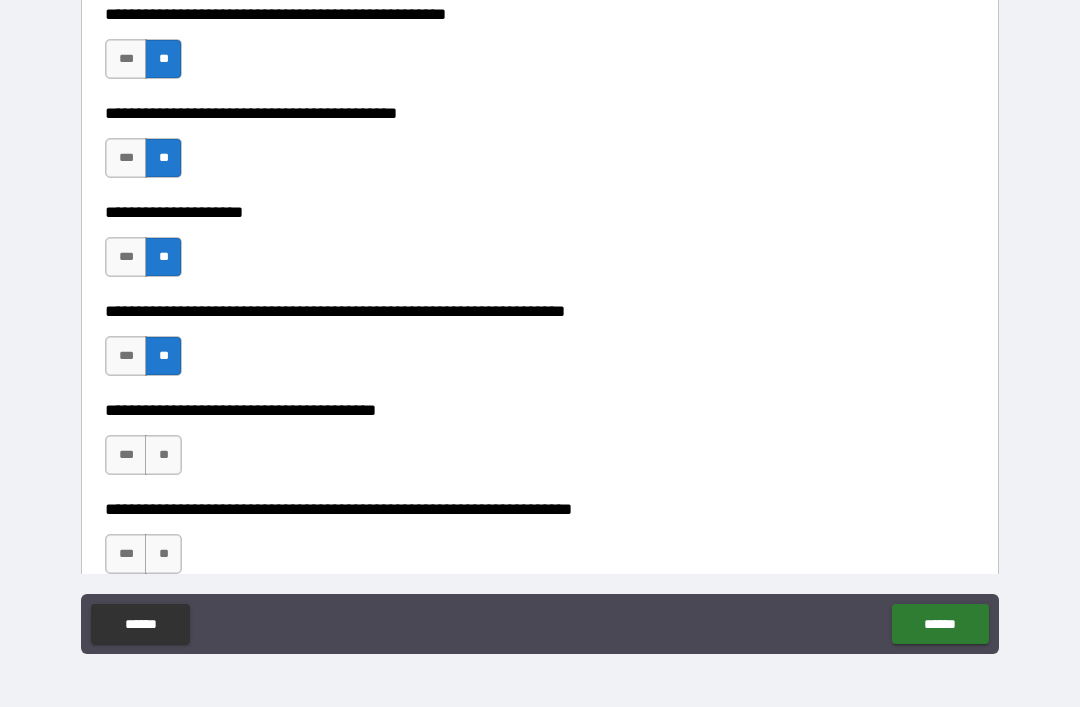 click on "**" at bounding box center (163, 455) 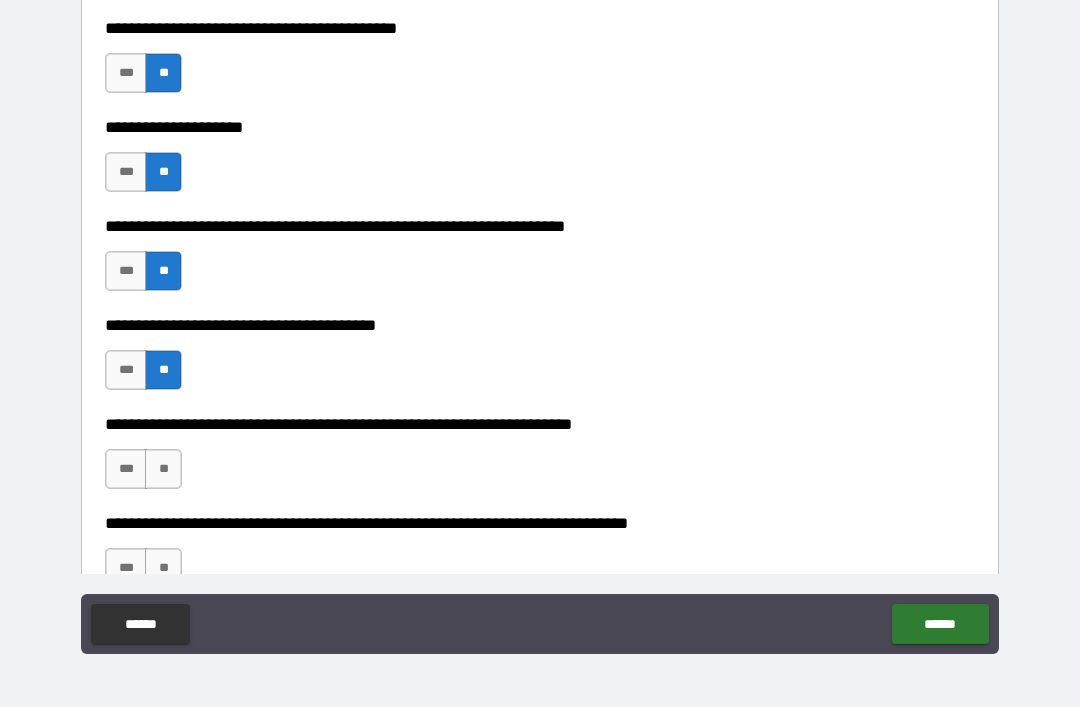 scroll, scrollTop: 3313, scrollLeft: 0, axis: vertical 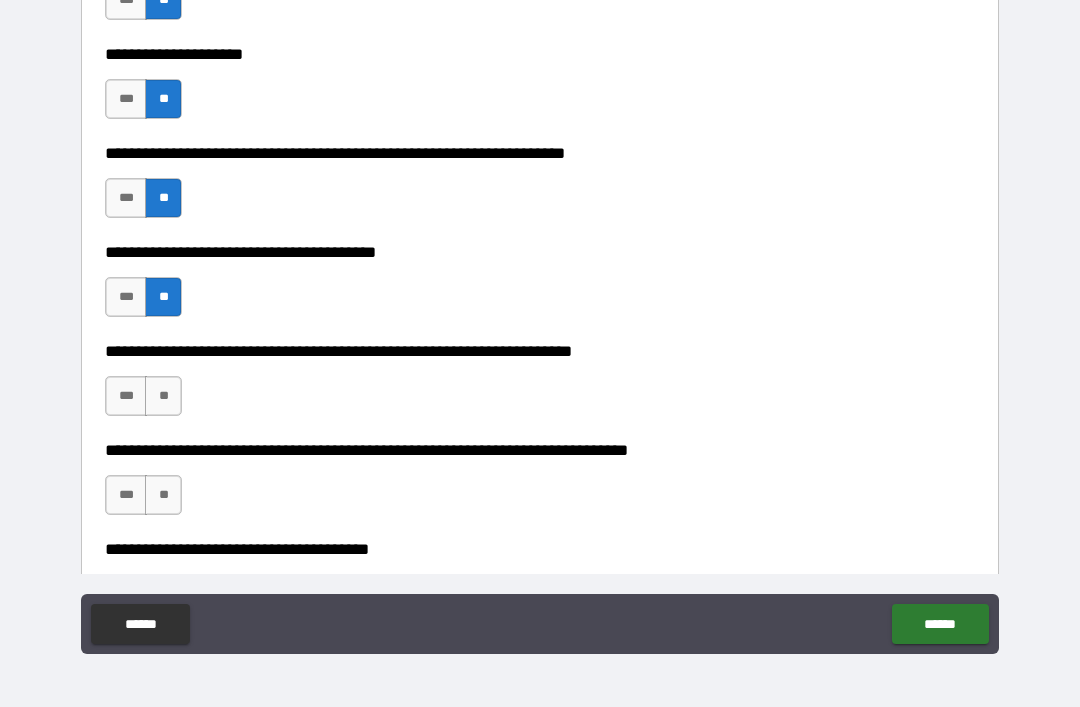 click on "***" at bounding box center (126, 297) 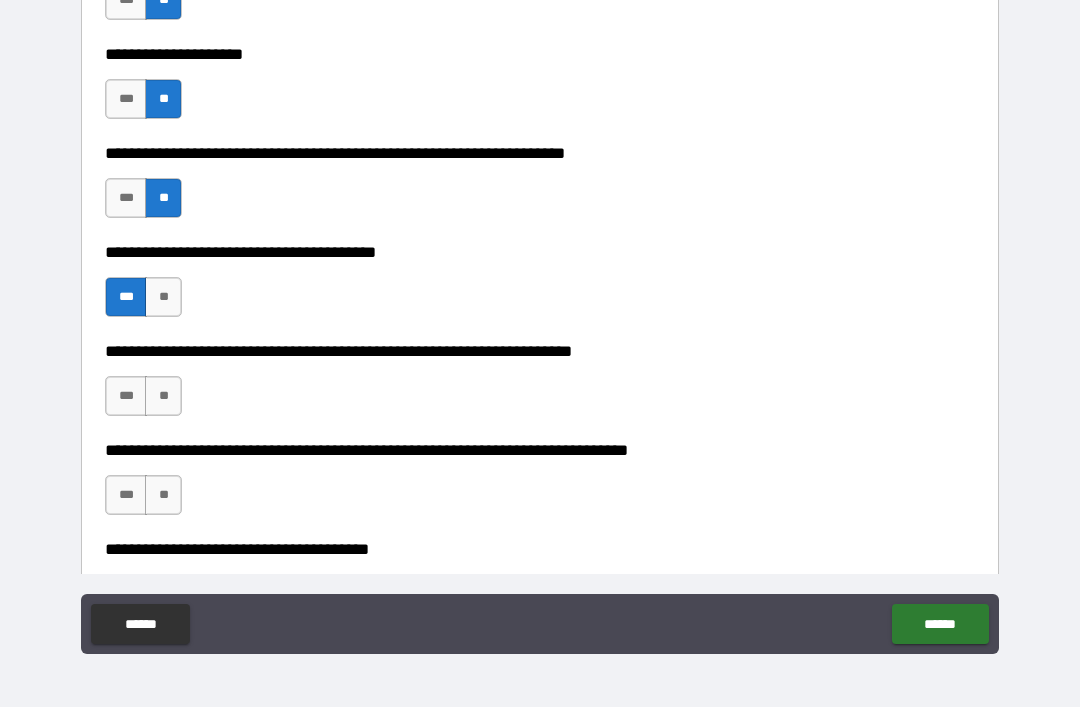 click on "**" at bounding box center (163, 297) 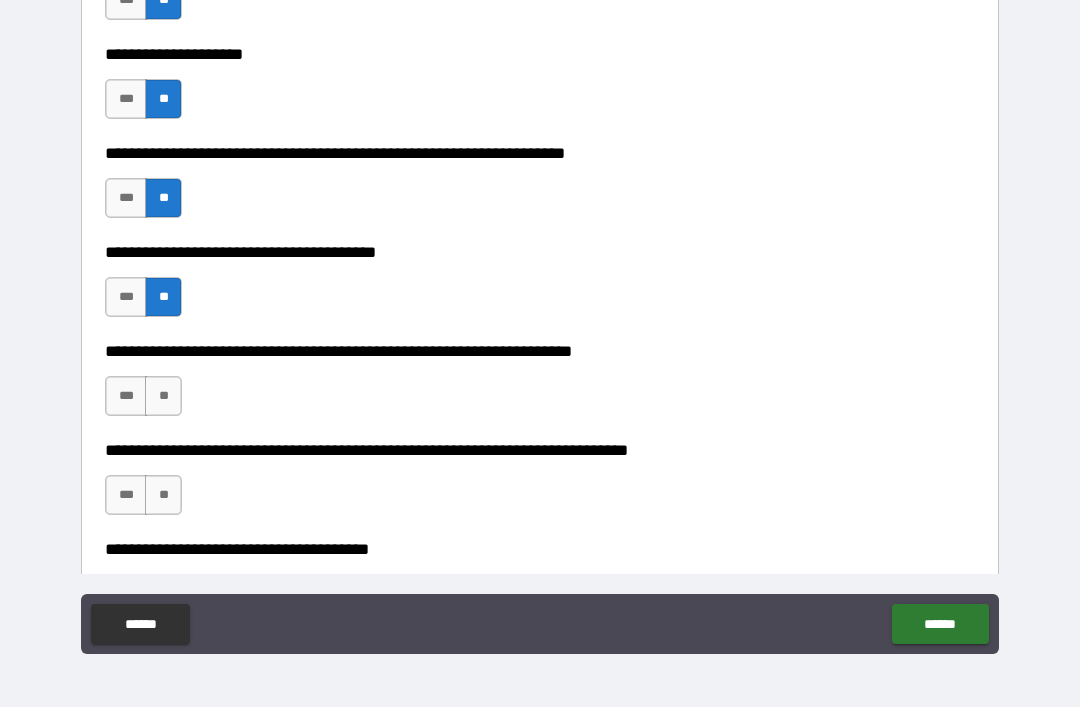 click on "**" at bounding box center (163, 396) 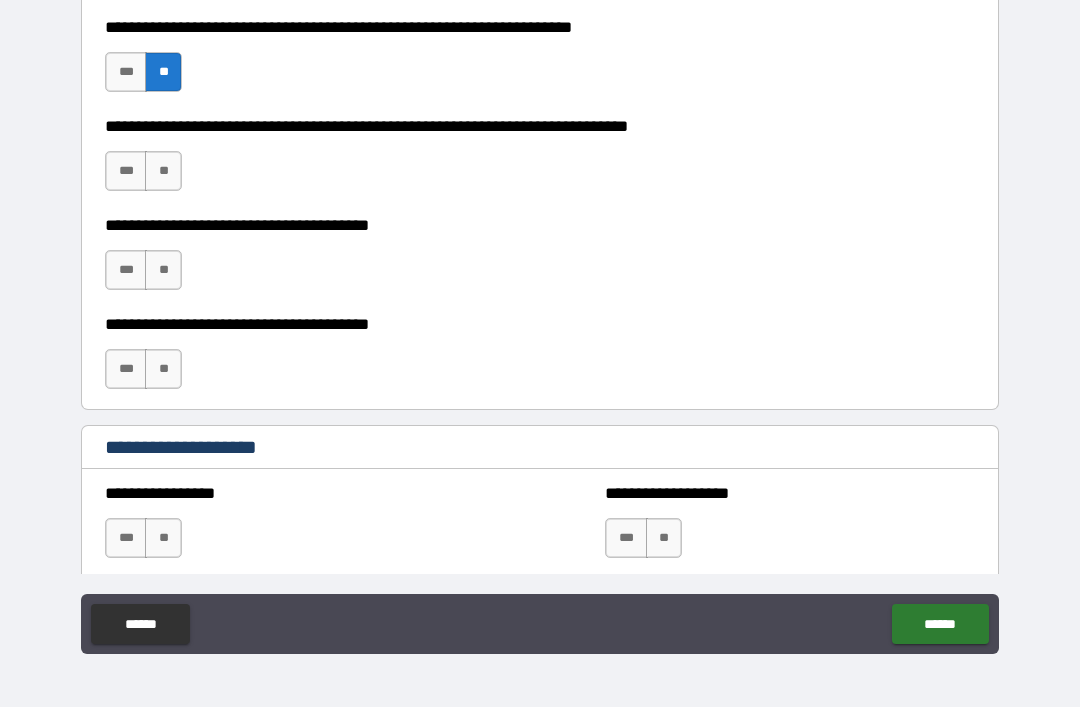 scroll, scrollTop: 3639, scrollLeft: 0, axis: vertical 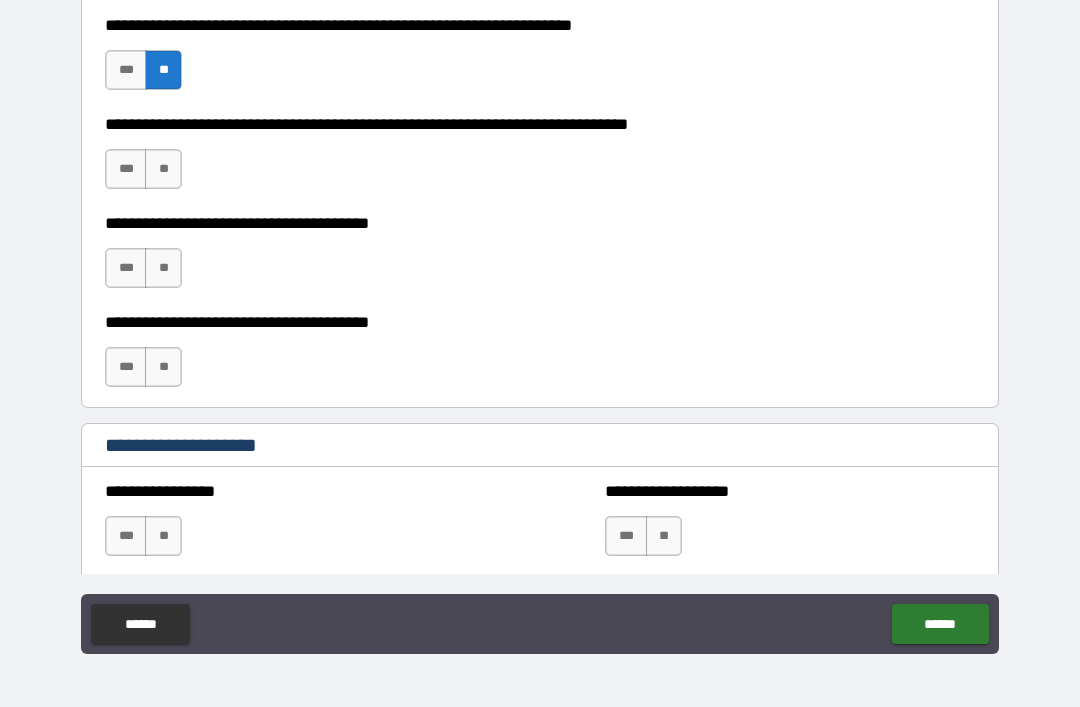 click on "**" at bounding box center (163, 169) 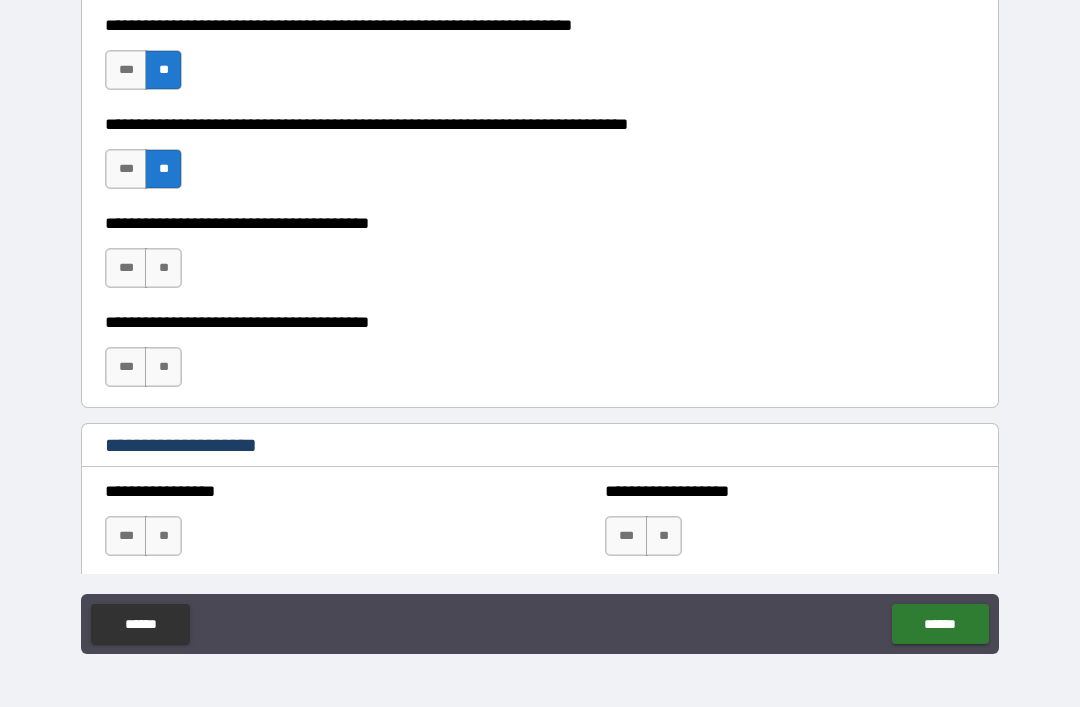 click on "**" at bounding box center (163, 268) 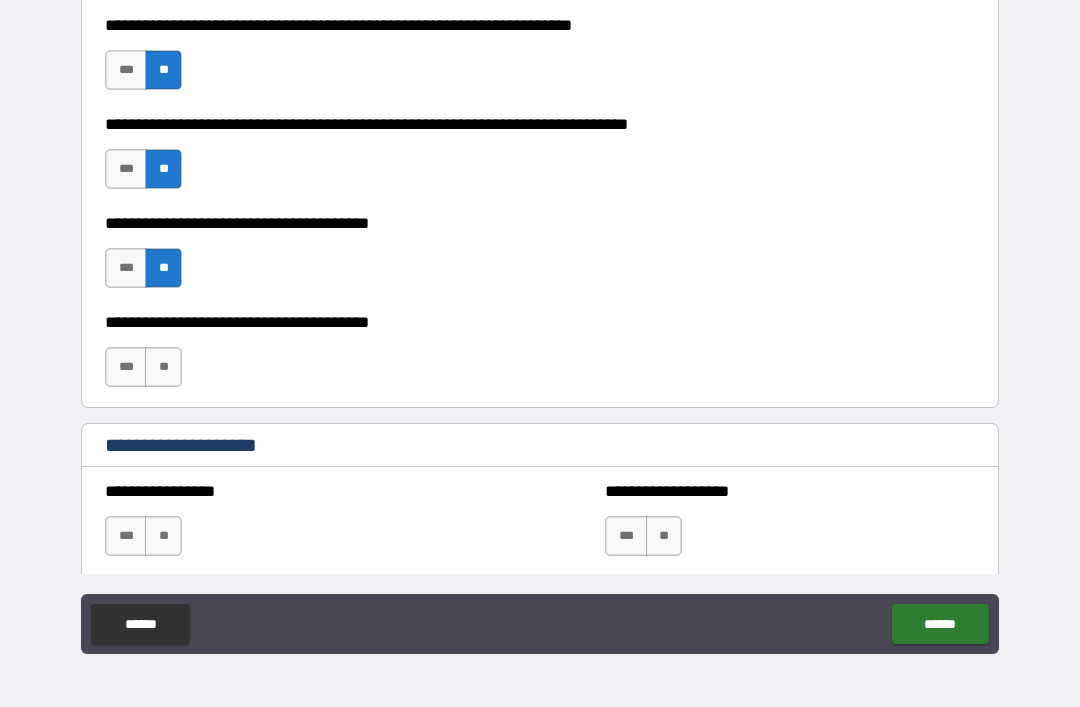 click on "**" at bounding box center (163, 367) 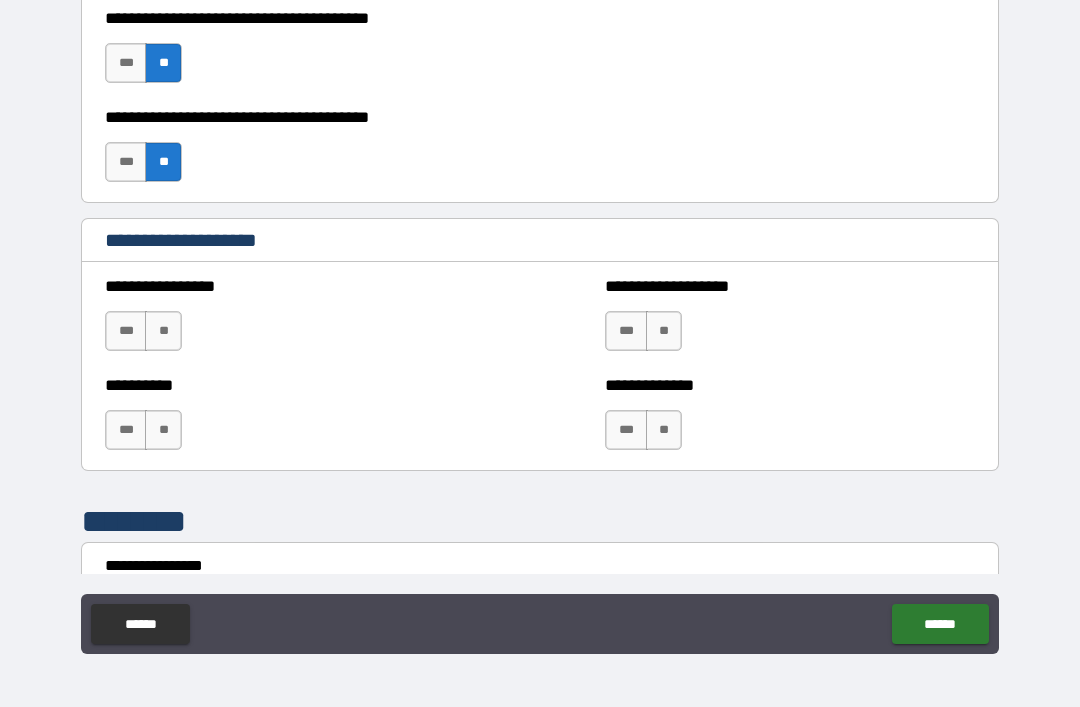 scroll, scrollTop: 3860, scrollLeft: 0, axis: vertical 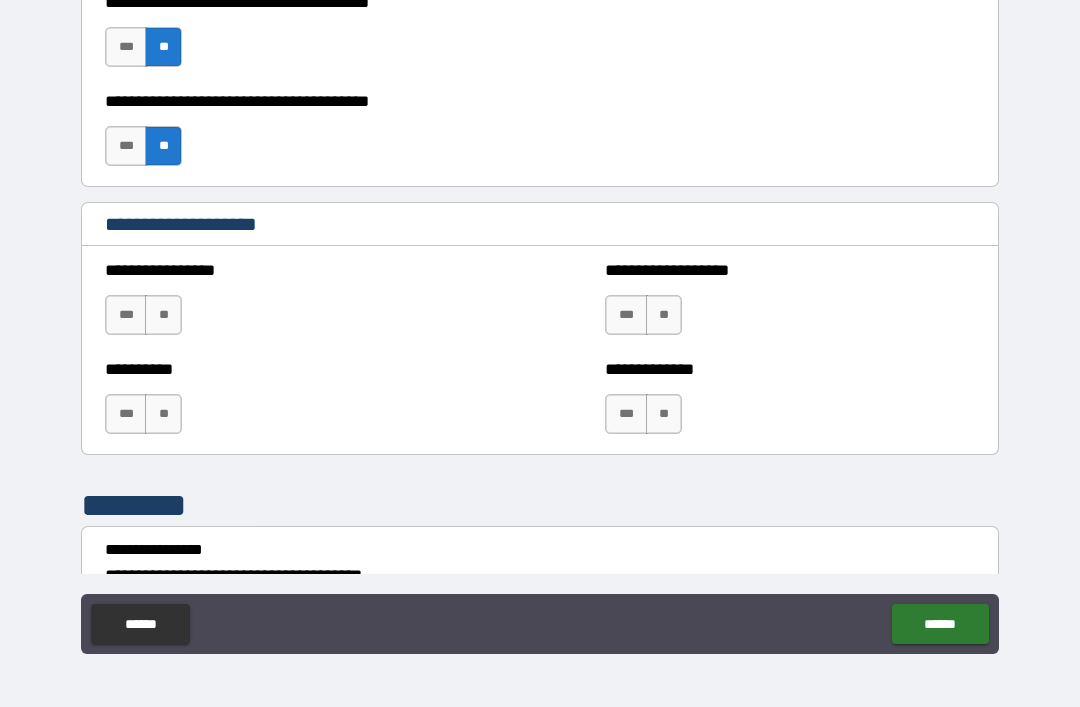 click on "***" at bounding box center (126, 315) 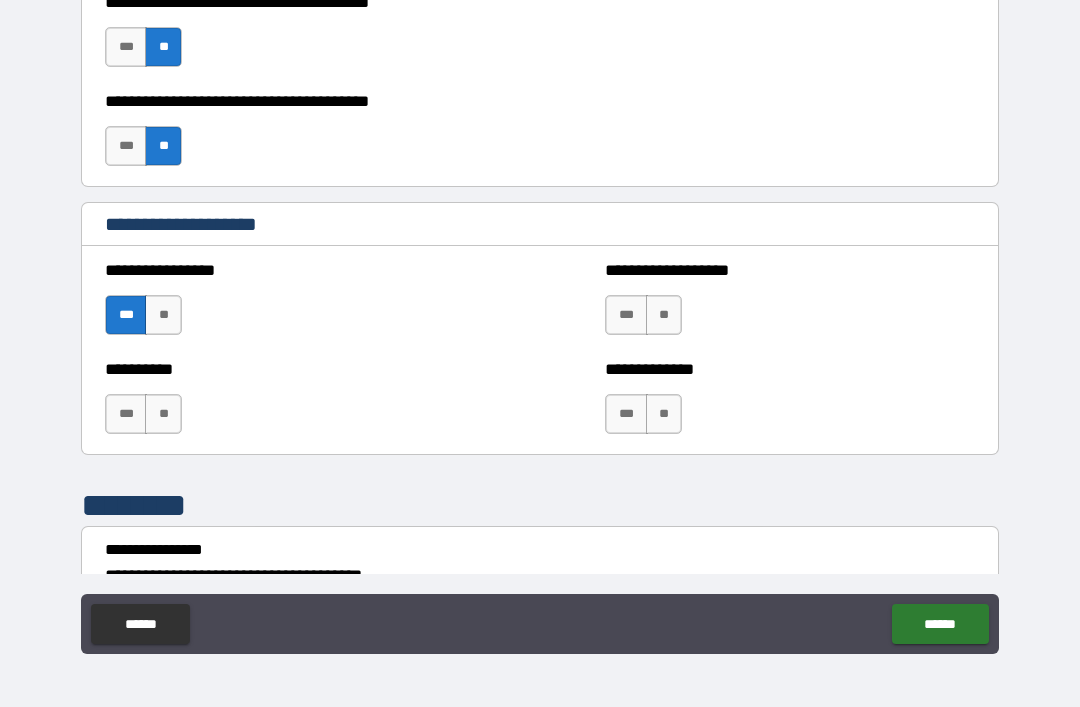 click on "**" at bounding box center (163, 414) 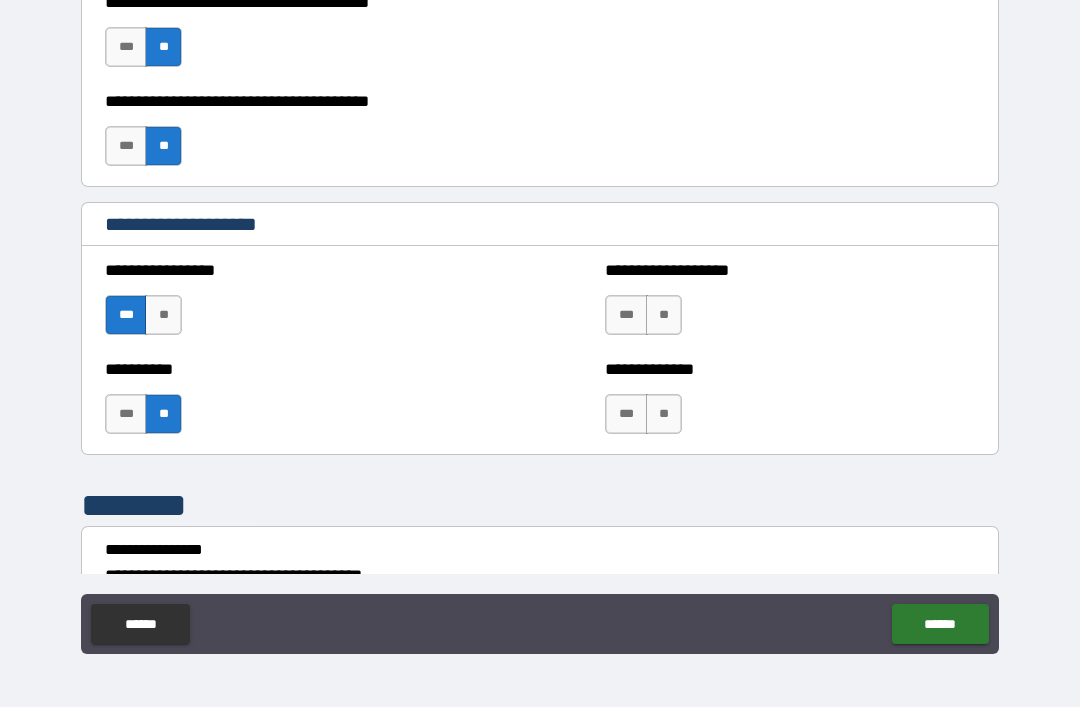 click on "***" at bounding box center (626, 315) 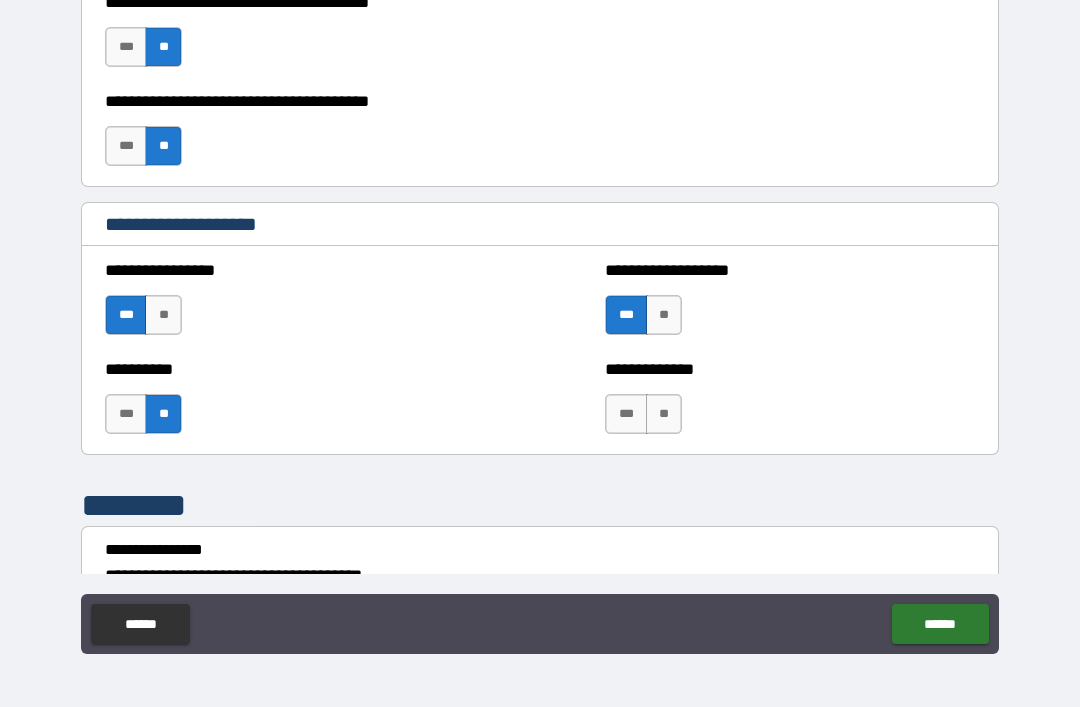 click on "**" at bounding box center [163, 315] 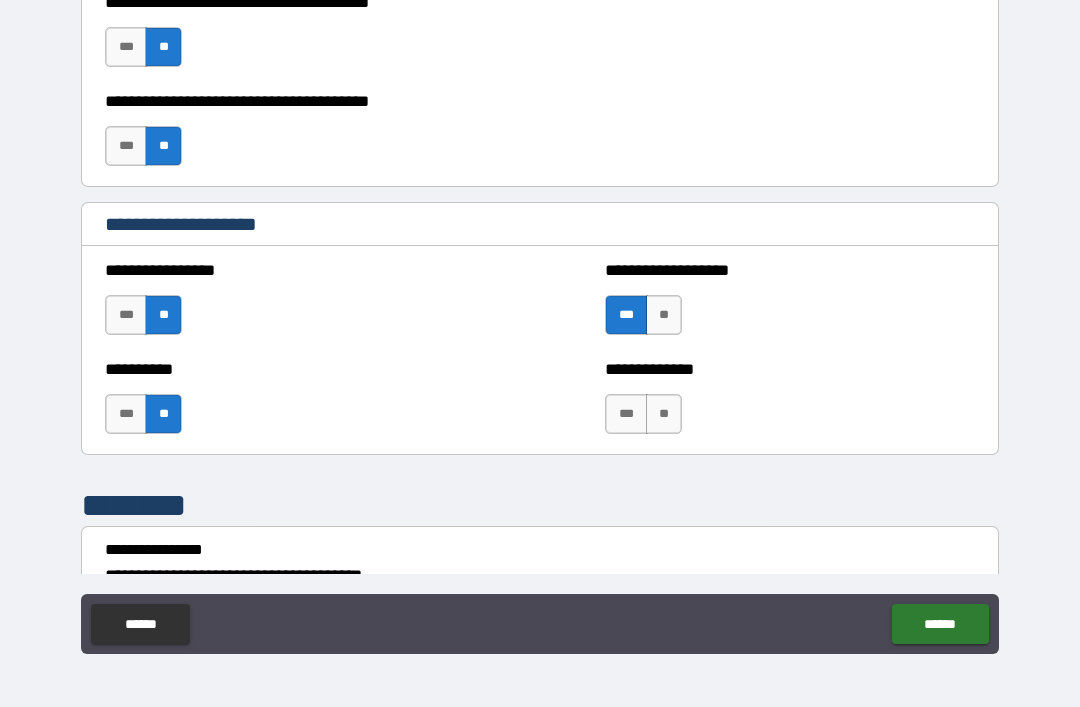 click on "**" at bounding box center (664, 414) 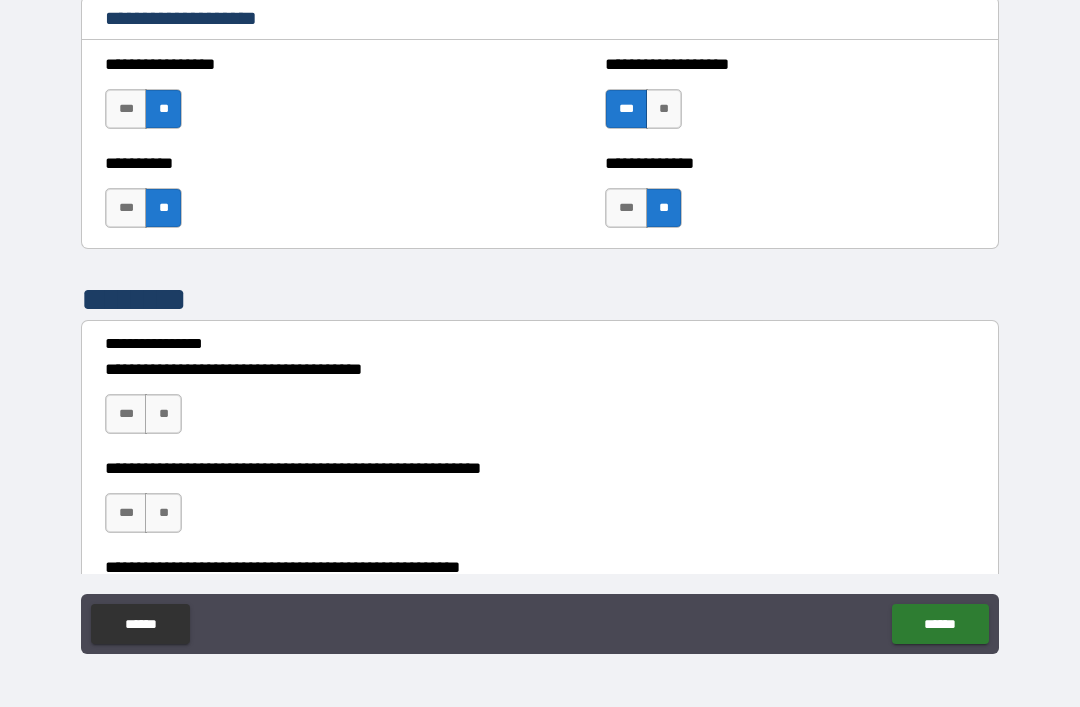 scroll, scrollTop: 4067, scrollLeft: 0, axis: vertical 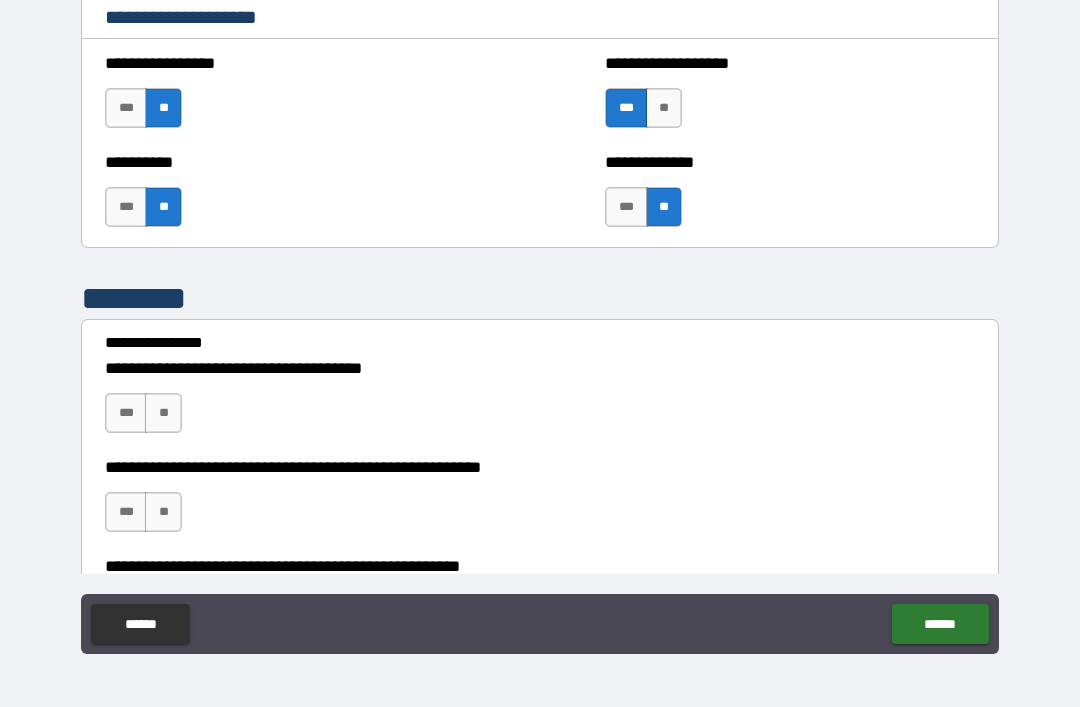 click on "***" at bounding box center (626, 207) 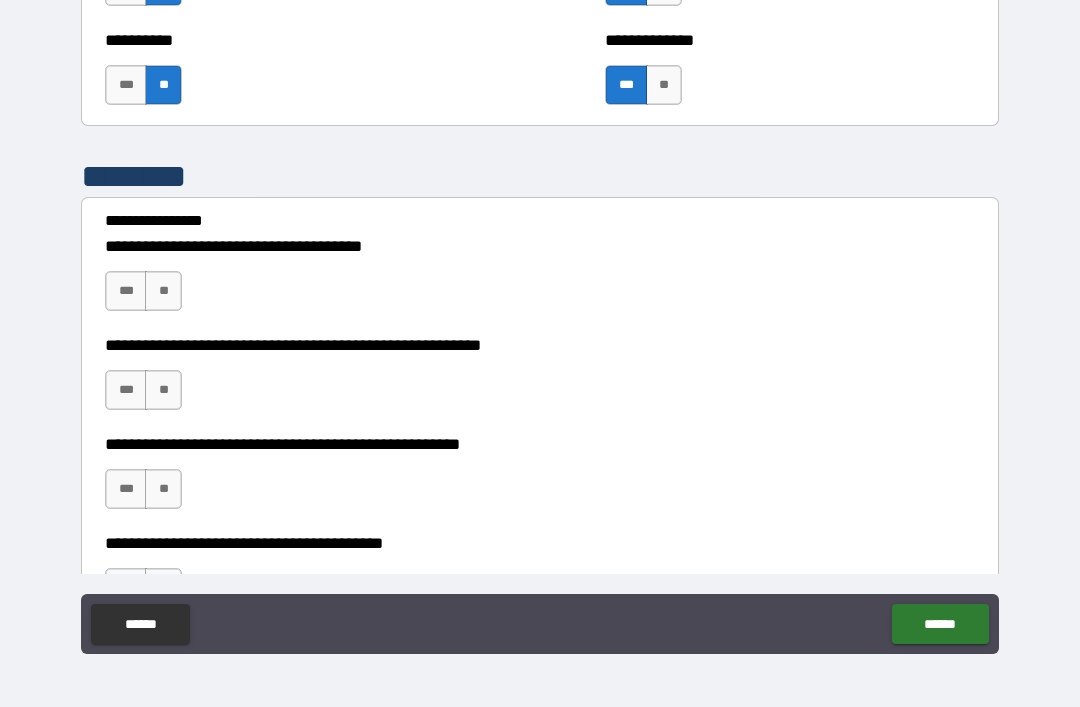 scroll, scrollTop: 4196, scrollLeft: 0, axis: vertical 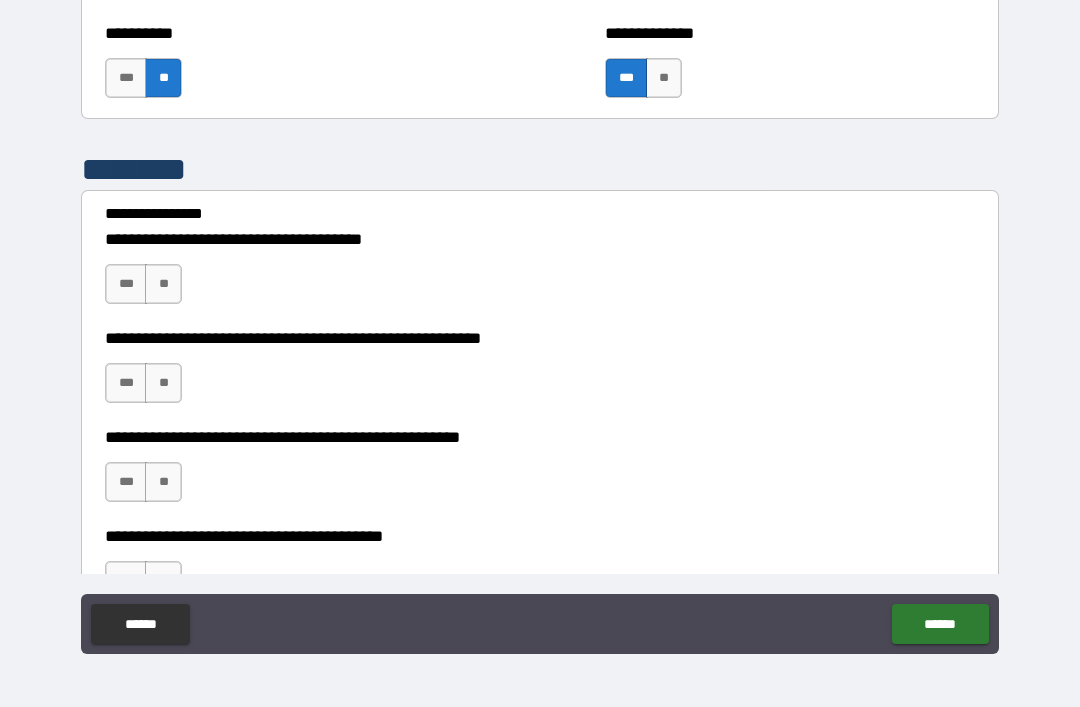 click on "**" at bounding box center (163, 284) 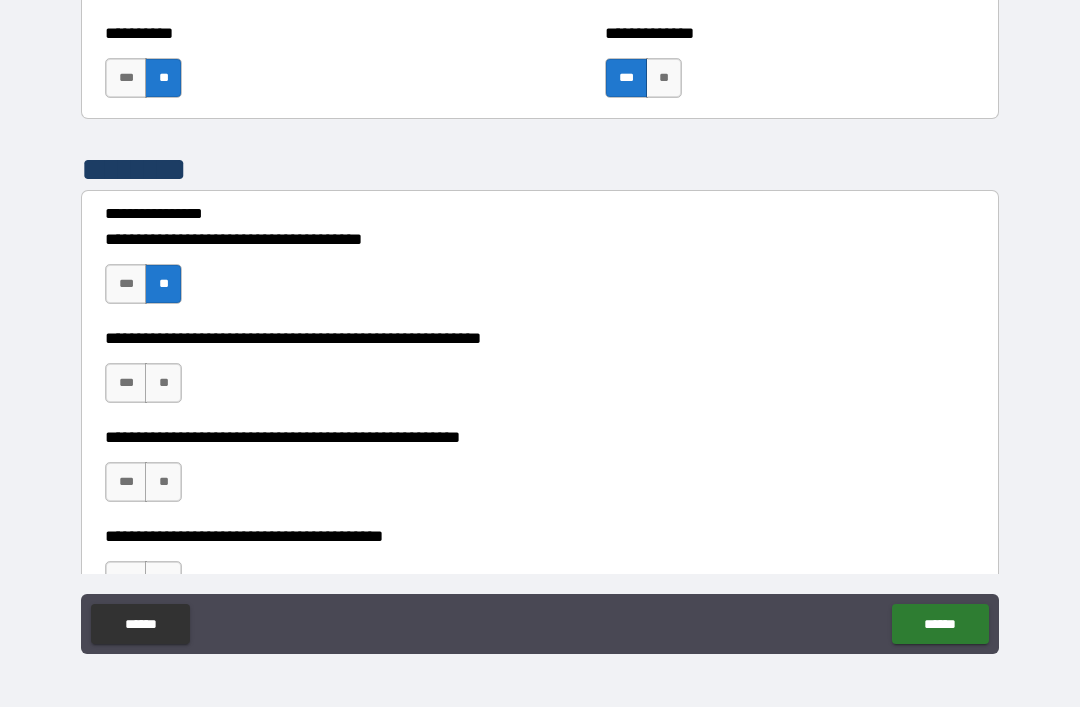 click on "**" at bounding box center [163, 383] 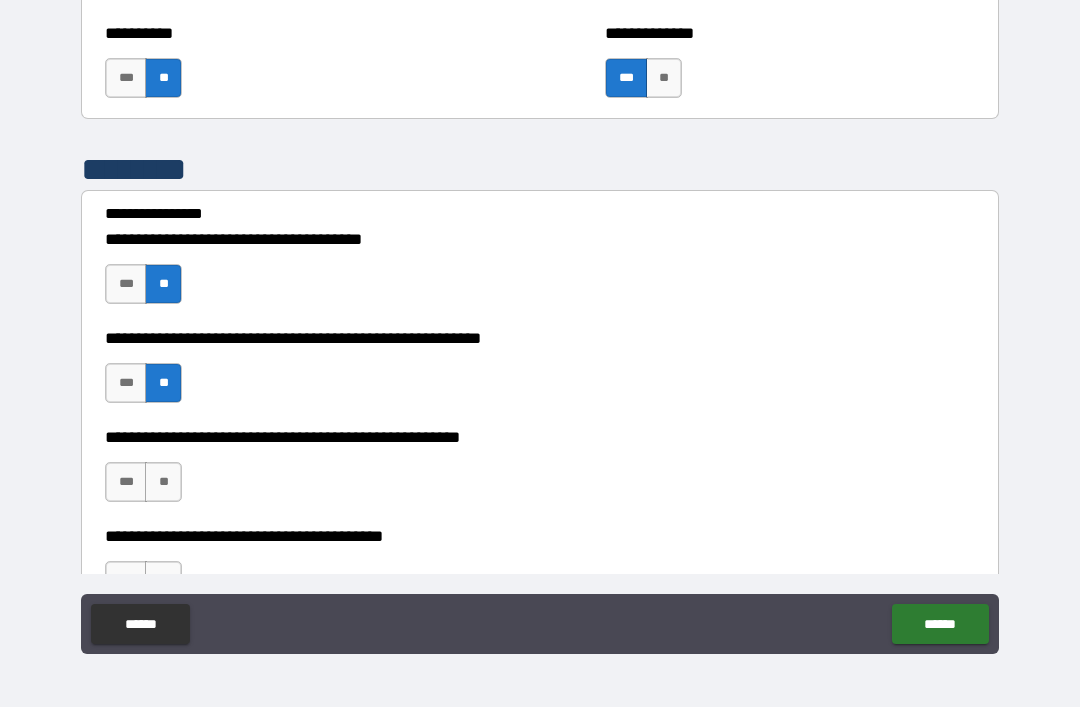 click on "**" at bounding box center (163, 482) 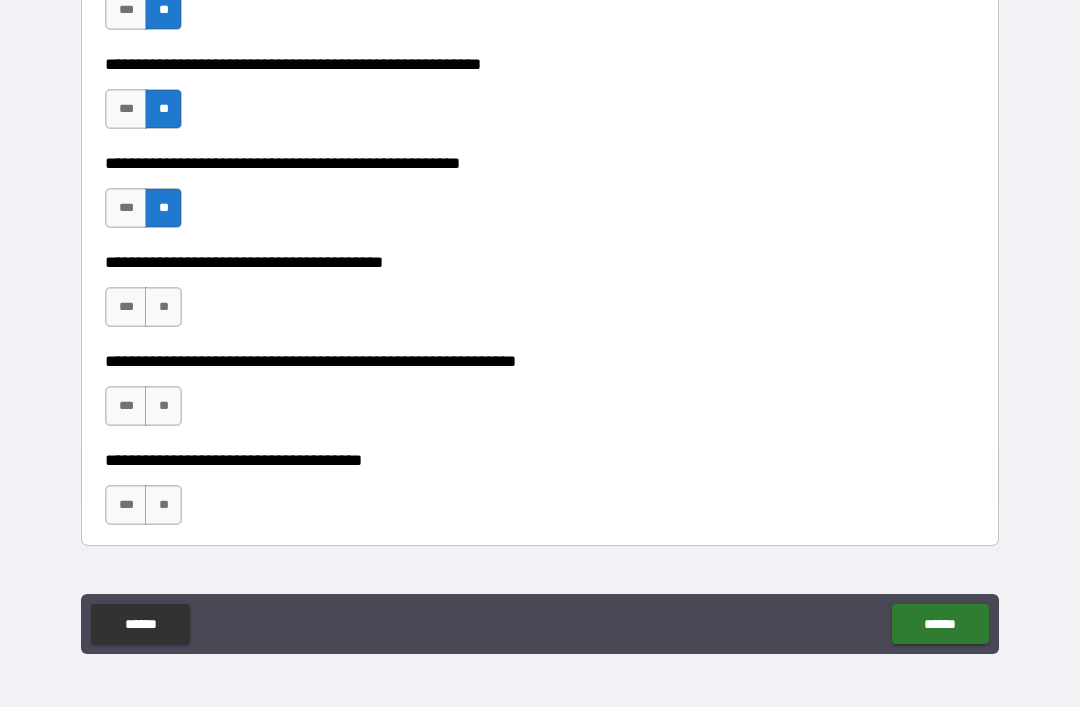 scroll, scrollTop: 4471, scrollLeft: 0, axis: vertical 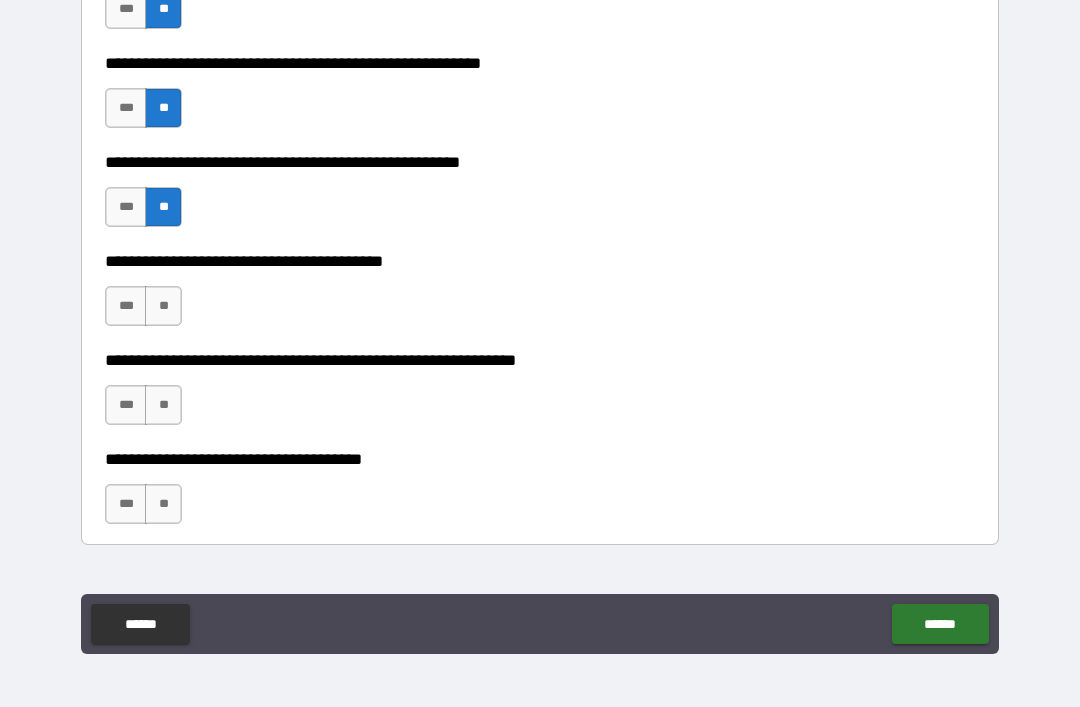 click on "**" at bounding box center [163, 306] 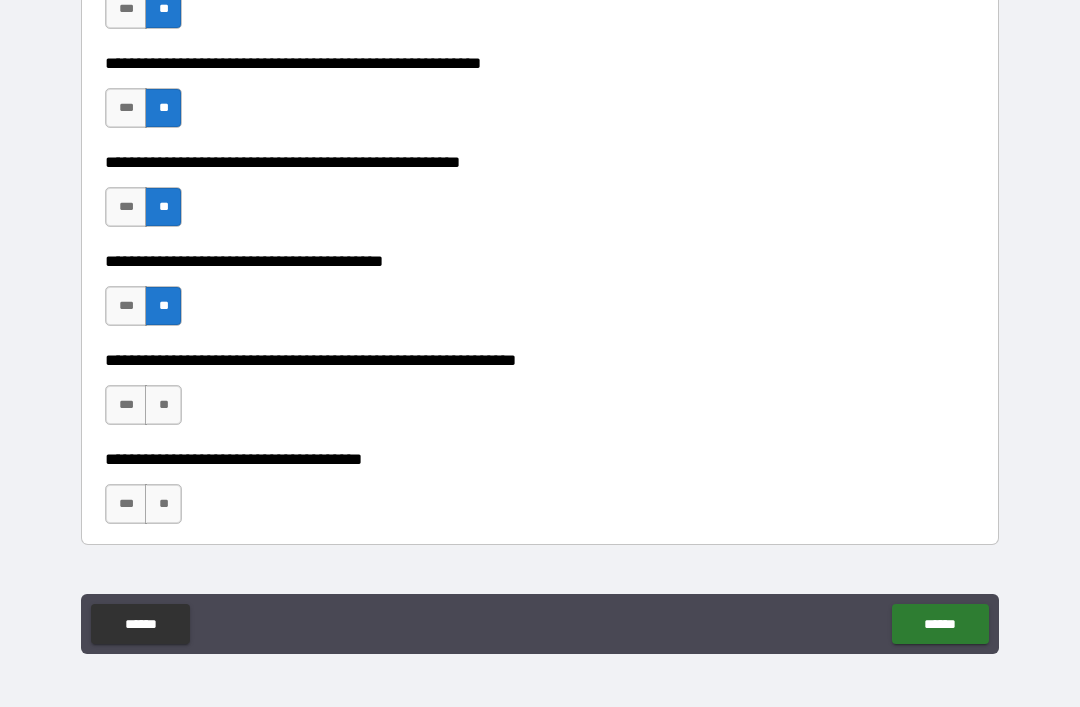 click on "**" at bounding box center [163, 405] 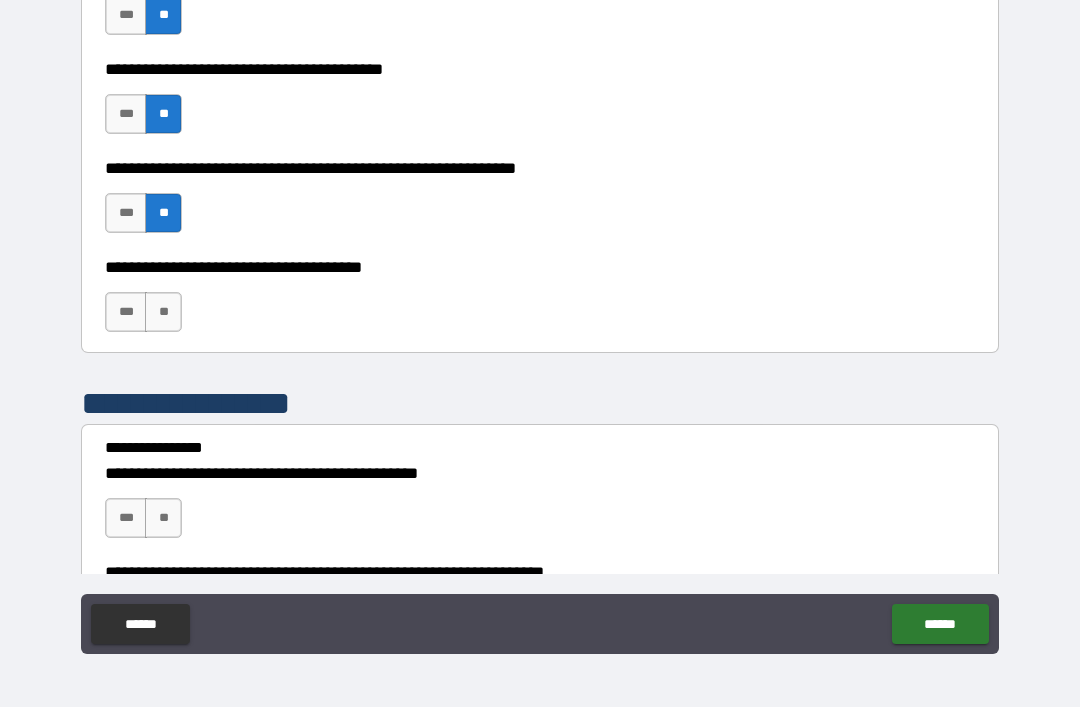 scroll, scrollTop: 4684, scrollLeft: 0, axis: vertical 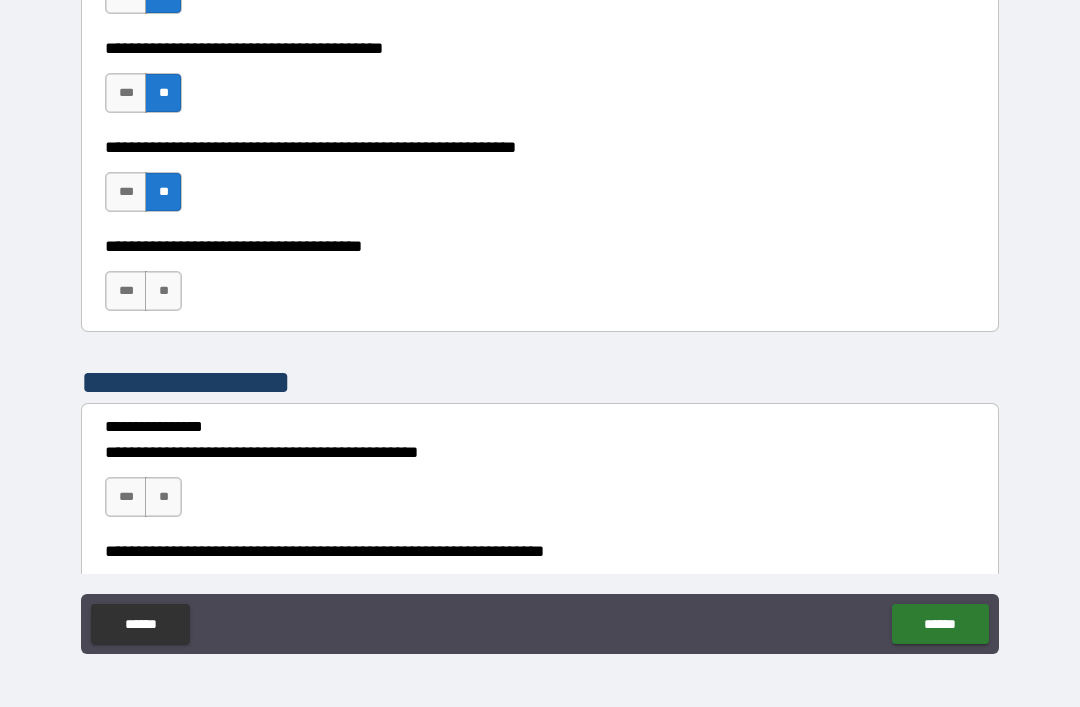 click on "**" at bounding box center (163, 291) 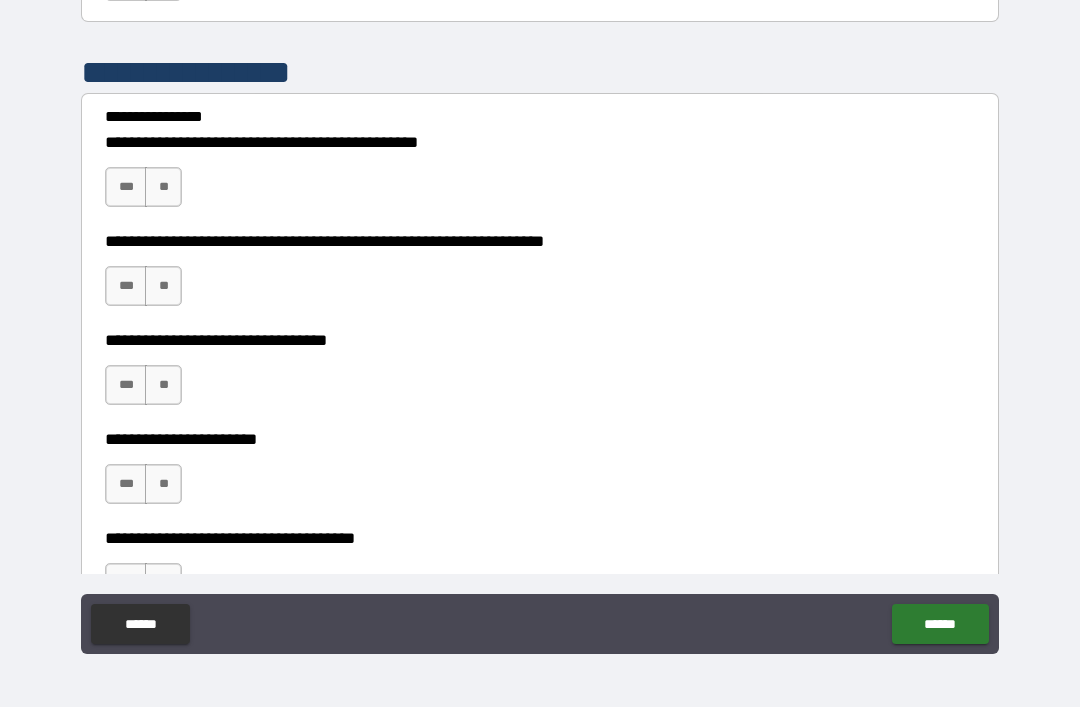scroll, scrollTop: 4993, scrollLeft: 0, axis: vertical 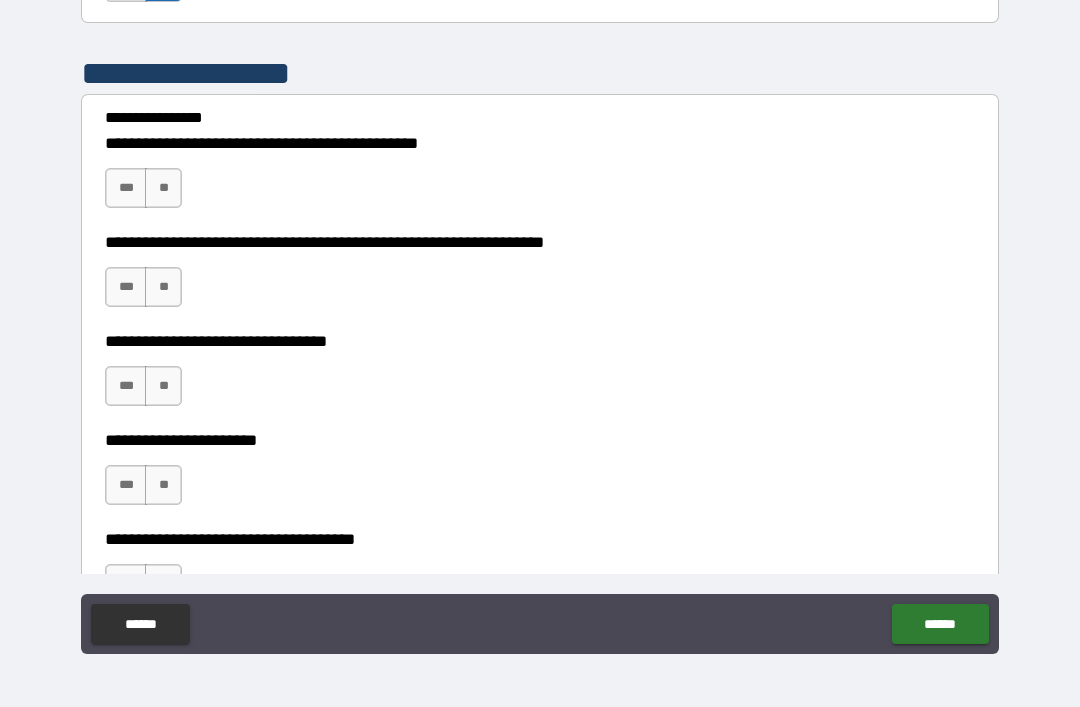 click on "**" at bounding box center (163, 188) 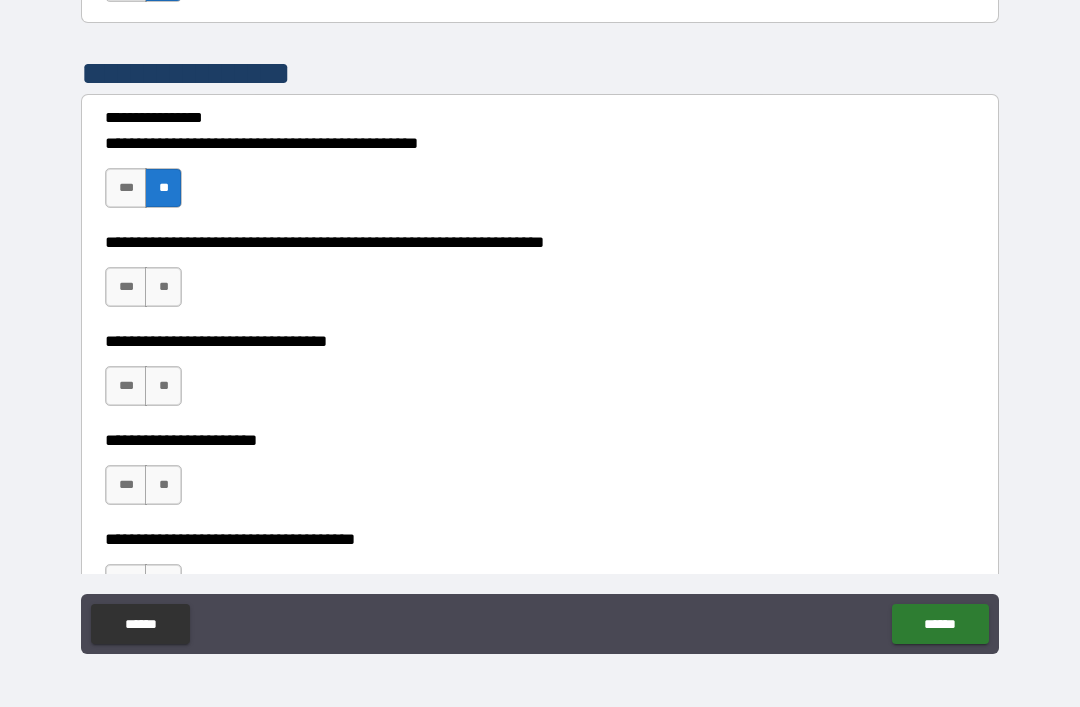 click on "**" at bounding box center (163, 287) 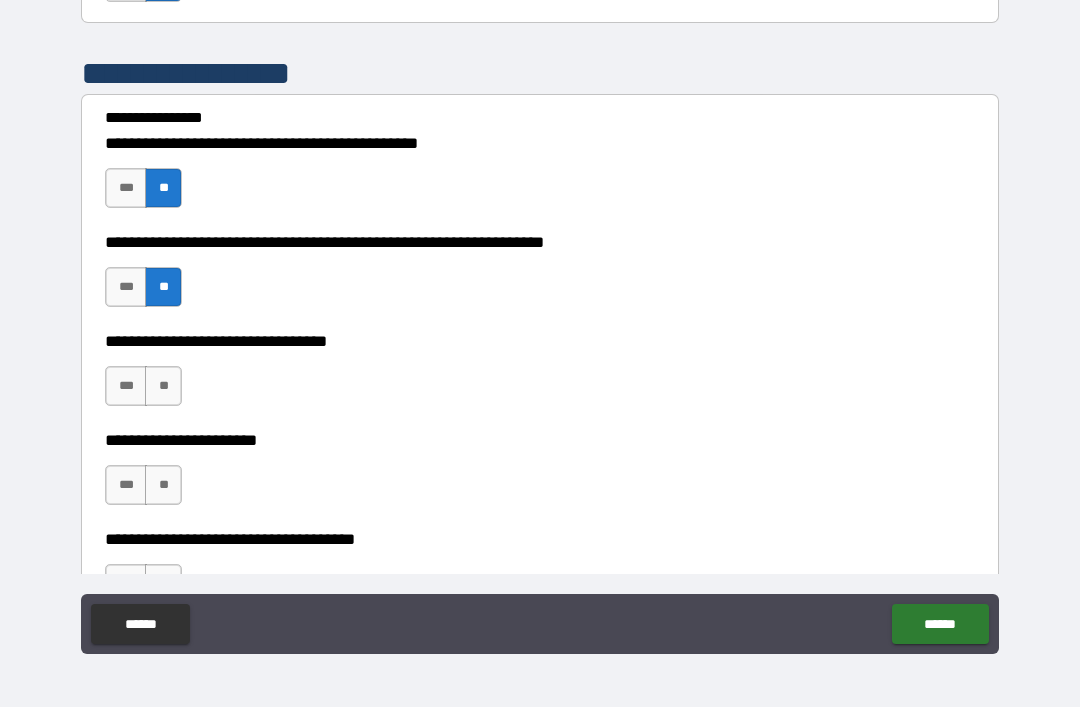 click on "**" at bounding box center [163, 386] 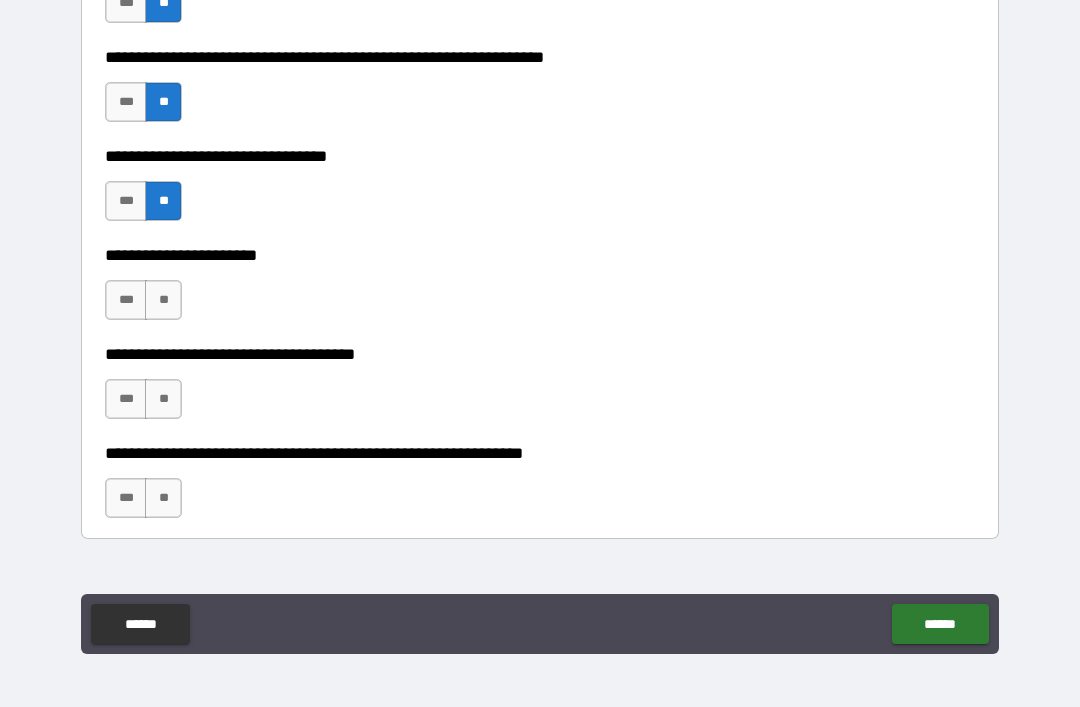 scroll, scrollTop: 5179, scrollLeft: 0, axis: vertical 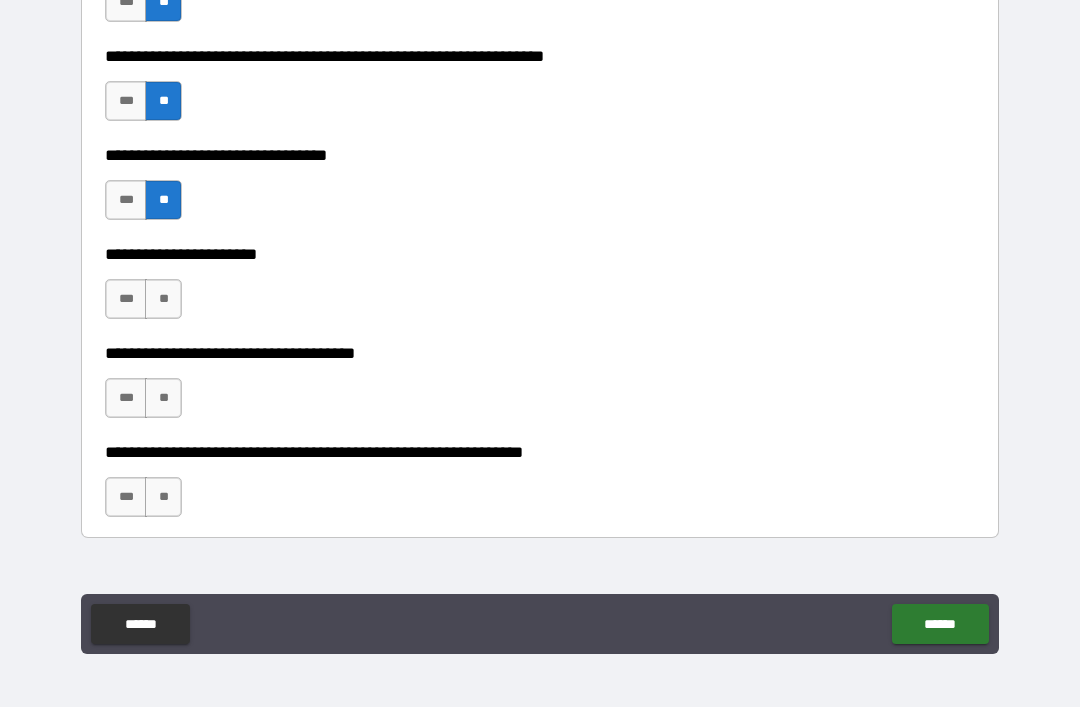 click on "**" at bounding box center [163, 299] 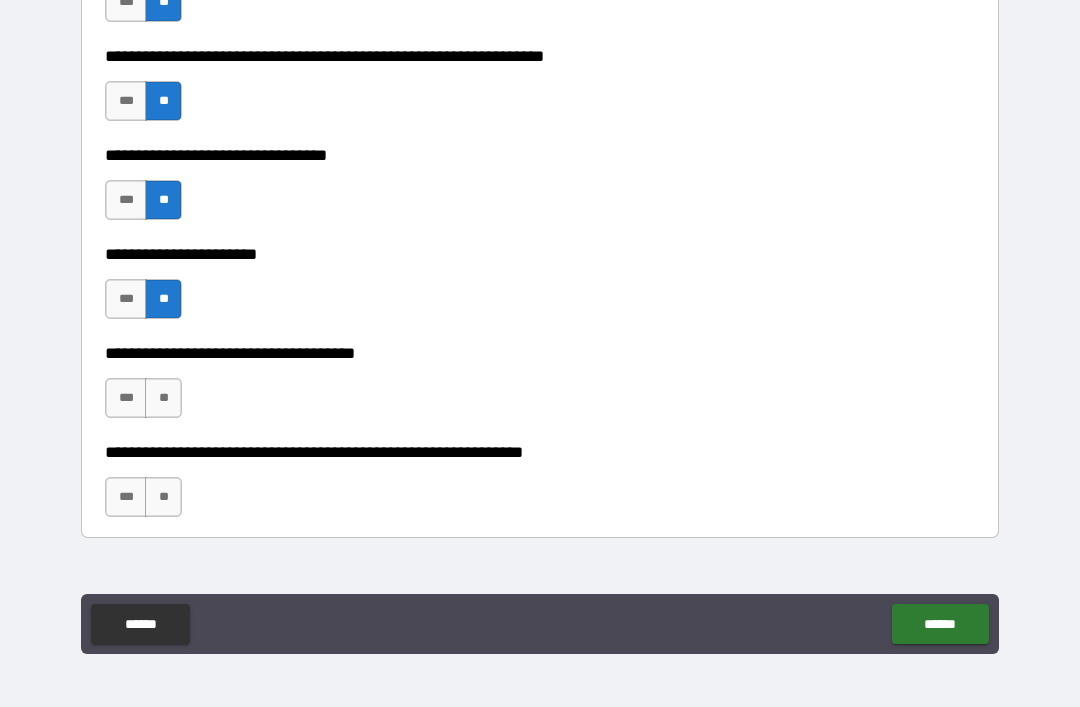click on "**" at bounding box center (163, 398) 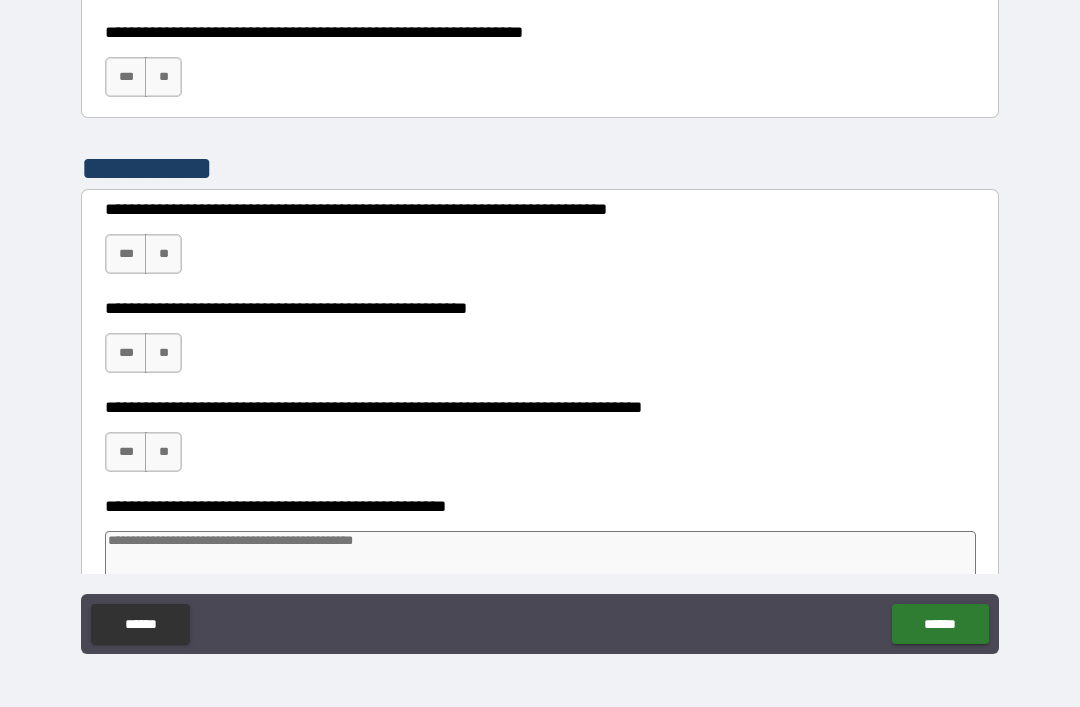 scroll, scrollTop: 5558, scrollLeft: 0, axis: vertical 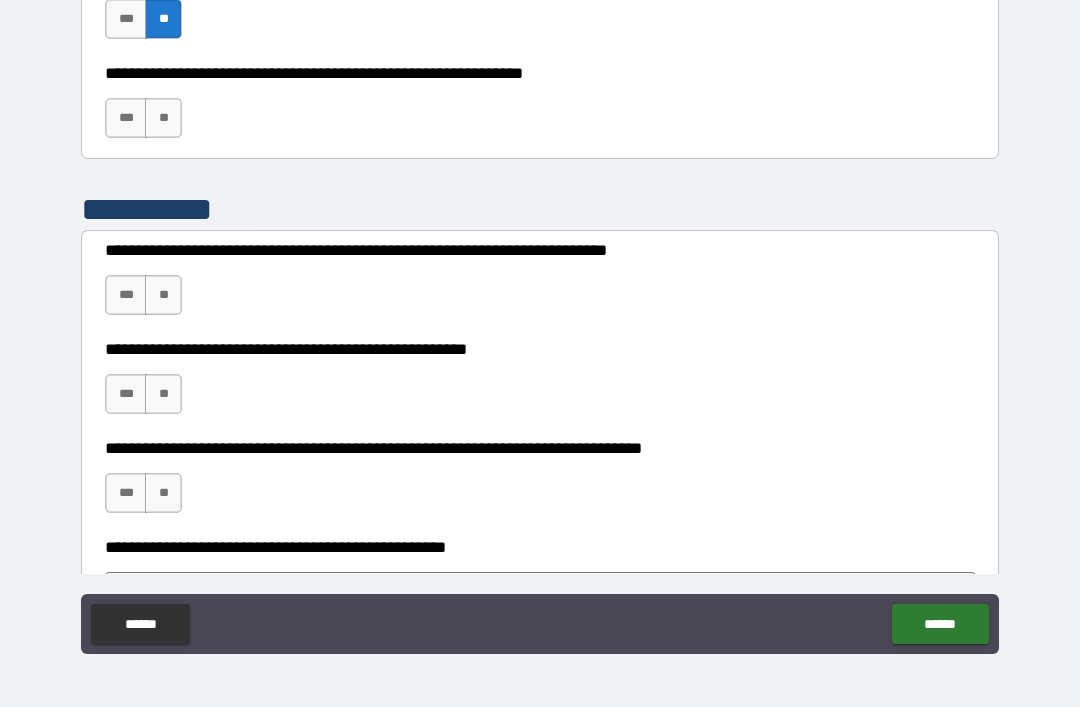 click on "**" at bounding box center [163, 118] 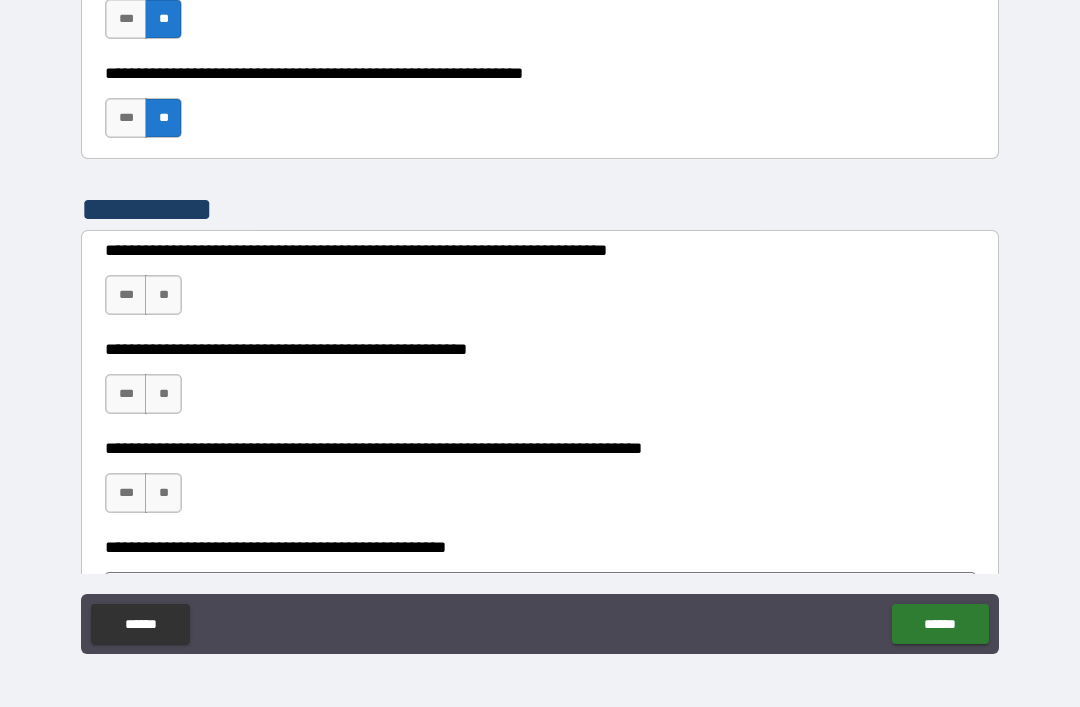 click on "**" at bounding box center [163, 295] 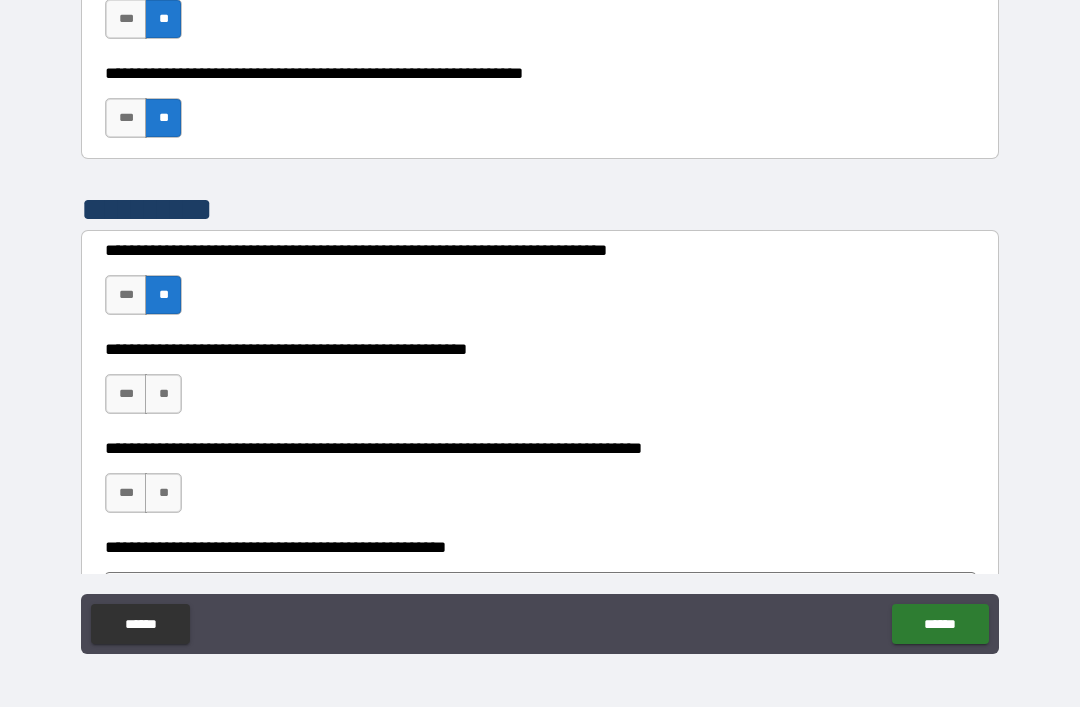 click on "**" at bounding box center (163, 394) 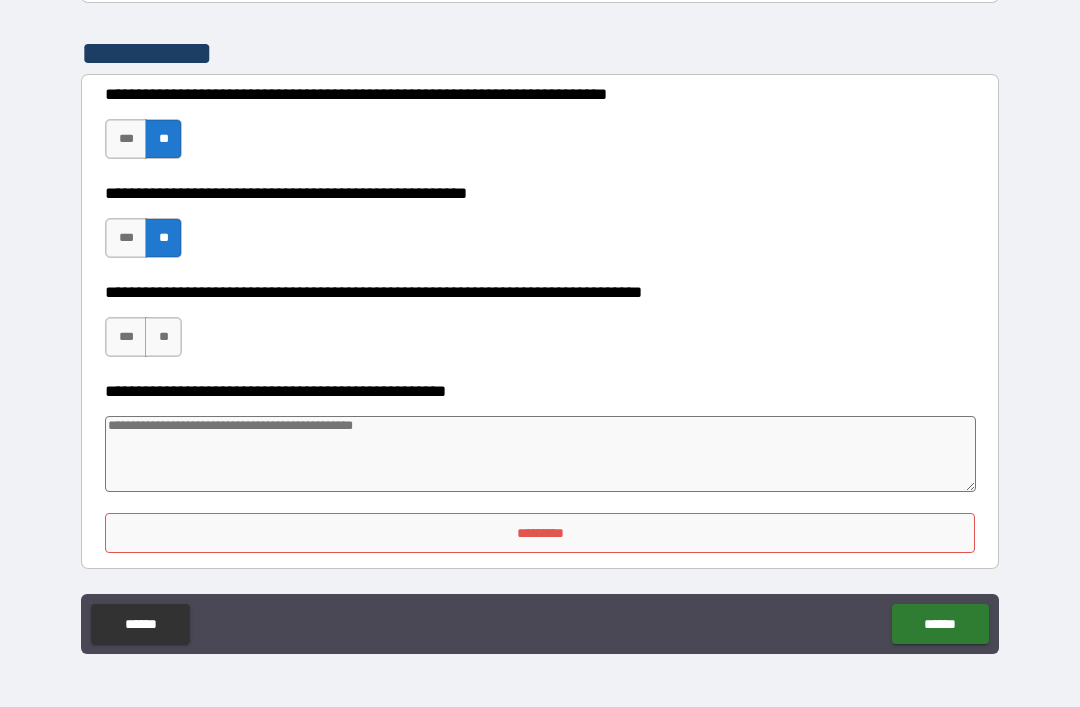 scroll, scrollTop: 5714, scrollLeft: 0, axis: vertical 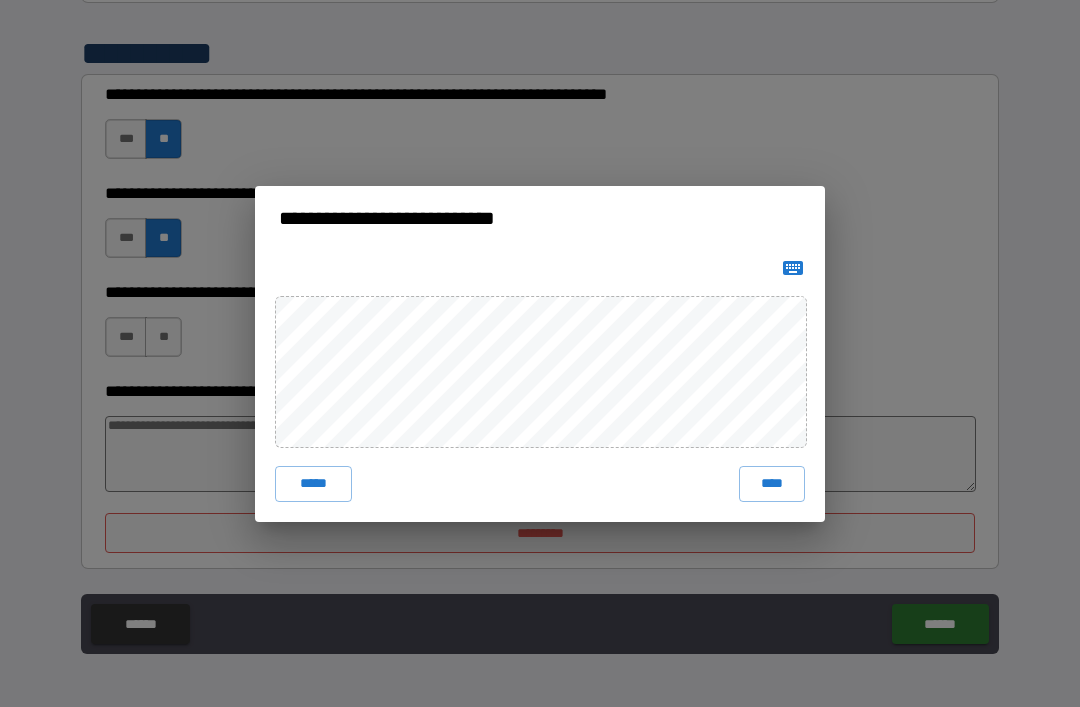 click on "****" at bounding box center [772, 484] 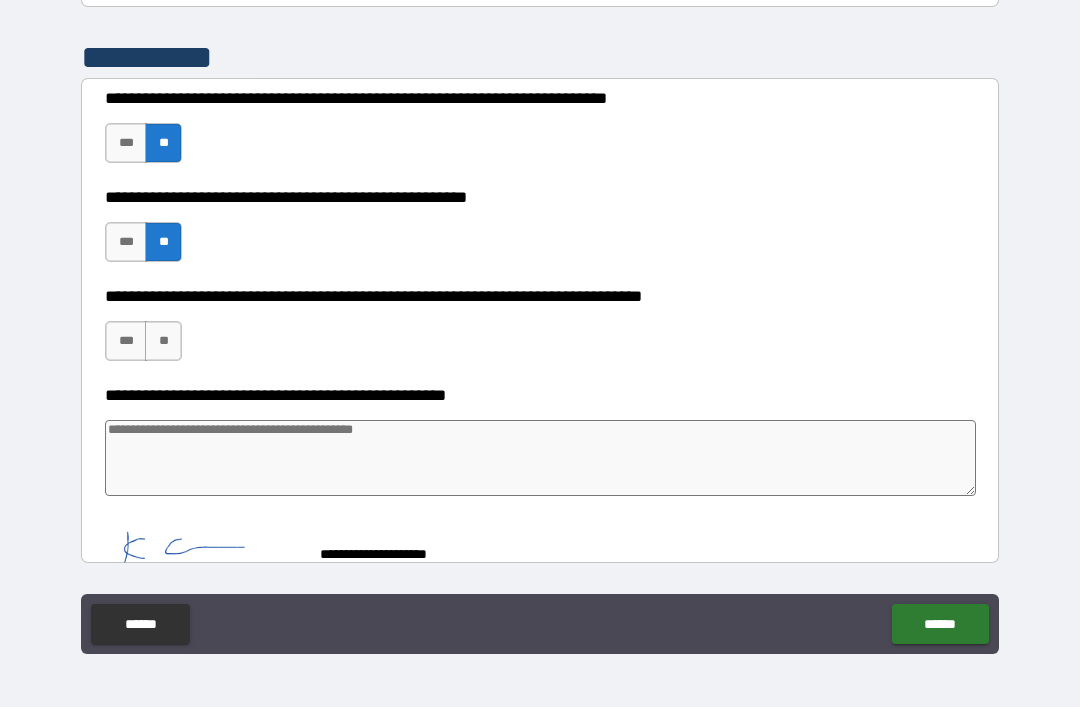 scroll, scrollTop: 5704, scrollLeft: 0, axis: vertical 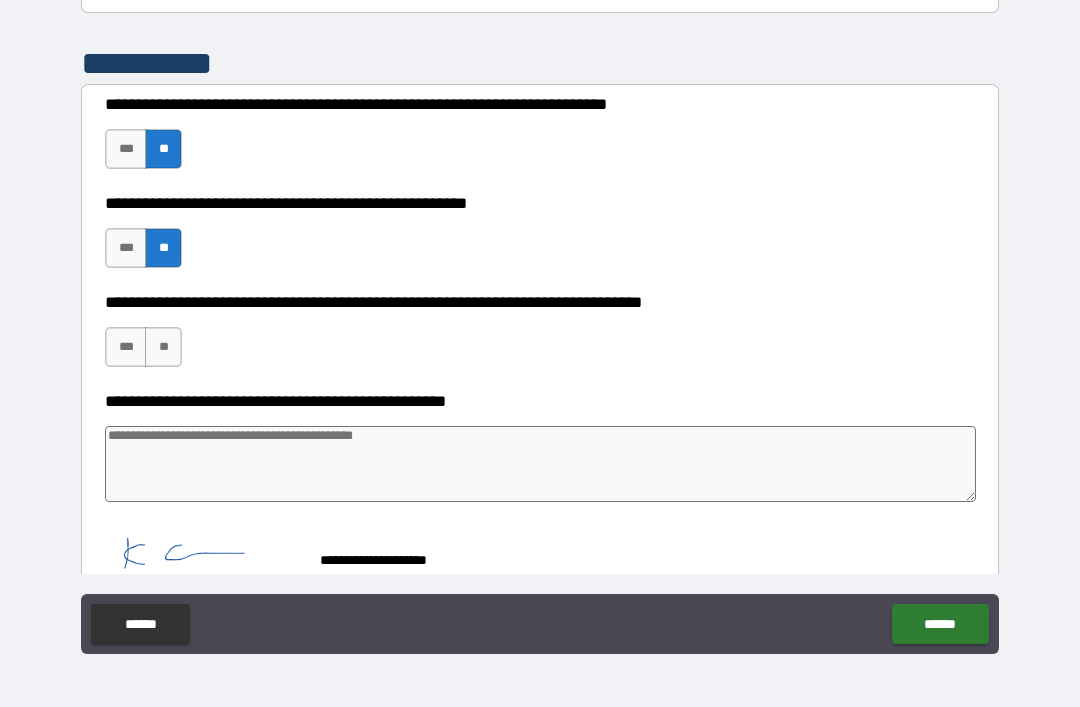 click on "******" at bounding box center [940, 624] 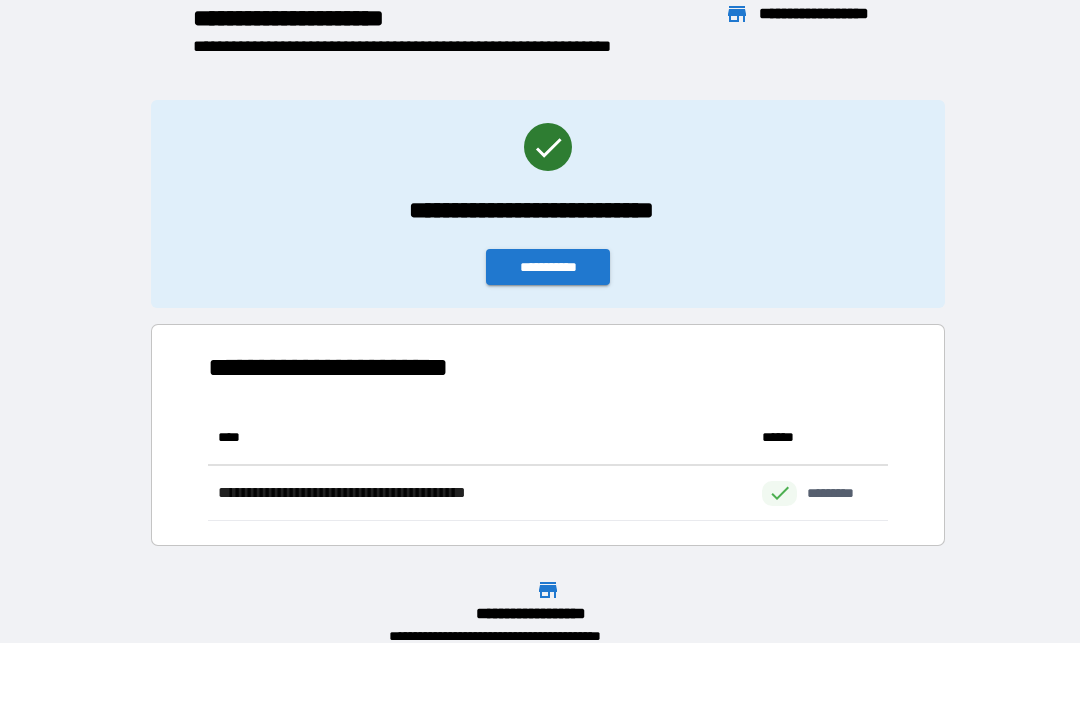 scroll, scrollTop: 1, scrollLeft: 1, axis: both 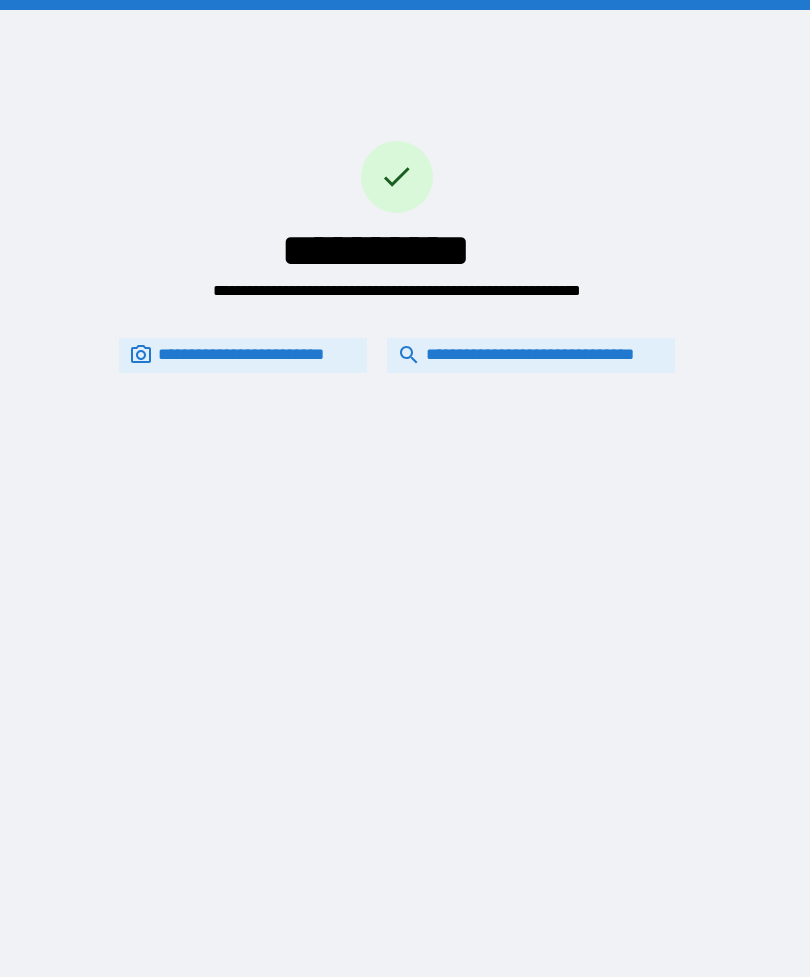 click on "**********" at bounding box center [531, 355] 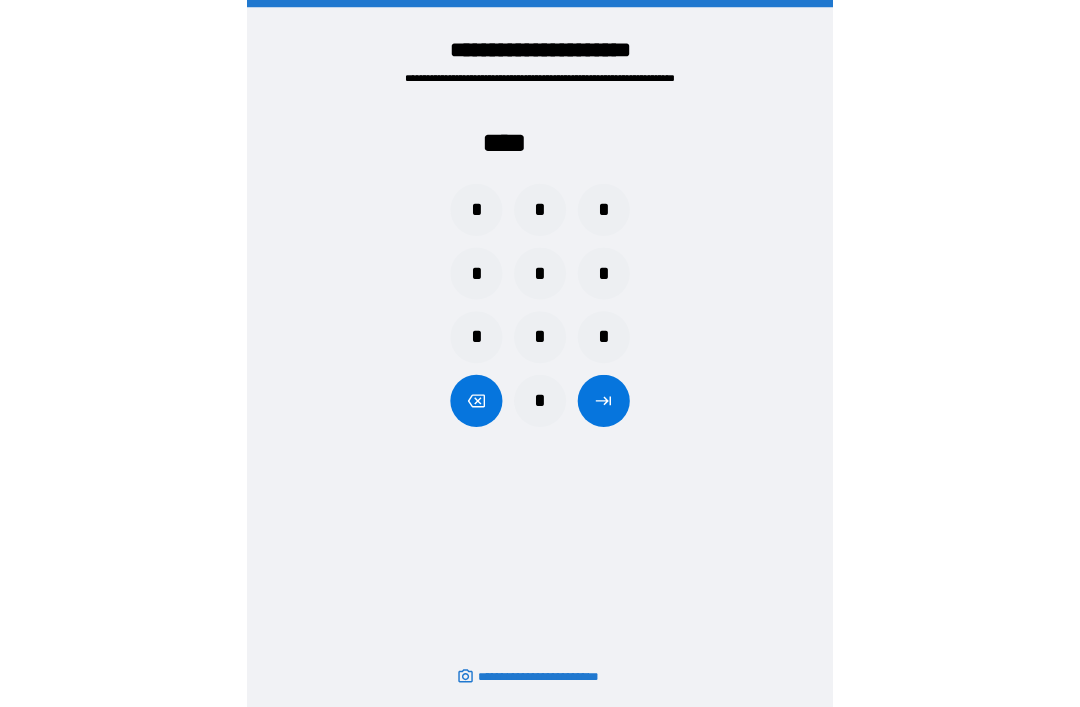 scroll, scrollTop: 64, scrollLeft: 0, axis: vertical 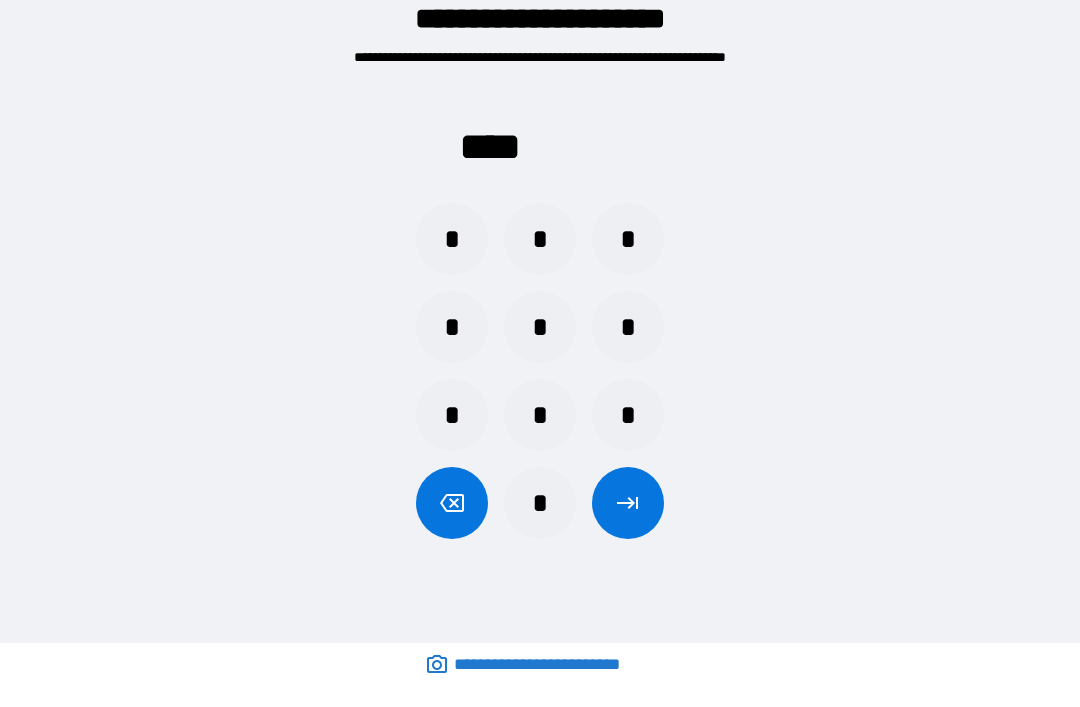 click on "*" at bounding box center (628, 239) 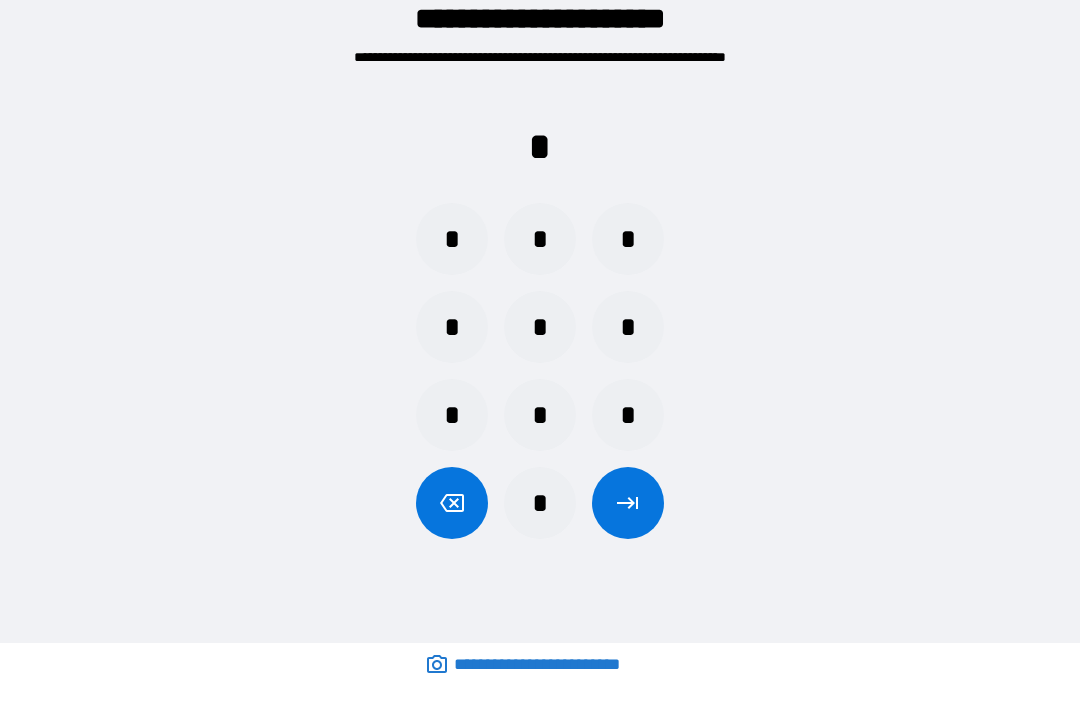 click on "*" at bounding box center [628, 239] 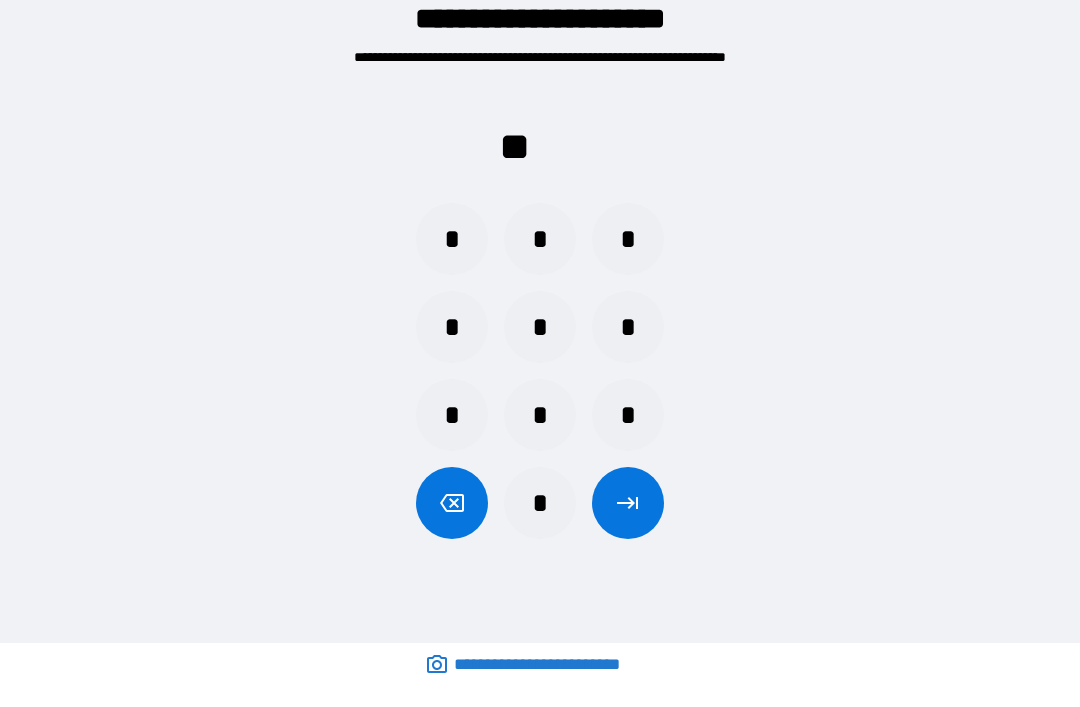 click on "*" at bounding box center [628, 239] 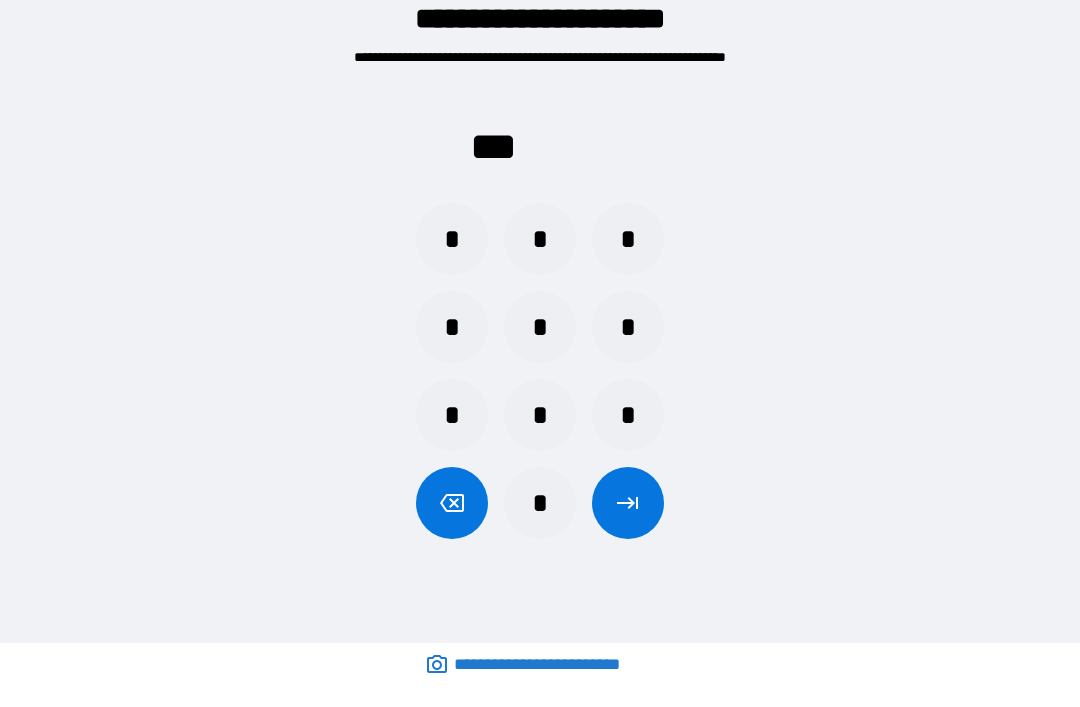 click on "*" at bounding box center (540, 415) 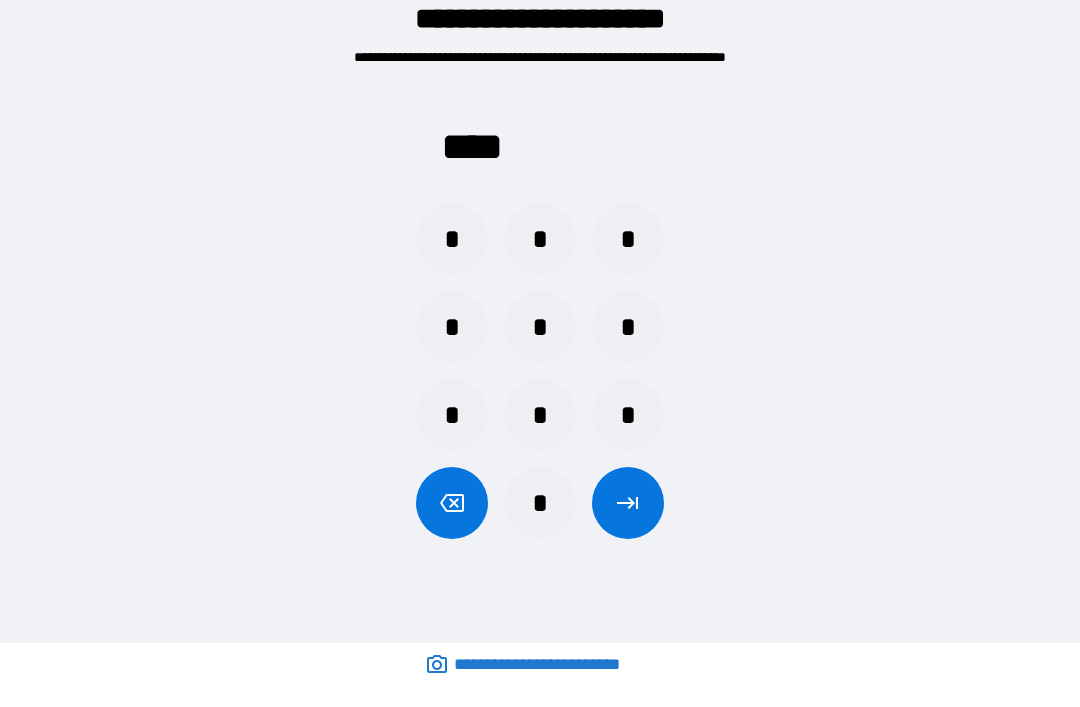 click at bounding box center [628, 503] 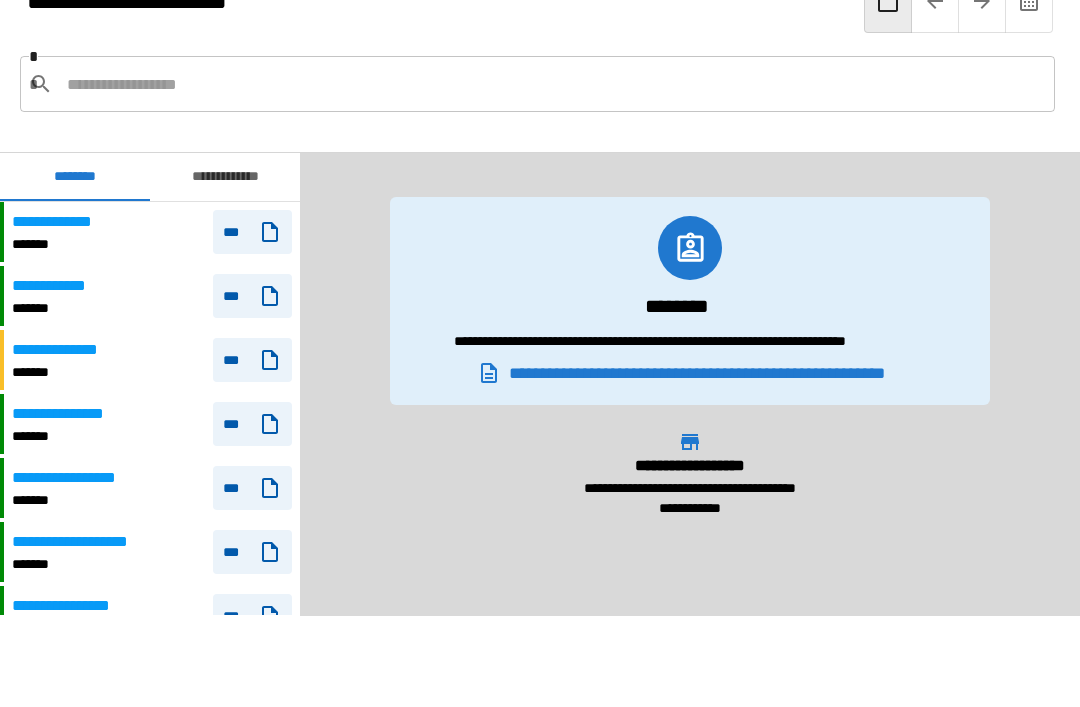 scroll, scrollTop: 480, scrollLeft: 0, axis: vertical 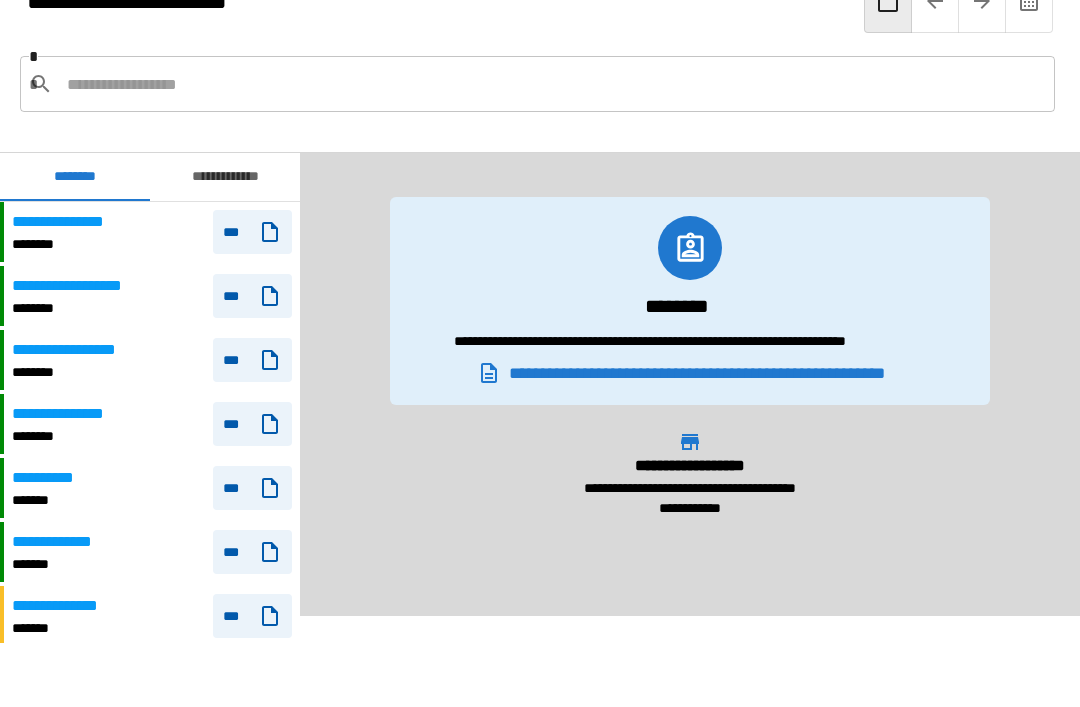 click on "**********" at bounding box center (77, 350) 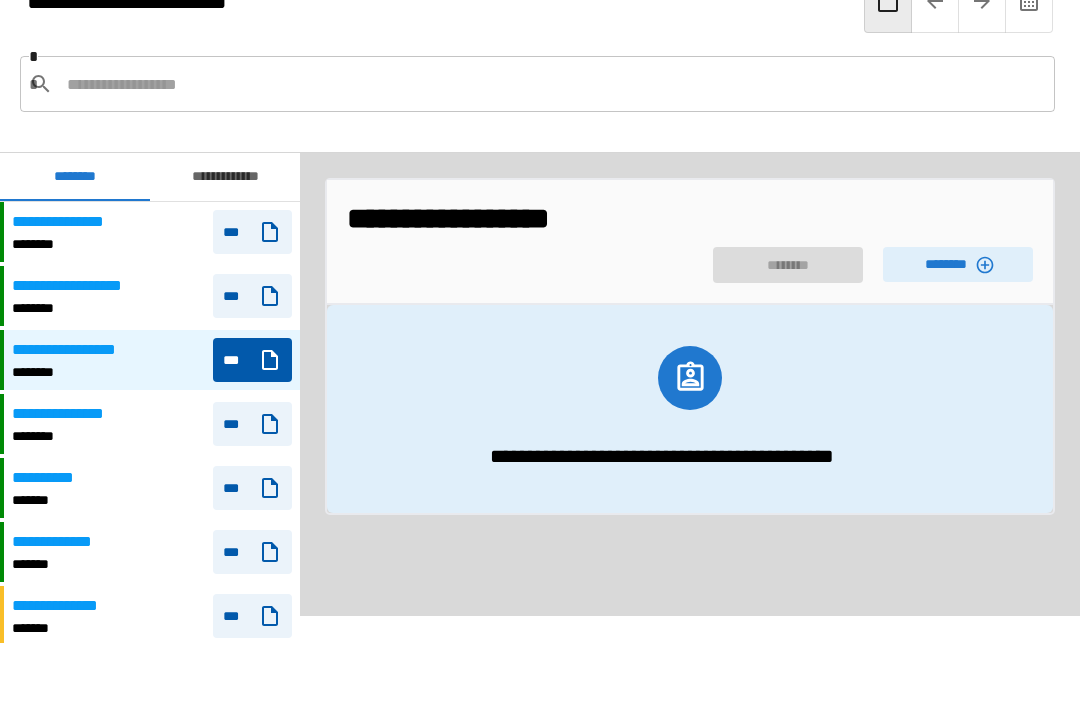 click on "********" at bounding box center [958, 264] 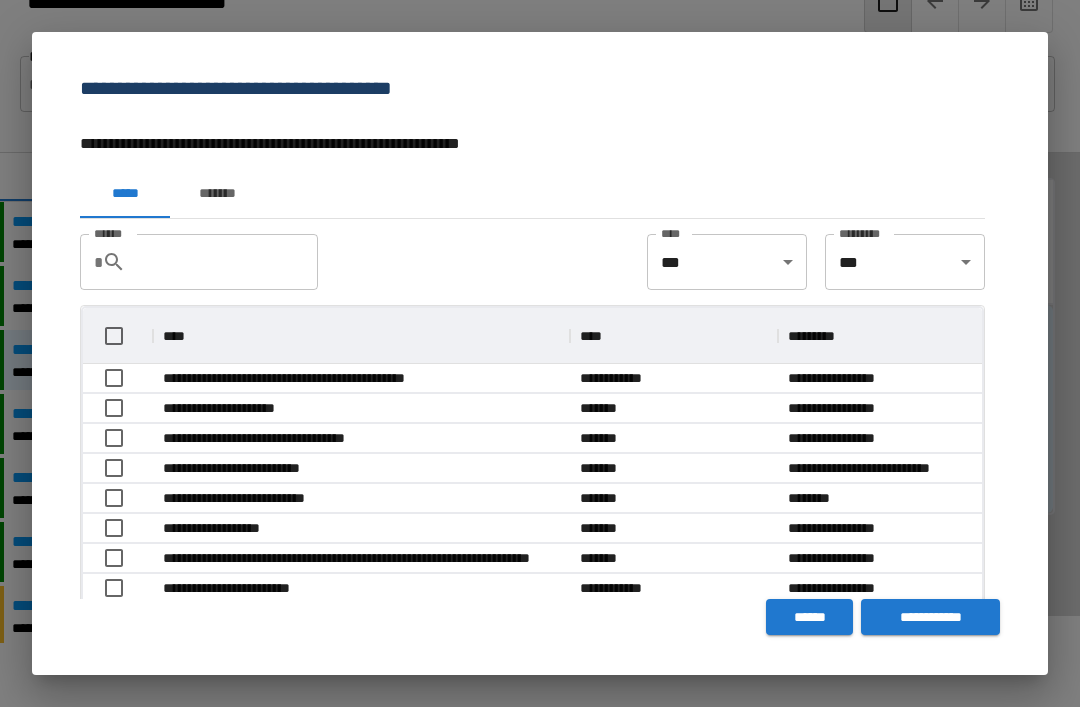 scroll, scrollTop: 356, scrollLeft: 899, axis: both 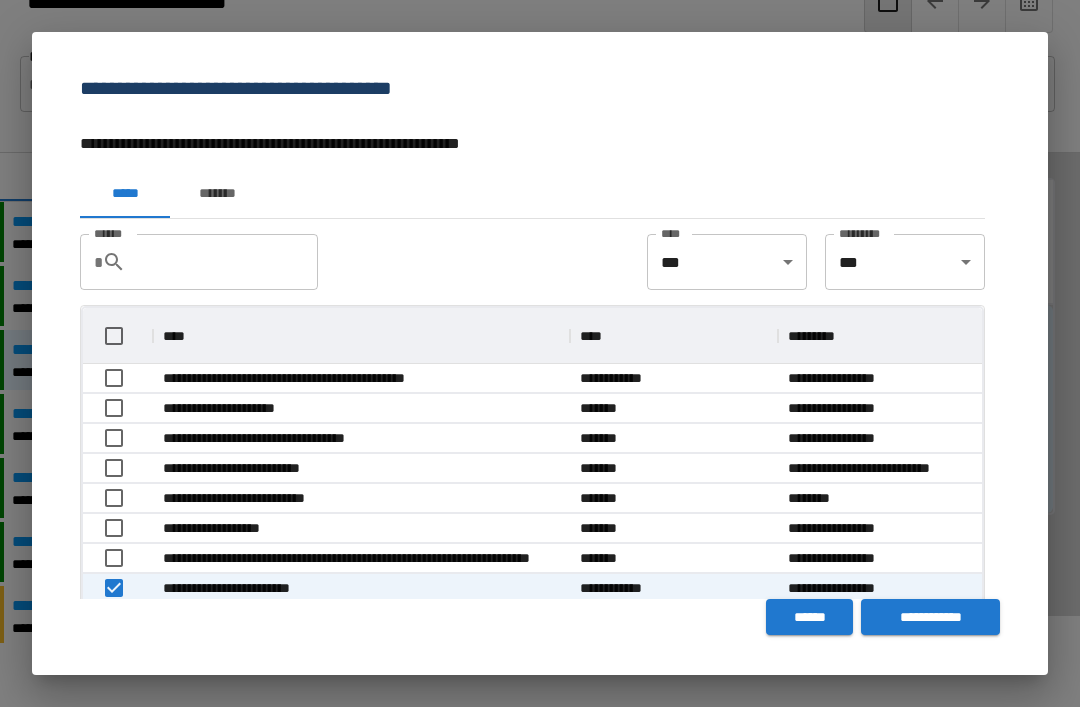 click on "**********" at bounding box center [930, 617] 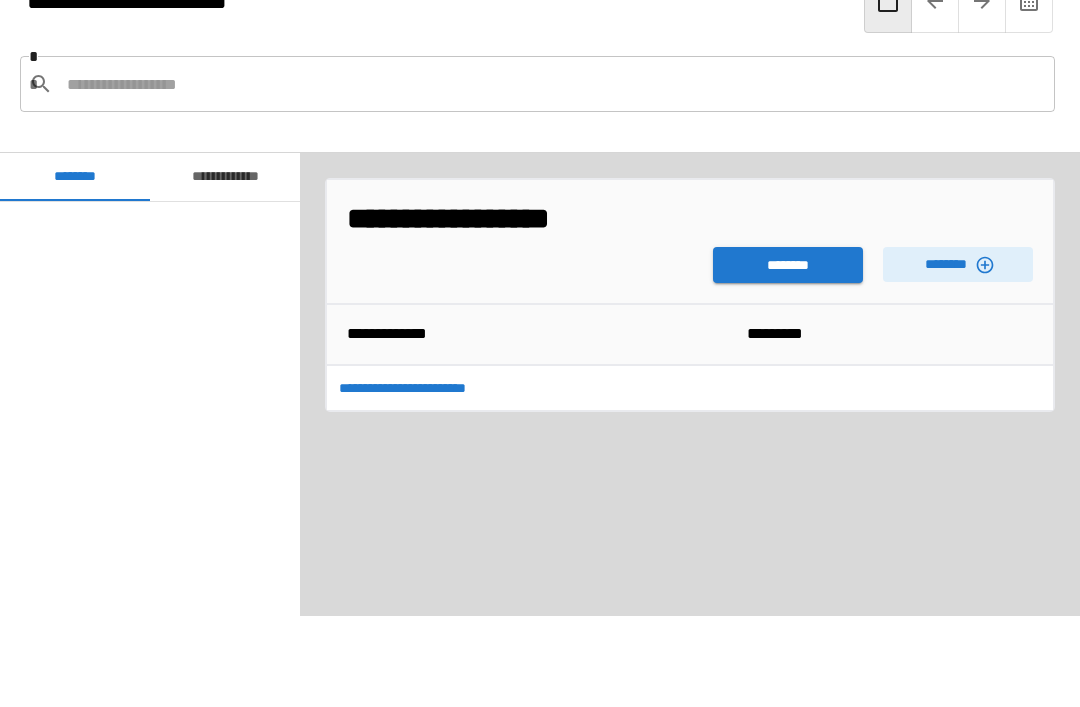 scroll, scrollTop: 480, scrollLeft: 0, axis: vertical 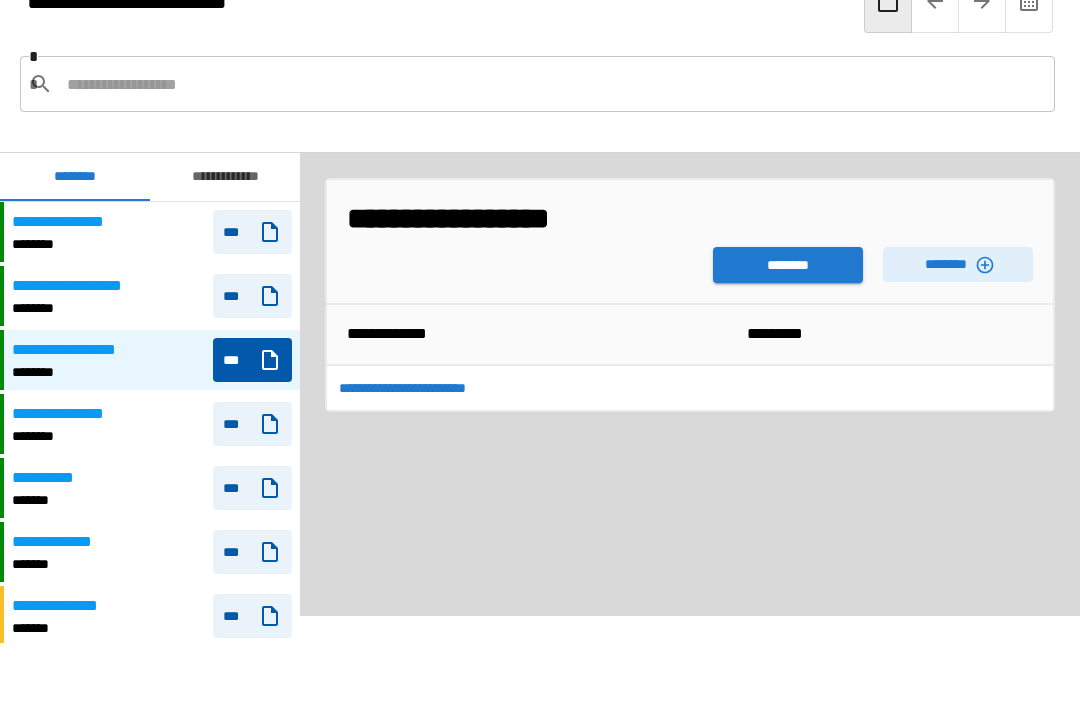 click on "********" at bounding box center (788, 265) 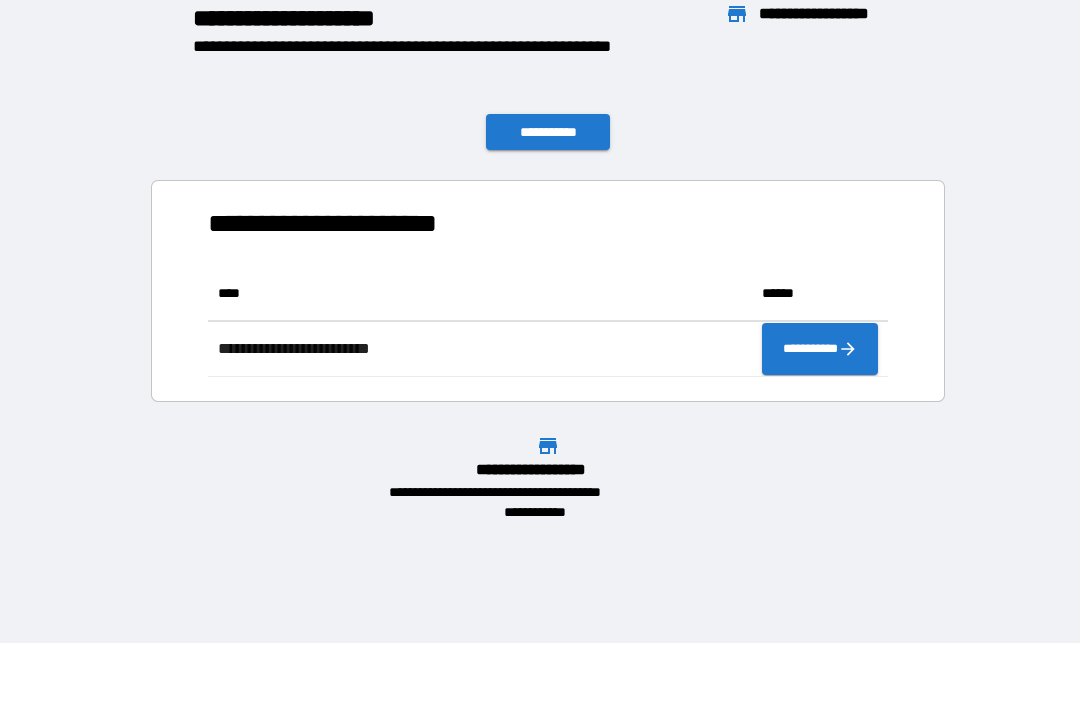 scroll, scrollTop: 1, scrollLeft: 1, axis: both 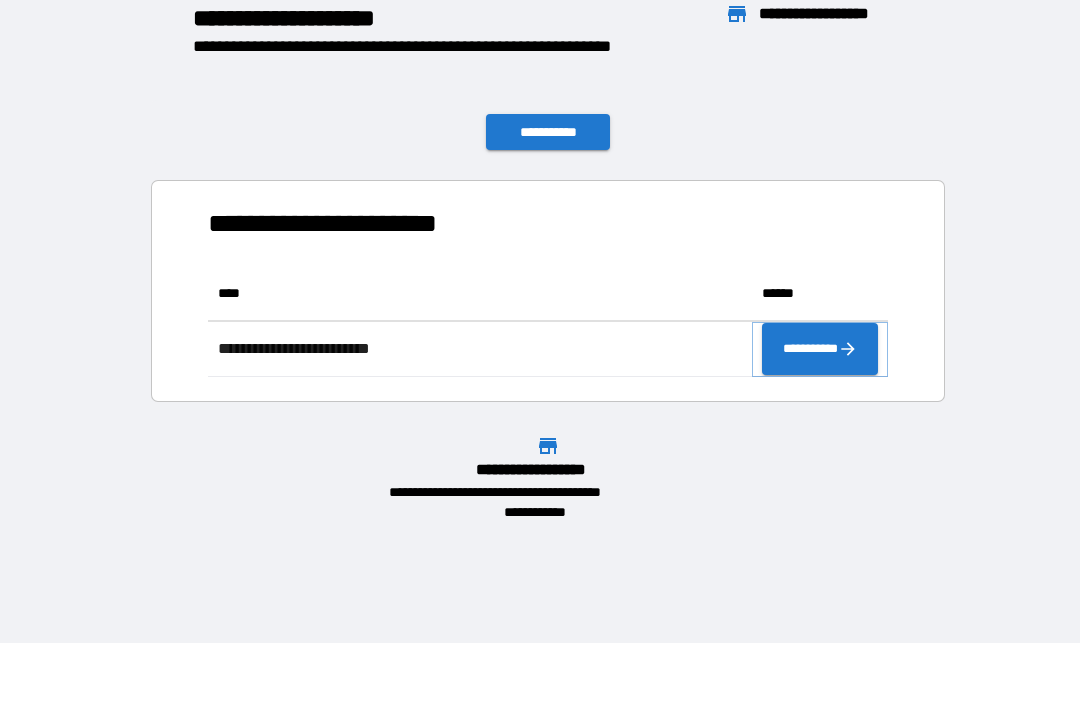 click on "**********" at bounding box center (820, 349) 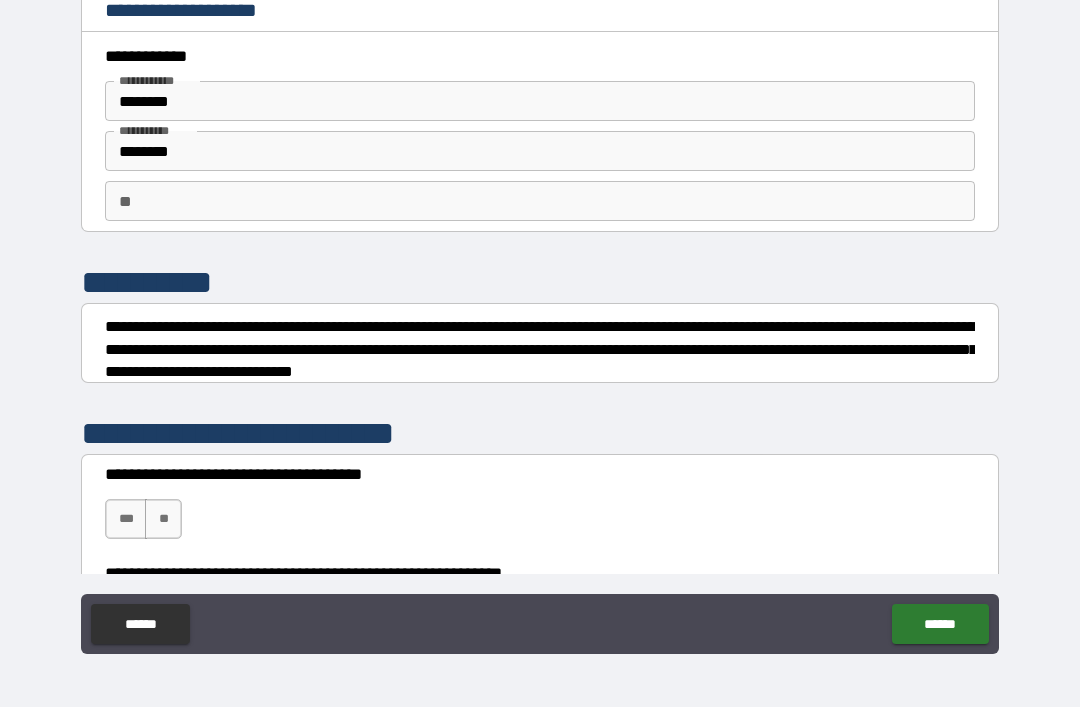 click on "**" at bounding box center [163, 519] 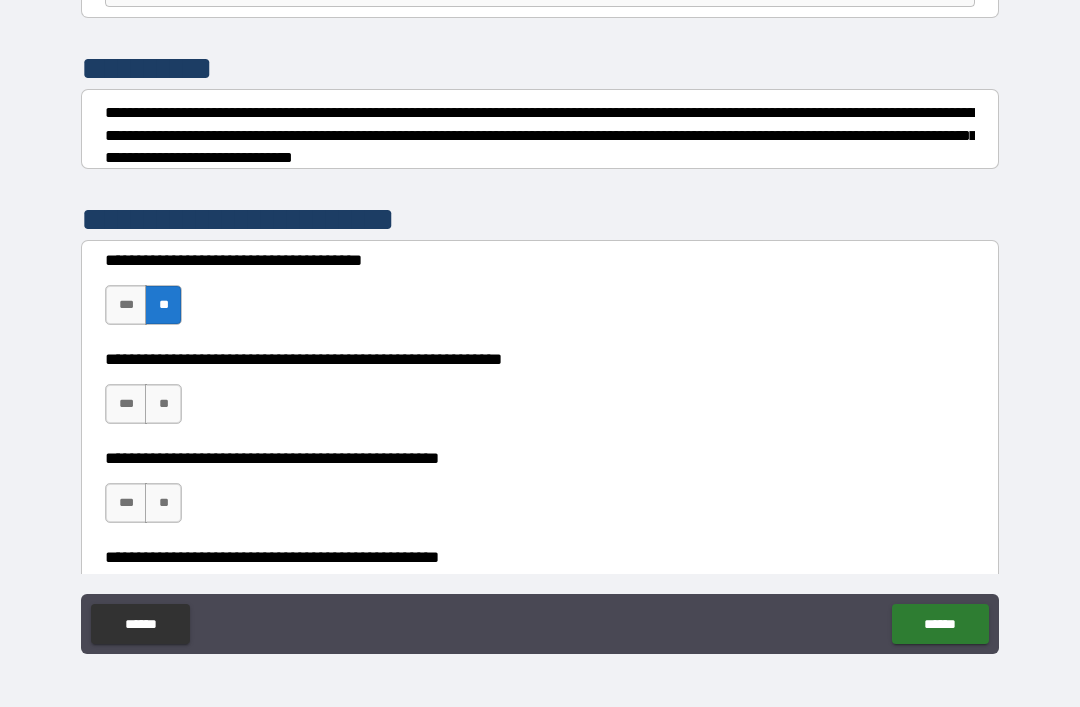 scroll, scrollTop: 217, scrollLeft: 0, axis: vertical 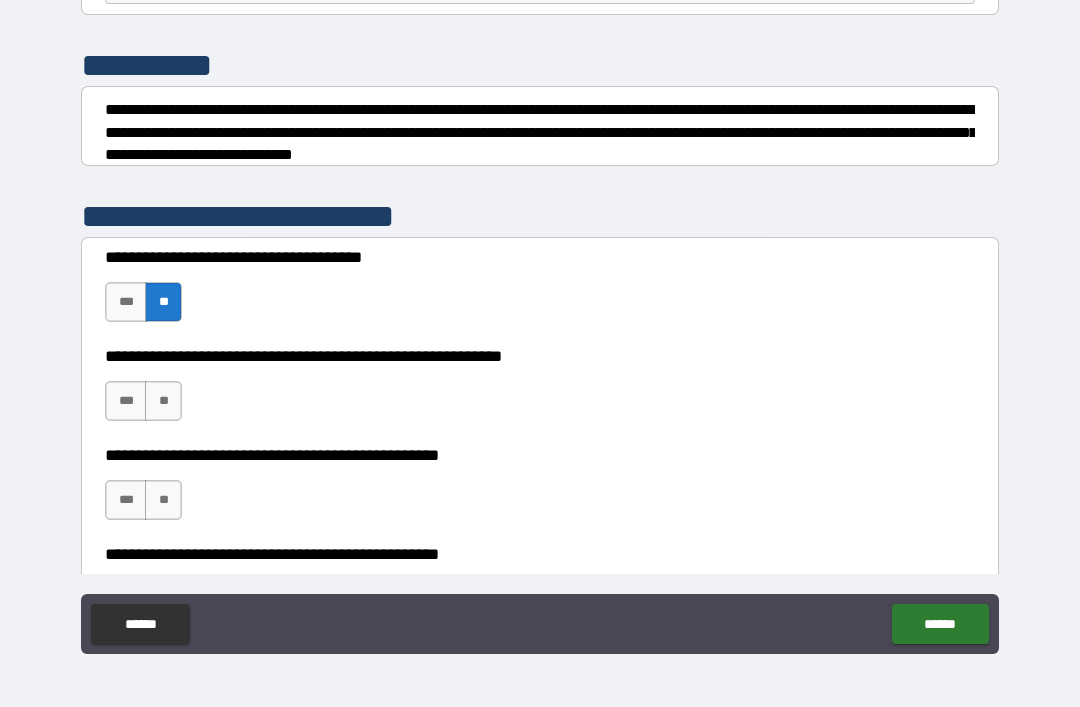 click on "***" at bounding box center [126, 401] 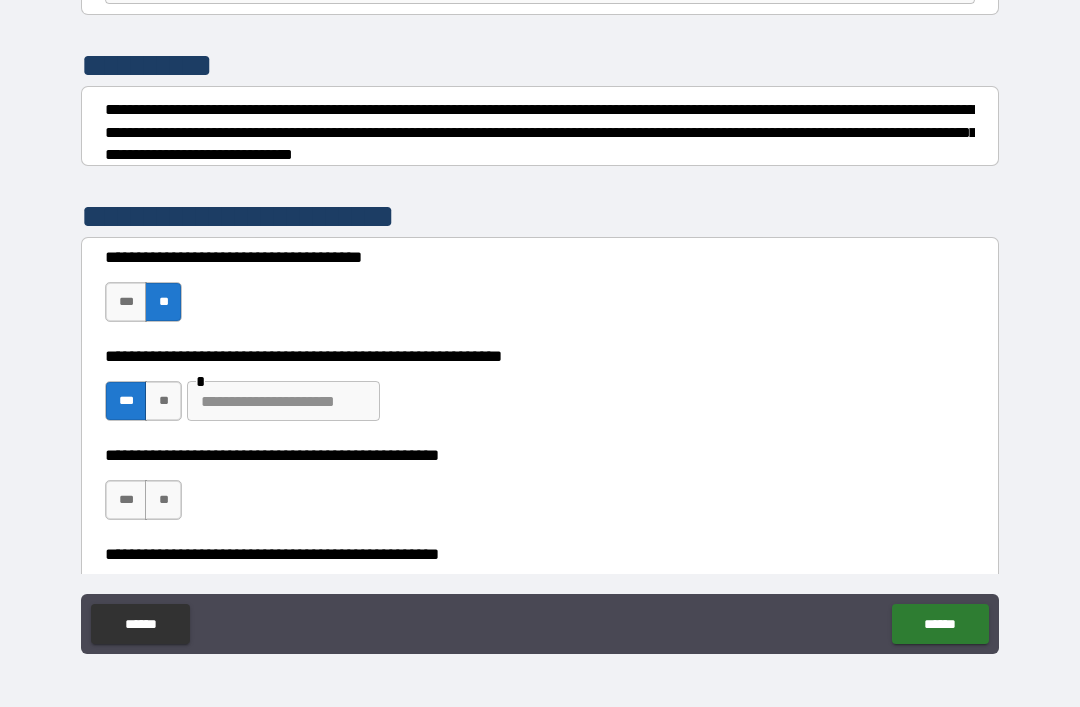 click at bounding box center (283, 401) 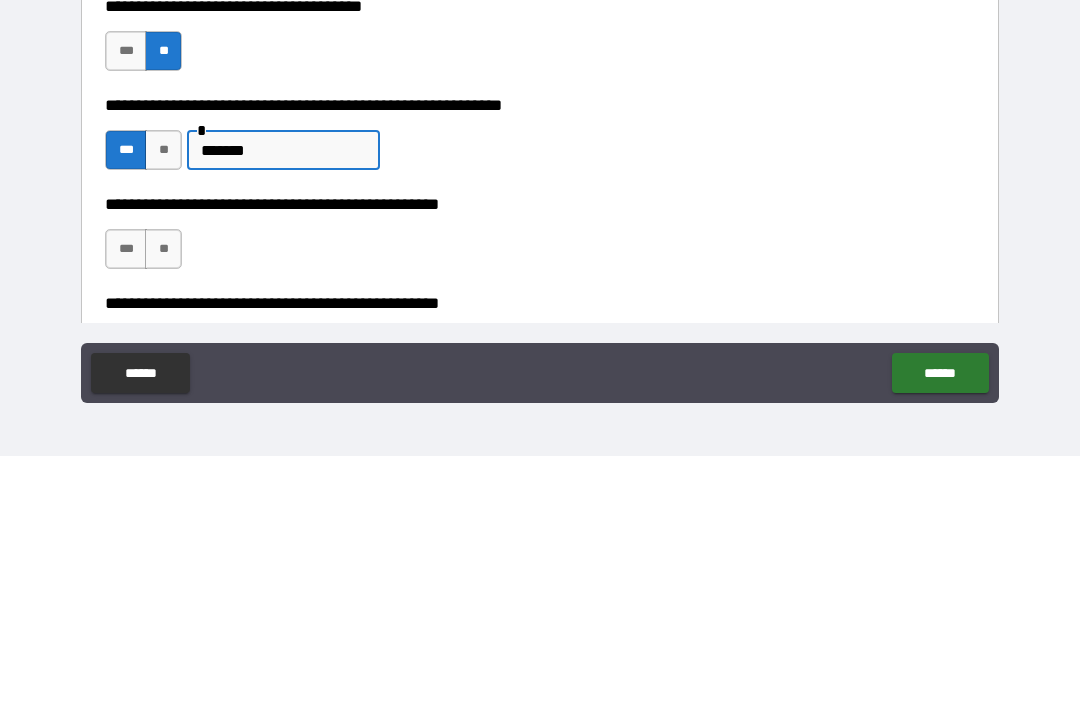 click on "**" at bounding box center (163, 500) 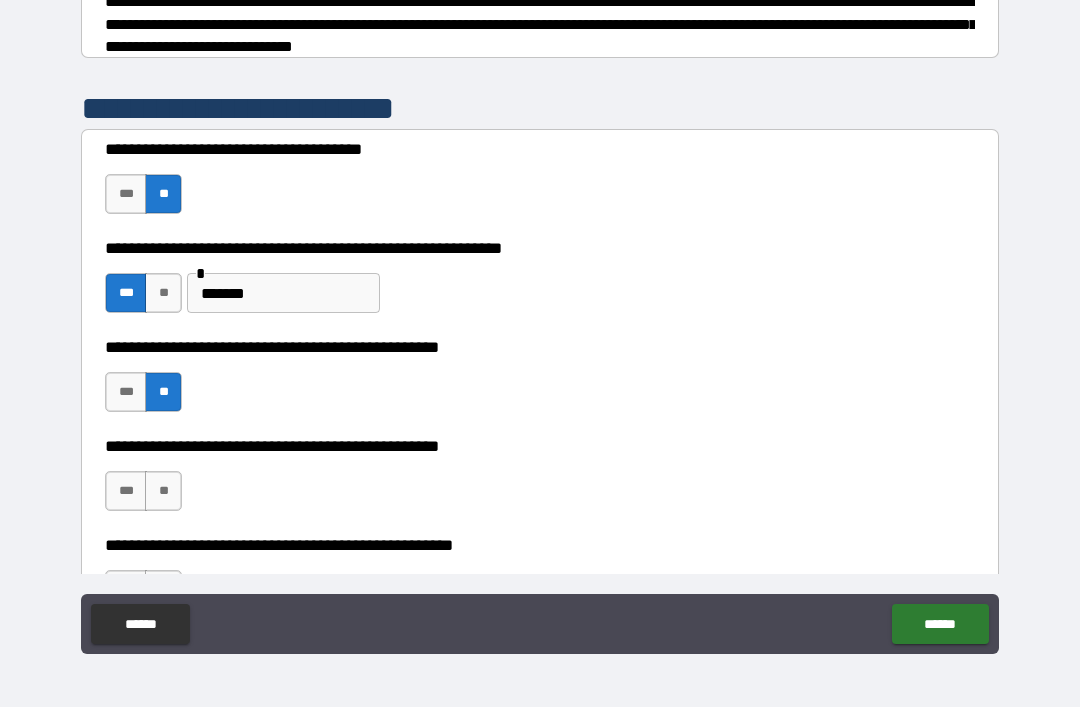 scroll, scrollTop: 341, scrollLeft: 0, axis: vertical 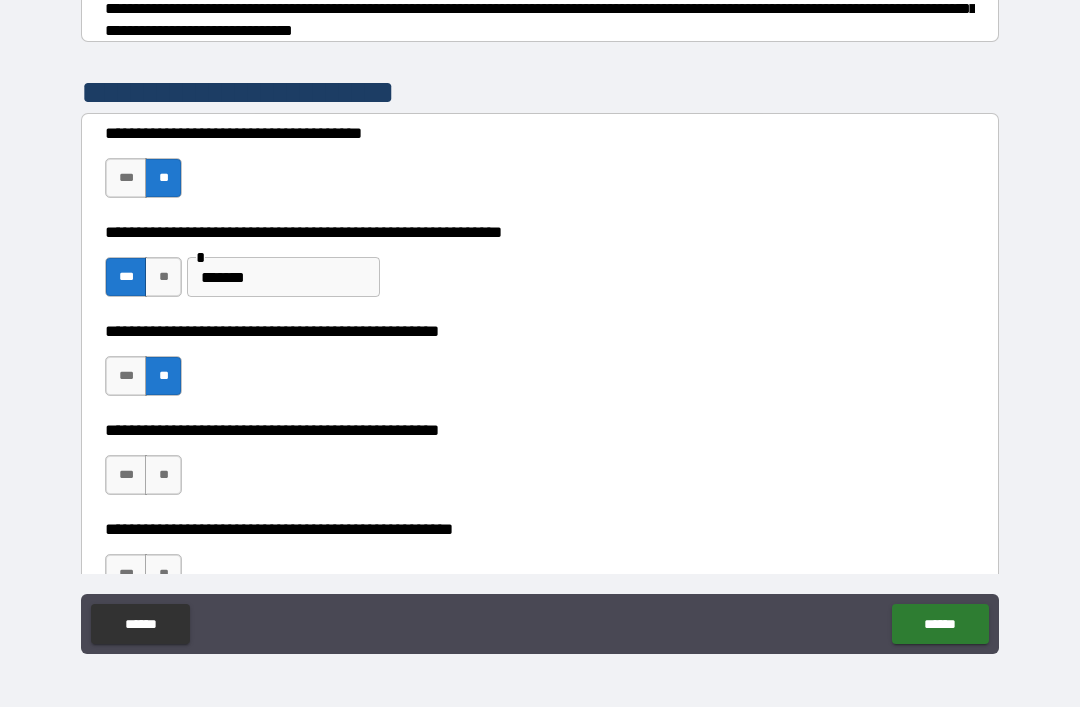 click on "**" at bounding box center (163, 475) 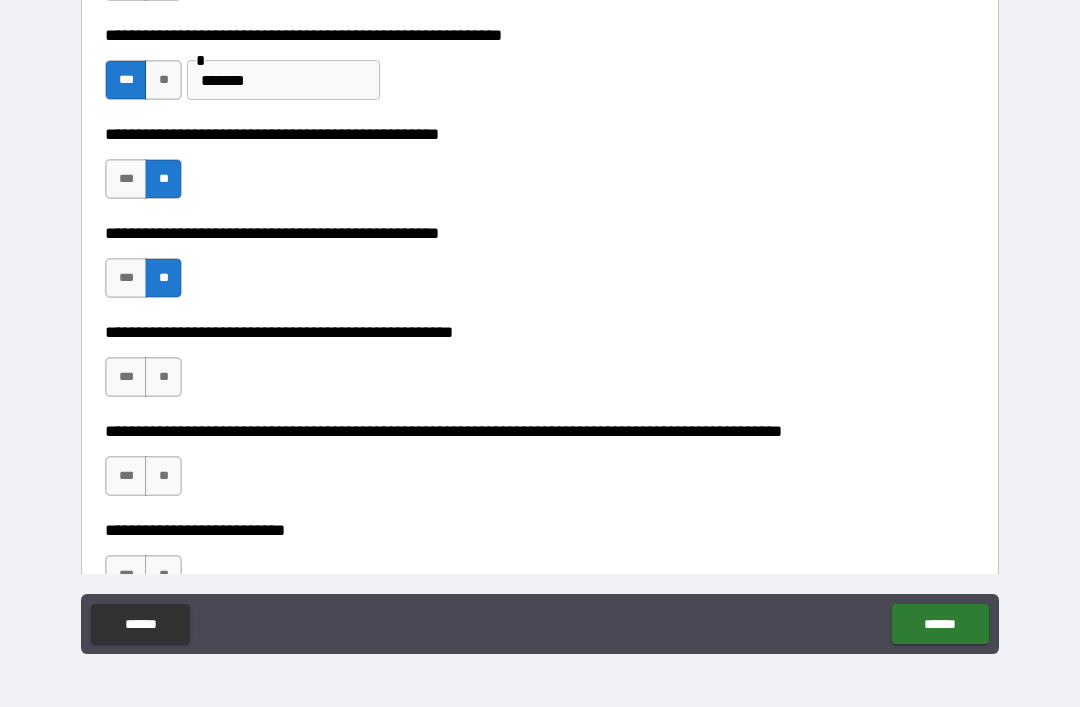 scroll, scrollTop: 539, scrollLeft: 0, axis: vertical 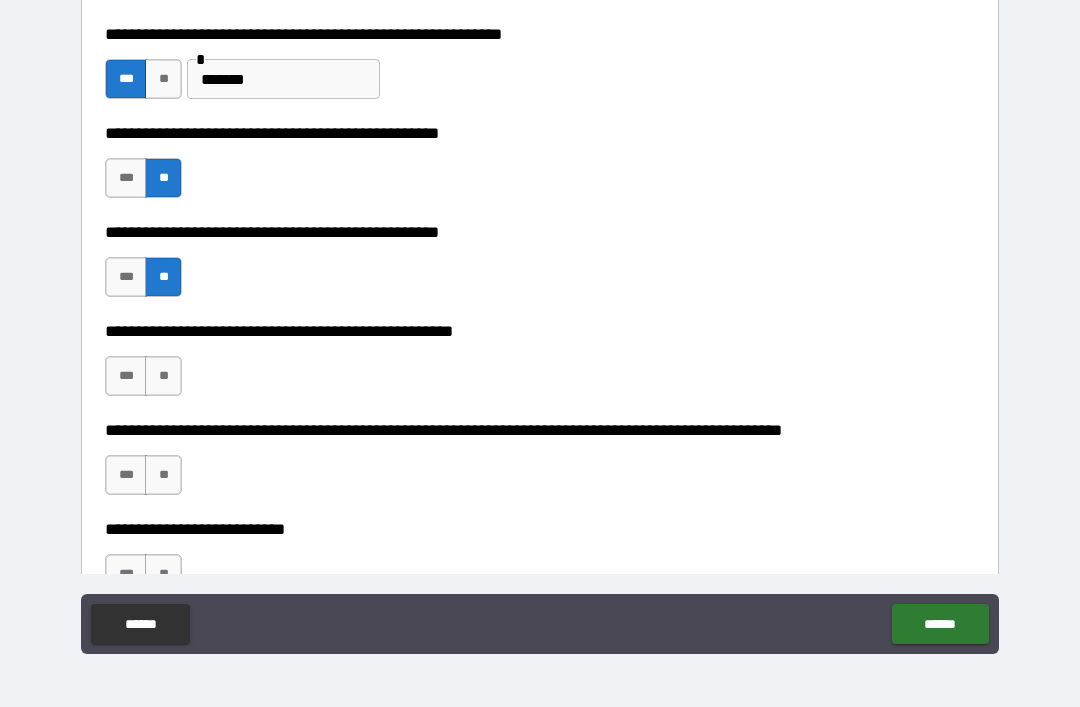 click on "**" at bounding box center [163, 376] 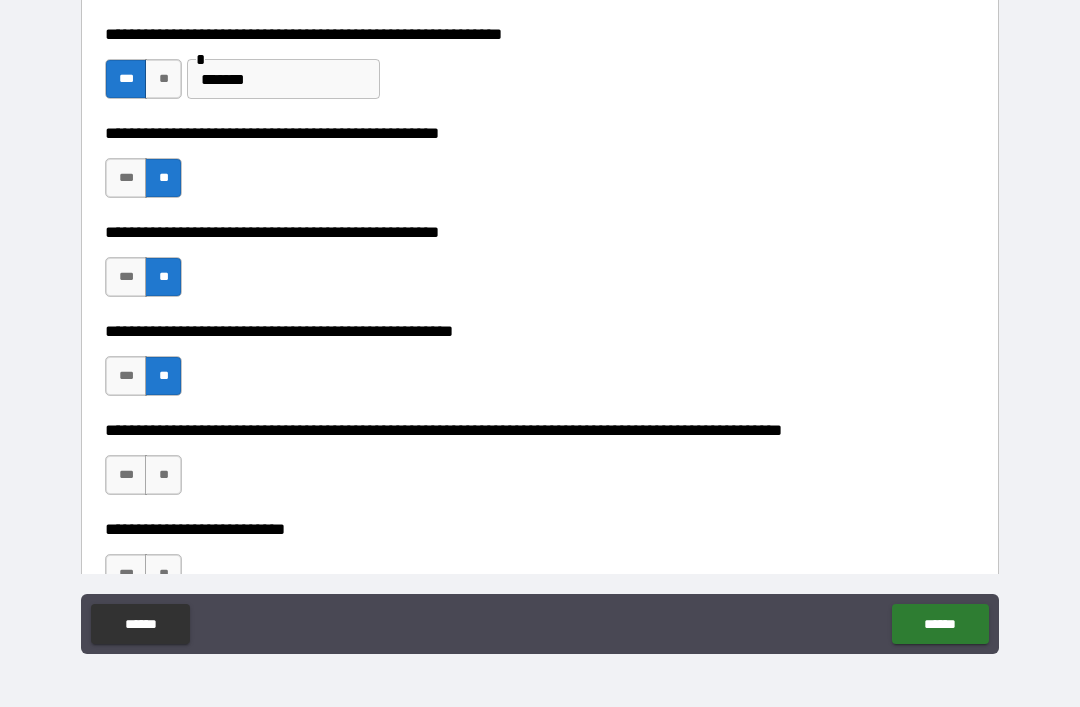 click on "**" at bounding box center [163, 475] 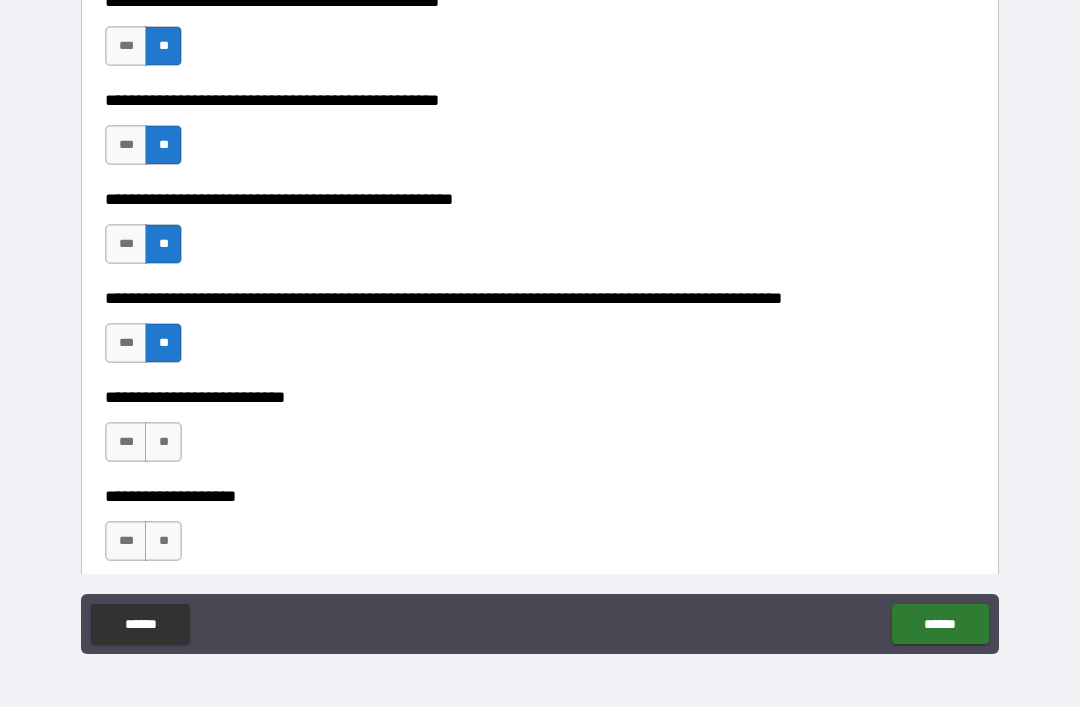 scroll, scrollTop: 700, scrollLeft: 0, axis: vertical 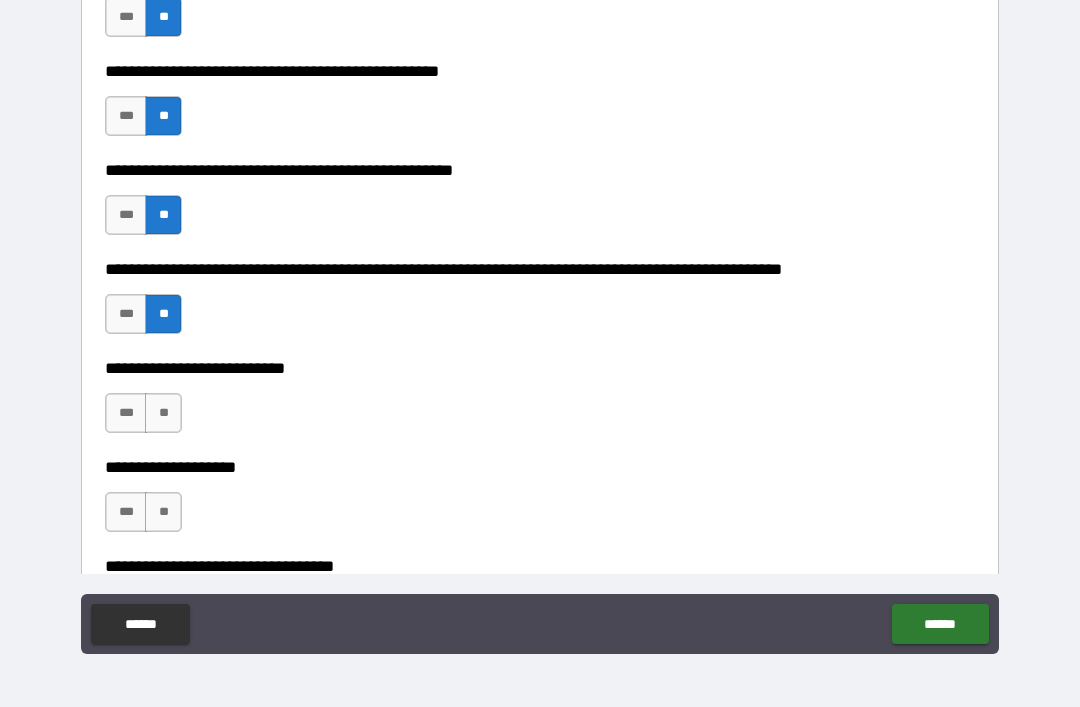 click on "**" at bounding box center (163, 413) 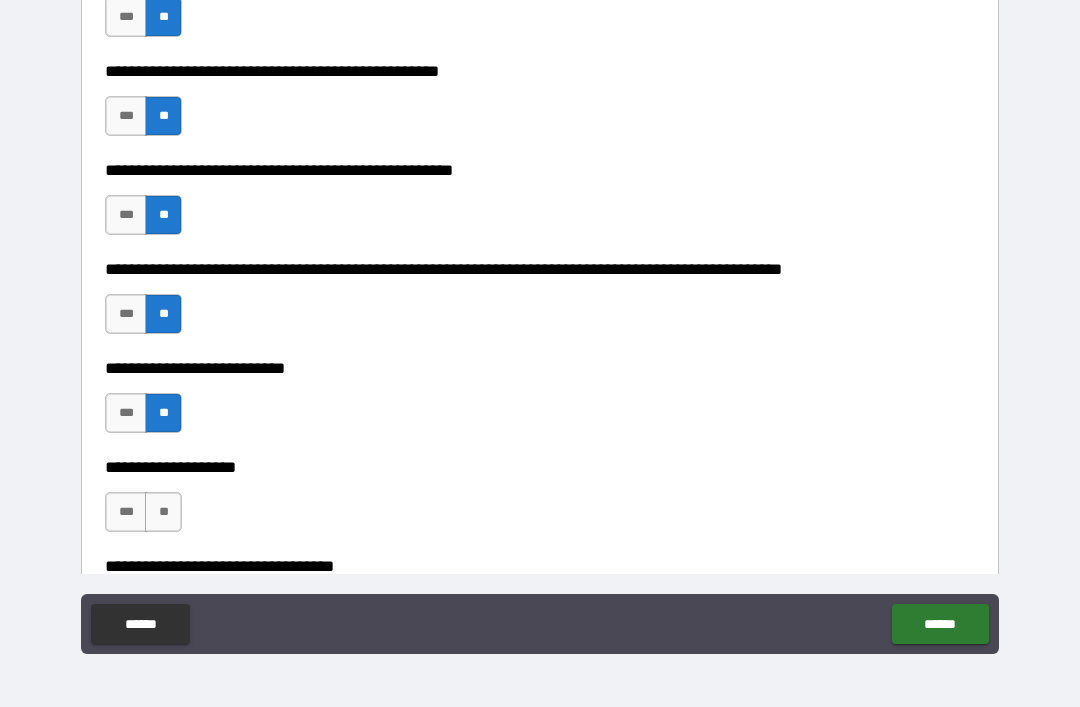 click on "**" at bounding box center (163, 512) 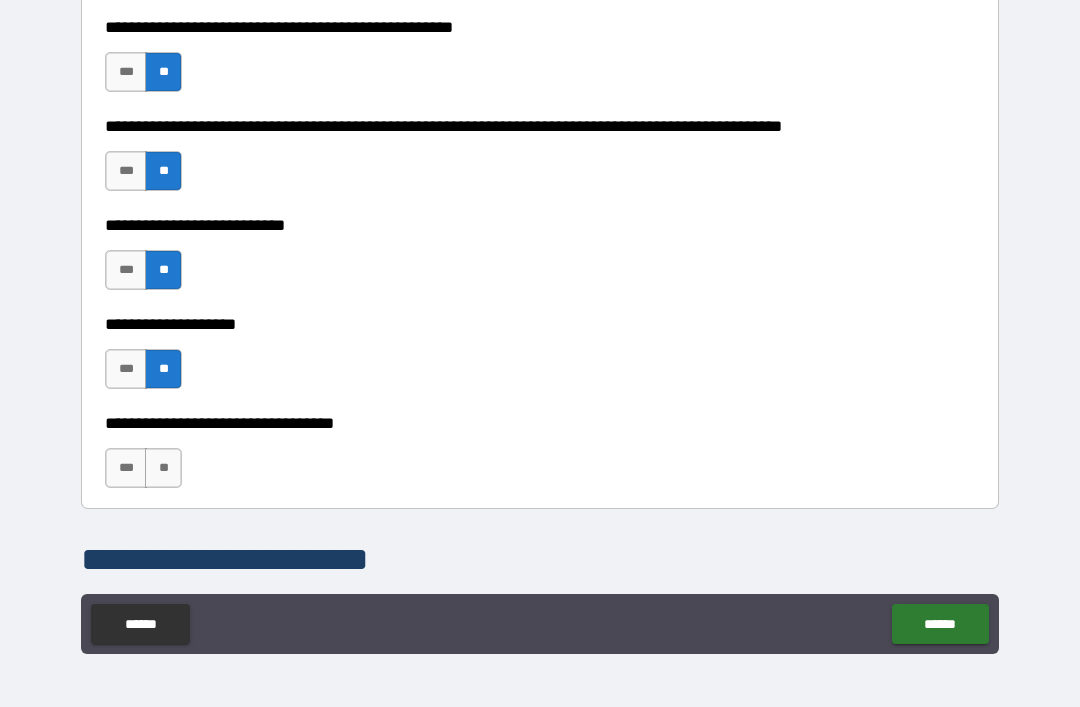 scroll, scrollTop: 852, scrollLeft: 0, axis: vertical 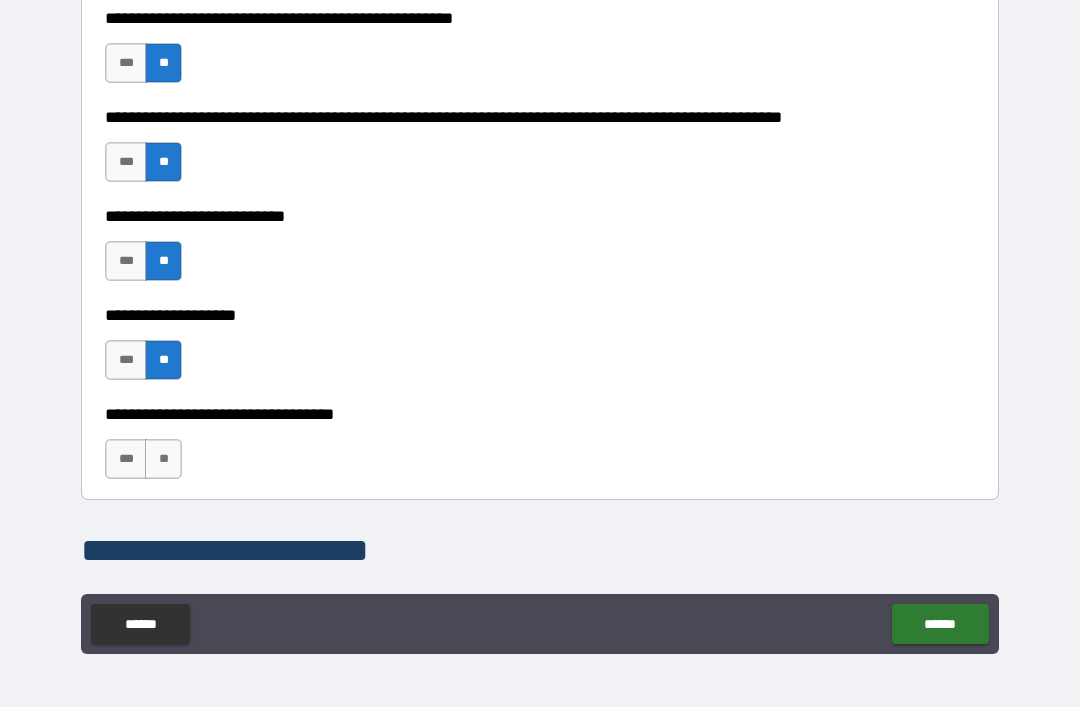 click on "**" at bounding box center (163, 459) 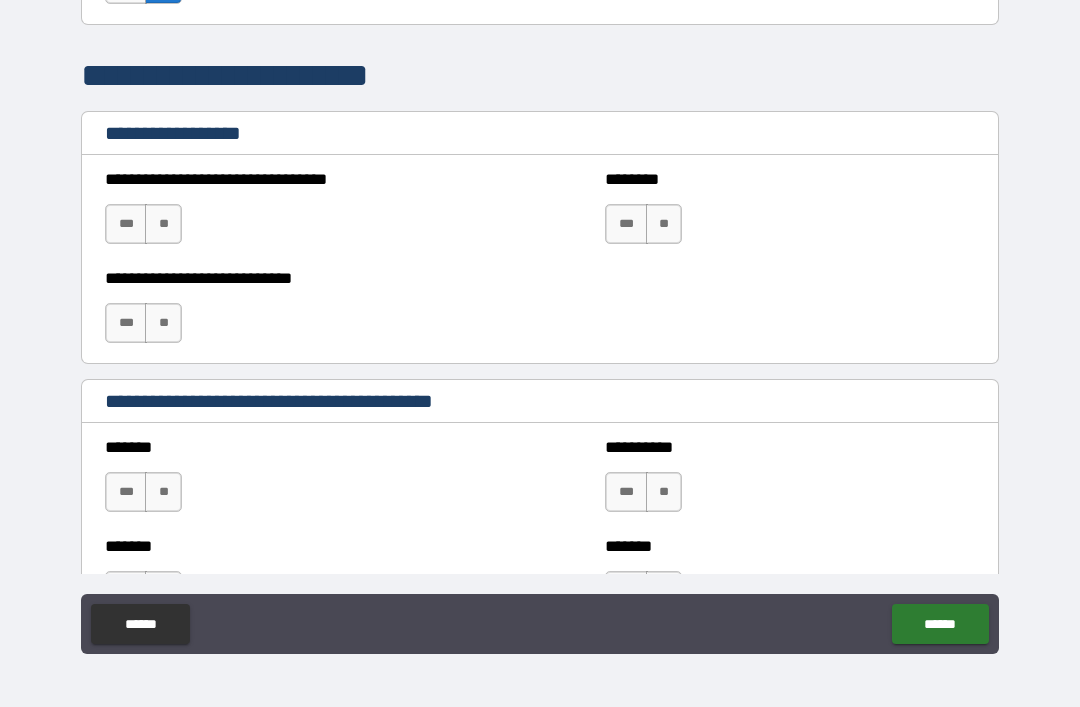 scroll, scrollTop: 1334, scrollLeft: 0, axis: vertical 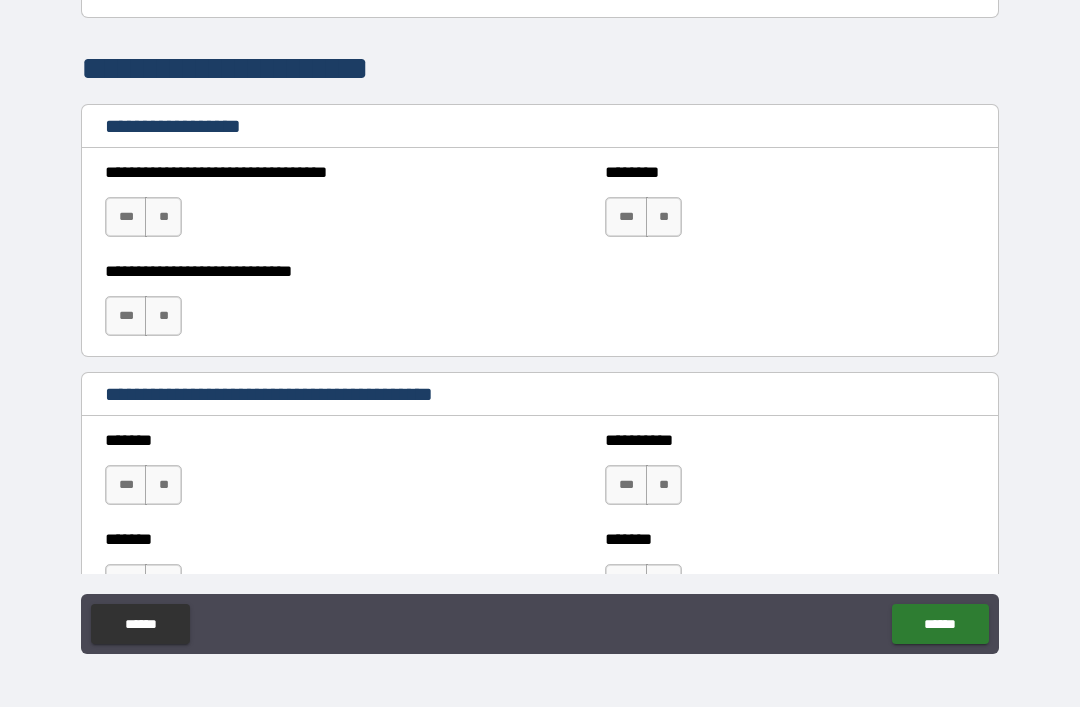 click on "**" at bounding box center (163, 316) 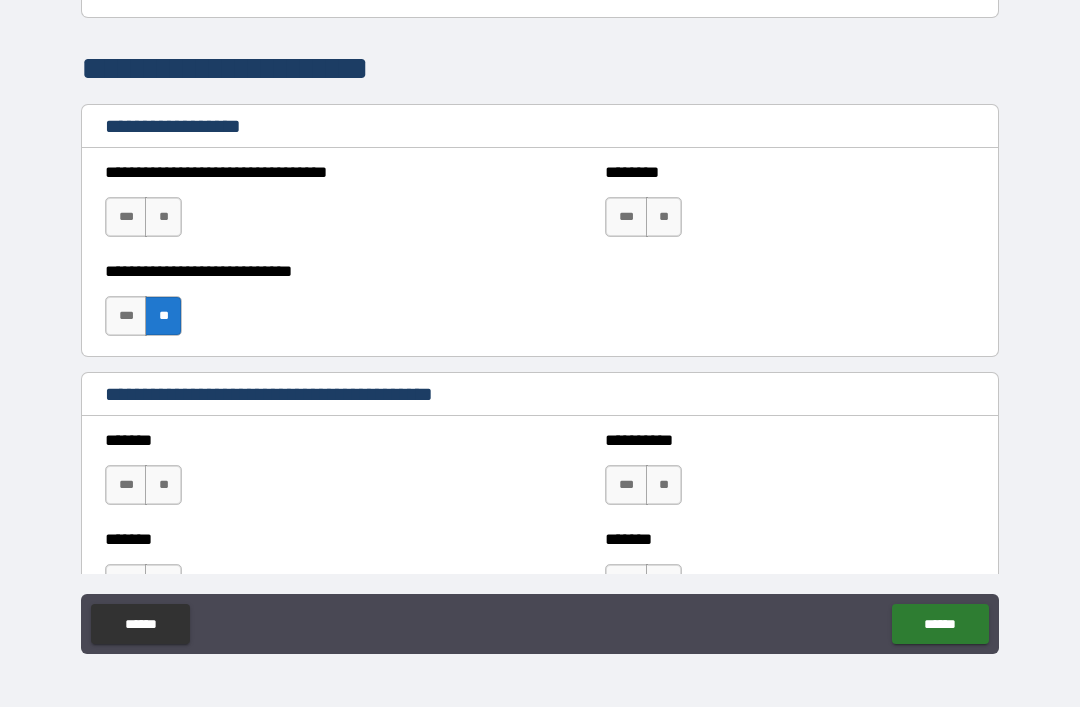 click on "**" at bounding box center [163, 217] 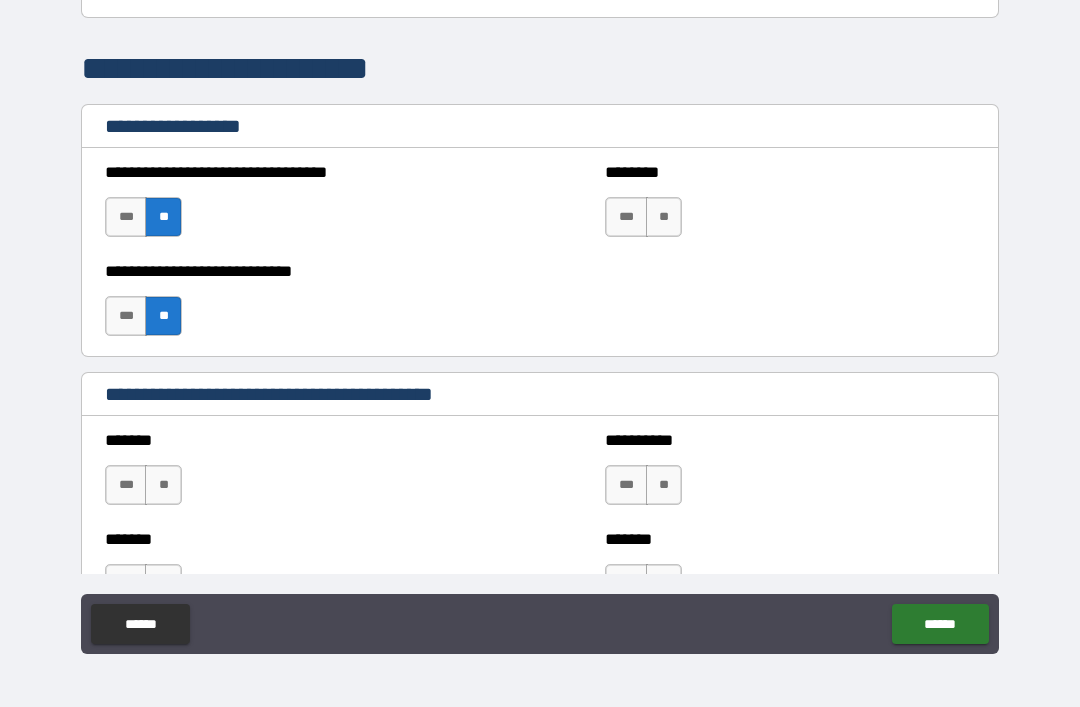 click on "**" at bounding box center [664, 217] 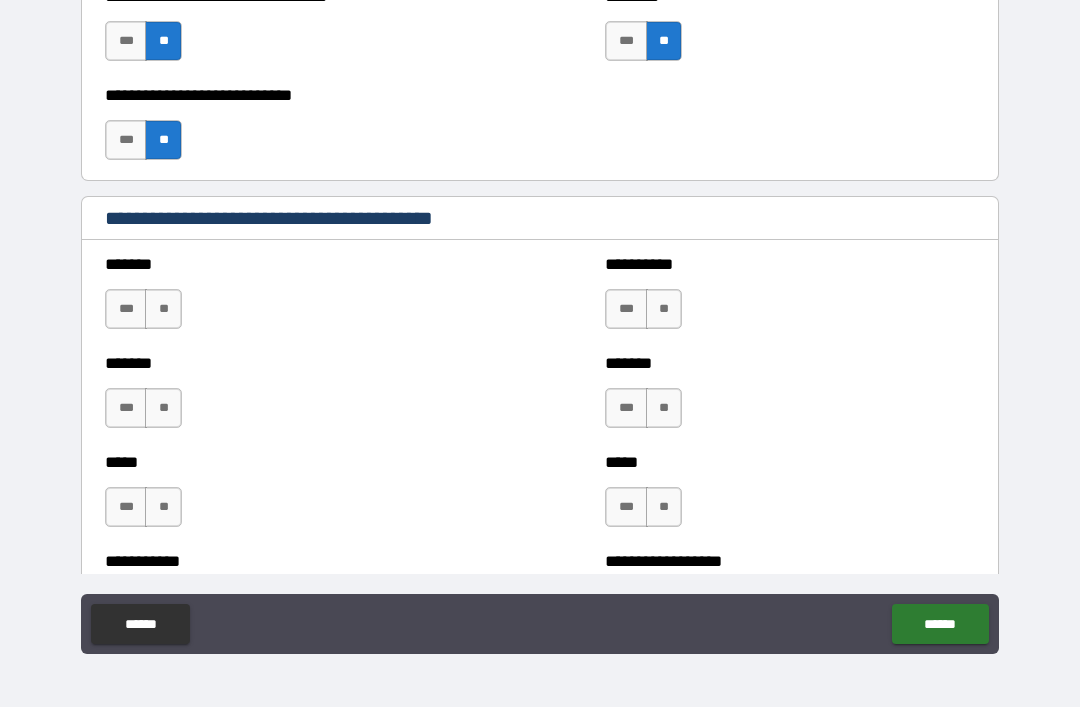 scroll, scrollTop: 1532, scrollLeft: 0, axis: vertical 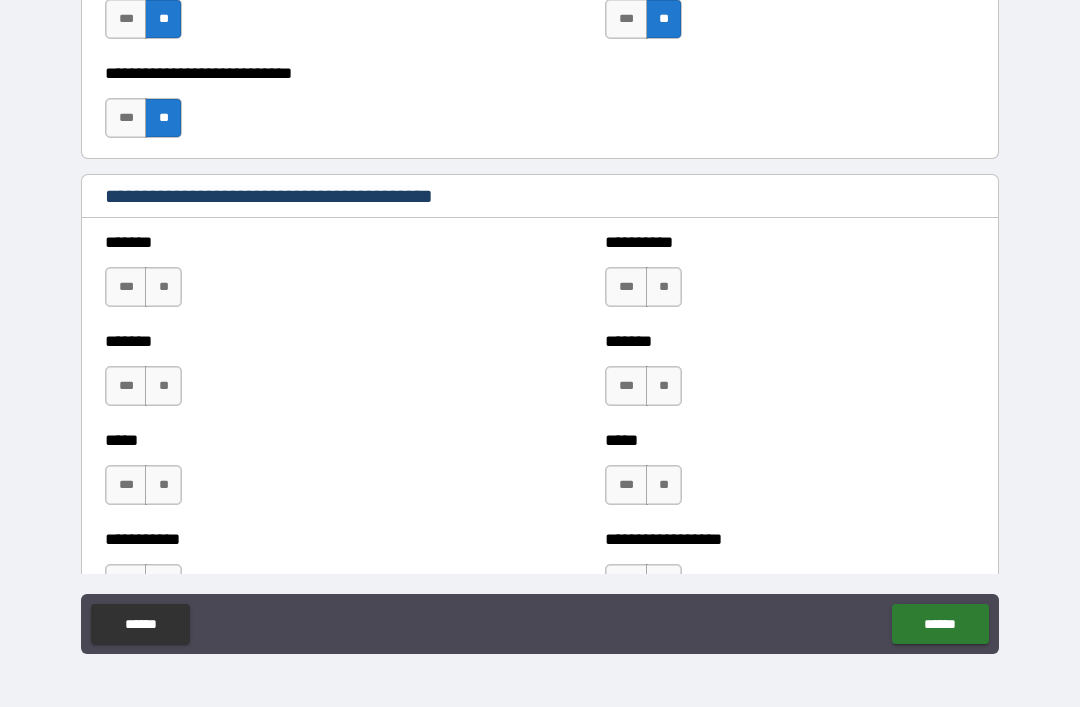 click on "**" at bounding box center (163, 287) 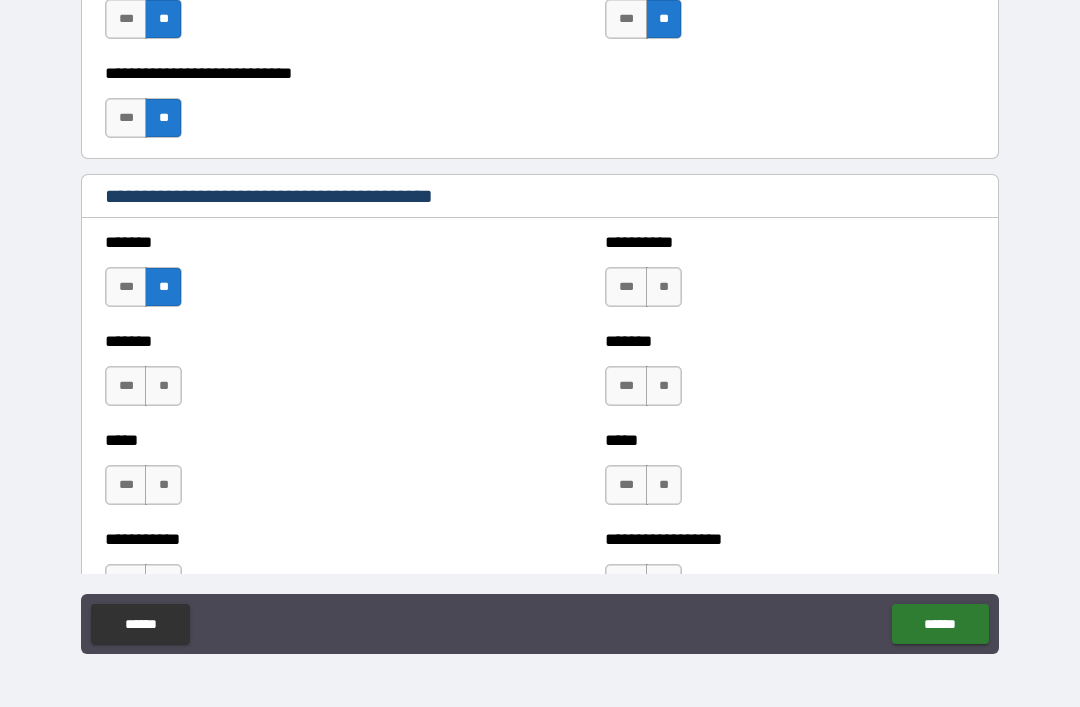 click on "**" at bounding box center [664, 287] 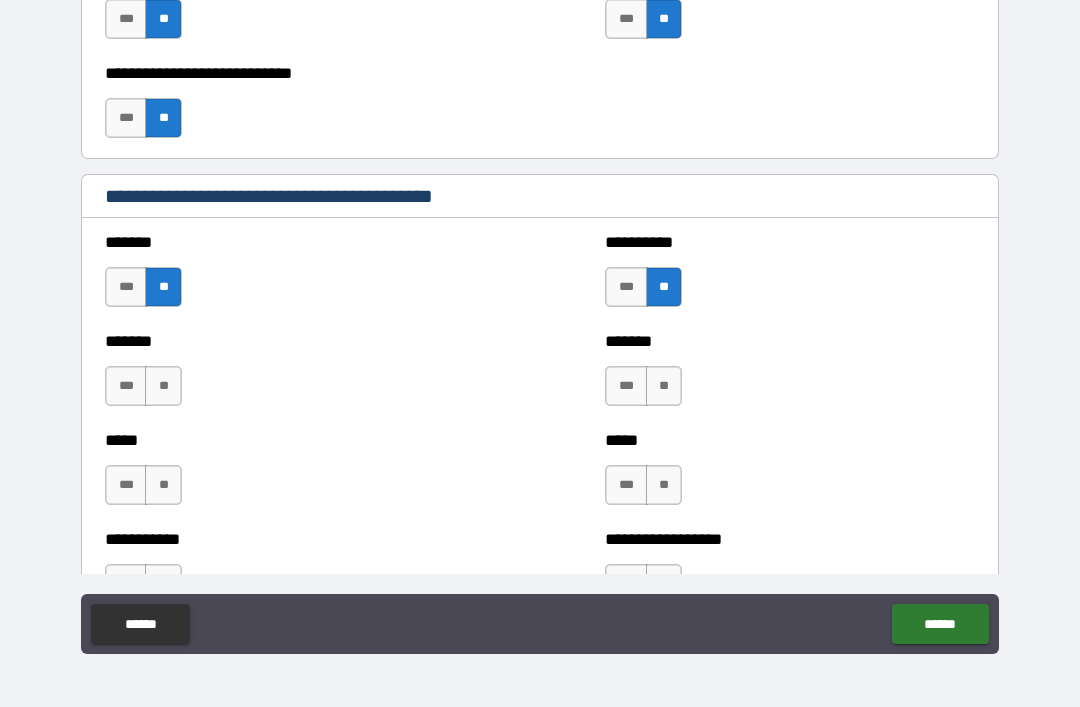 click on "**" at bounding box center [664, 386] 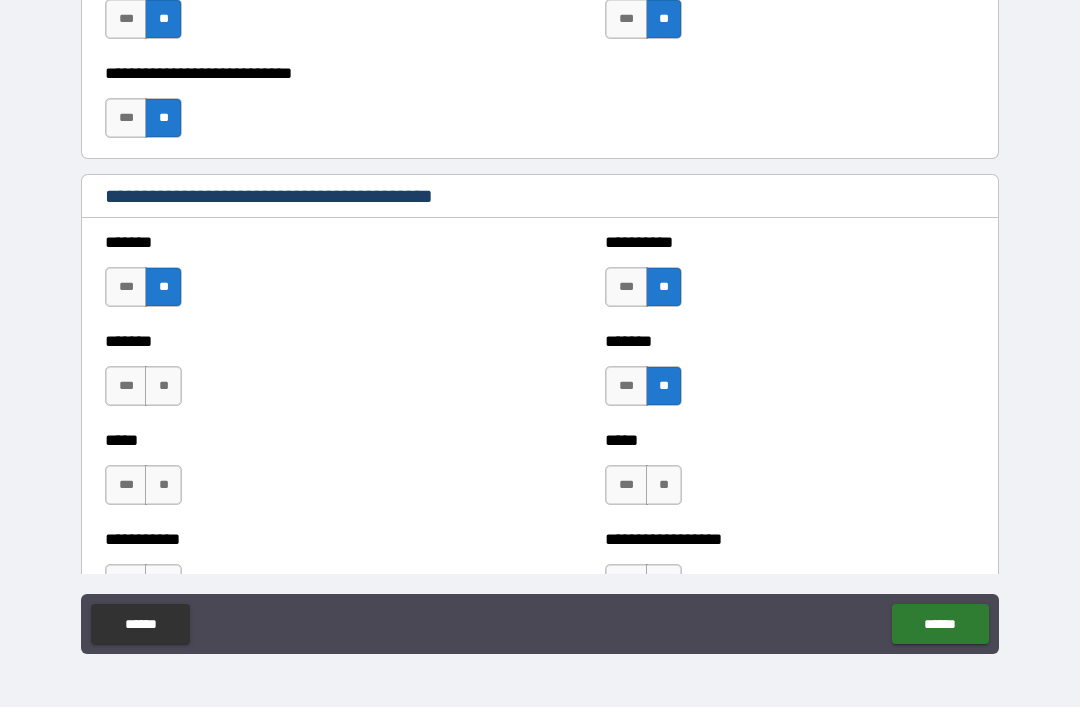 click on "**" at bounding box center [163, 386] 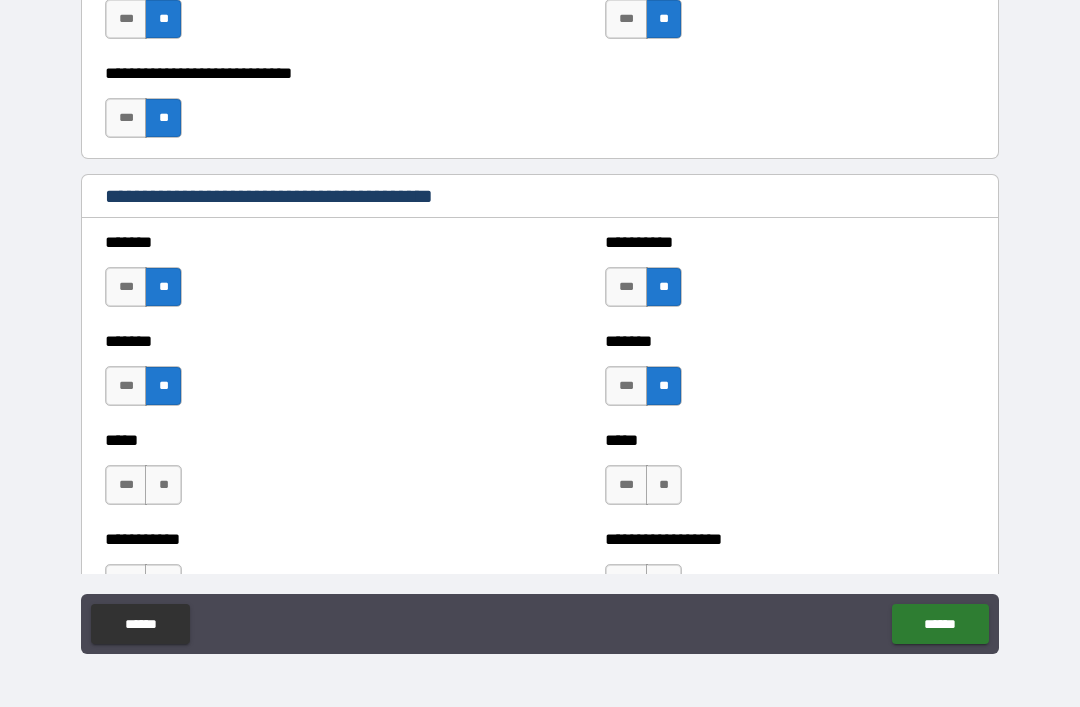 click on "**" at bounding box center (163, 485) 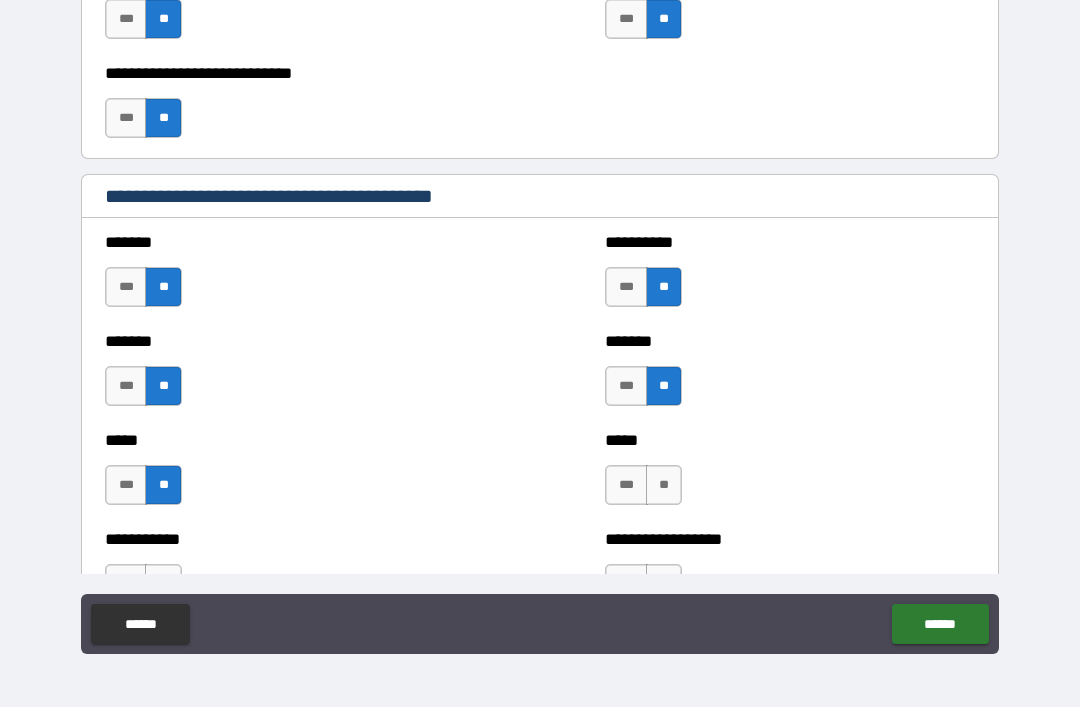 click on "**" at bounding box center [664, 485] 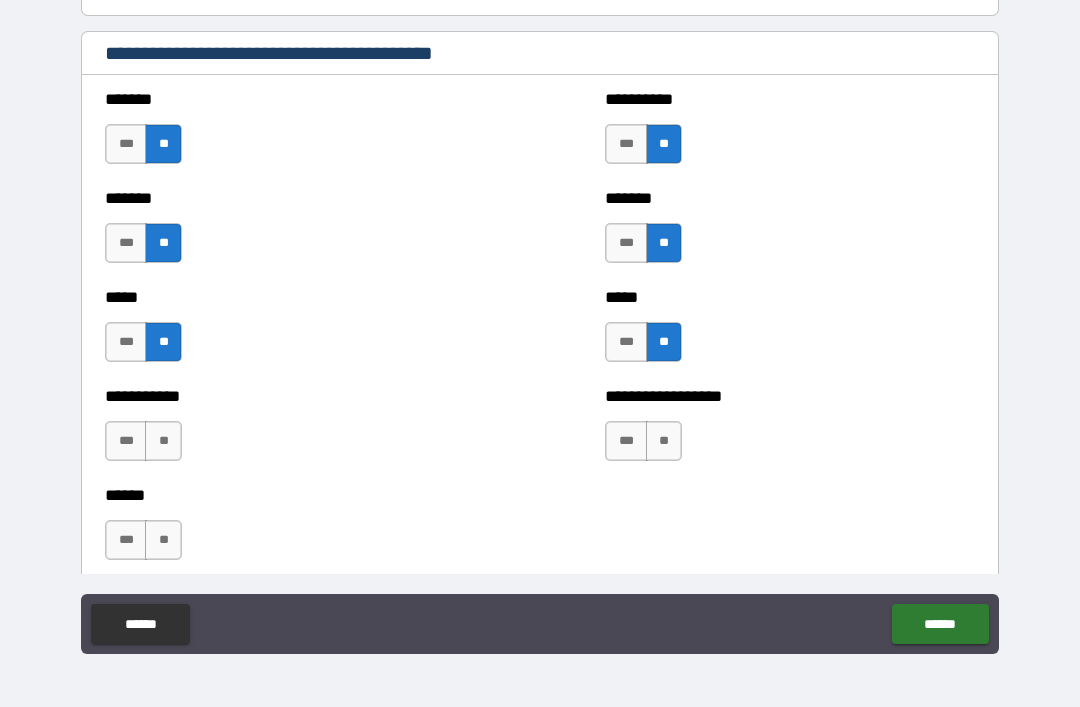 scroll, scrollTop: 1680, scrollLeft: 0, axis: vertical 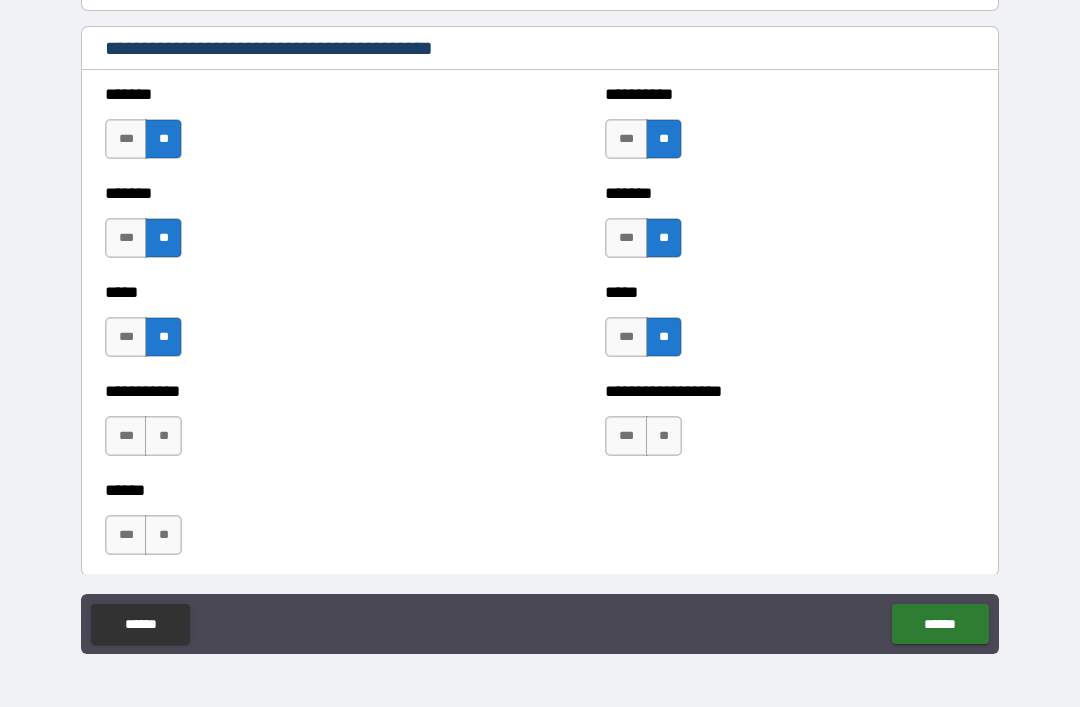 click on "***" at bounding box center (626, 139) 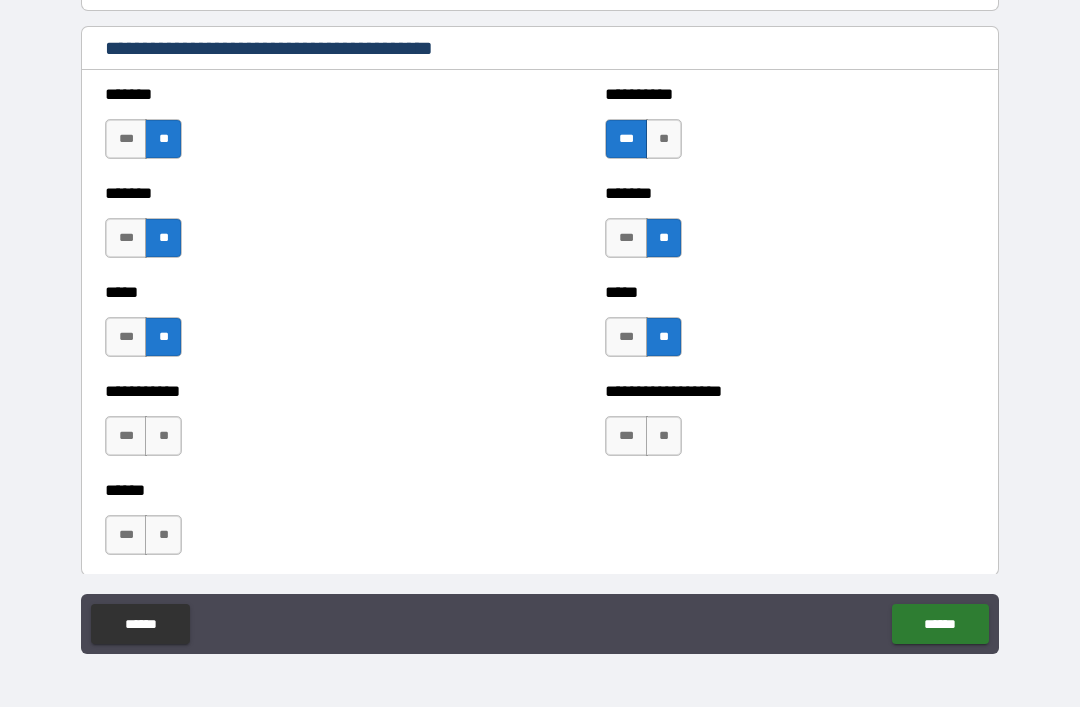 click on "**" at bounding box center [664, 436] 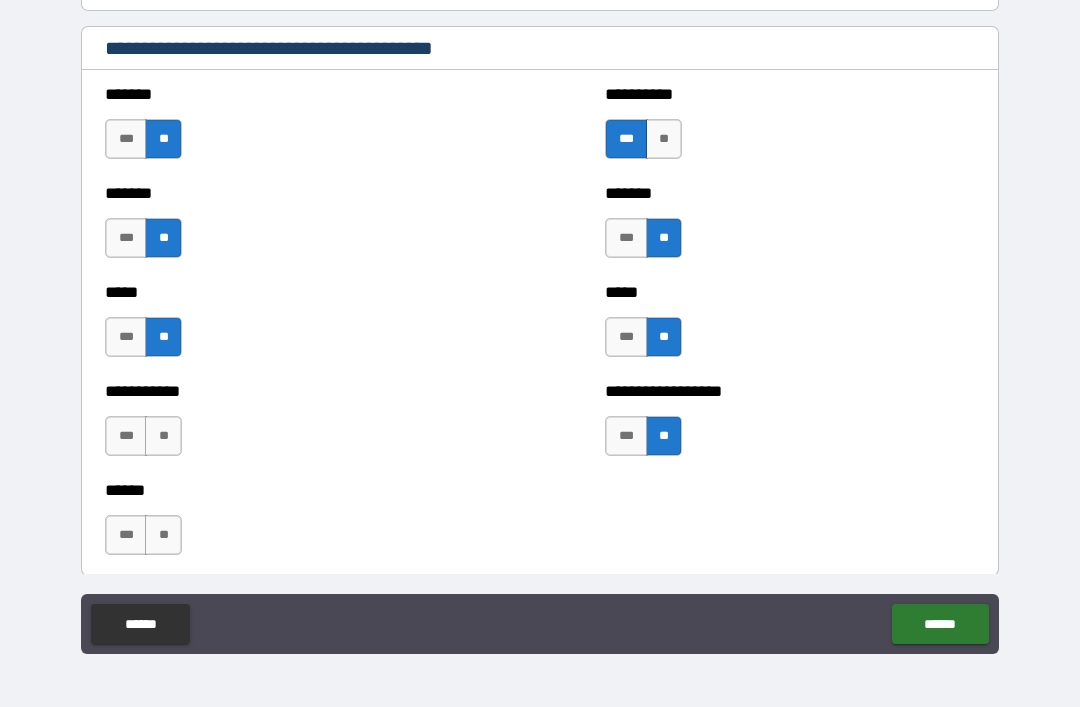 click on "**" at bounding box center (163, 436) 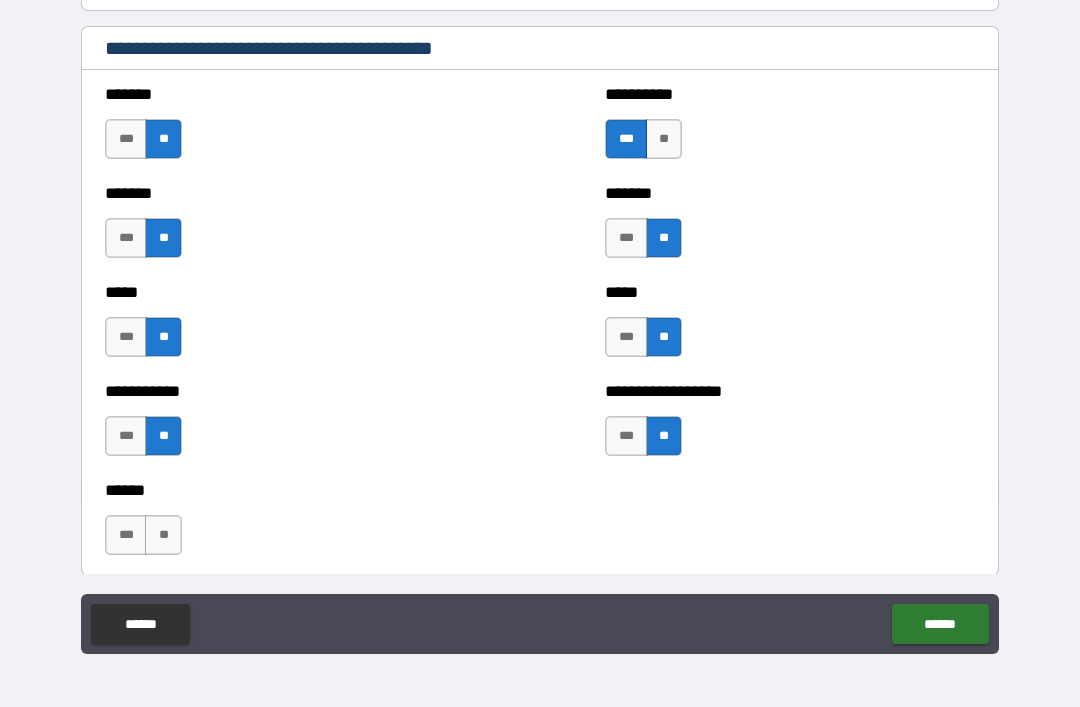 click on "**" at bounding box center (163, 535) 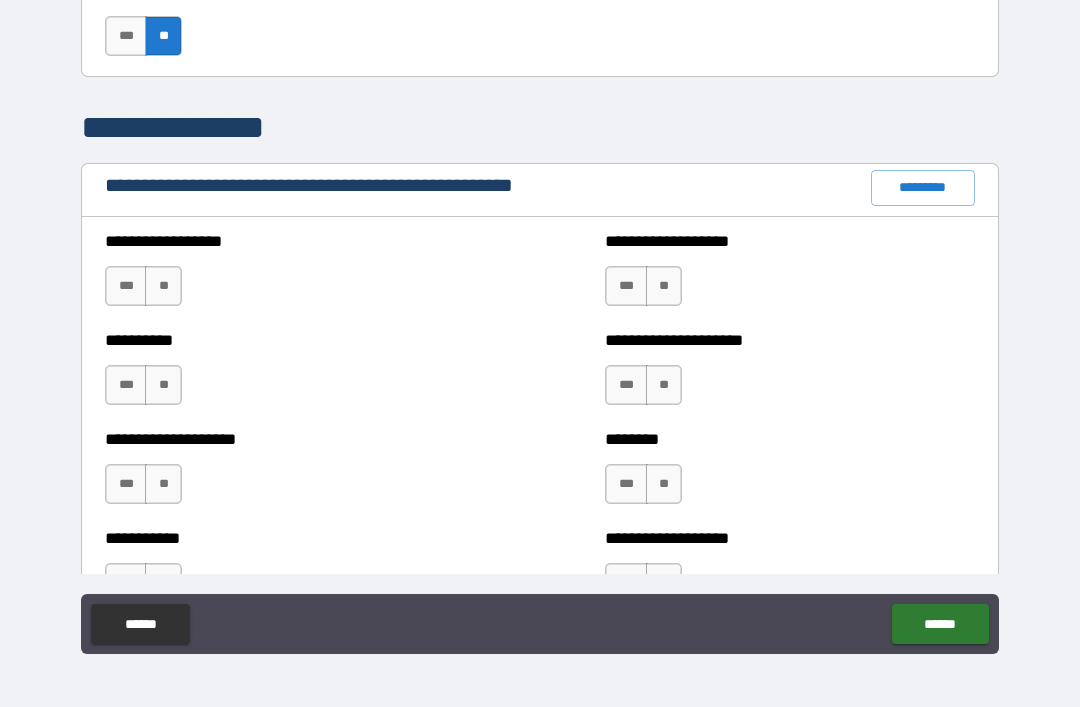 scroll, scrollTop: 2183, scrollLeft: 0, axis: vertical 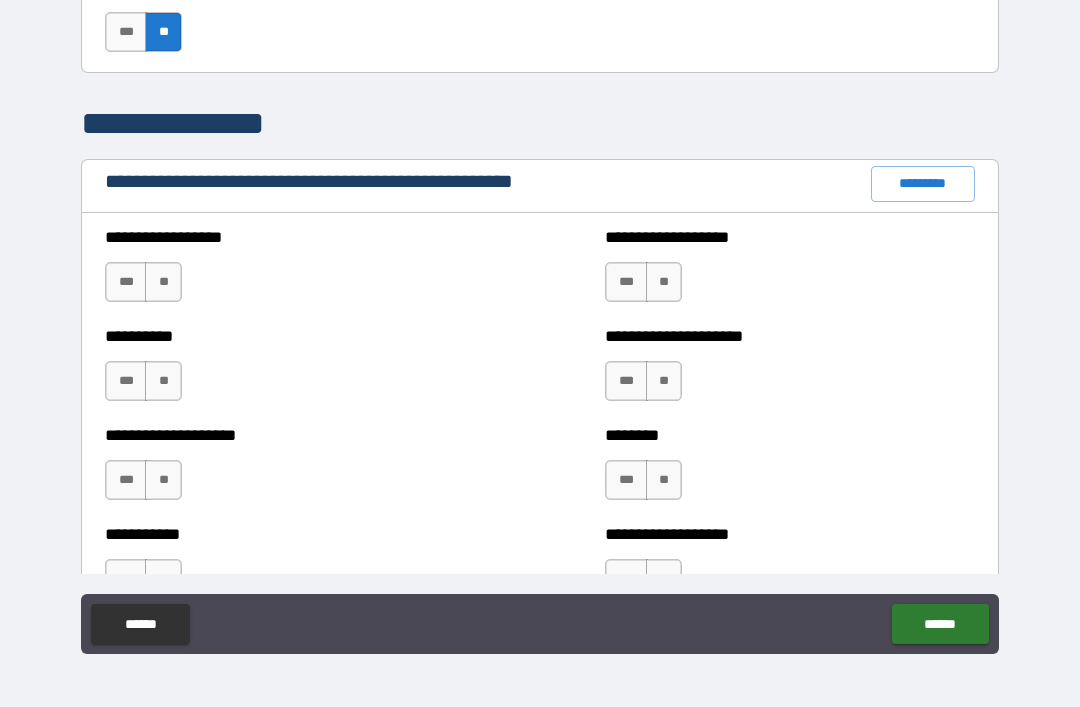 click on "**" at bounding box center [163, 282] 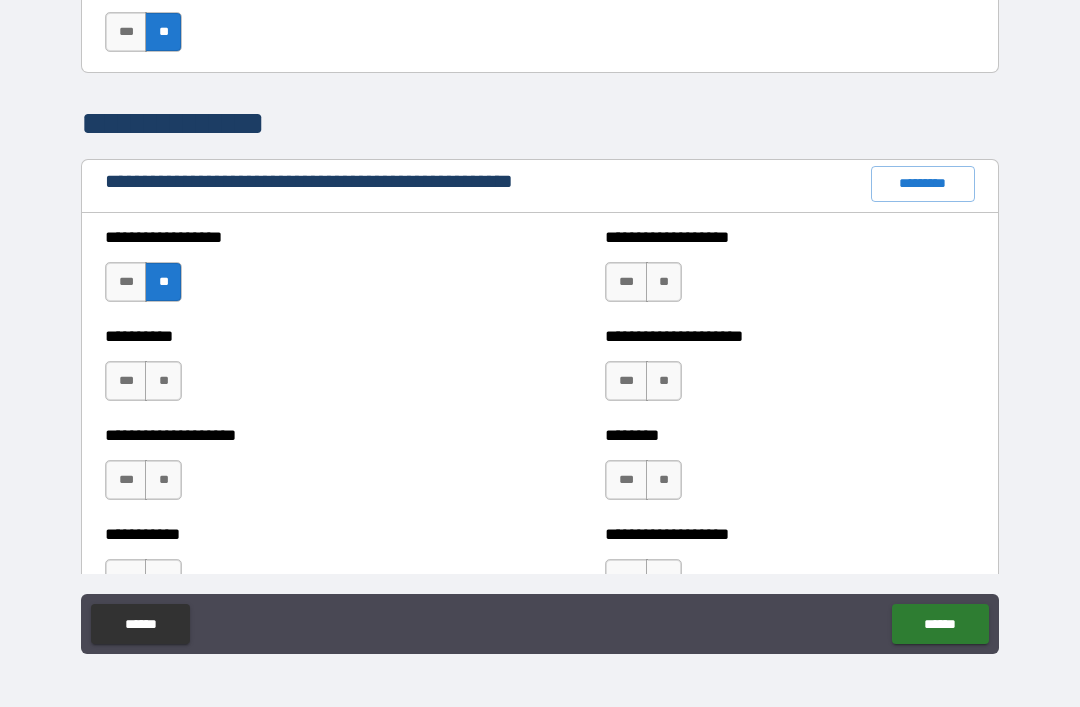 click on "**" at bounding box center (163, 381) 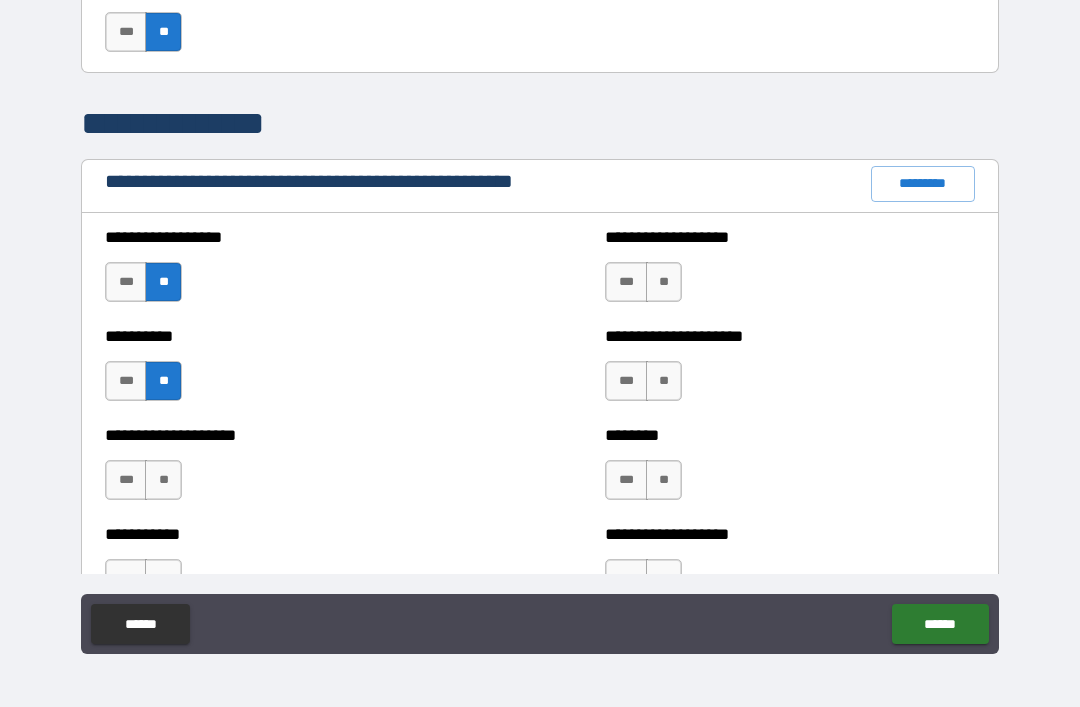 click on "**" at bounding box center [664, 282] 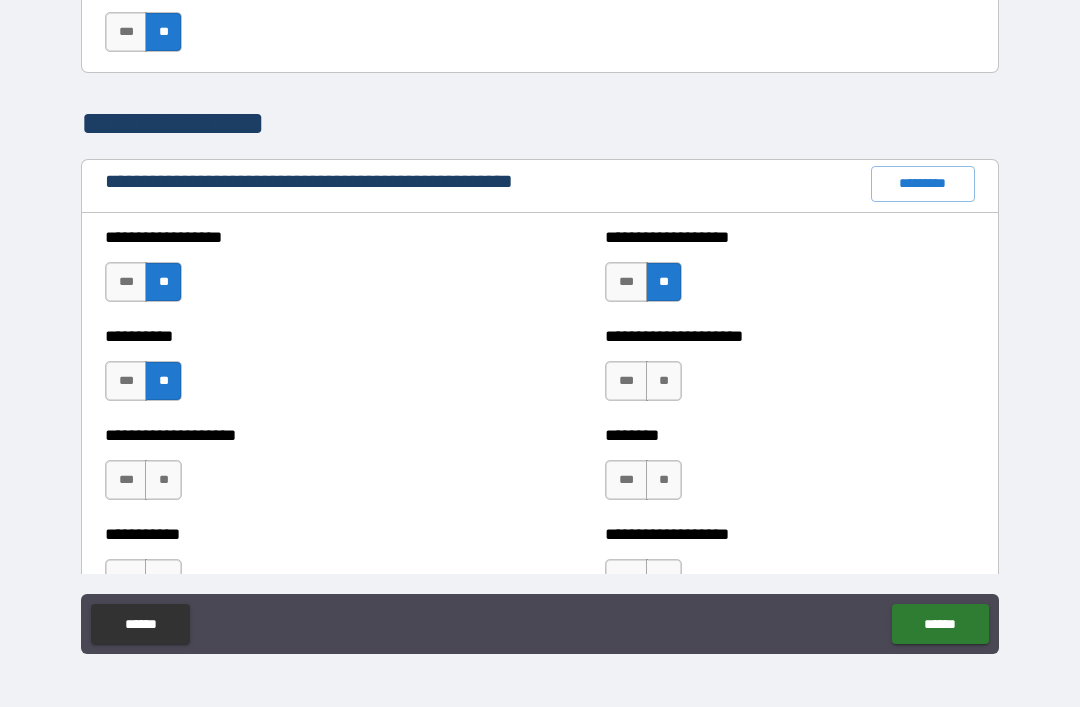 click on "**" at bounding box center [664, 381] 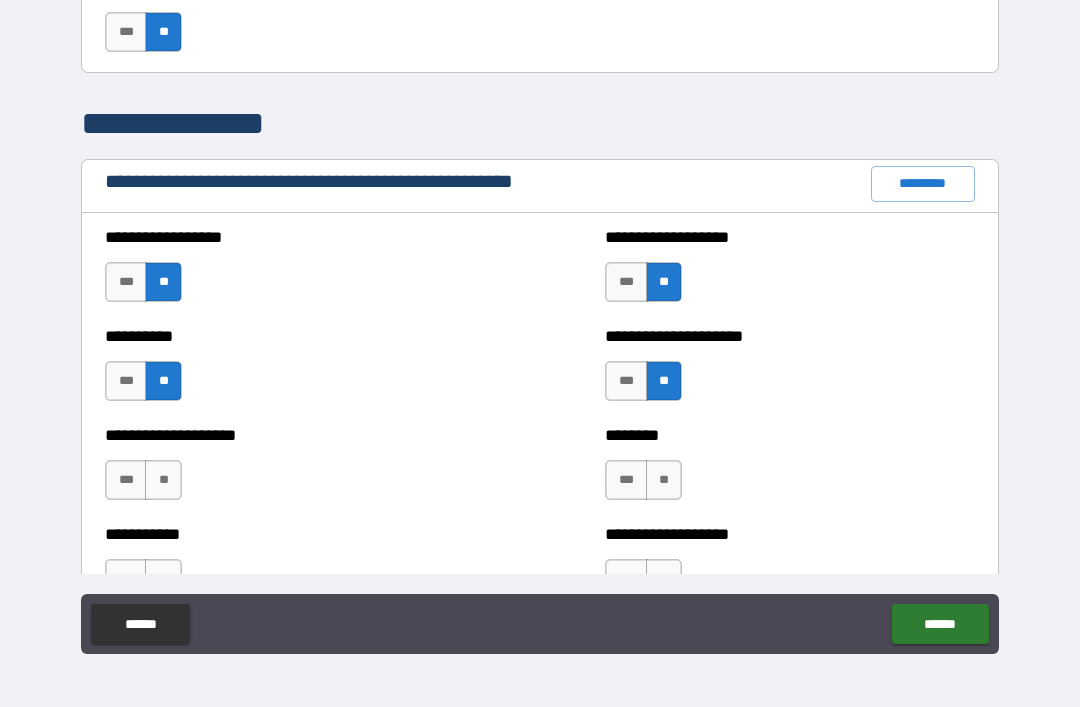 click on "**" at bounding box center [664, 480] 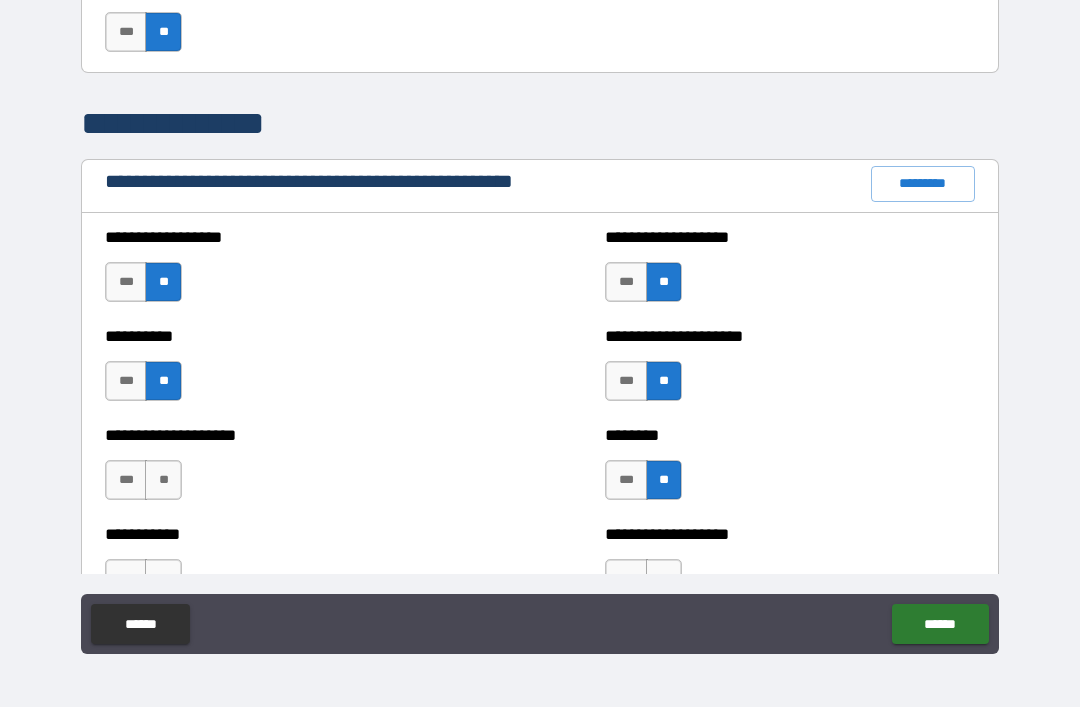 click on "**" at bounding box center [163, 480] 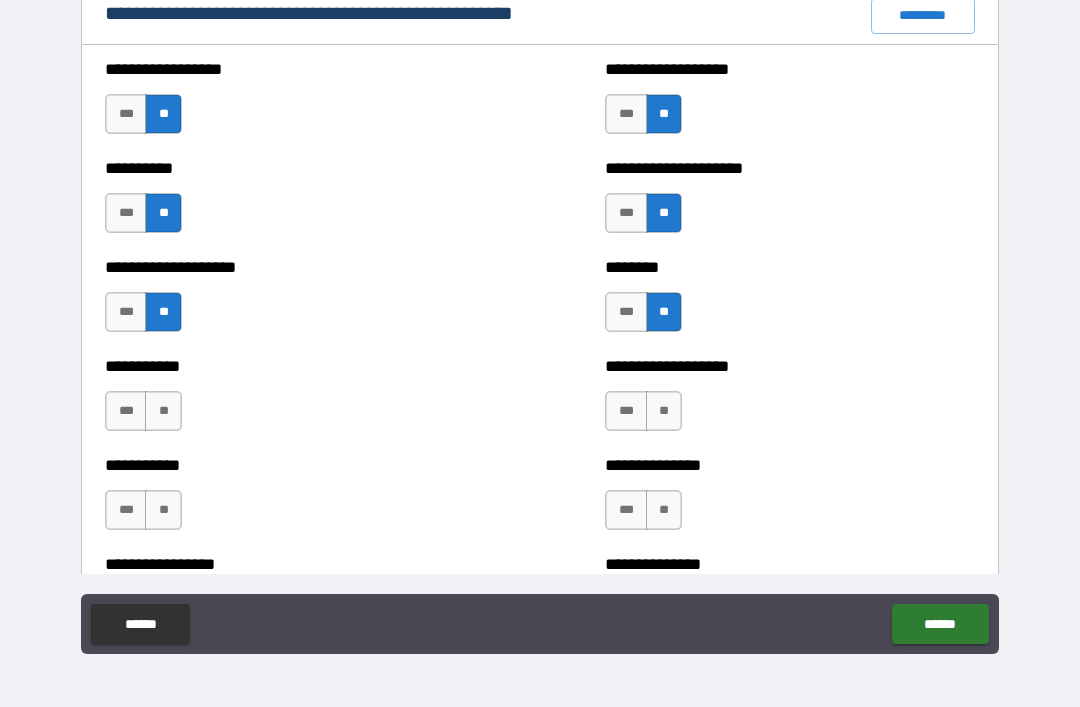 scroll, scrollTop: 2366, scrollLeft: 0, axis: vertical 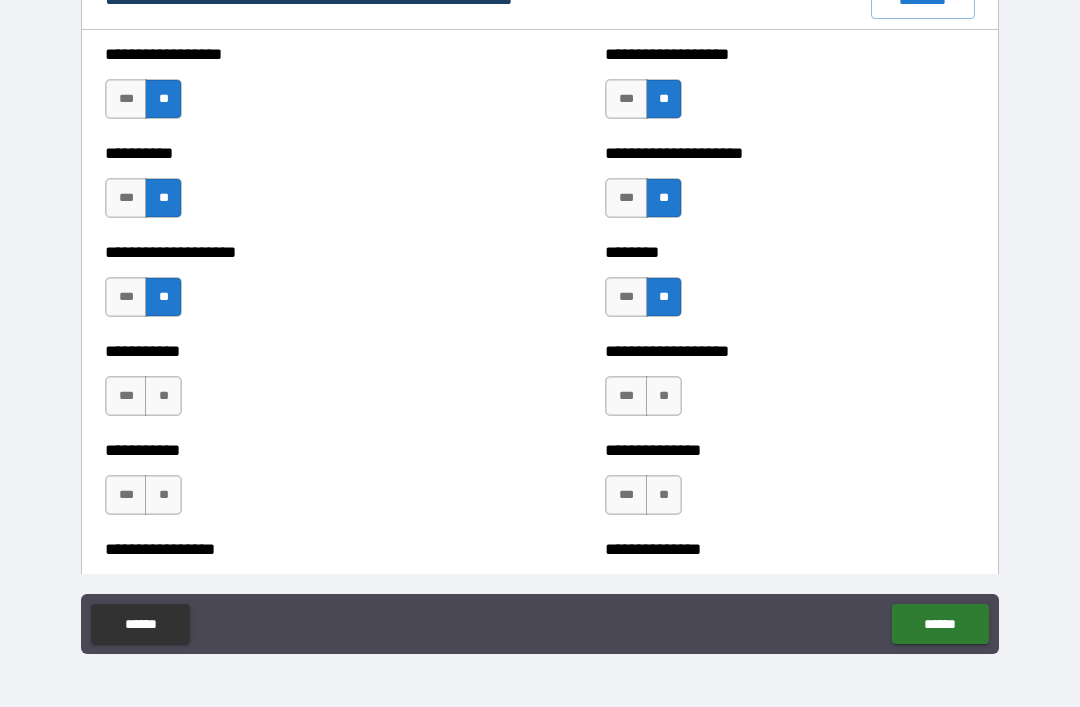click on "**********" at bounding box center (290, 386) 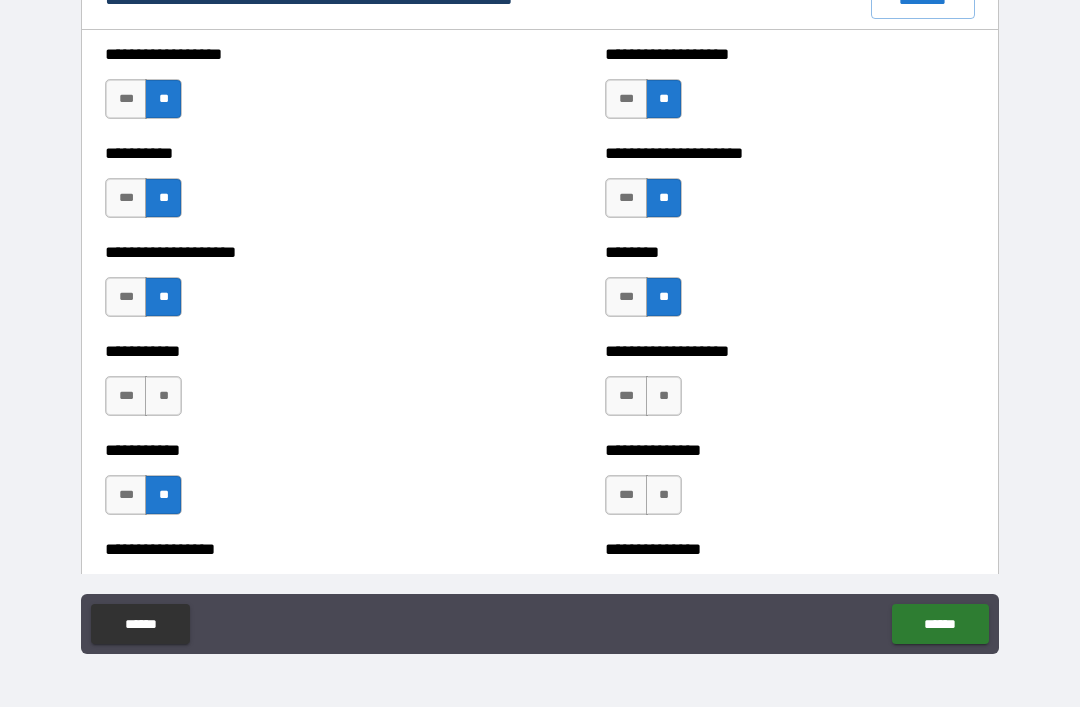 click on "**" at bounding box center [163, 396] 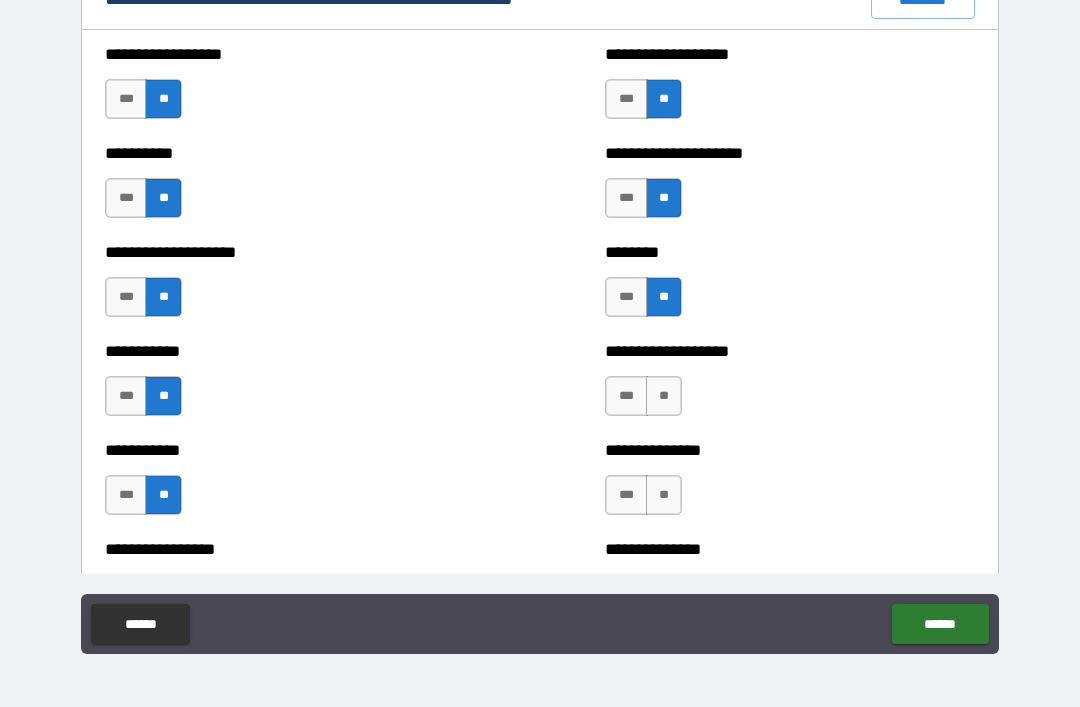 click on "**" at bounding box center [664, 396] 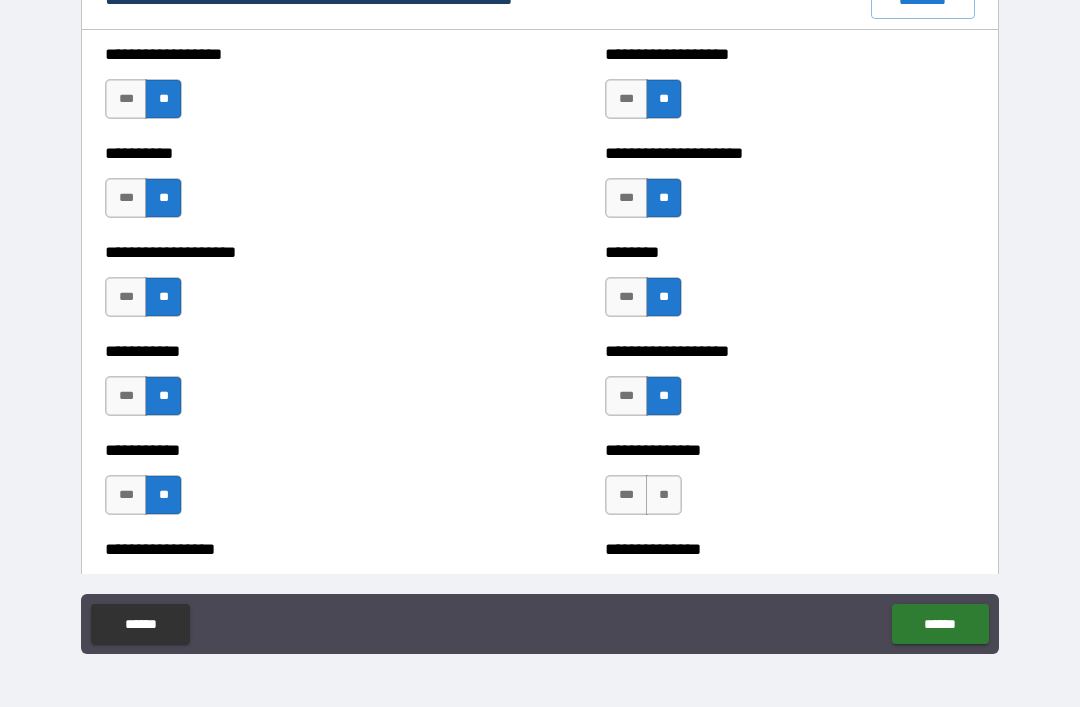 click on "**" at bounding box center (664, 495) 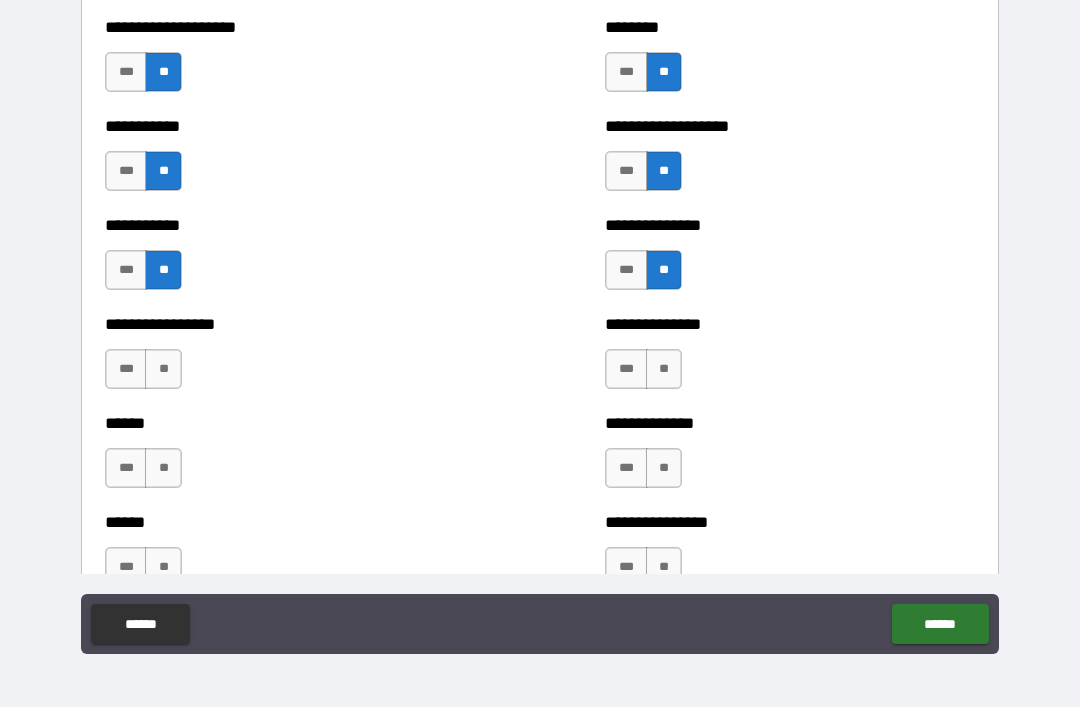 scroll, scrollTop: 2620, scrollLeft: 0, axis: vertical 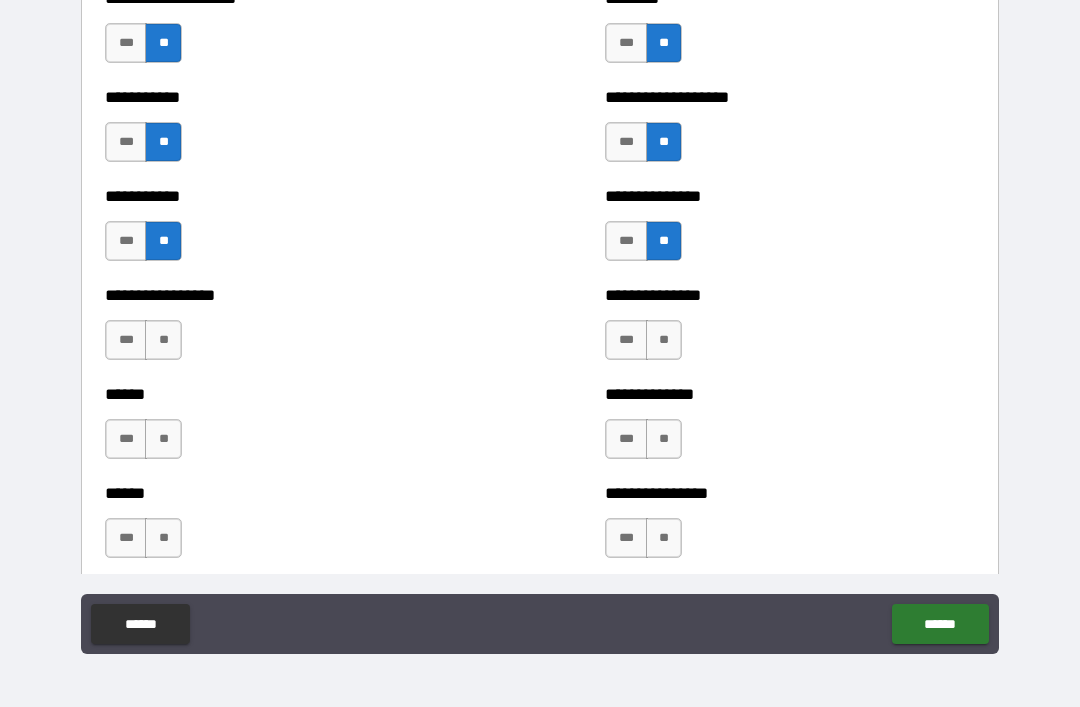 click on "**" at bounding box center [664, 340] 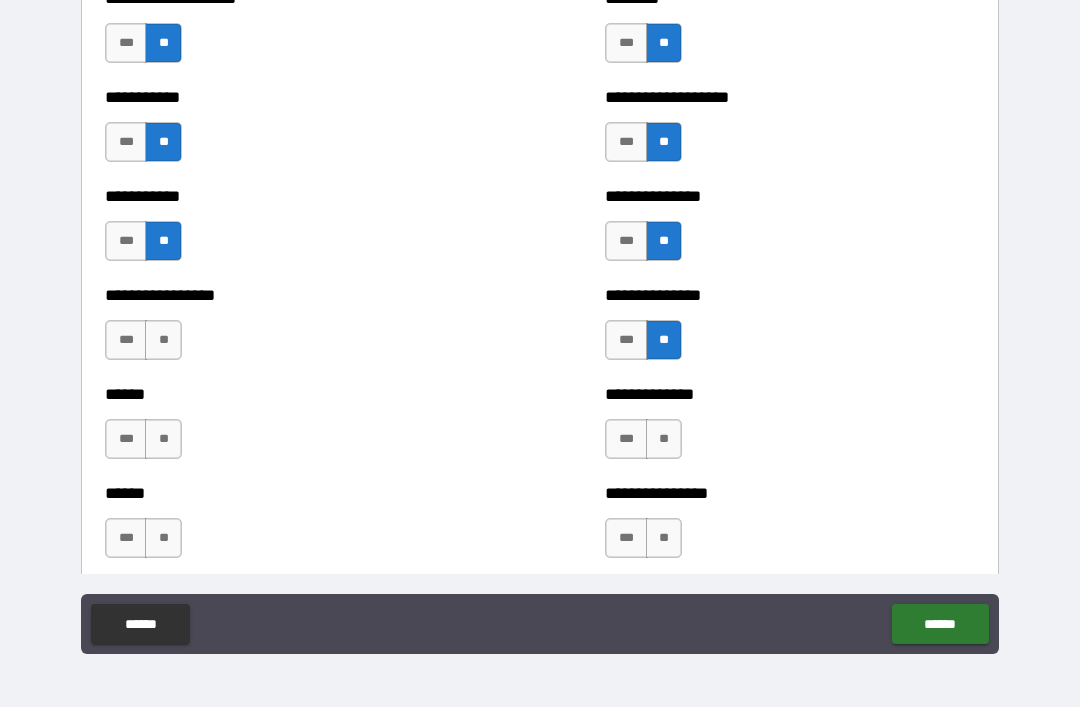 click on "**" at bounding box center (664, 439) 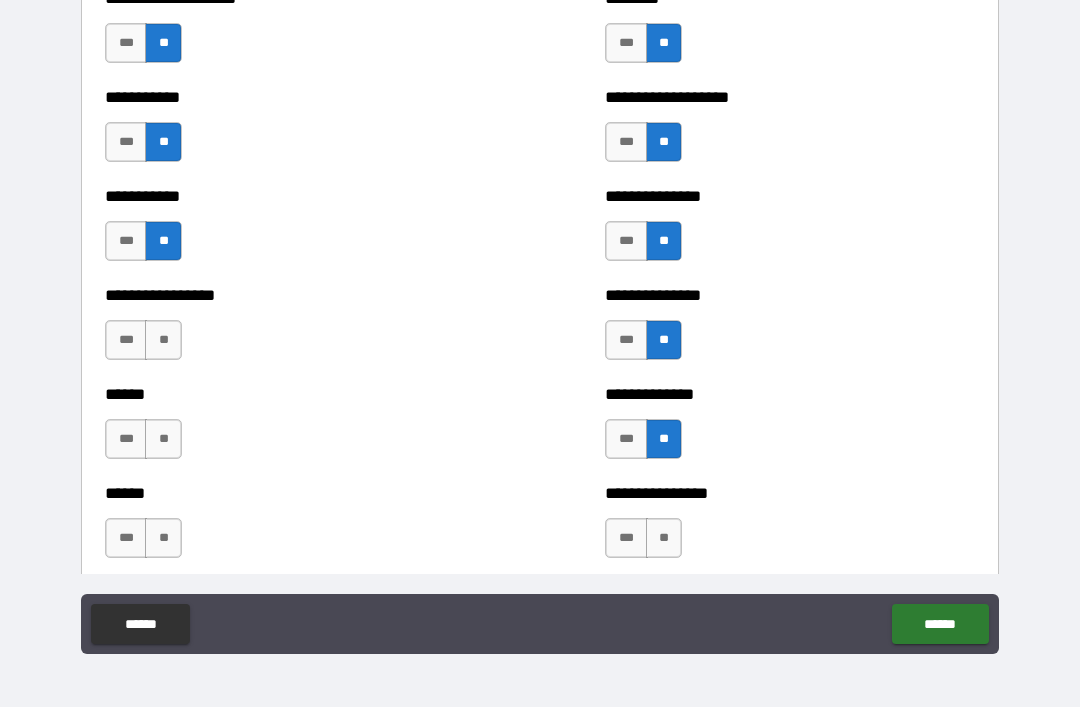 click on "**" at bounding box center (664, 538) 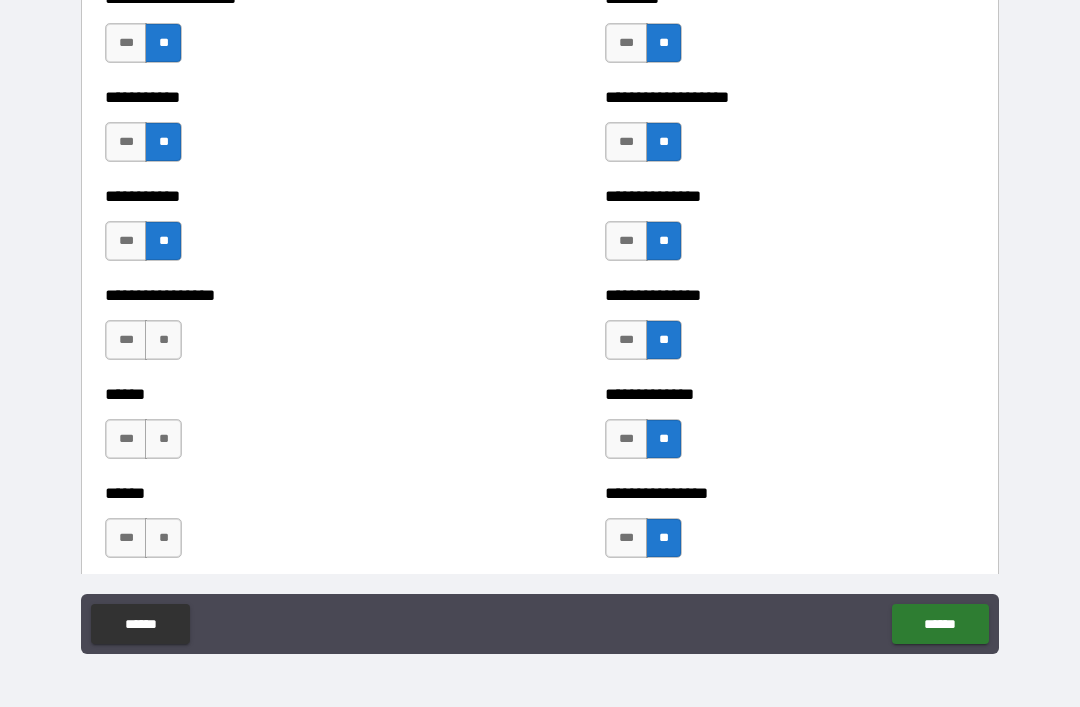 click on "**" at bounding box center [163, 340] 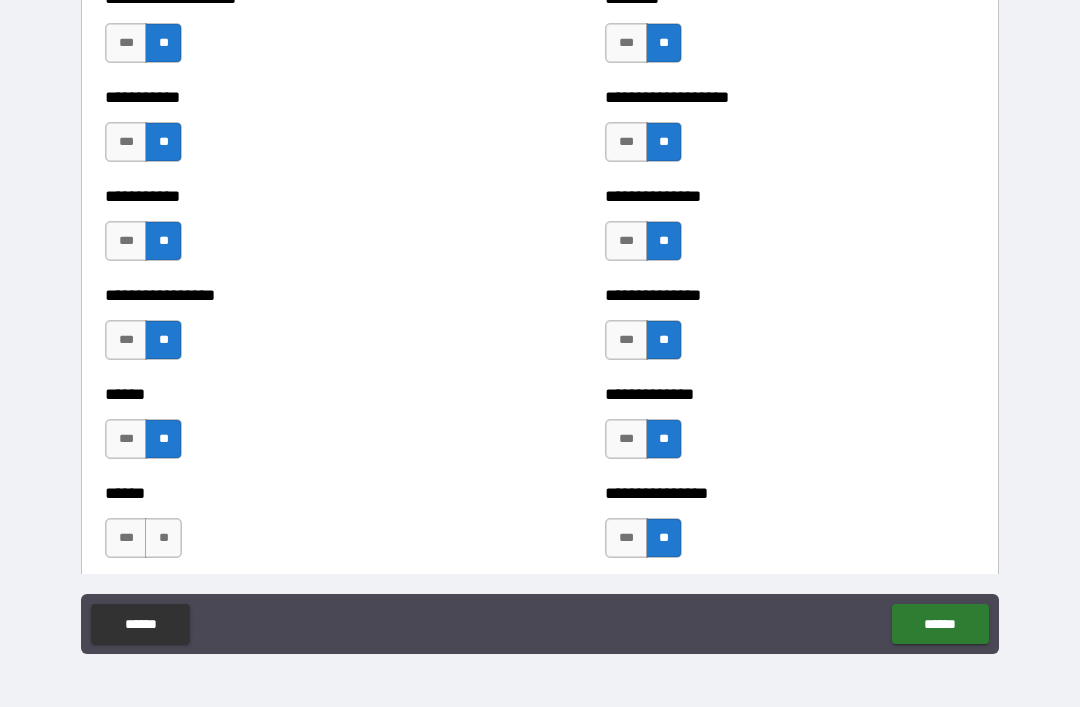 click on "**" at bounding box center (163, 538) 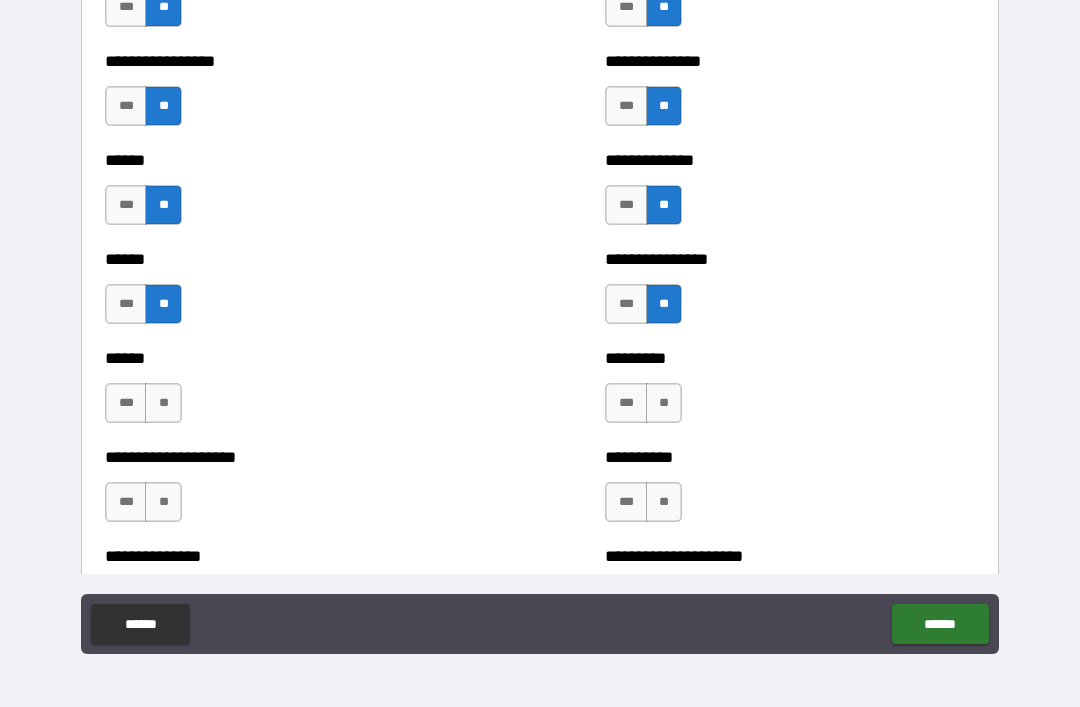 scroll, scrollTop: 2867, scrollLeft: 0, axis: vertical 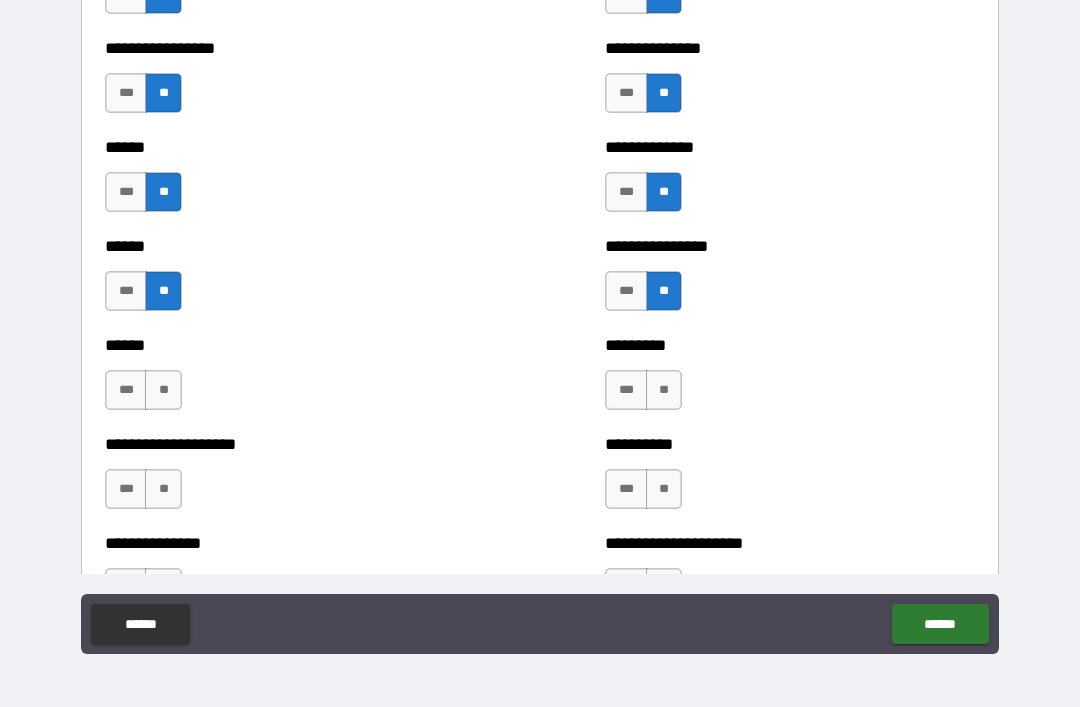 click on "**" at bounding box center [163, 390] 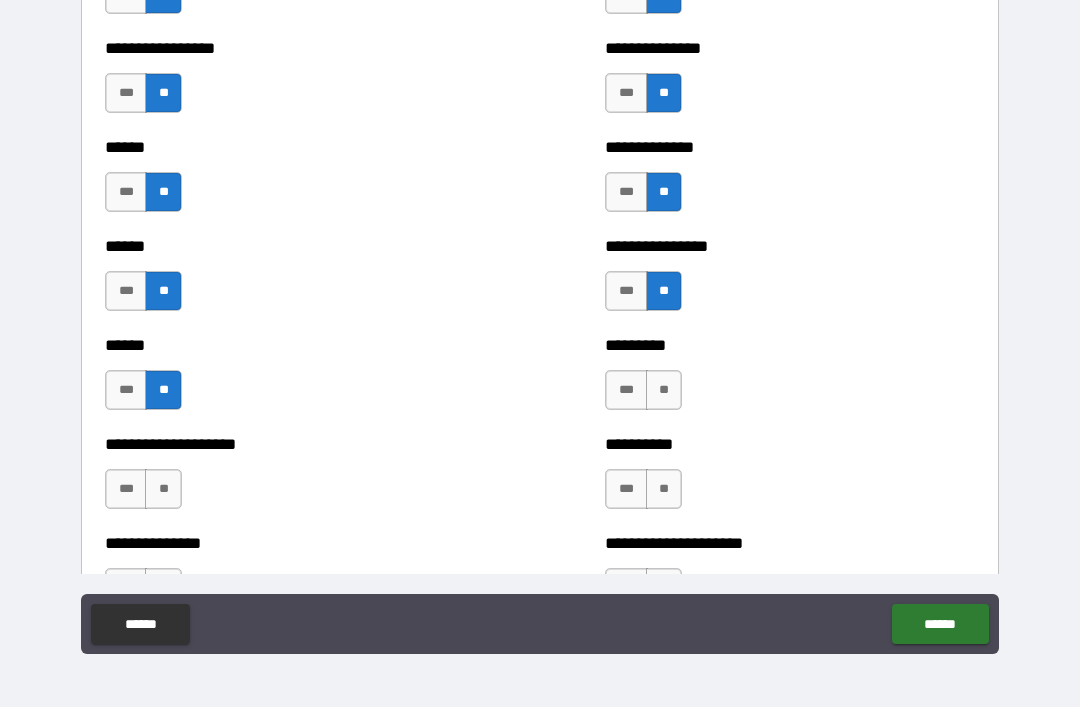 click on "**" at bounding box center [163, 489] 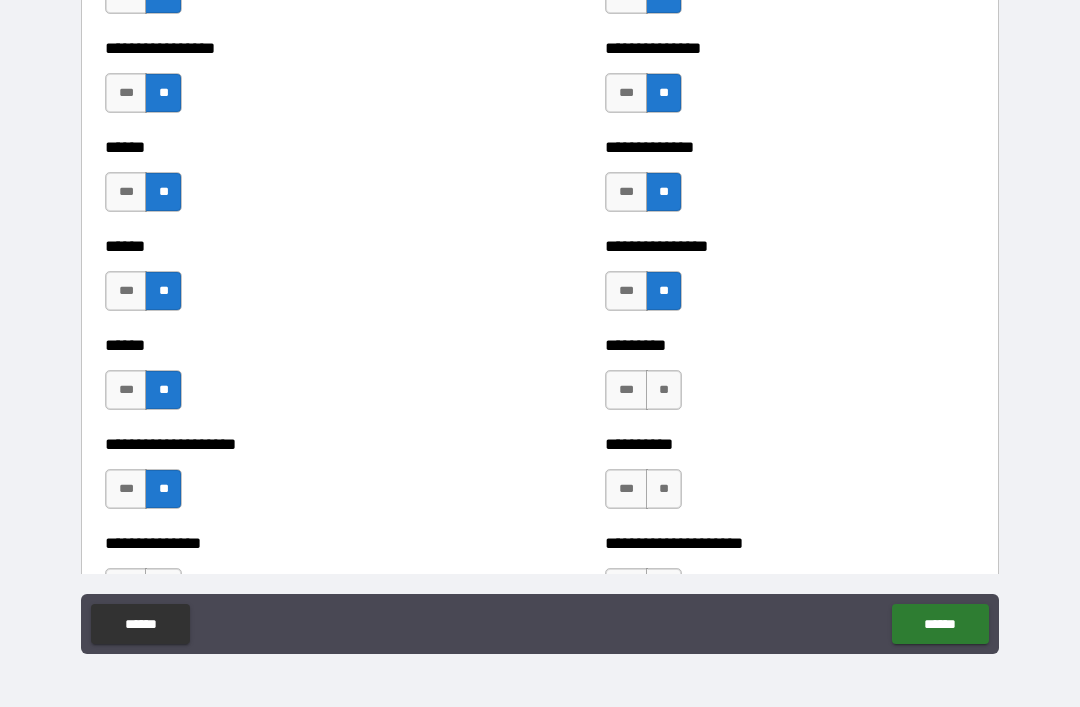click on "**" at bounding box center (664, 390) 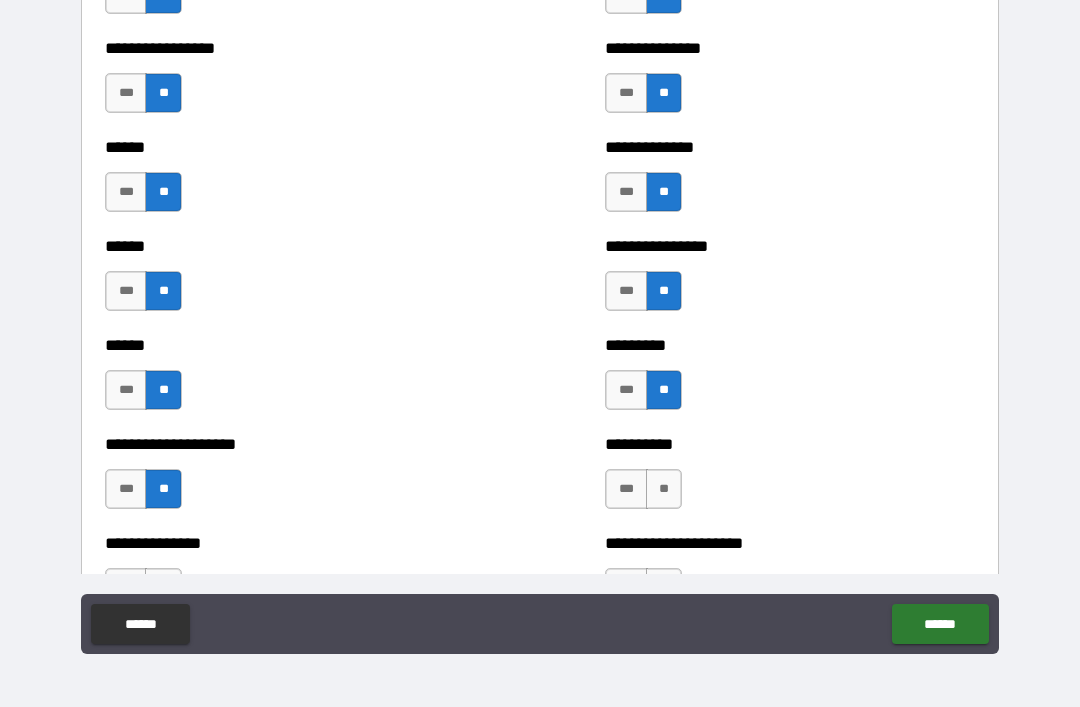 click on "**" at bounding box center [664, 489] 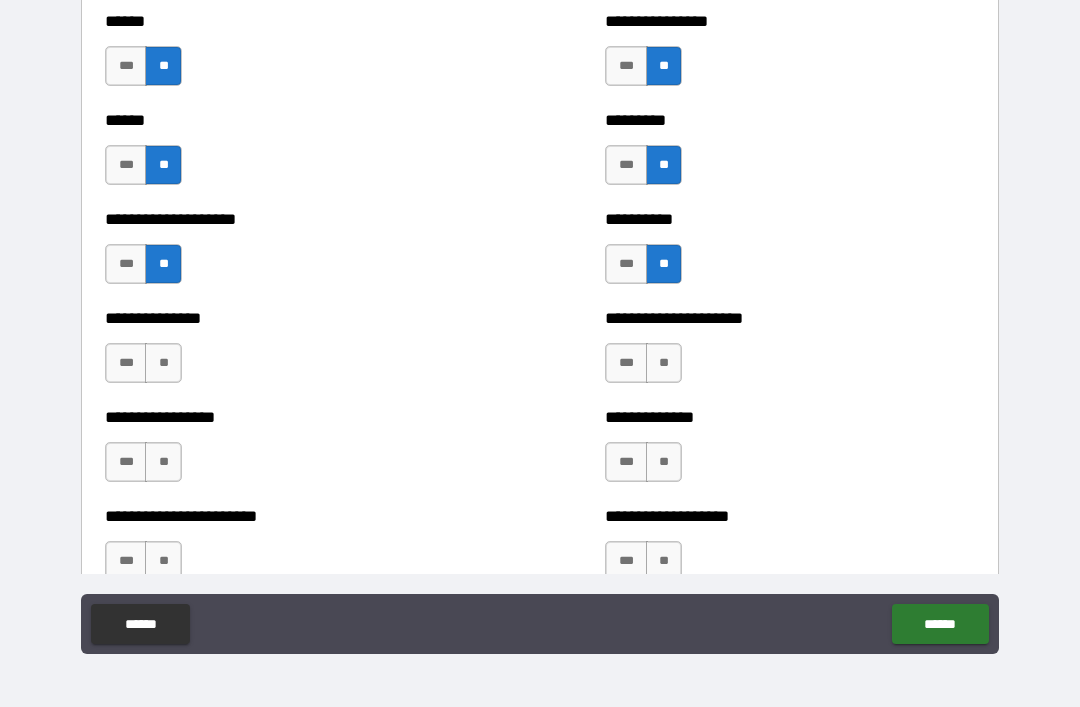 scroll, scrollTop: 3098, scrollLeft: 0, axis: vertical 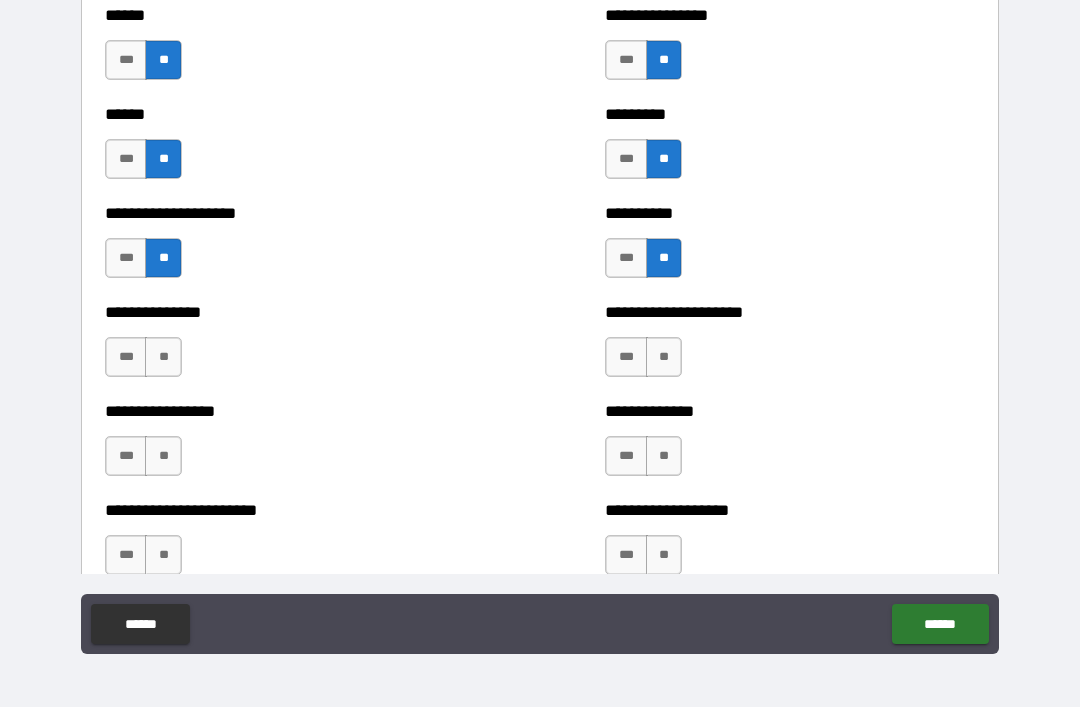 click on "**" at bounding box center [163, 357] 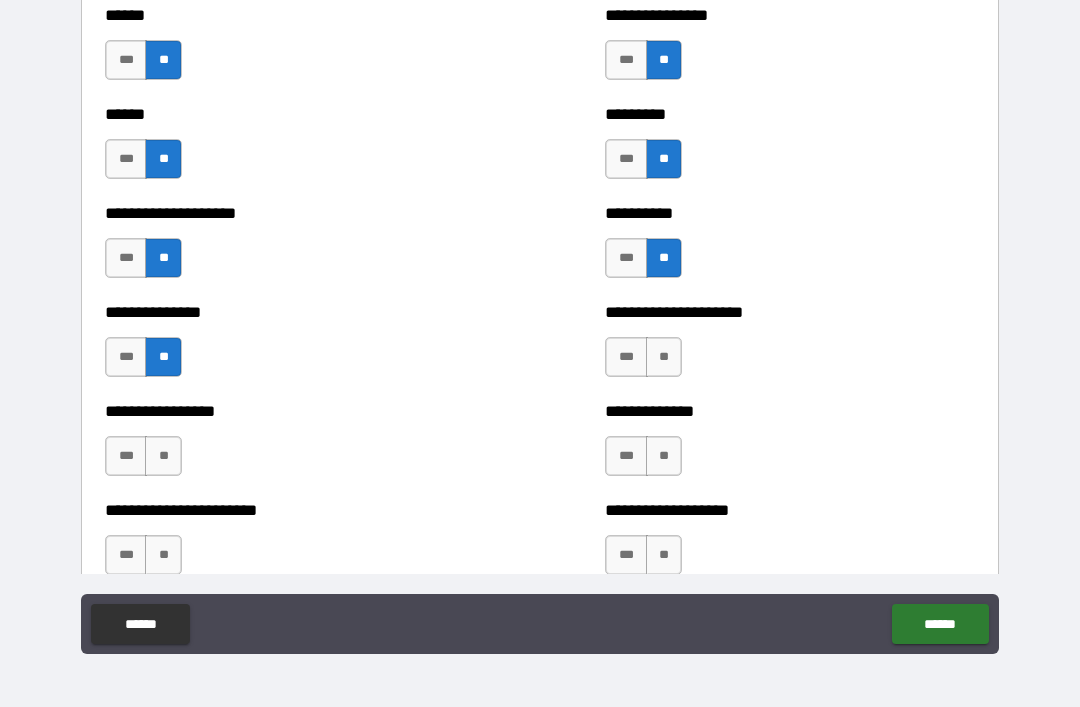 click on "**" at bounding box center [163, 456] 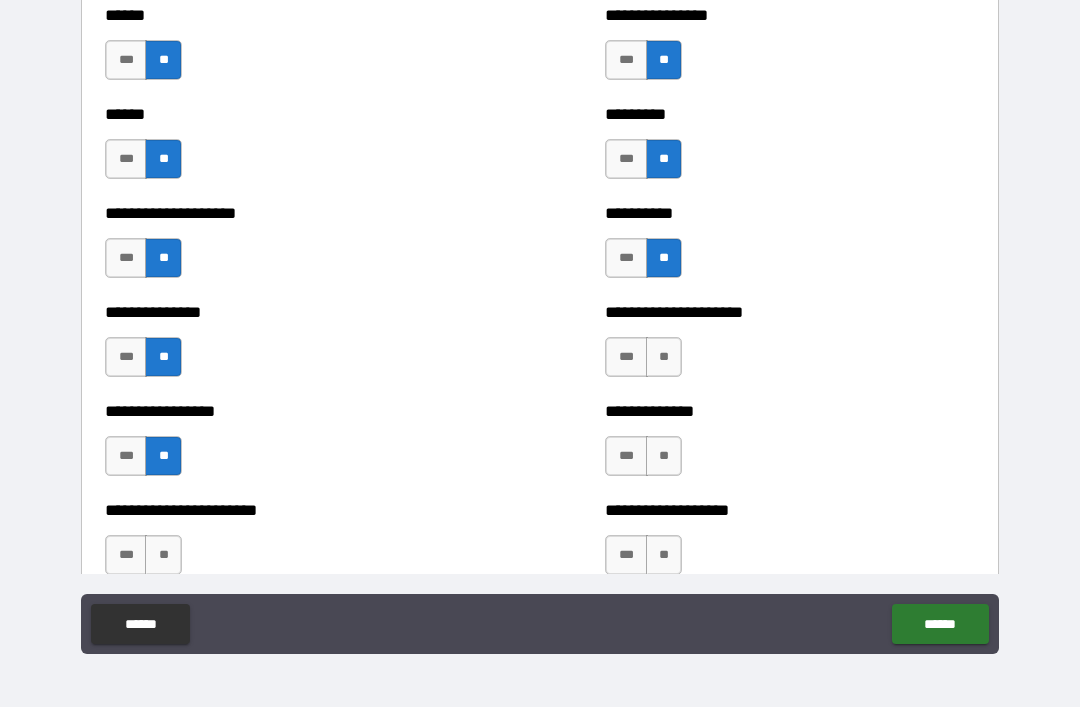 click on "***" at bounding box center [126, 456] 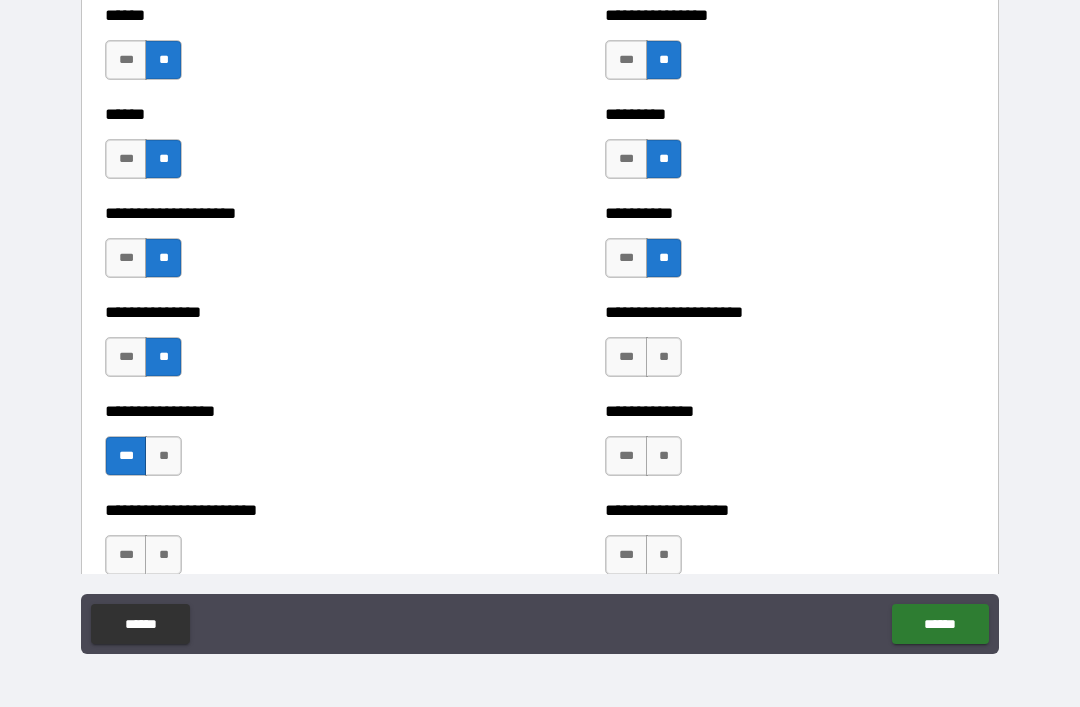 click on "**" at bounding box center [664, 357] 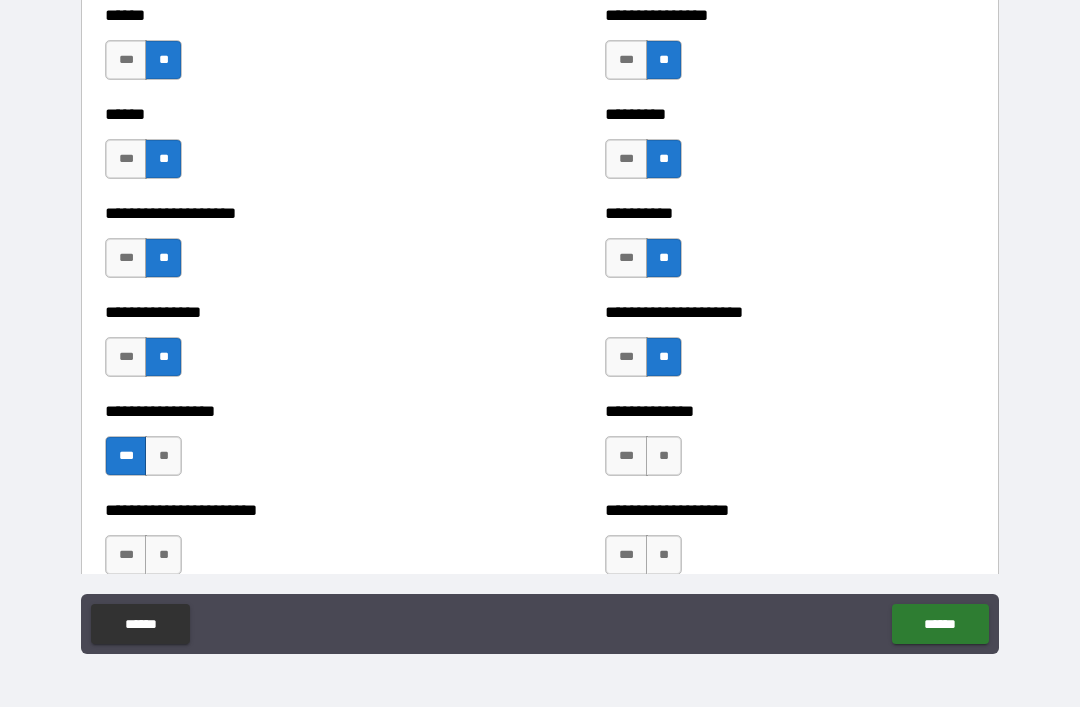 click on "**" at bounding box center [664, 456] 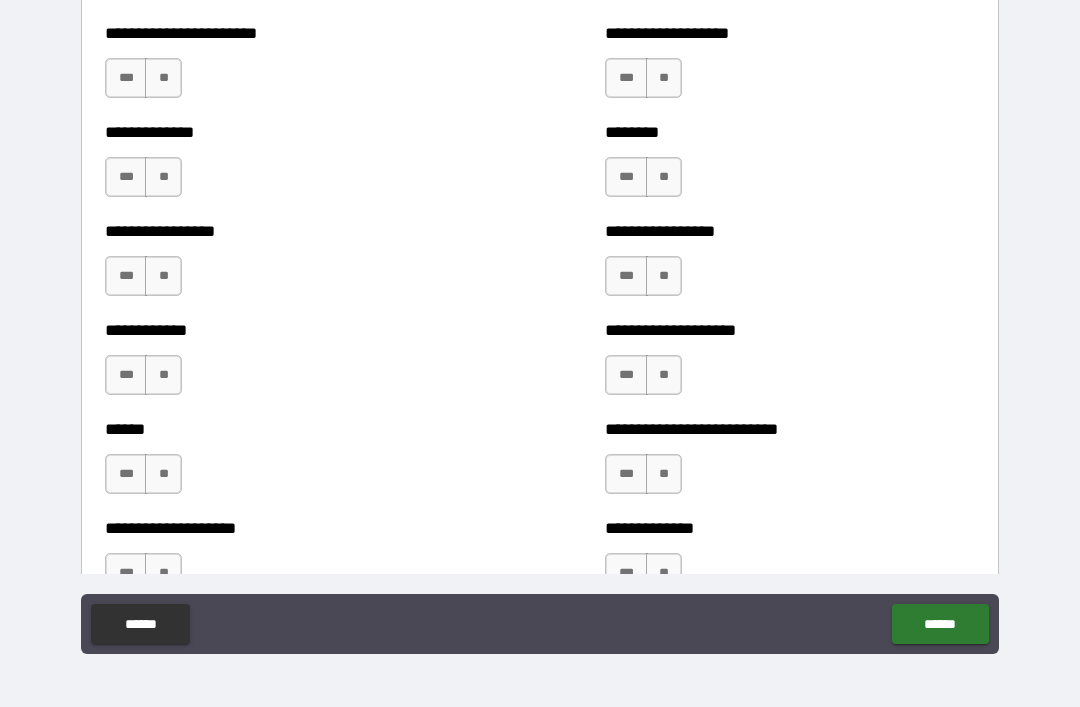 scroll, scrollTop: 3571, scrollLeft: 0, axis: vertical 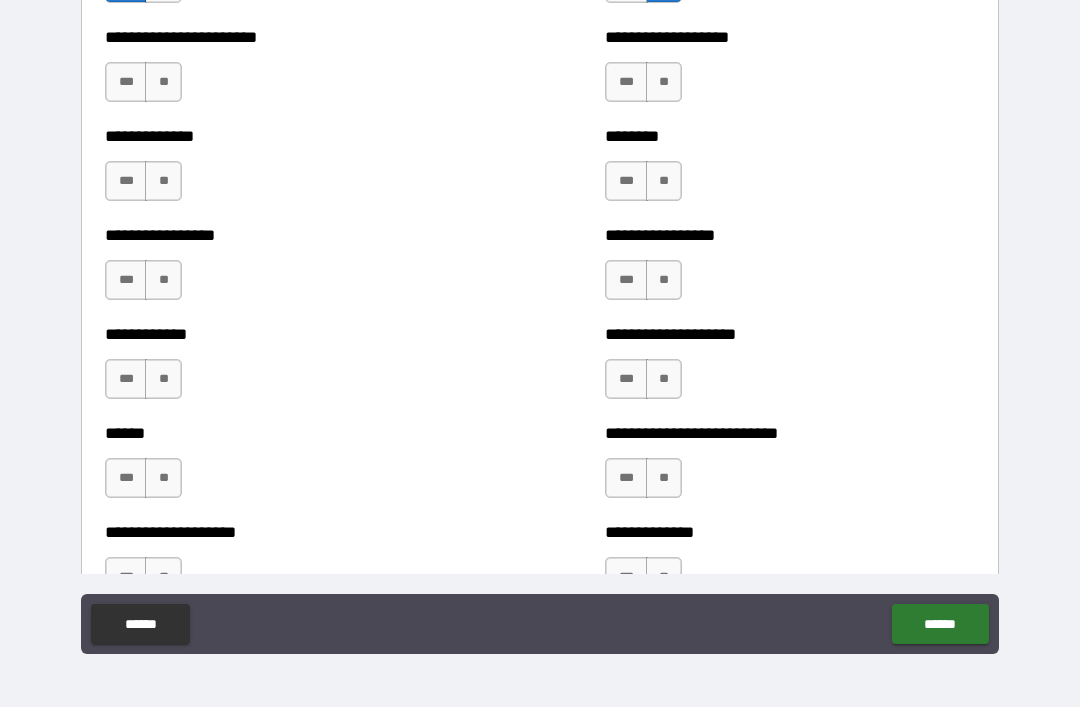 click on "**" at bounding box center [163, 82] 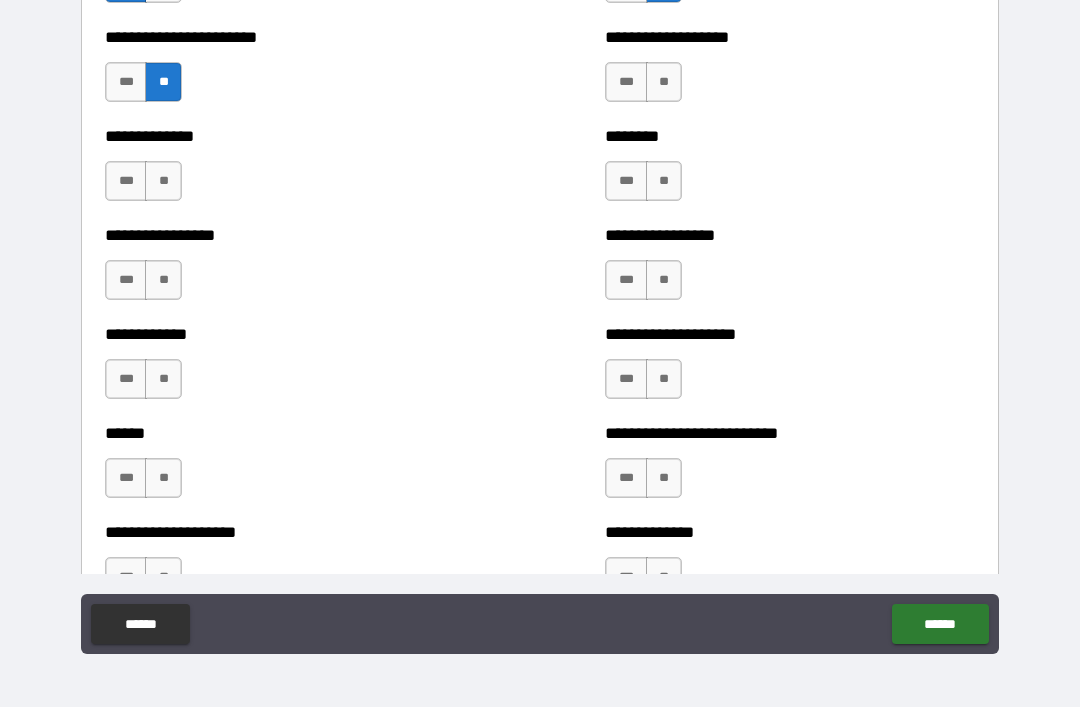 click on "**" at bounding box center (163, 181) 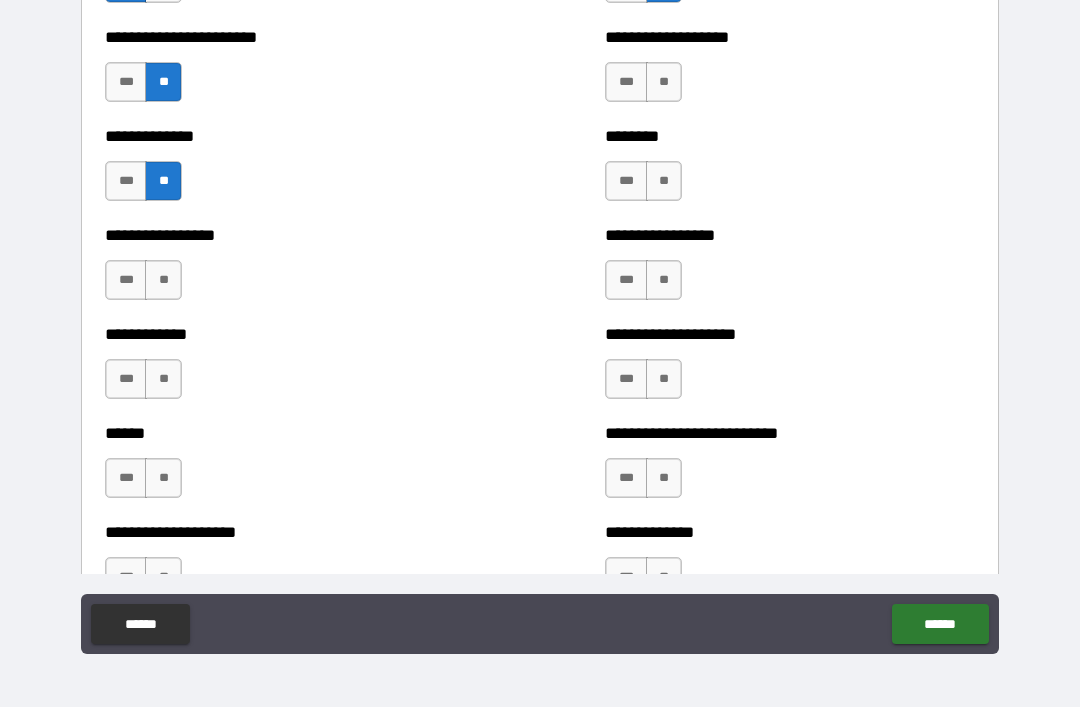 click on "**" at bounding box center [163, 280] 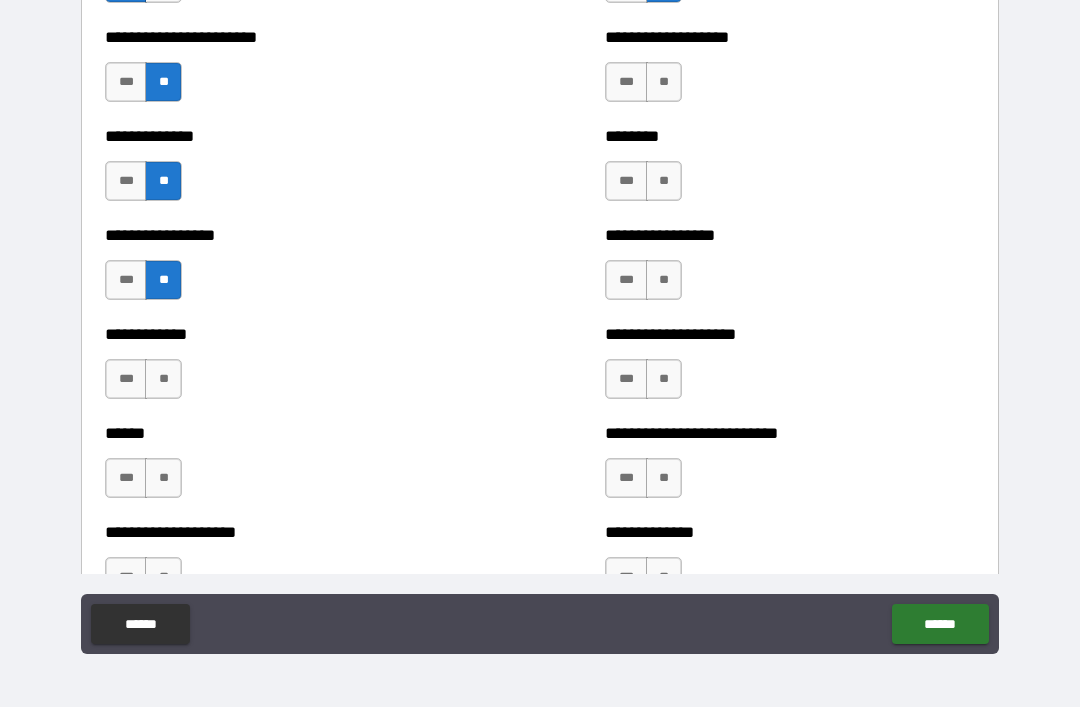 click on "**" at bounding box center [163, 379] 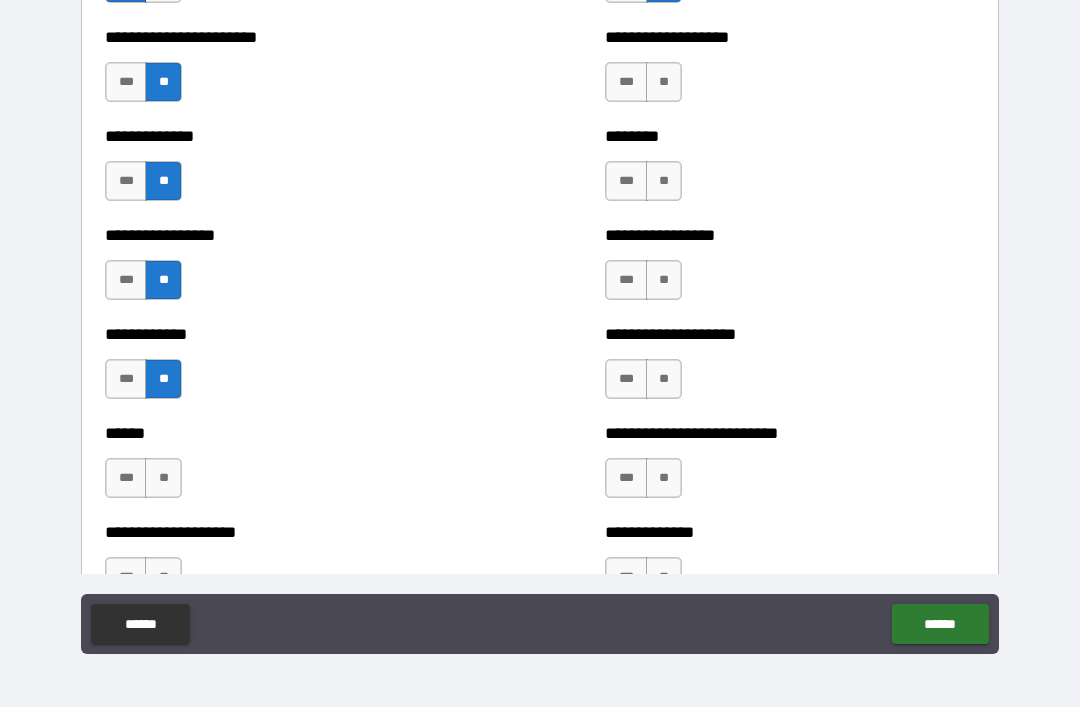 click on "**" at bounding box center [163, 478] 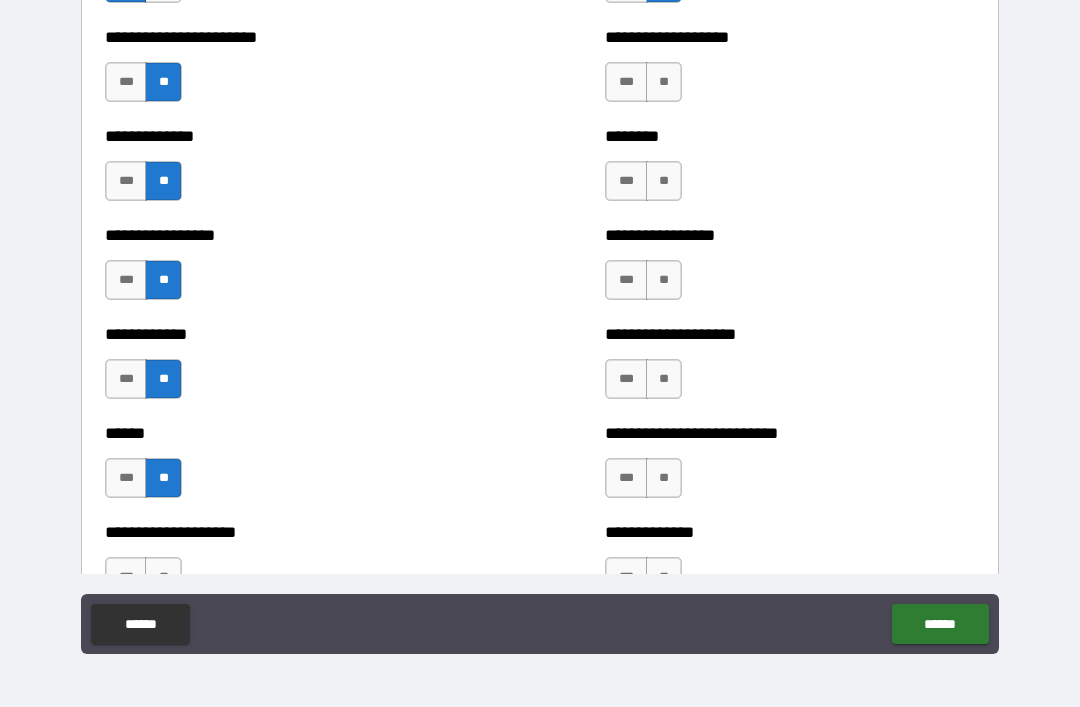 click on "**" at bounding box center [664, 478] 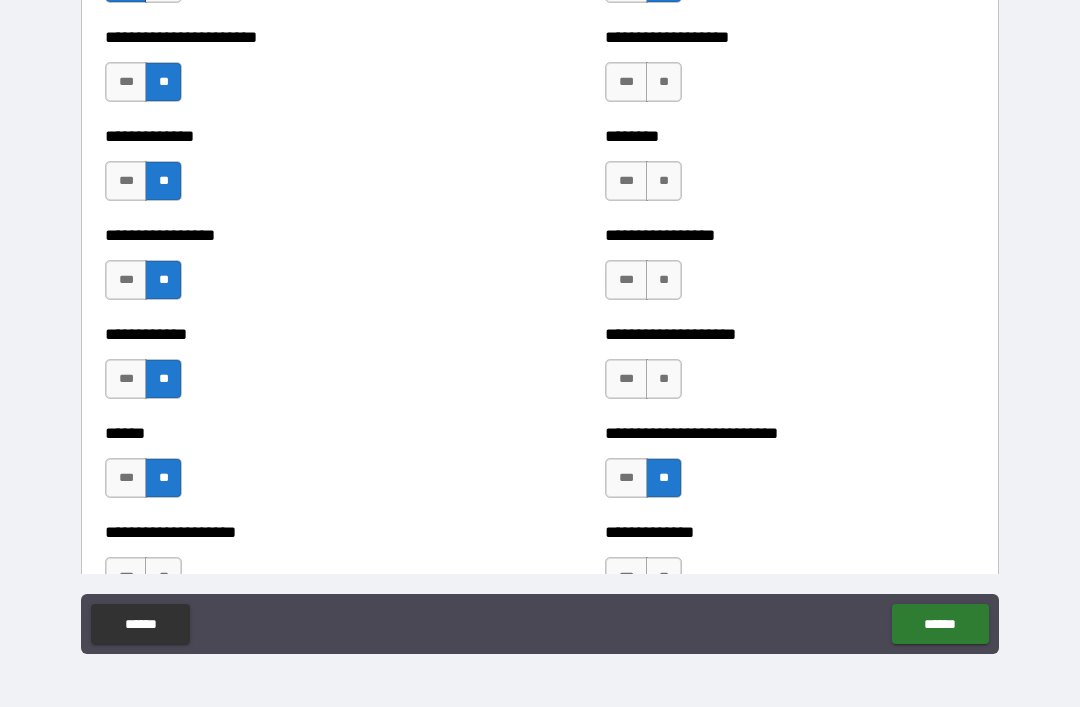 click on "**" at bounding box center (664, 379) 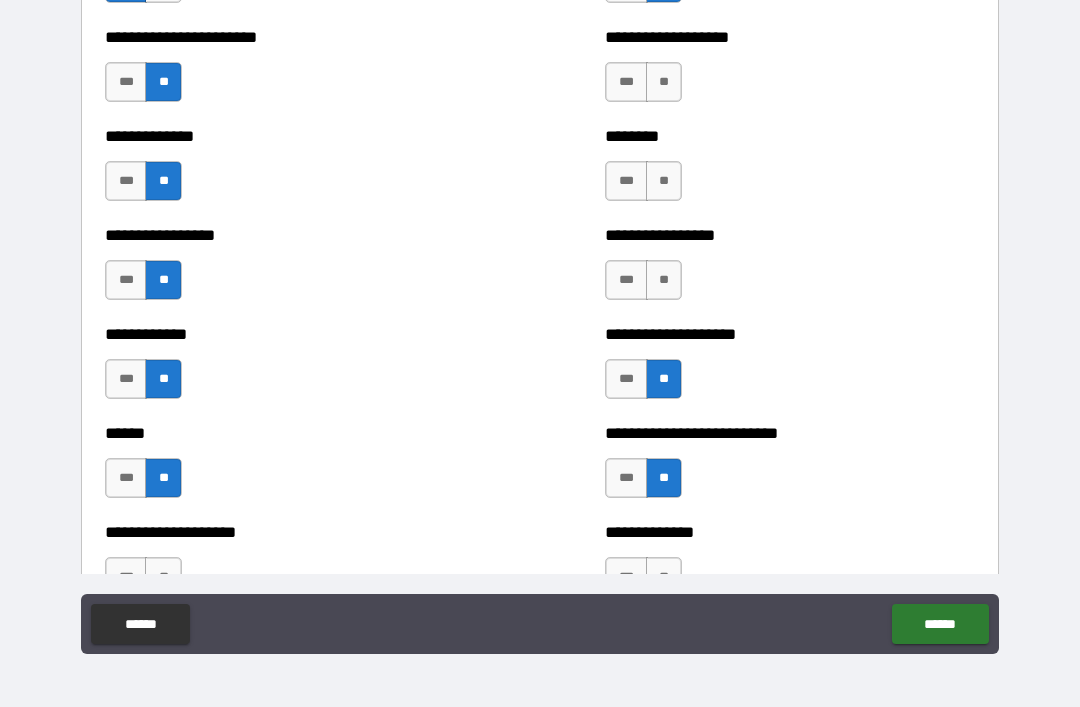 click on "**" at bounding box center [664, 280] 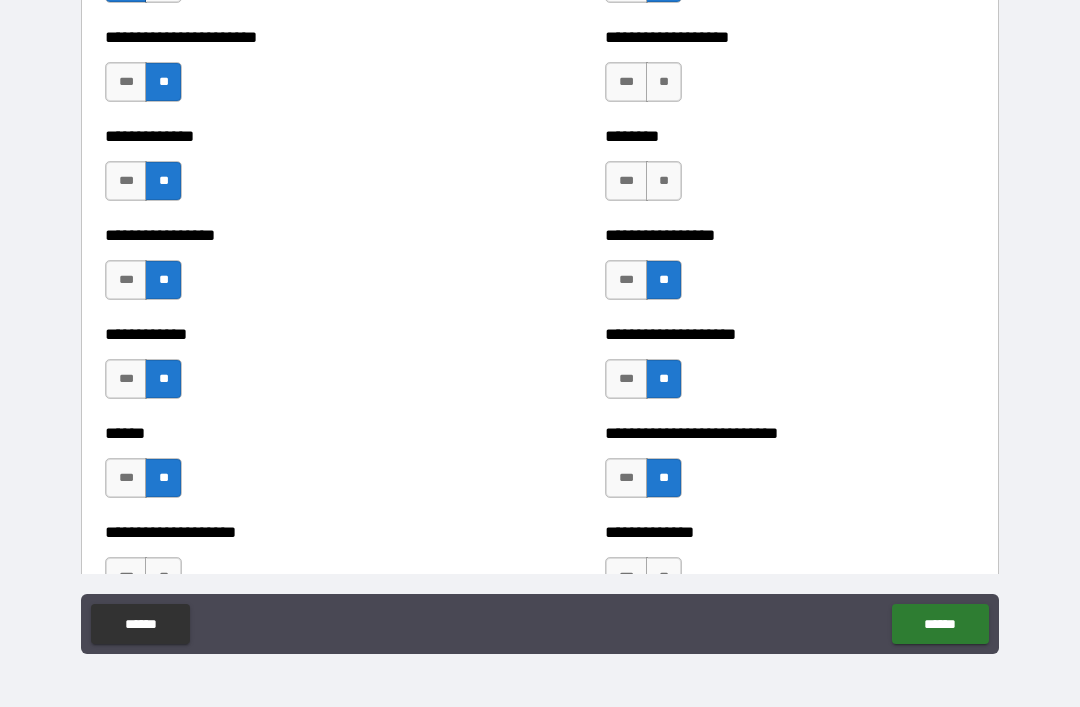 click on "**" at bounding box center [664, 181] 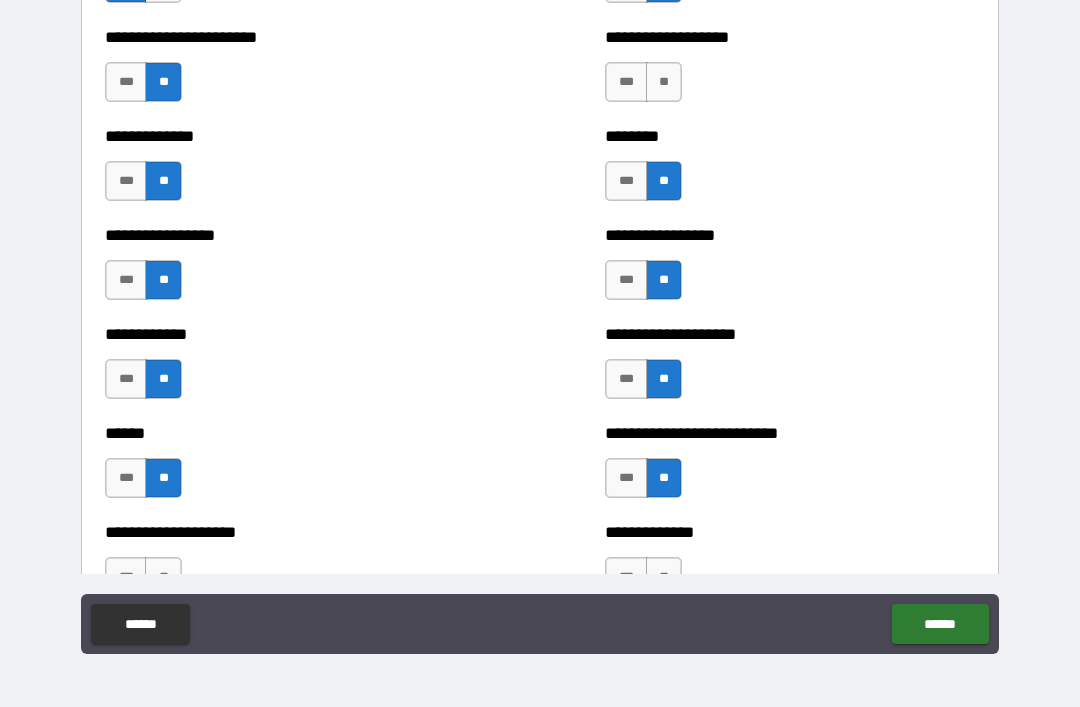 click on "**" at bounding box center [664, 82] 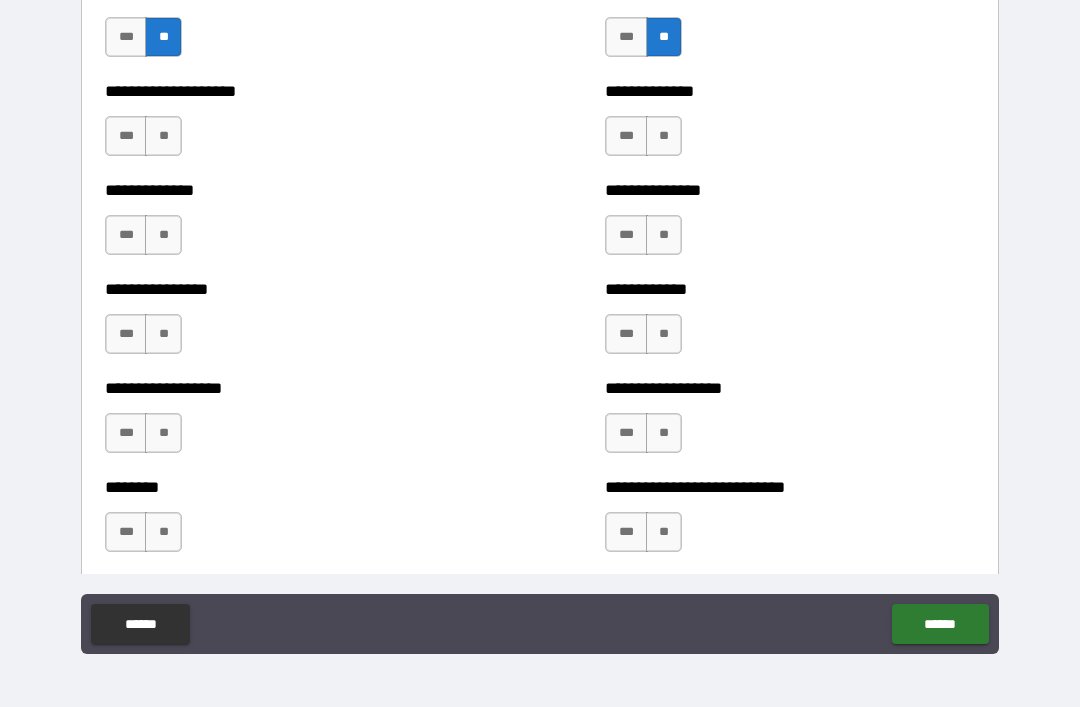 scroll, scrollTop: 4016, scrollLeft: 0, axis: vertical 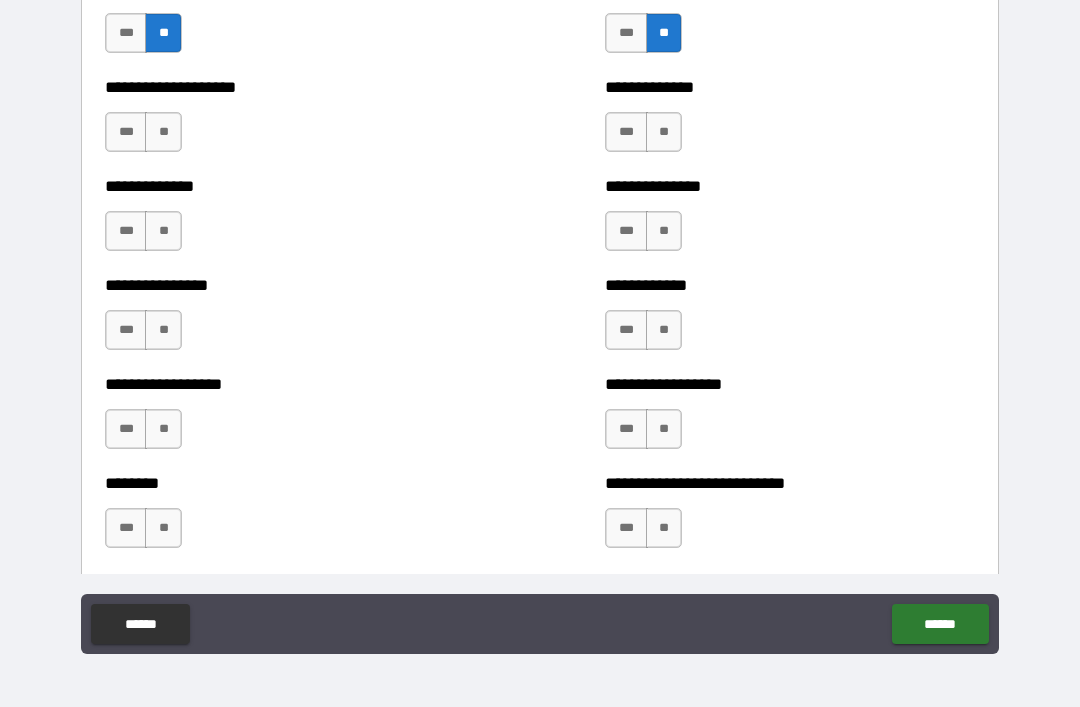 click on "**" at bounding box center (664, 132) 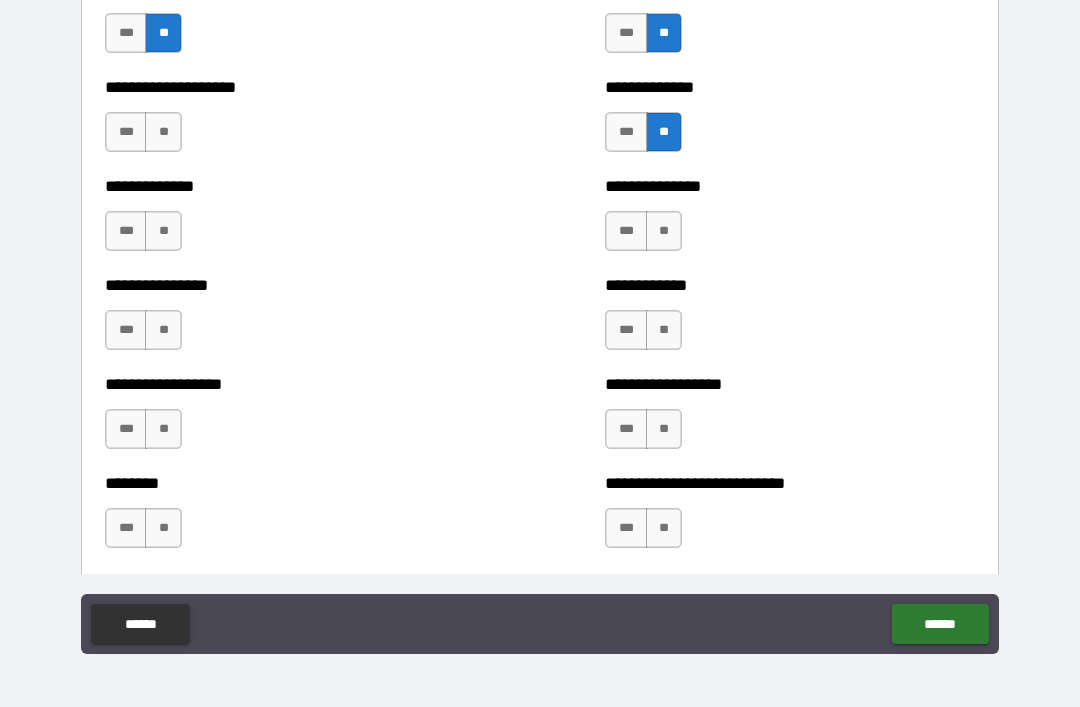 click on "**" at bounding box center [664, 231] 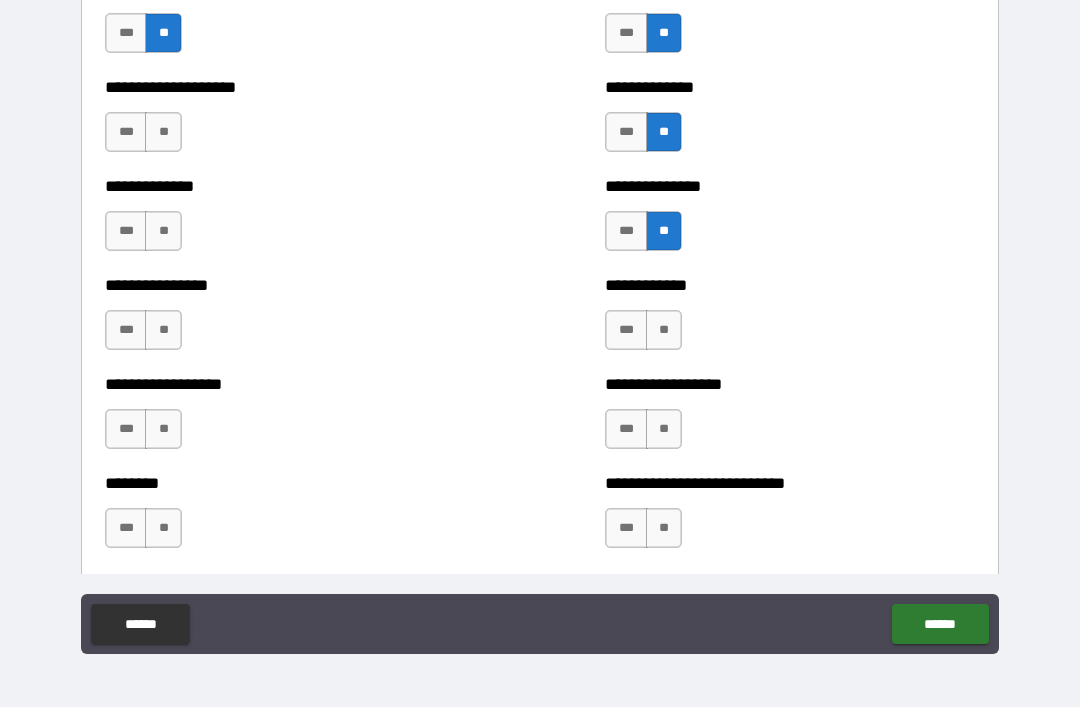 click on "**" at bounding box center (664, 330) 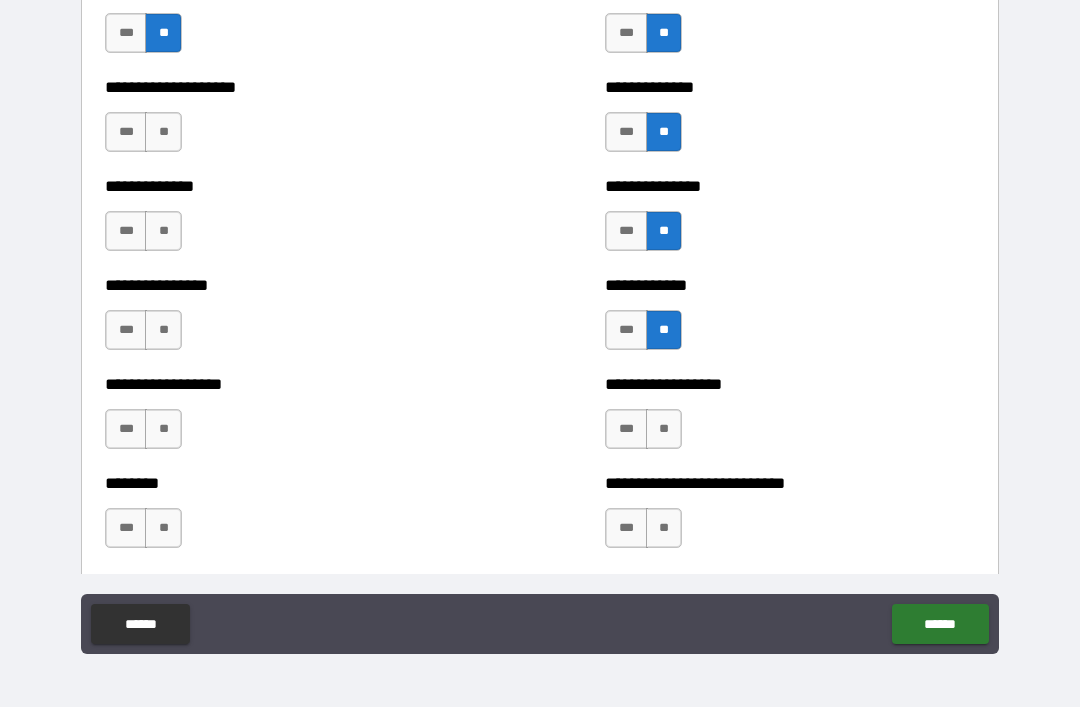 click on "**" at bounding box center [664, 429] 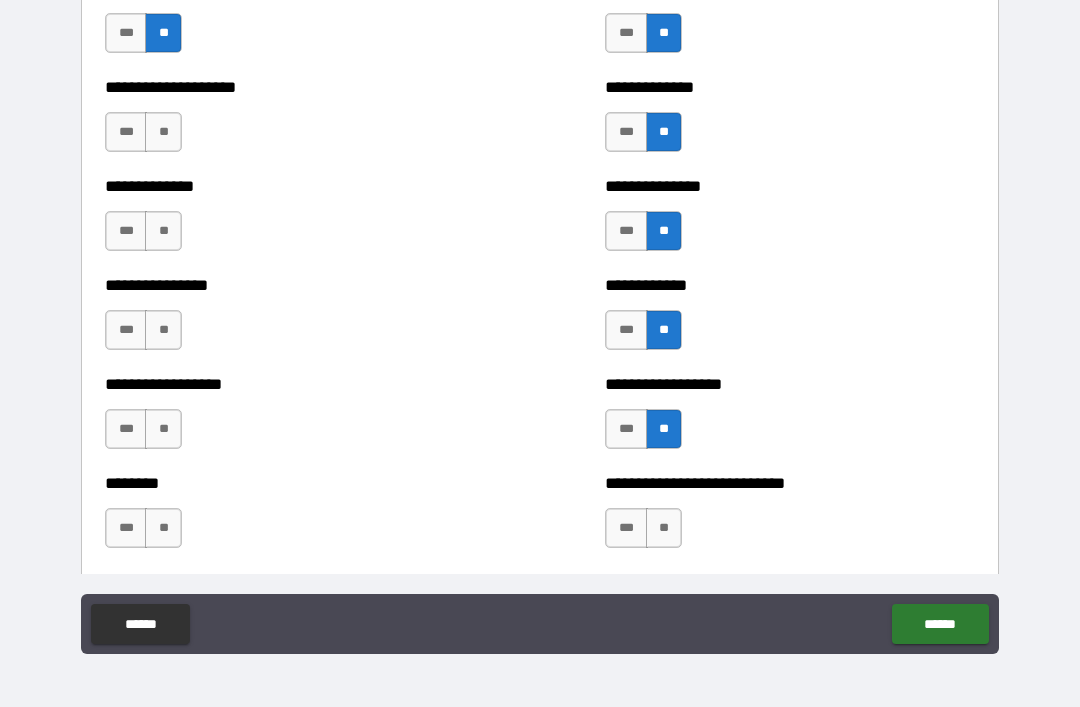 click on "**" at bounding box center (163, 132) 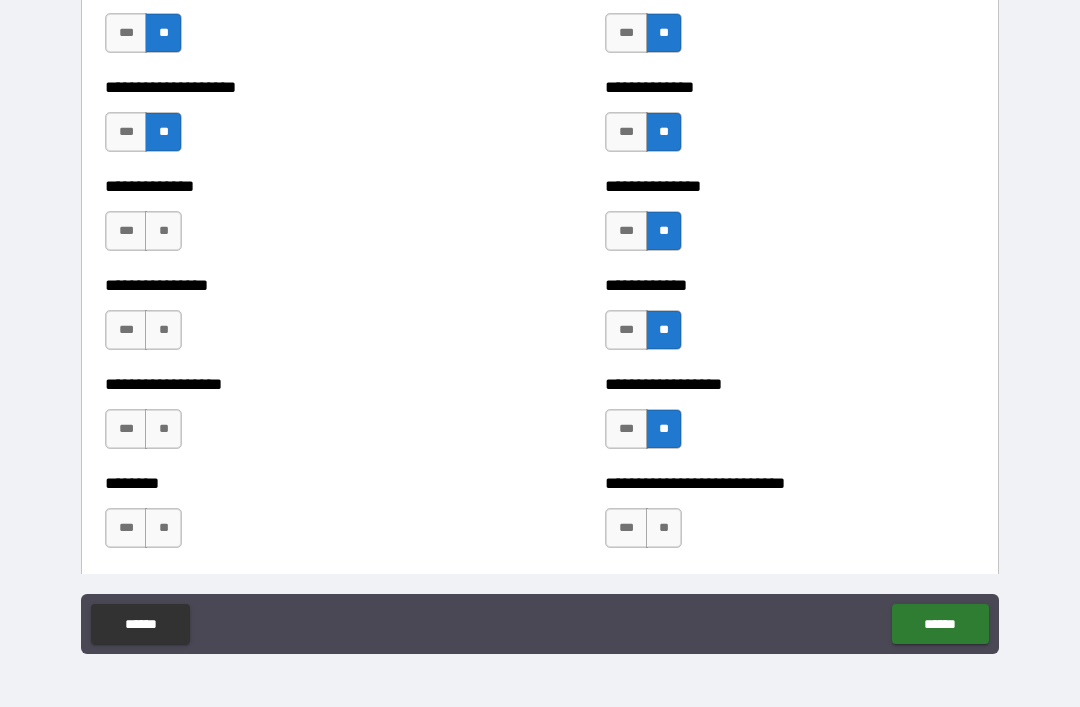 click on "**" at bounding box center [163, 231] 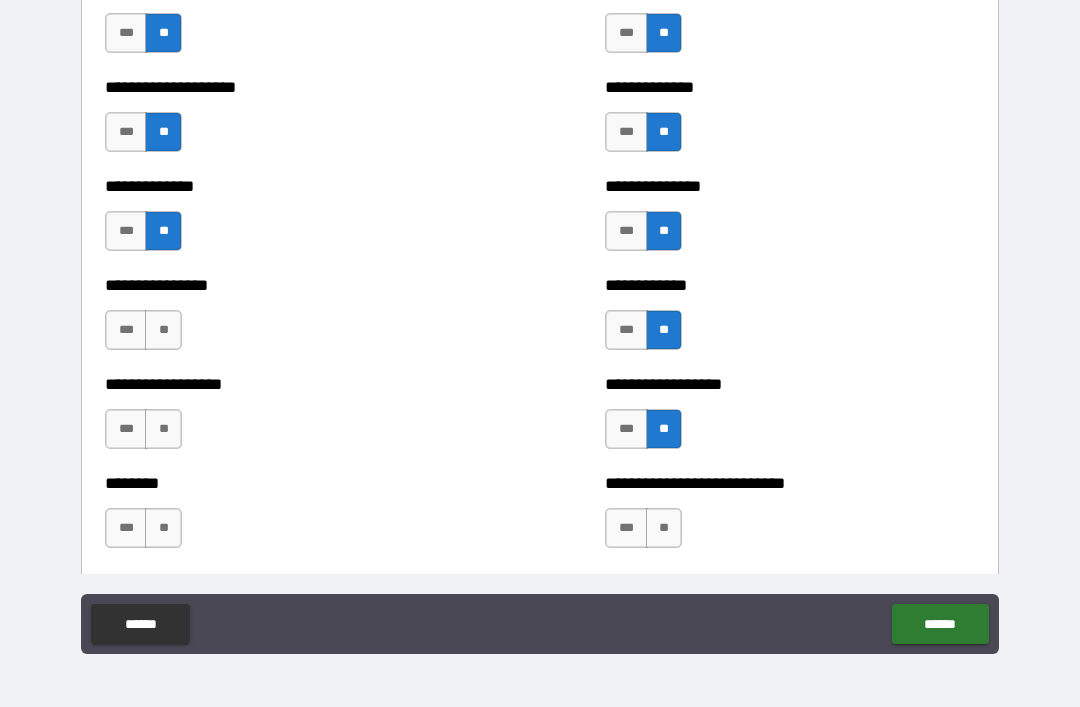 click on "**" at bounding box center (163, 330) 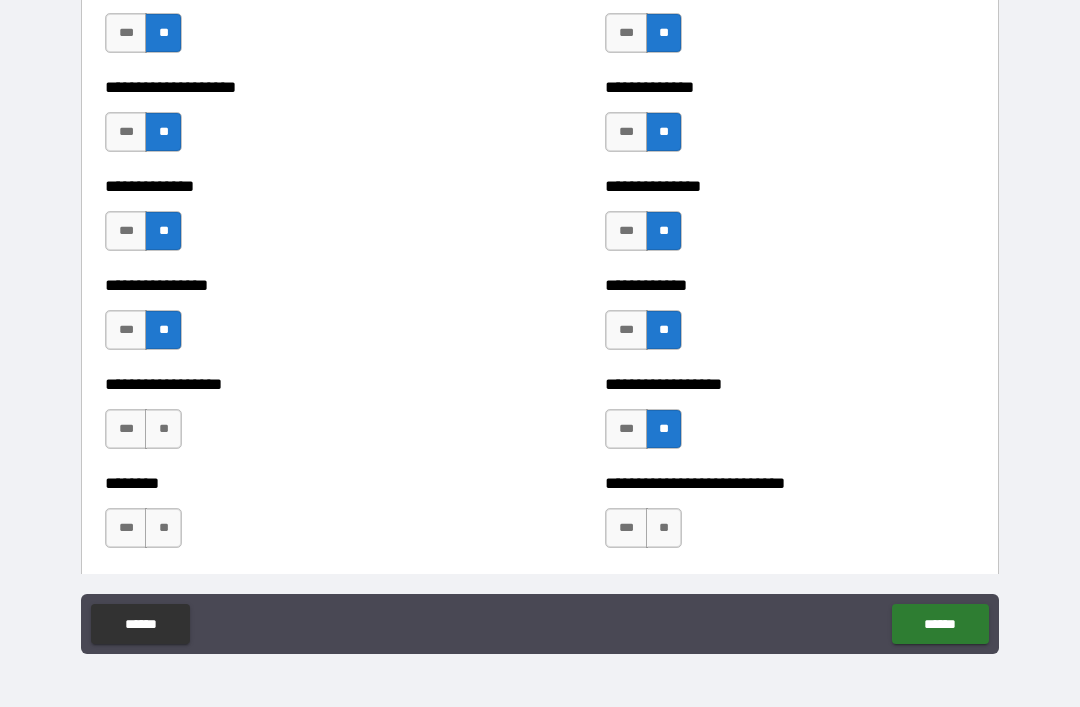 click on "**" at bounding box center [163, 429] 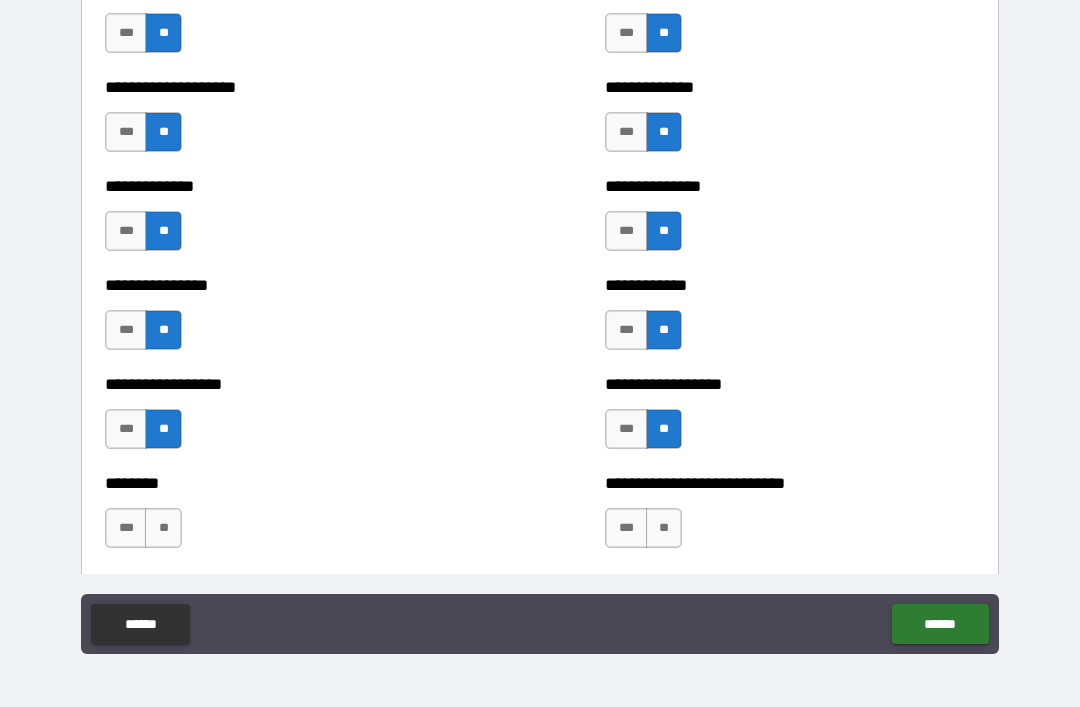 click on "**" at bounding box center [163, 528] 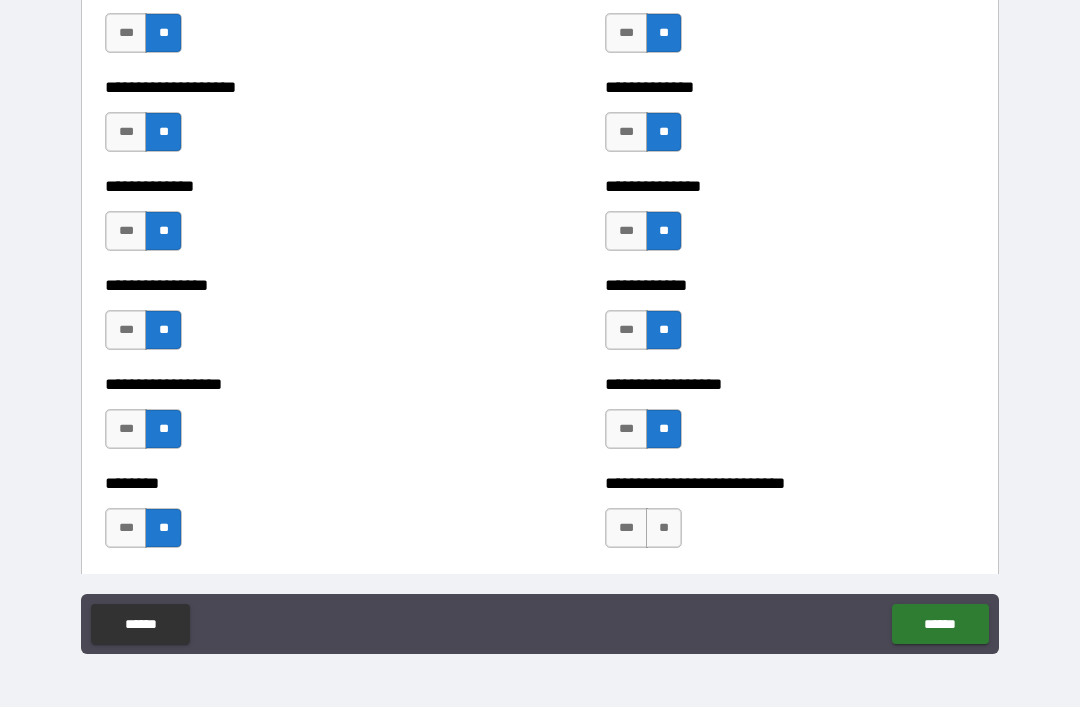click on "**" at bounding box center (664, 528) 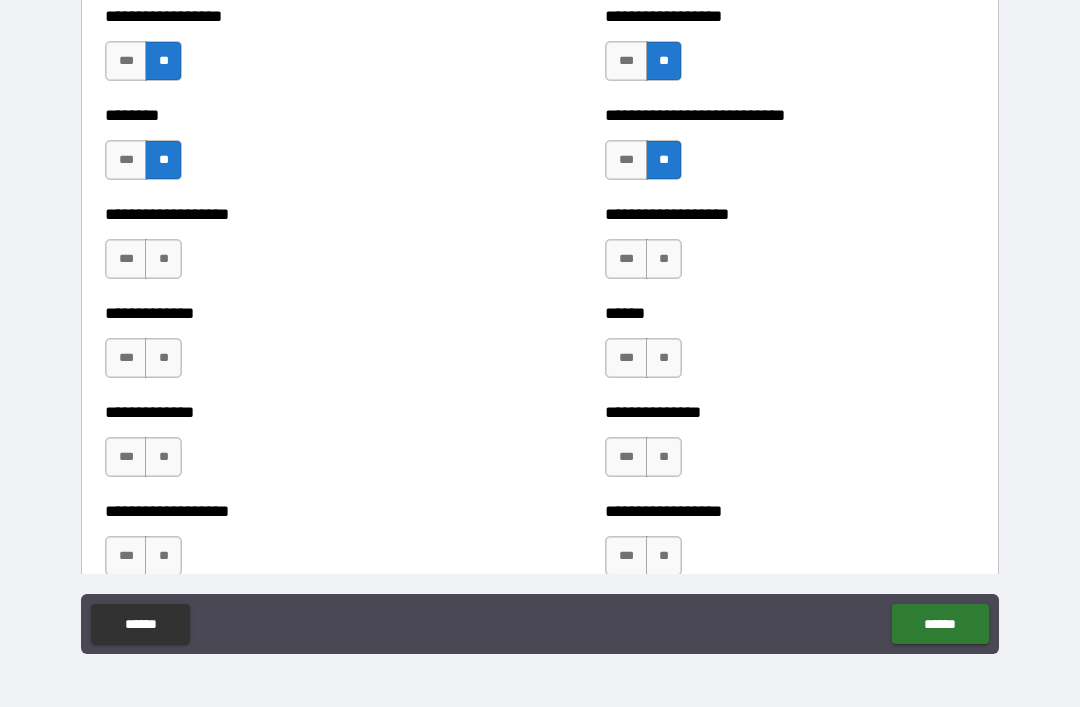 scroll, scrollTop: 4409, scrollLeft: 0, axis: vertical 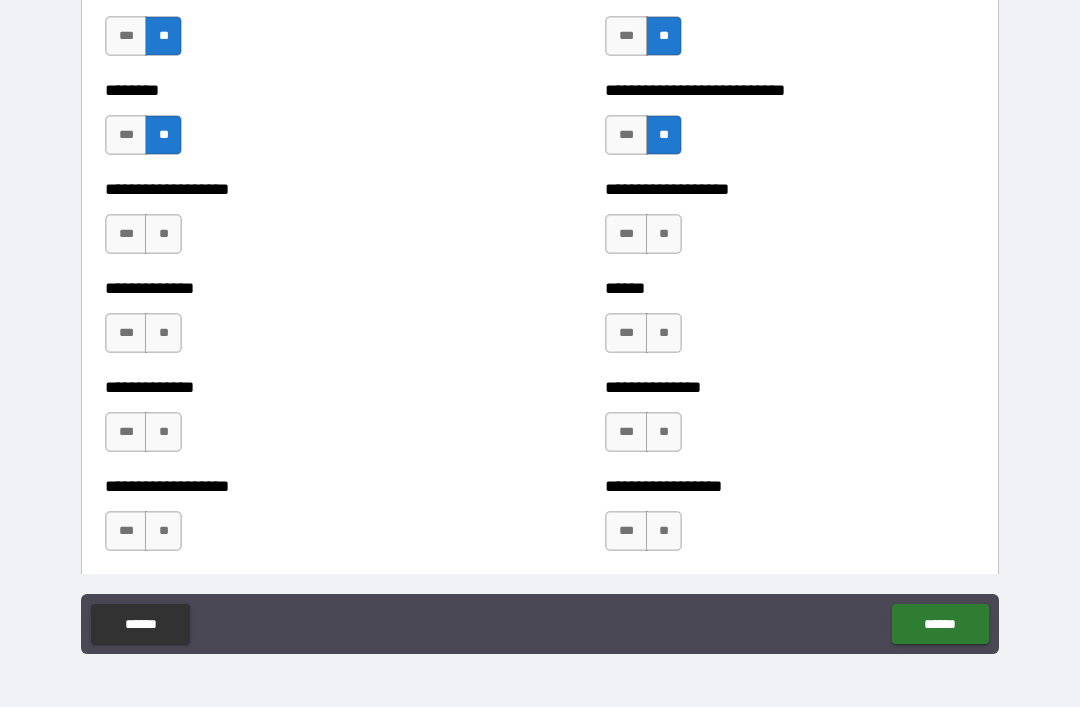 click on "**" at bounding box center (163, 234) 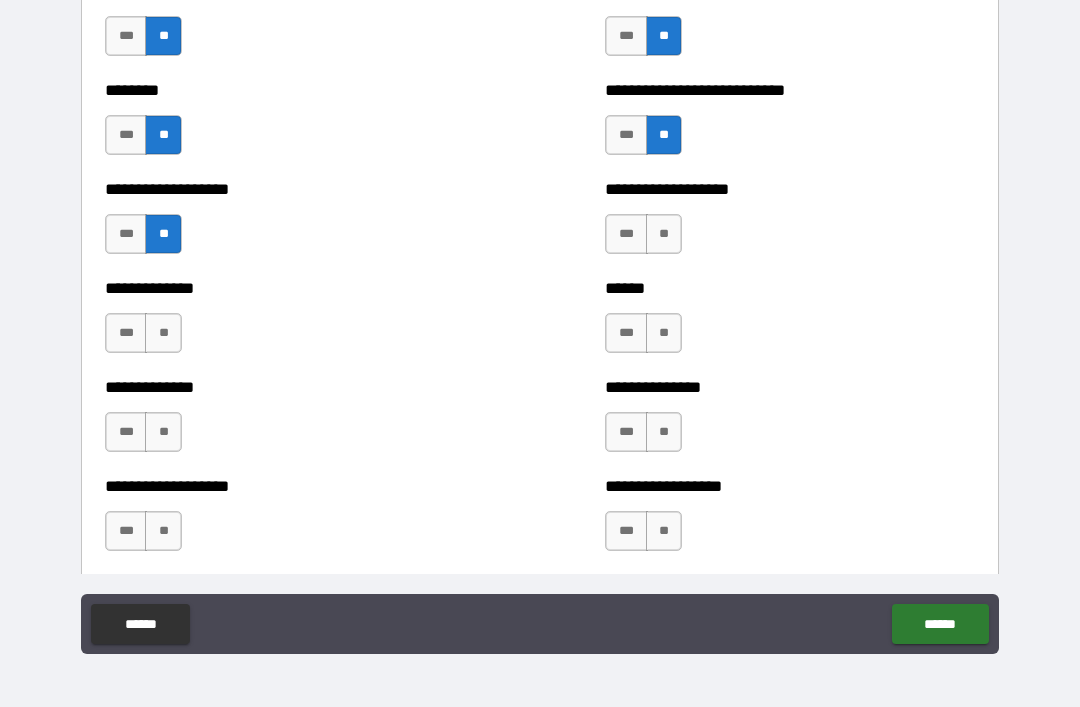 click on "**" at bounding box center [163, 333] 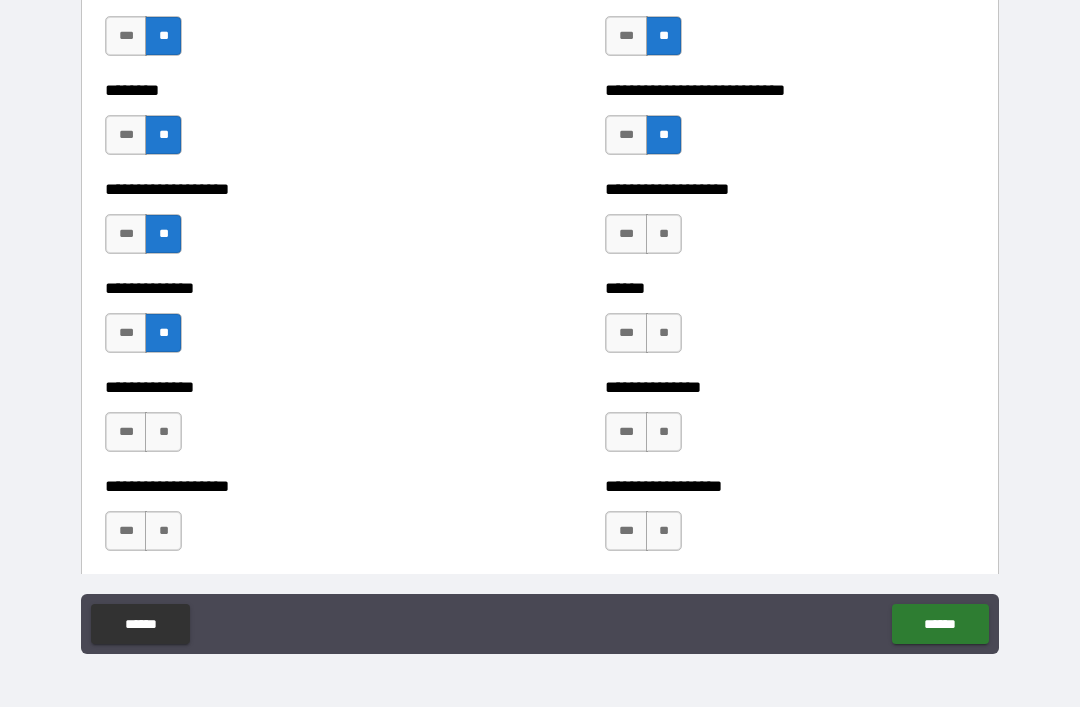click on "**********" at bounding box center [290, 422] 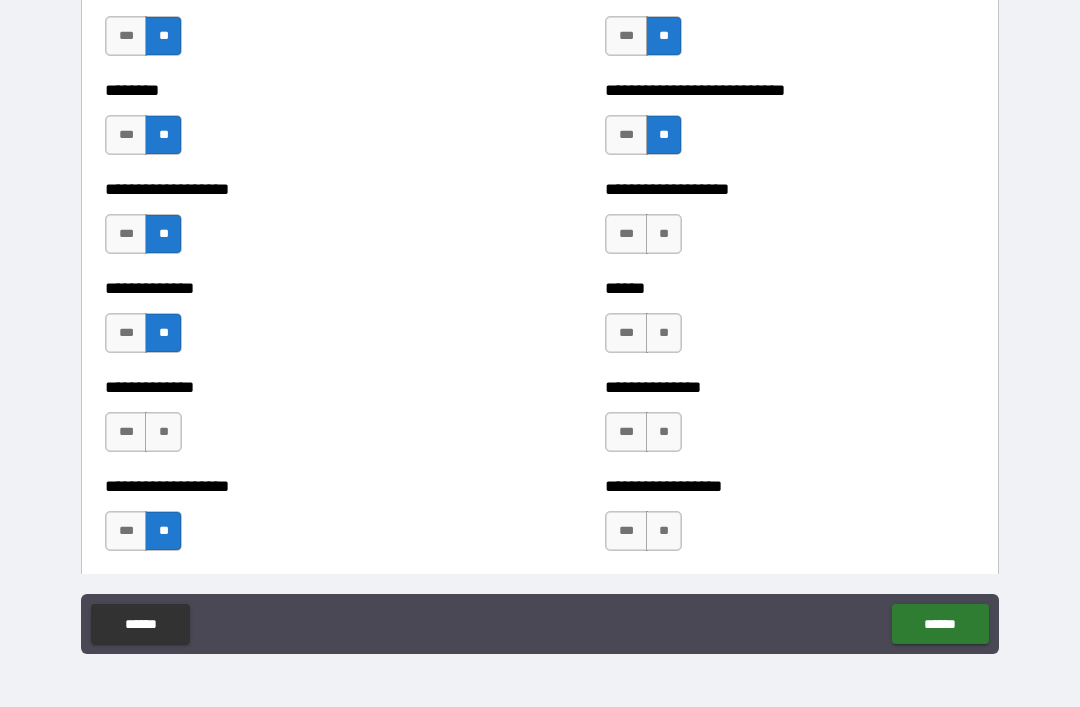 click on "**" at bounding box center [163, 432] 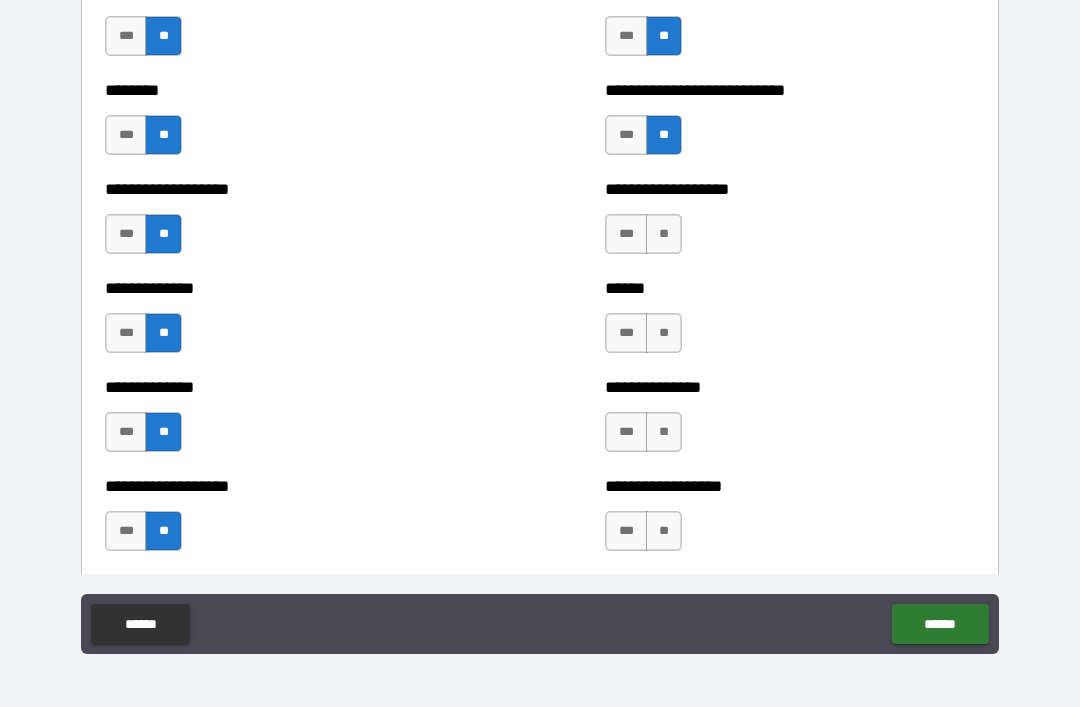 click on "**" at bounding box center (664, 531) 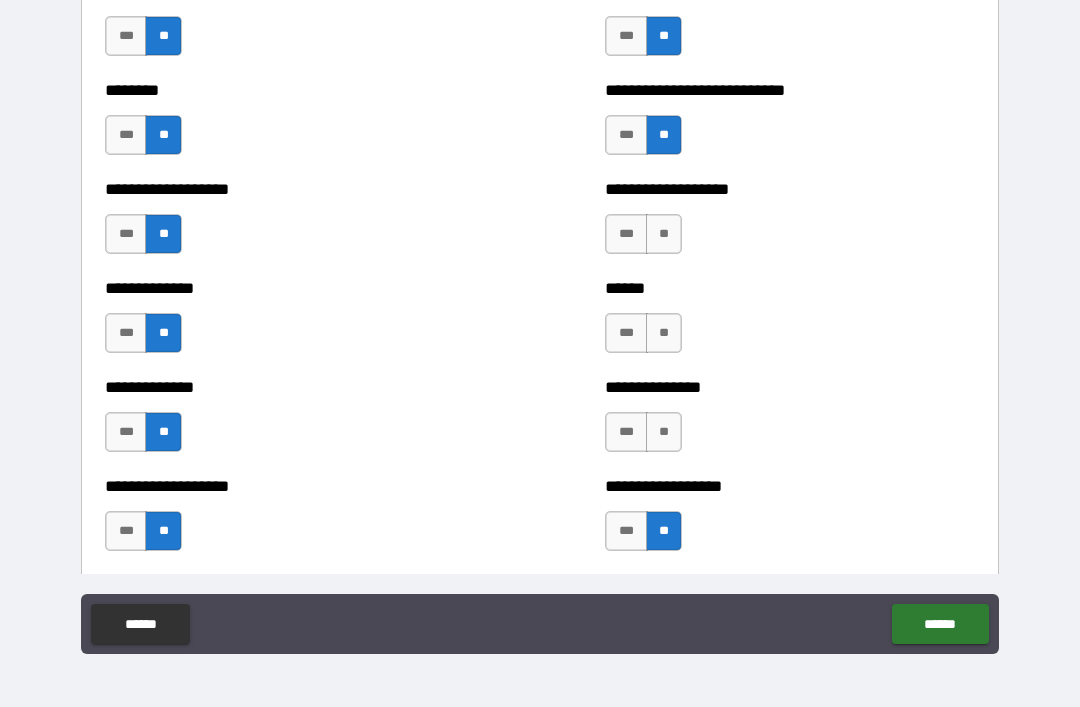 click on "**" at bounding box center (664, 432) 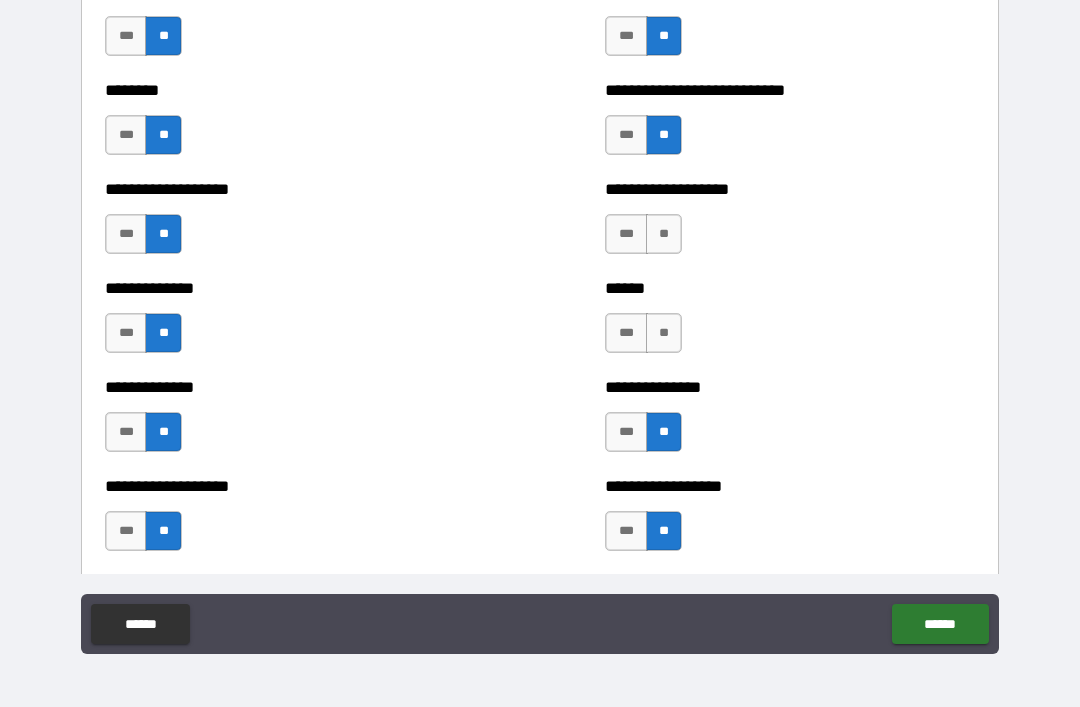 click on "**" at bounding box center [664, 333] 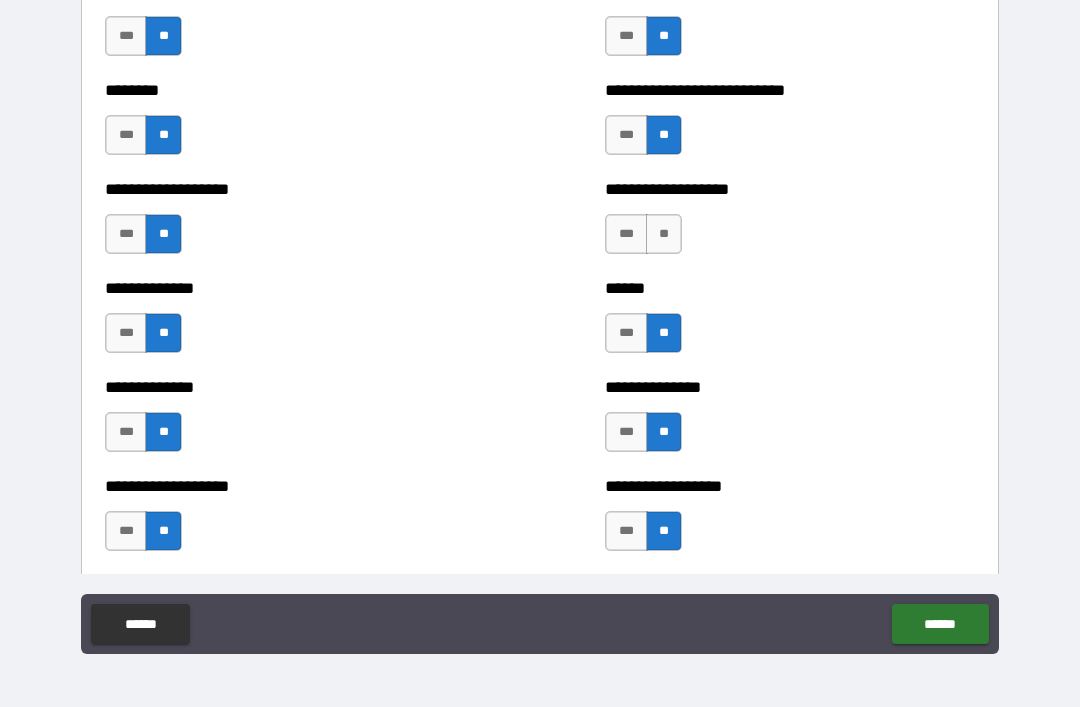 click on "**" at bounding box center (664, 234) 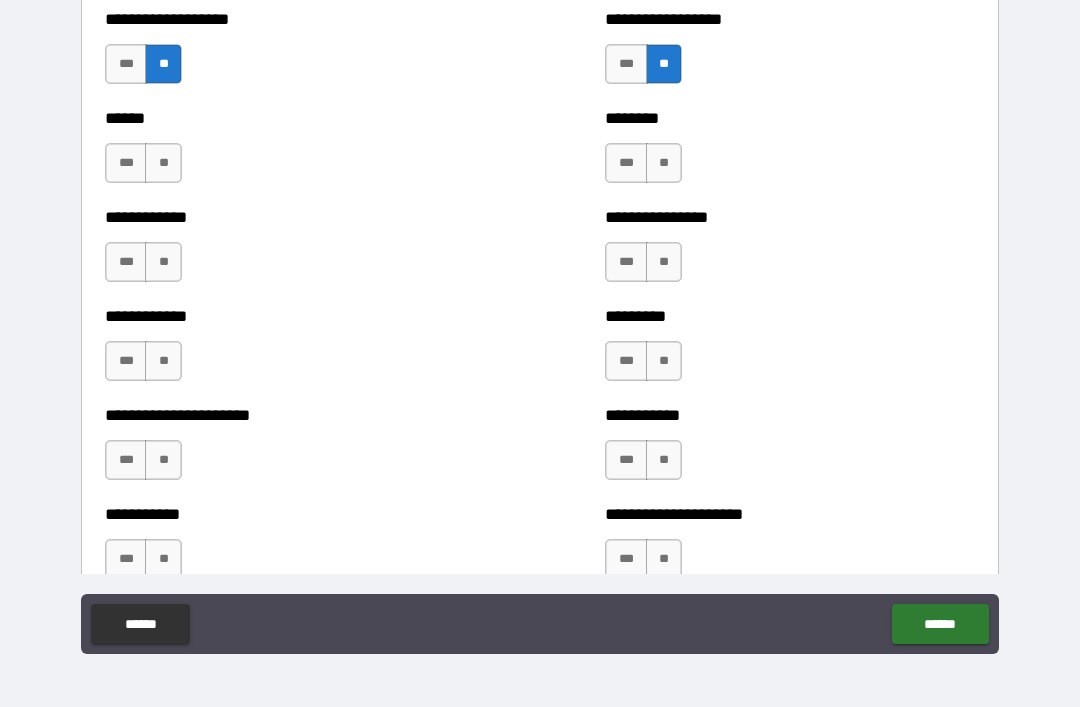 scroll, scrollTop: 4892, scrollLeft: 0, axis: vertical 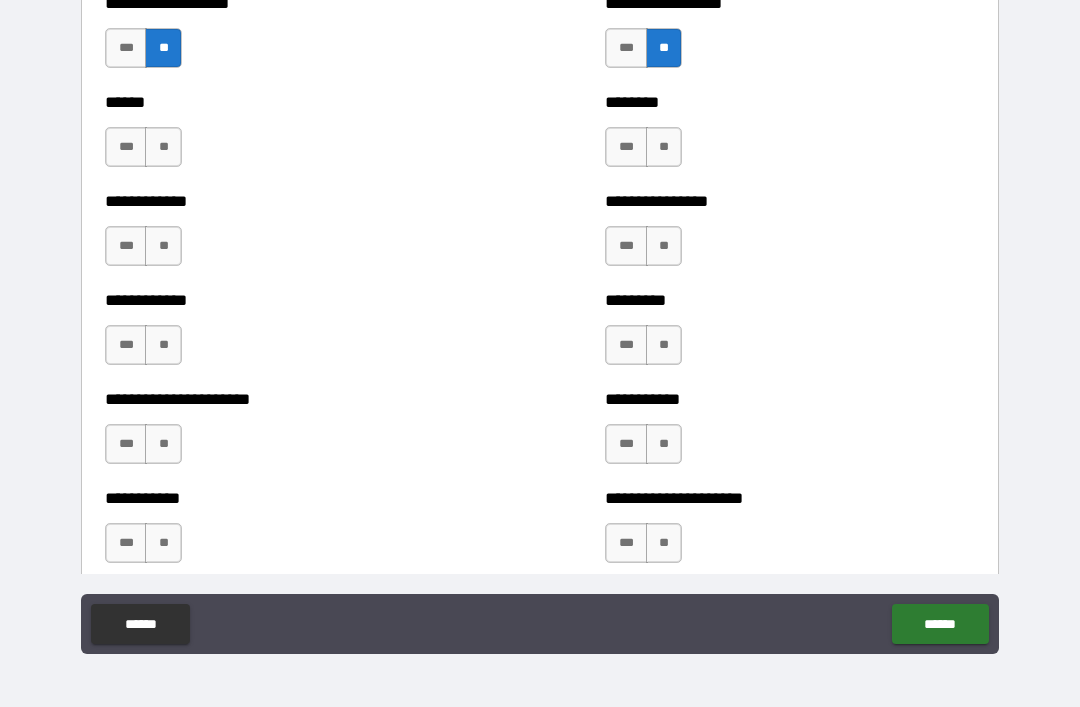 click on "**" at bounding box center (664, 246) 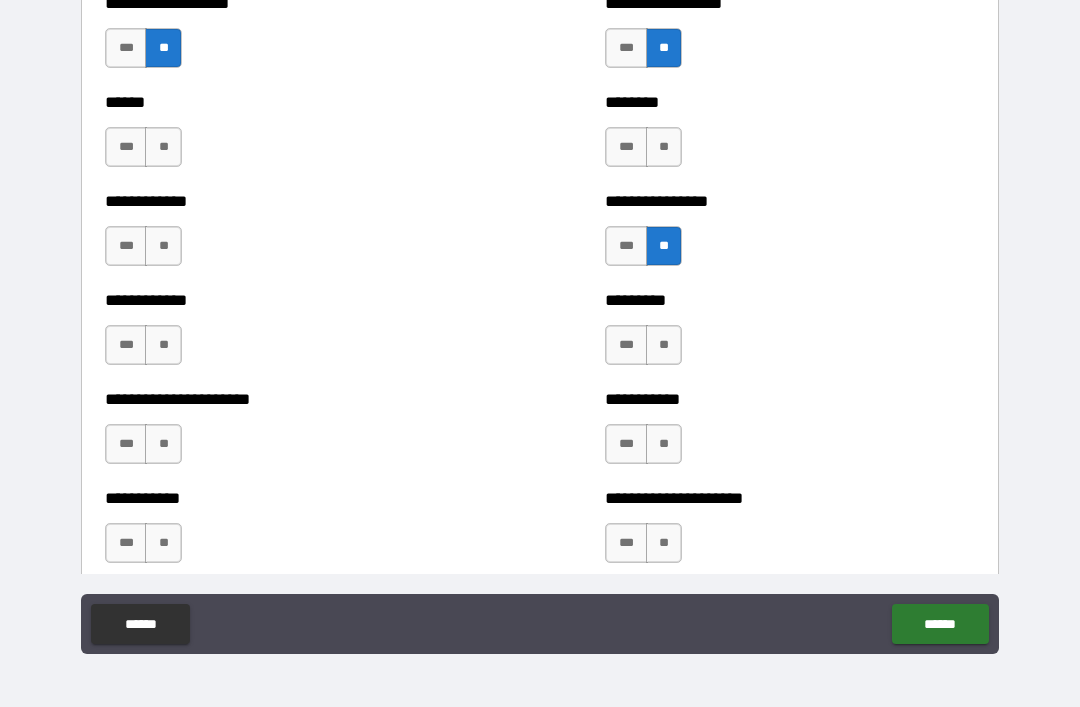 click on "**" at bounding box center [664, 345] 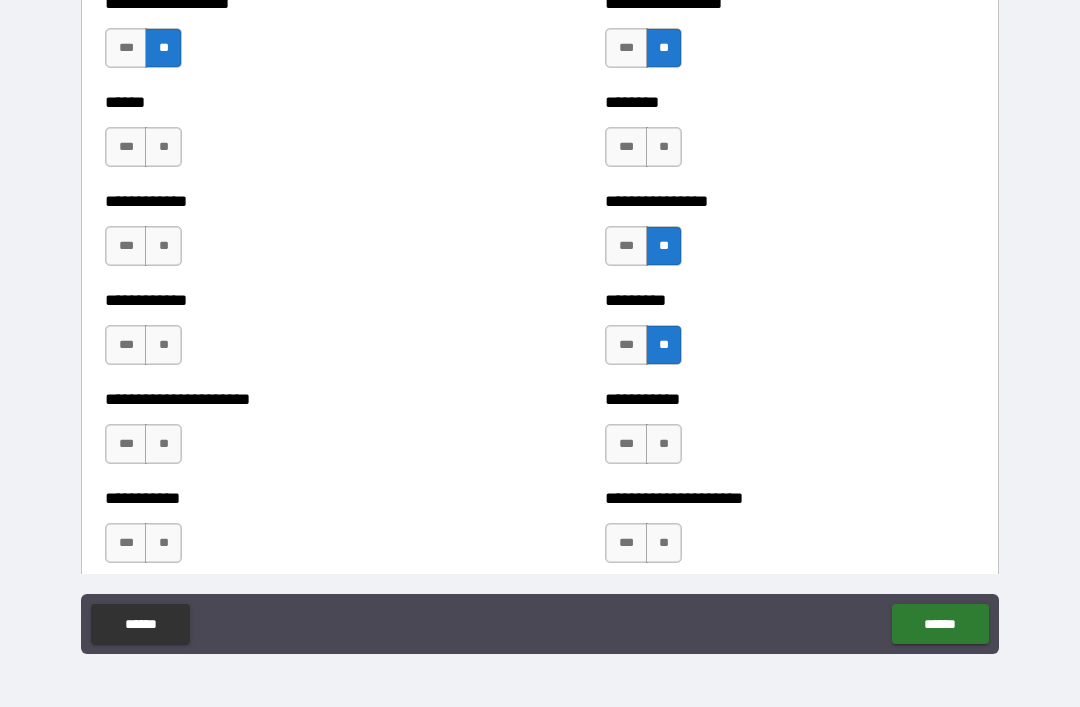 click on "**" at bounding box center (664, 147) 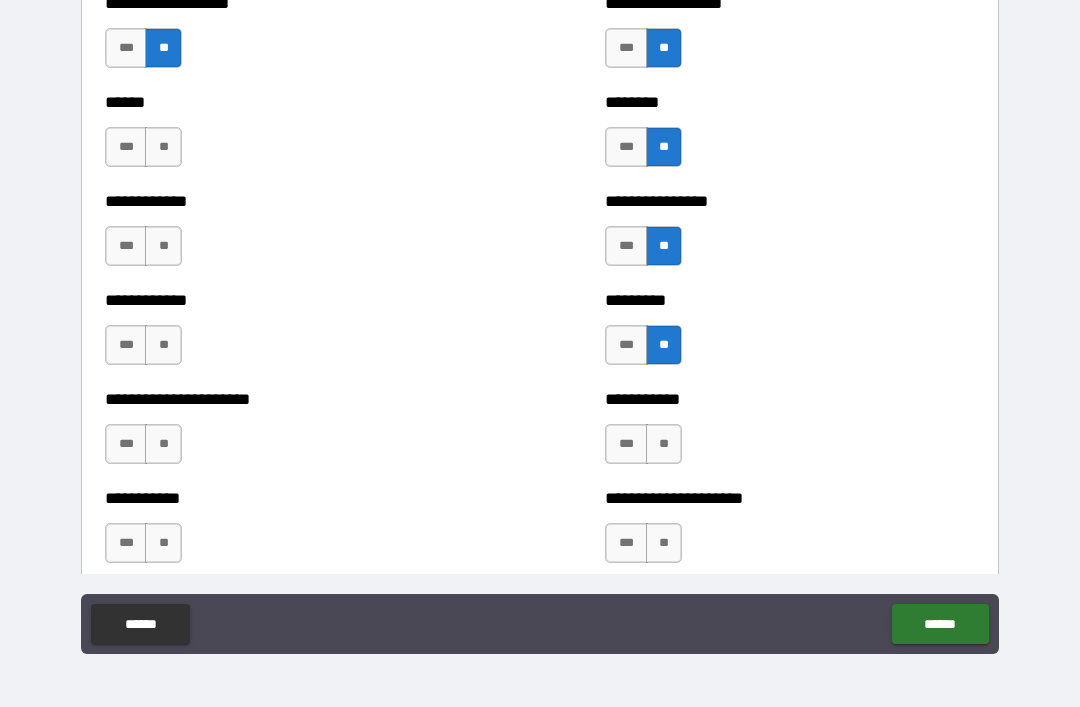 click on "**" at bounding box center (664, 444) 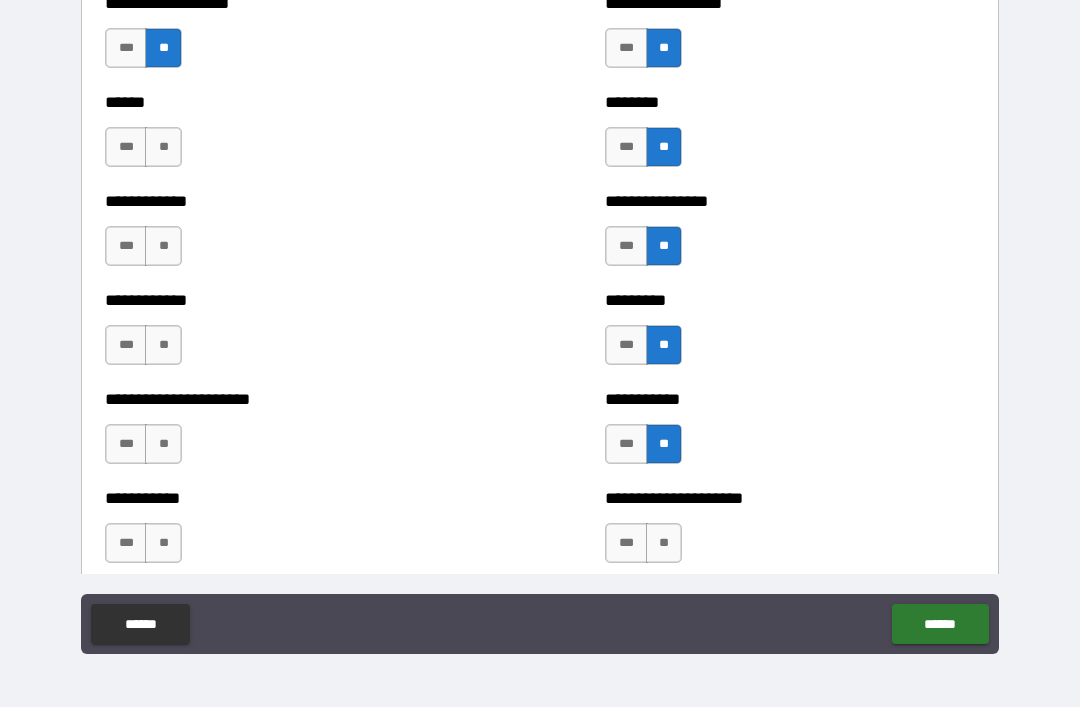 click on "**" at bounding box center (664, 543) 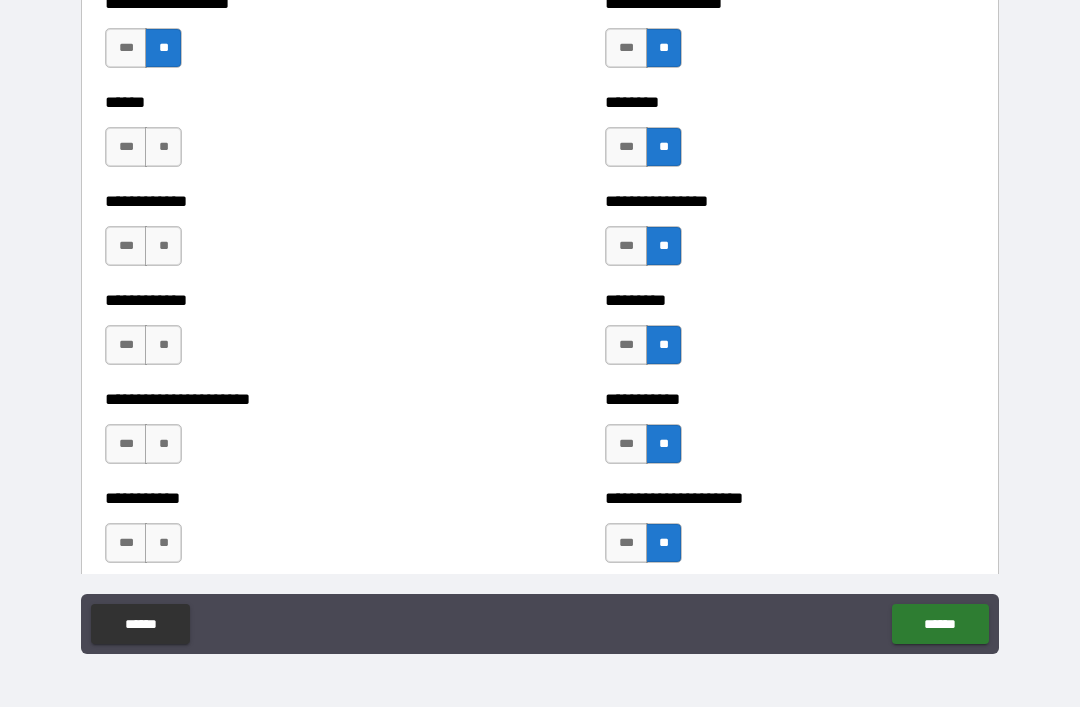 click on "**" at bounding box center (163, 345) 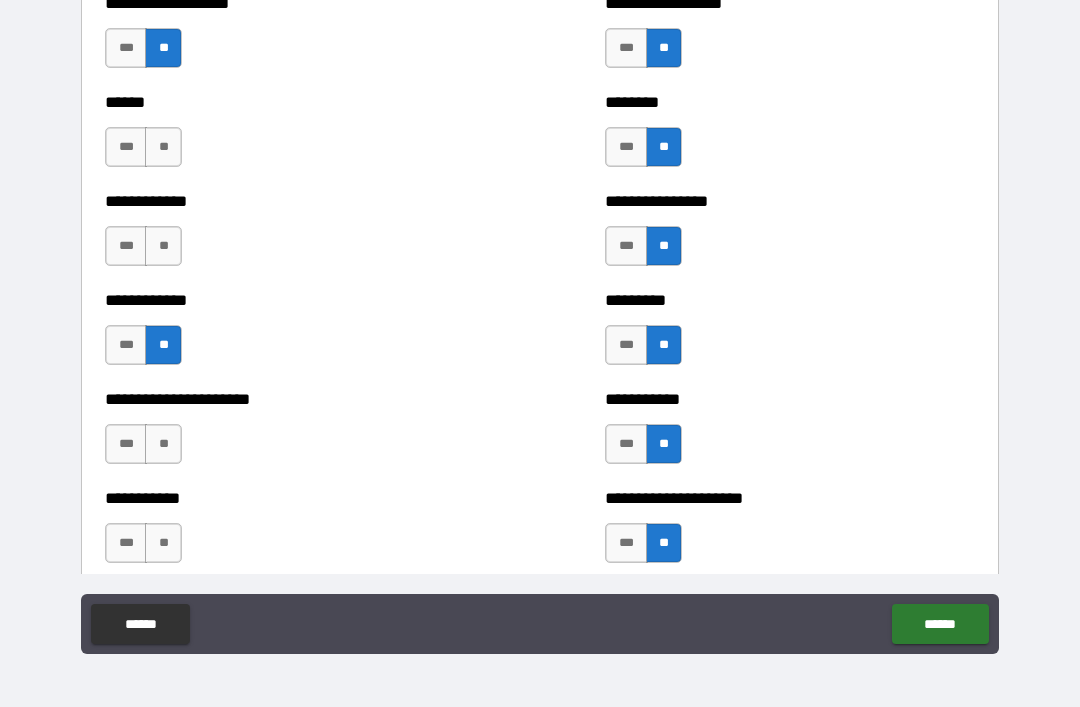 click on "**" at bounding box center (163, 246) 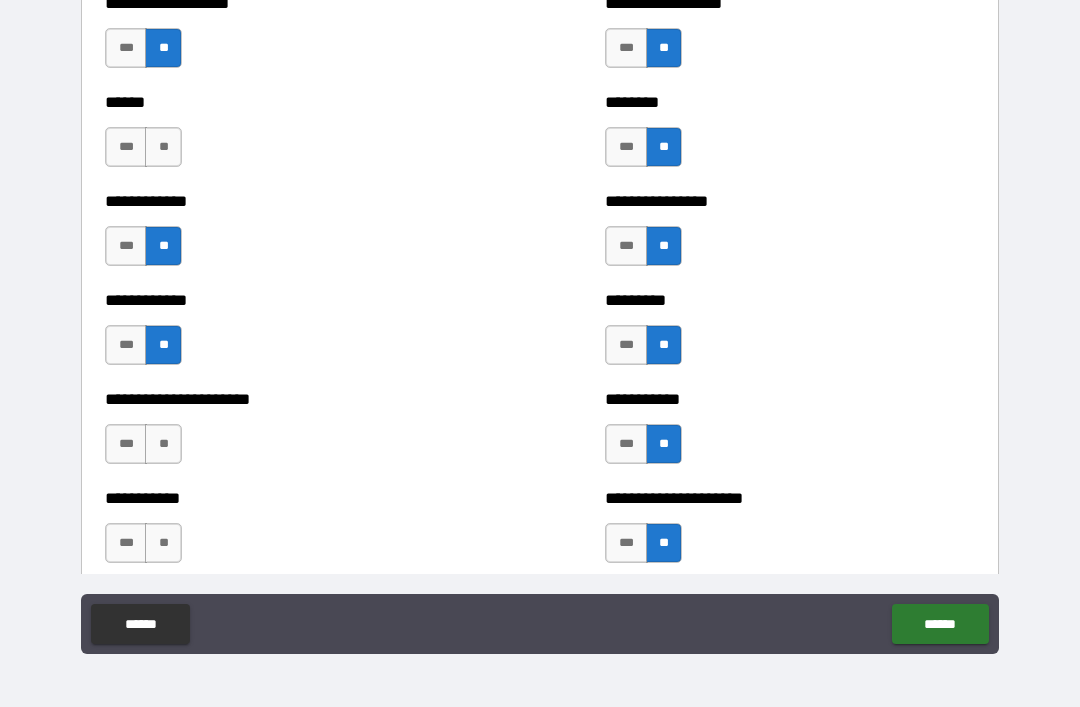 click on "**" at bounding box center [163, 147] 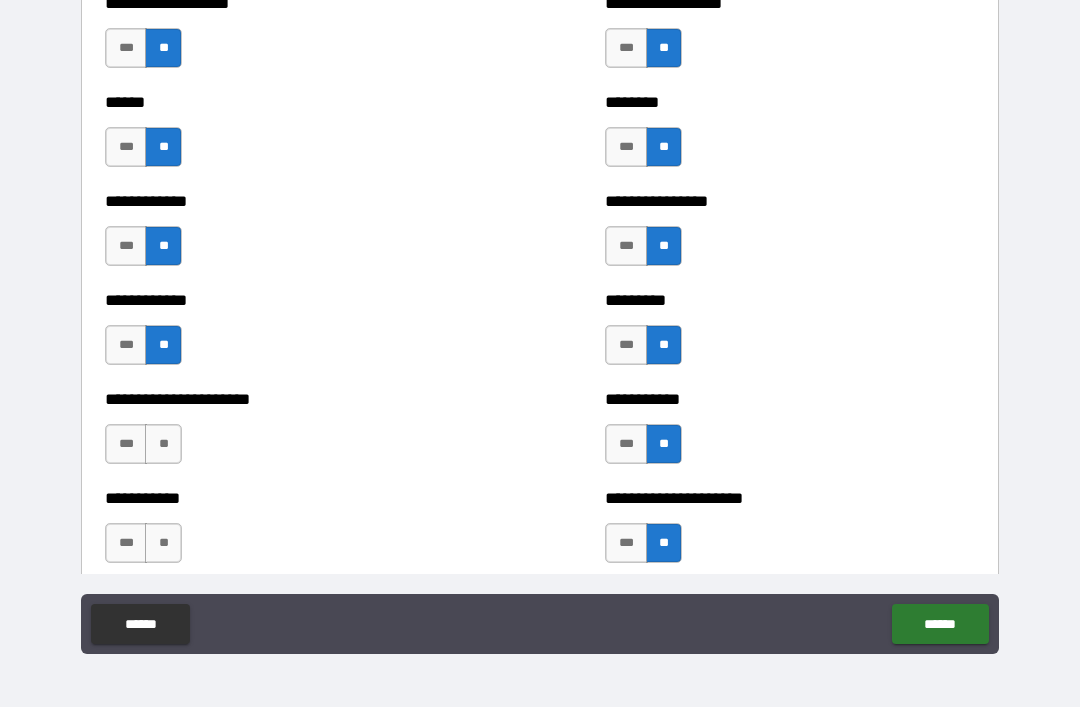 click on "**" at bounding box center (163, 444) 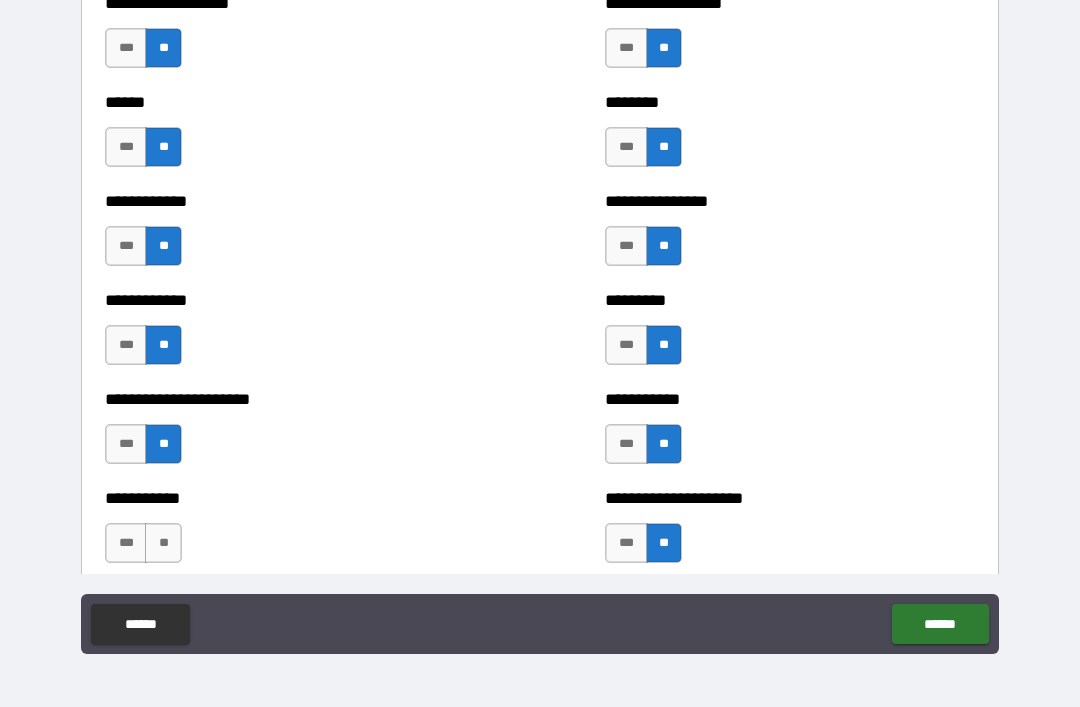 click on "**" at bounding box center (163, 543) 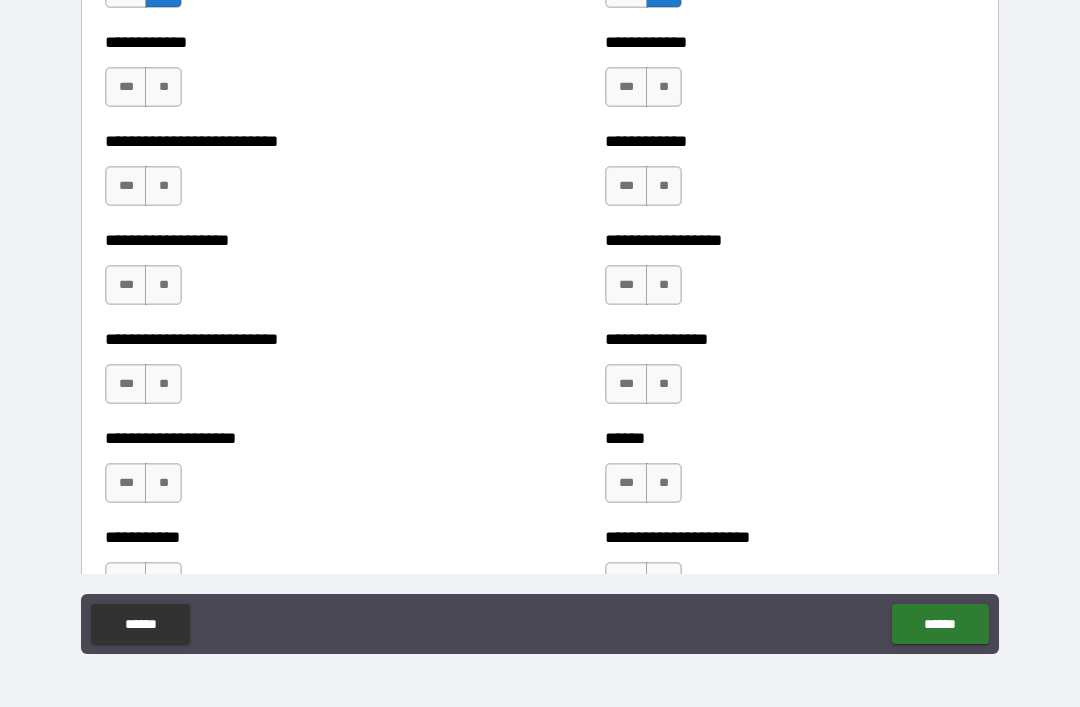 scroll, scrollTop: 5430, scrollLeft: 0, axis: vertical 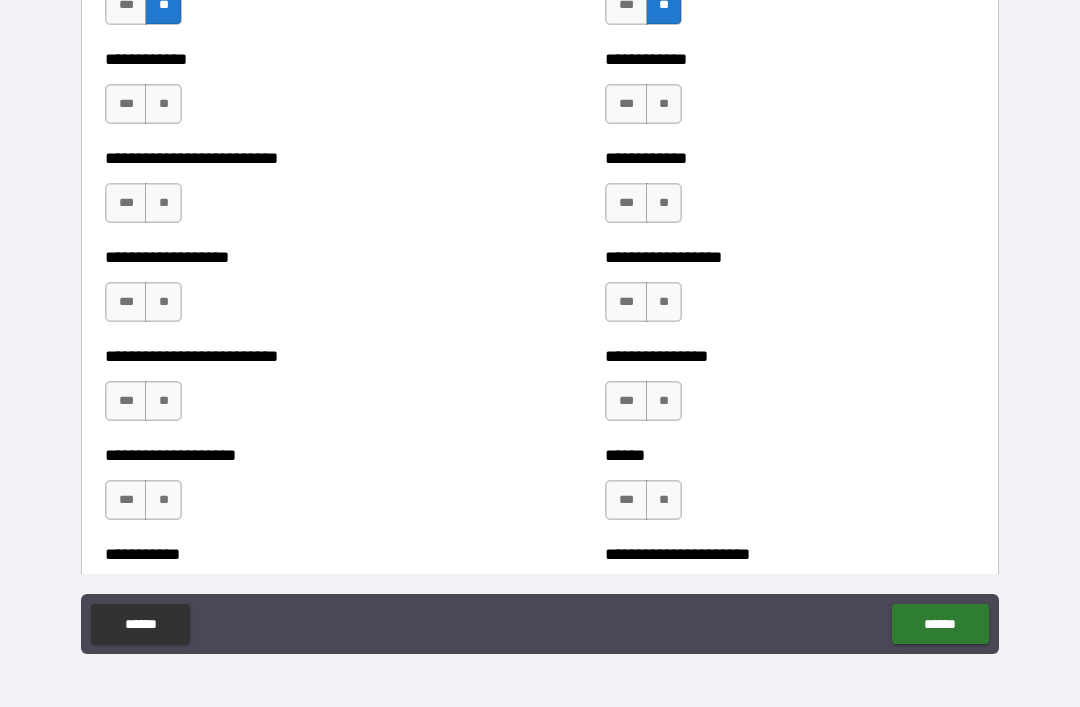 click on "**" at bounding box center (664, 104) 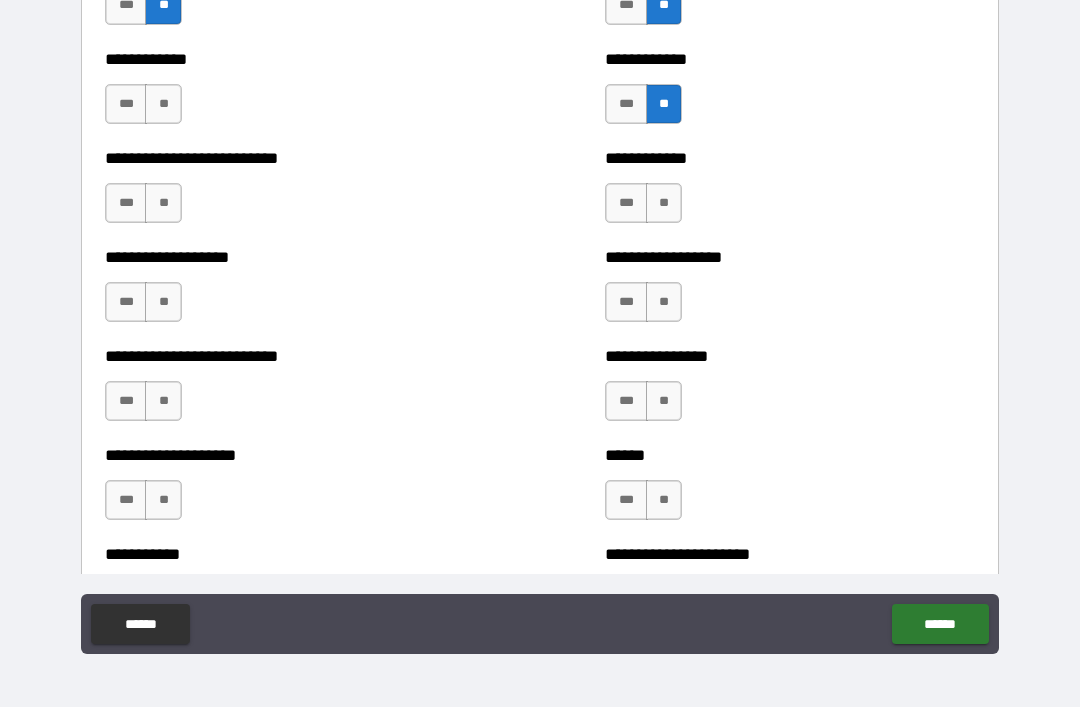 click on "**" at bounding box center (664, 203) 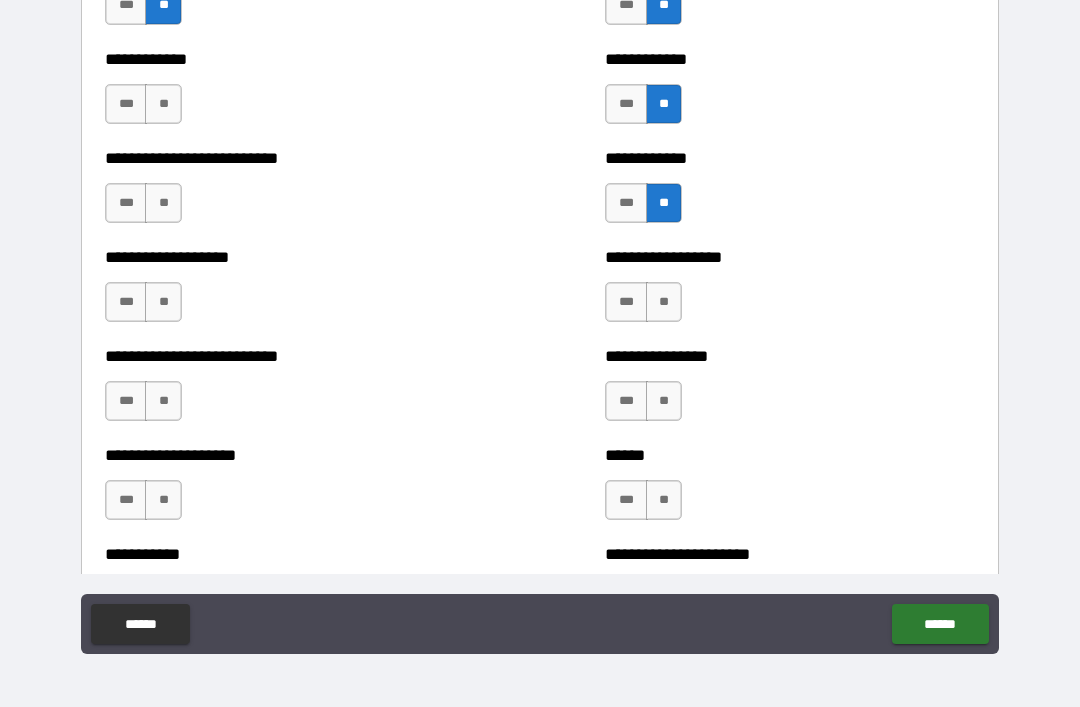 click on "**" at bounding box center (664, 302) 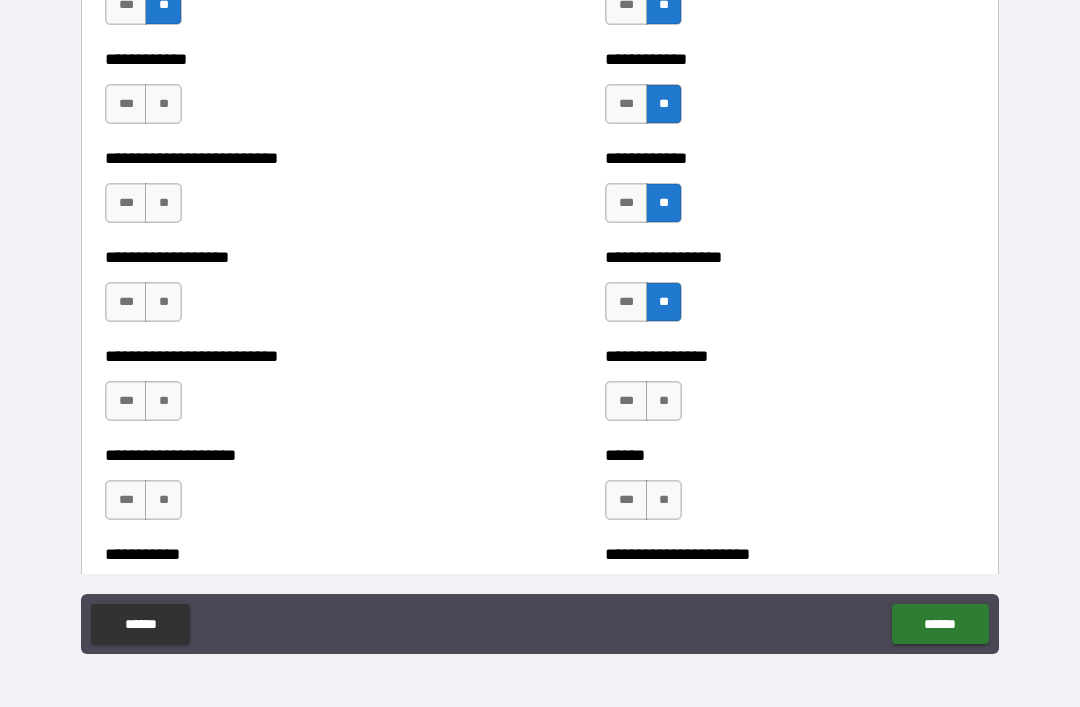 click on "**" at bounding box center [664, 401] 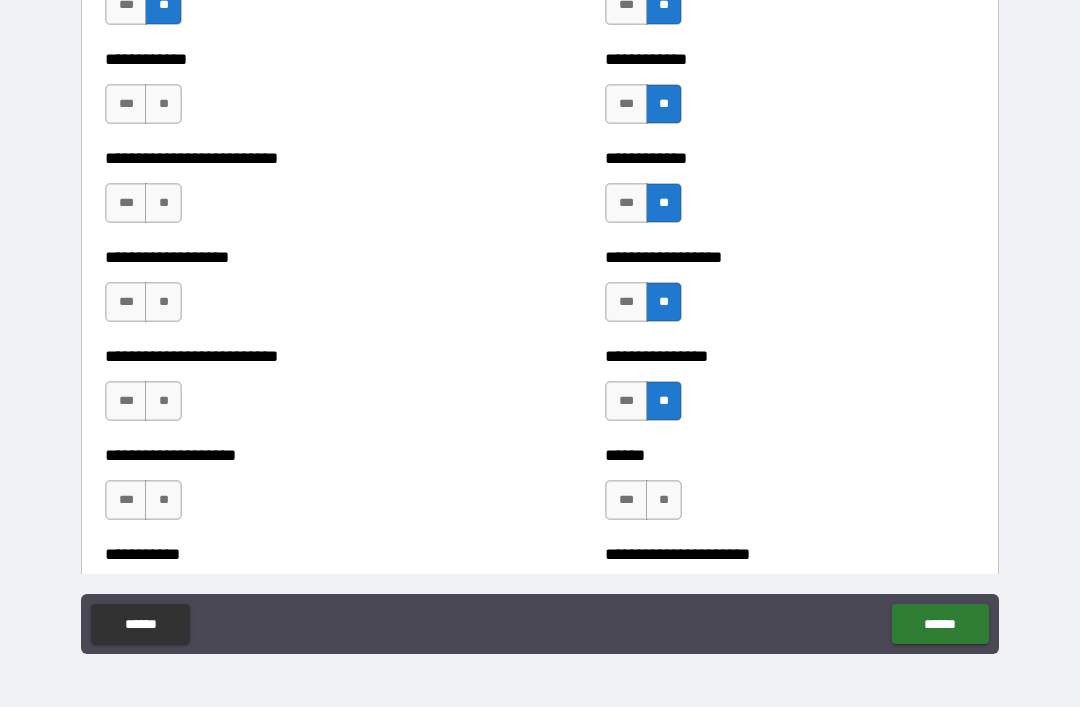 click on "**" at bounding box center [664, 500] 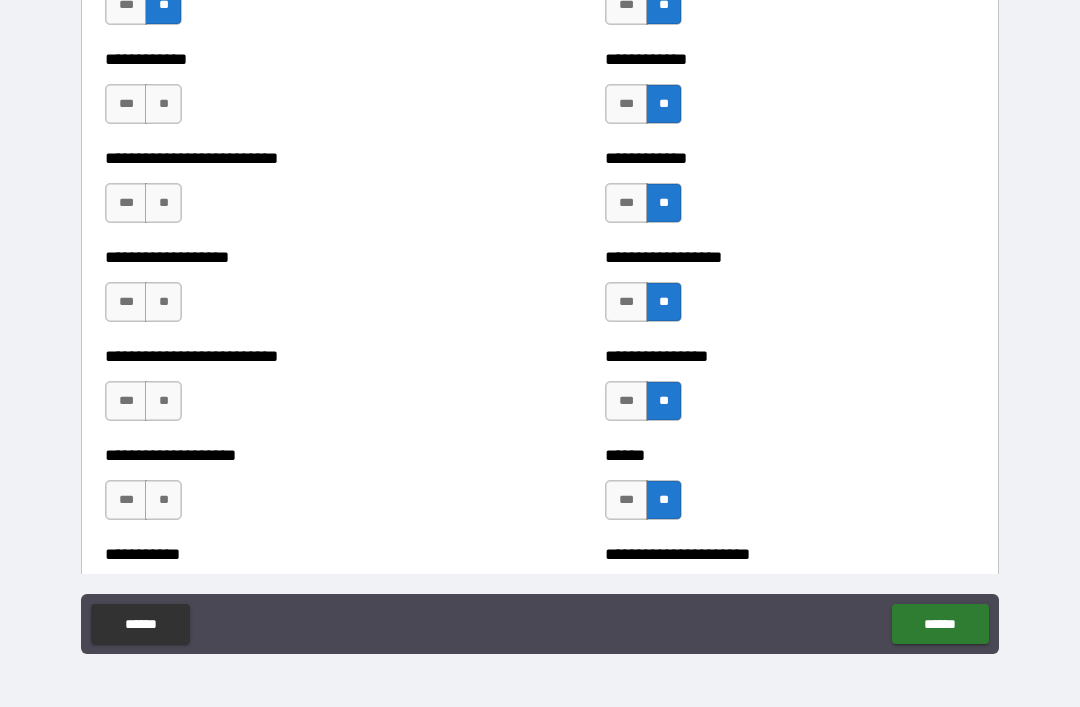 click on "**" at bounding box center (163, 500) 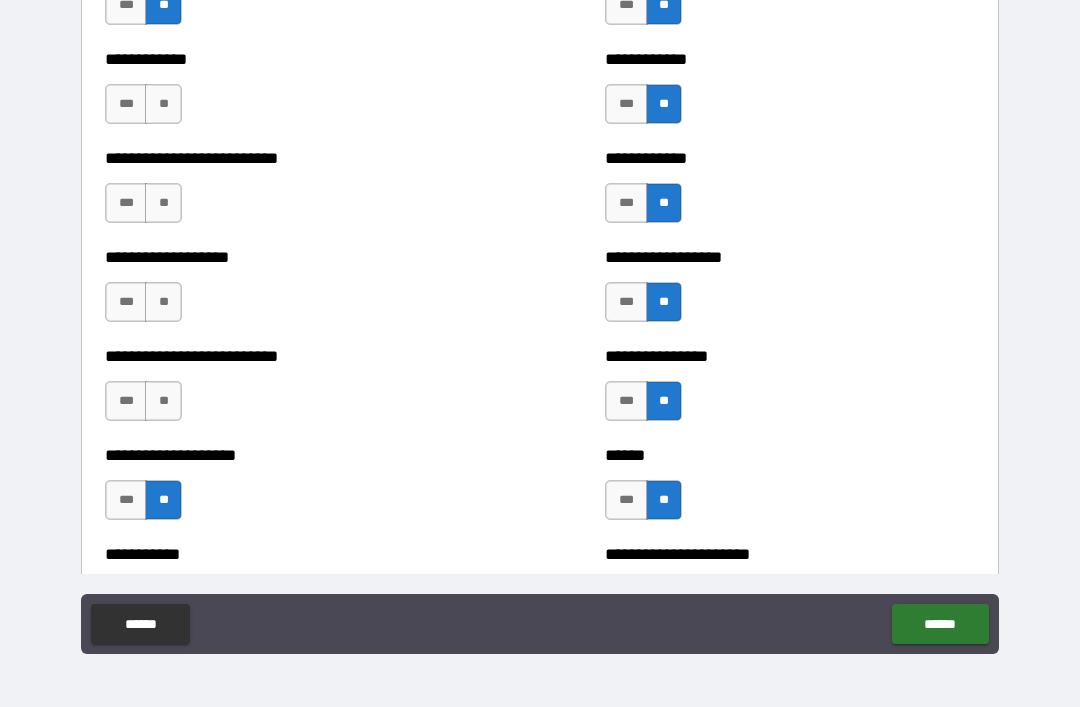 click on "**" at bounding box center (163, 401) 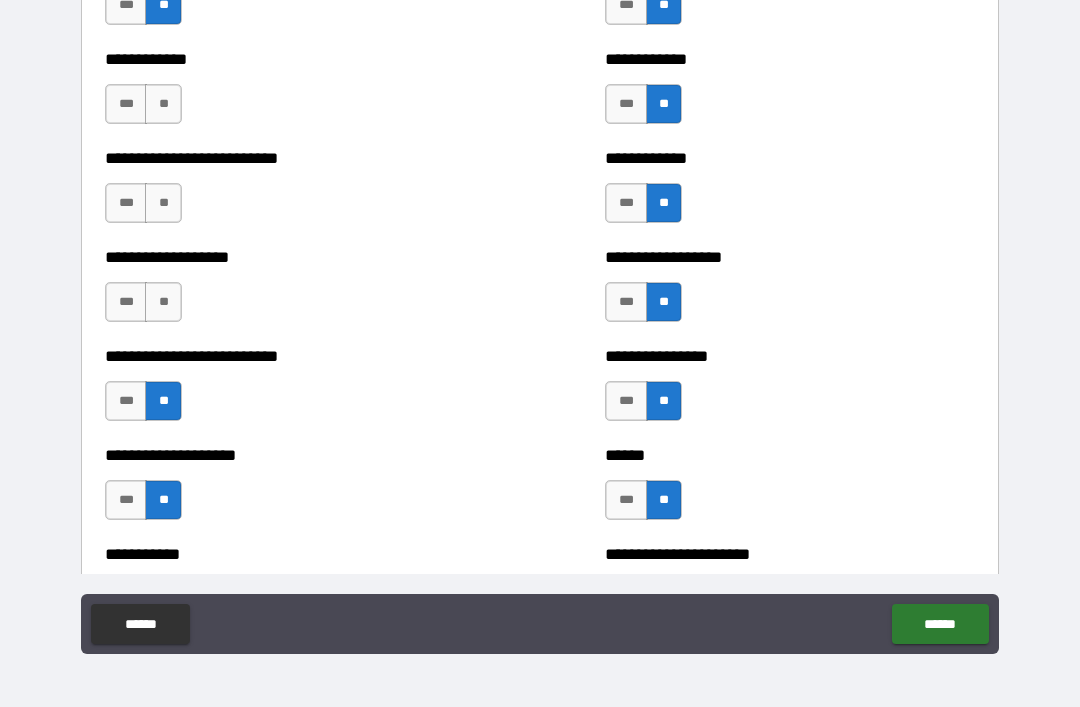 click on "**" at bounding box center (163, 302) 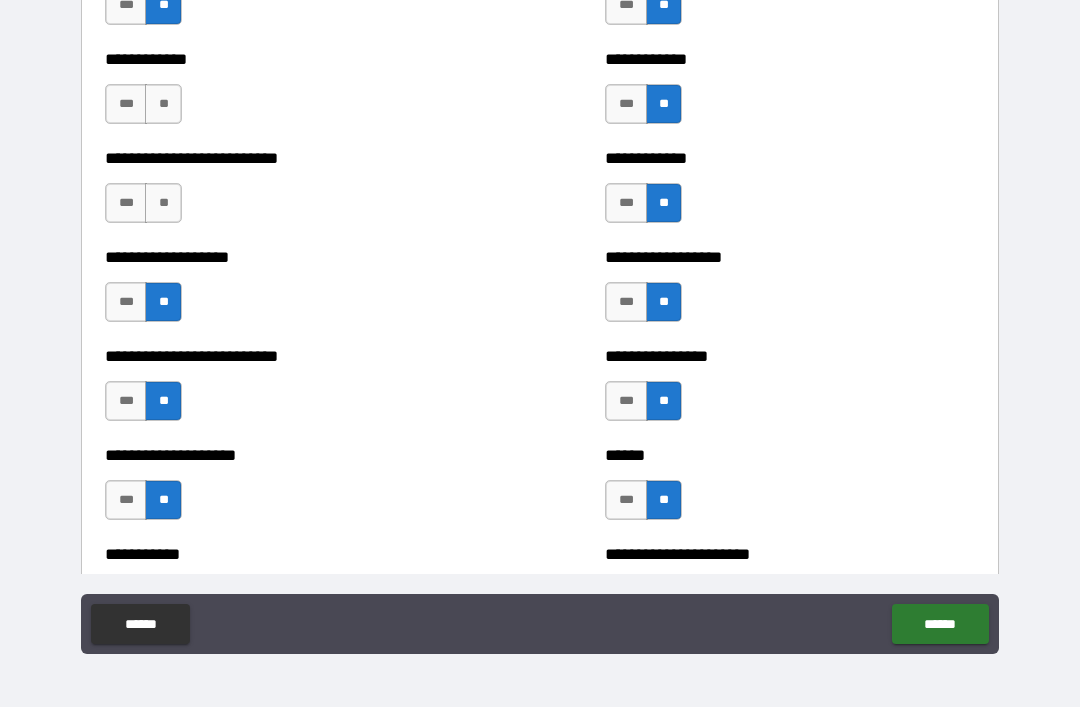 click on "**" at bounding box center [163, 203] 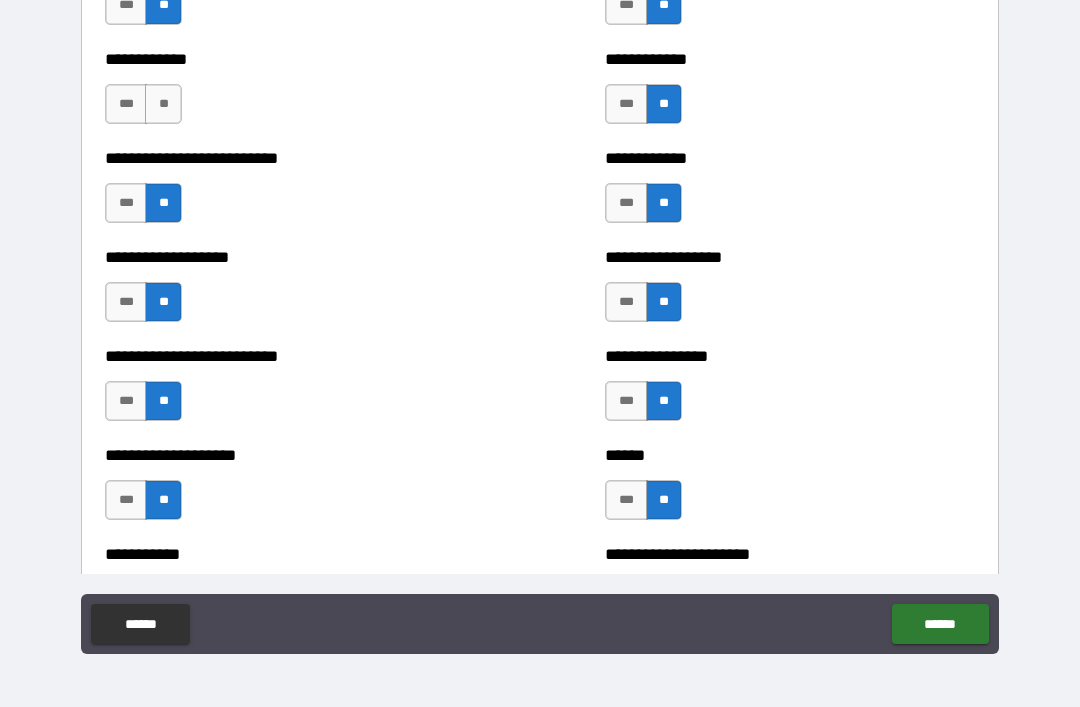 click on "**" at bounding box center (163, 104) 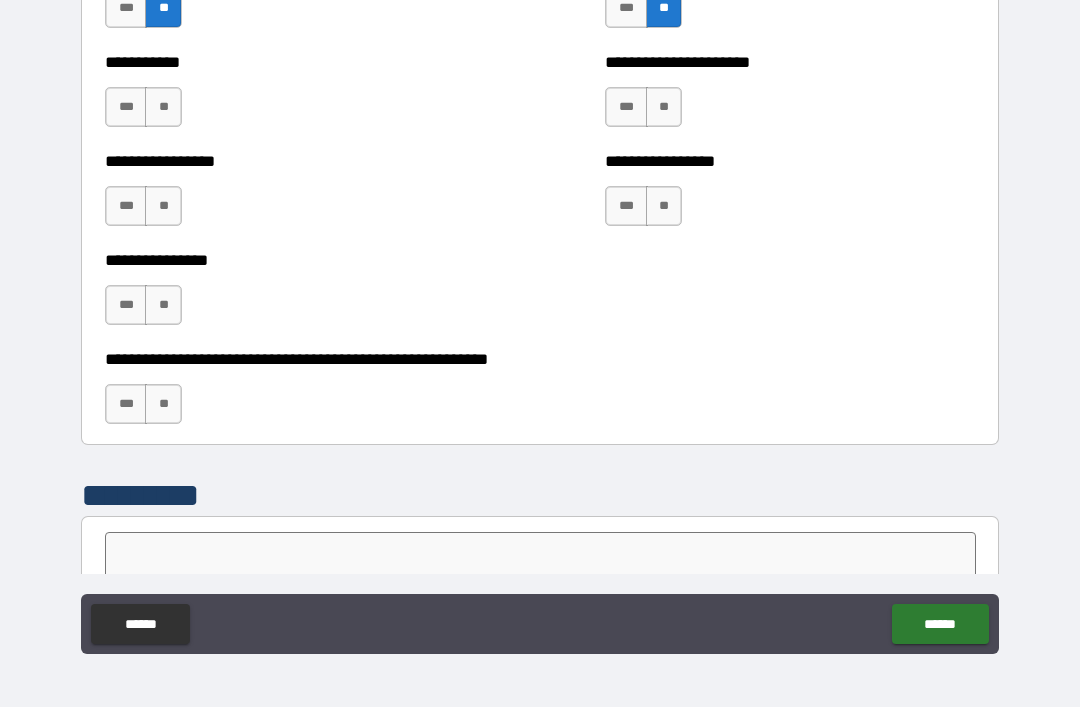 scroll, scrollTop: 5921, scrollLeft: 0, axis: vertical 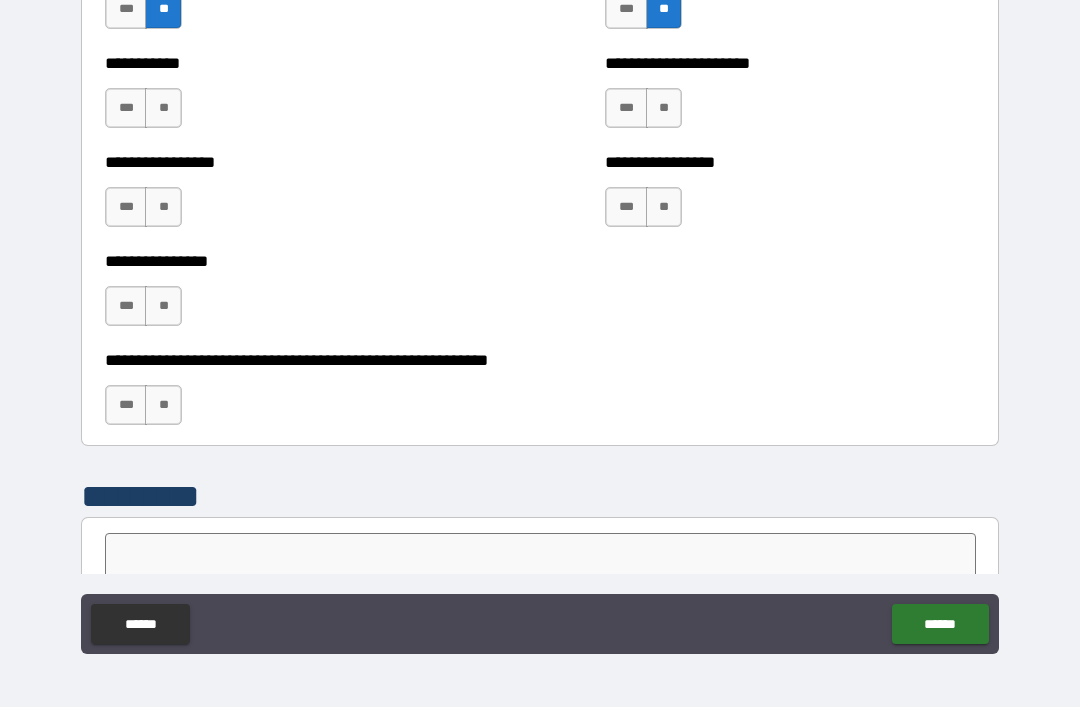 click on "**" at bounding box center [163, 108] 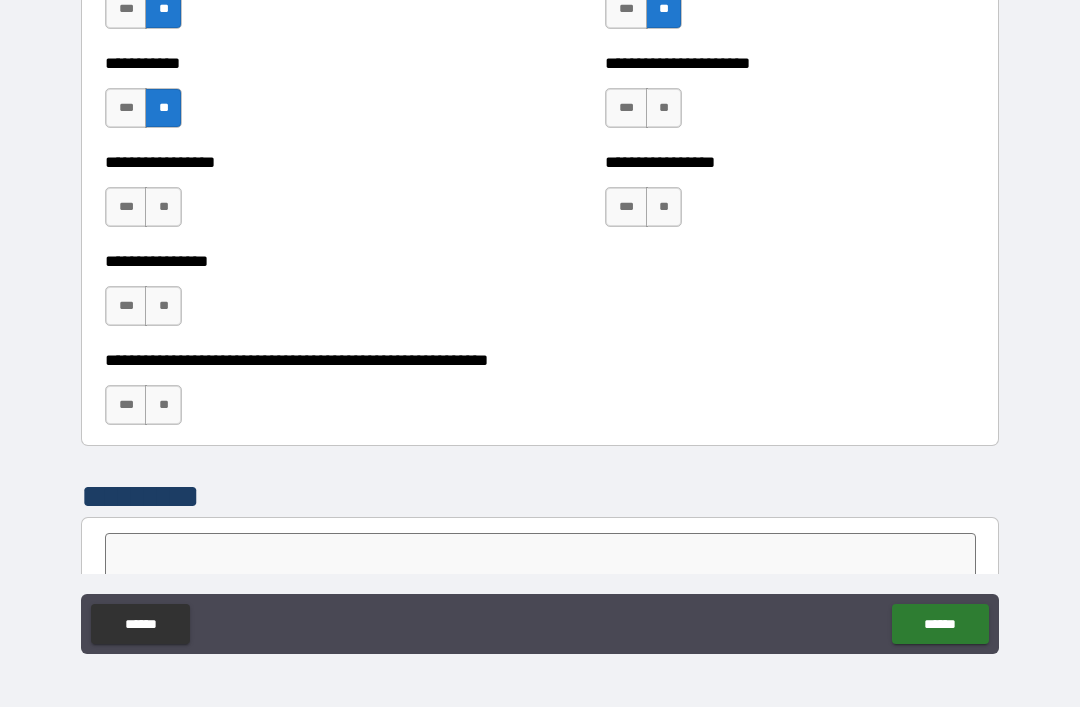 click on "**" at bounding box center [163, 207] 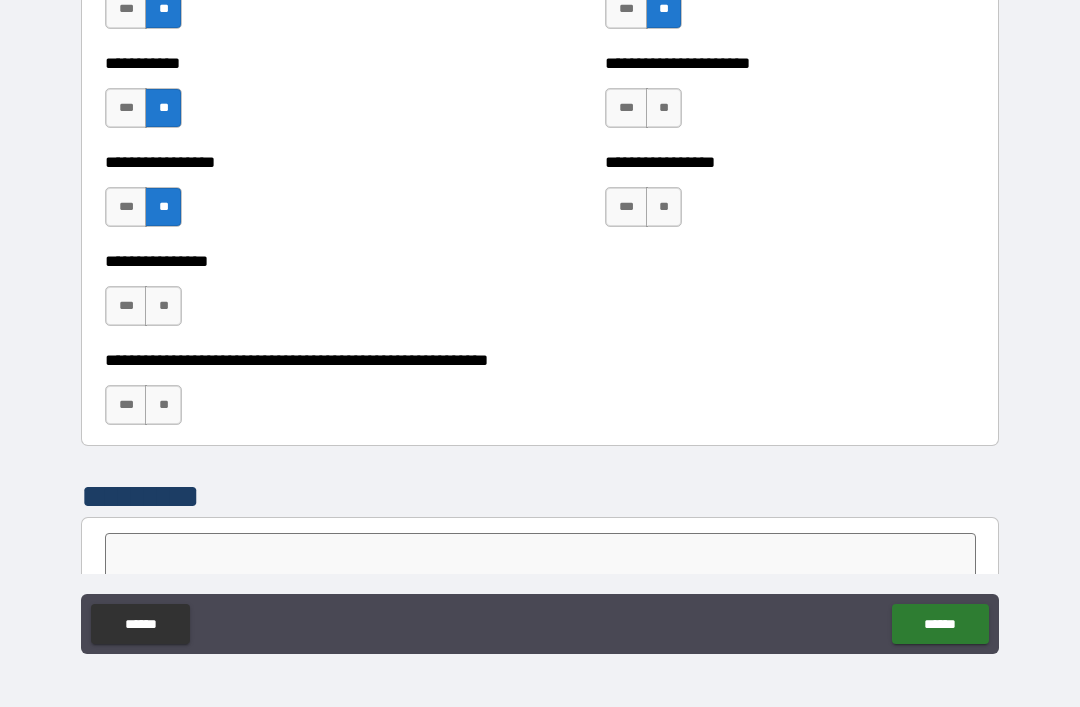 click on "**" at bounding box center (163, 306) 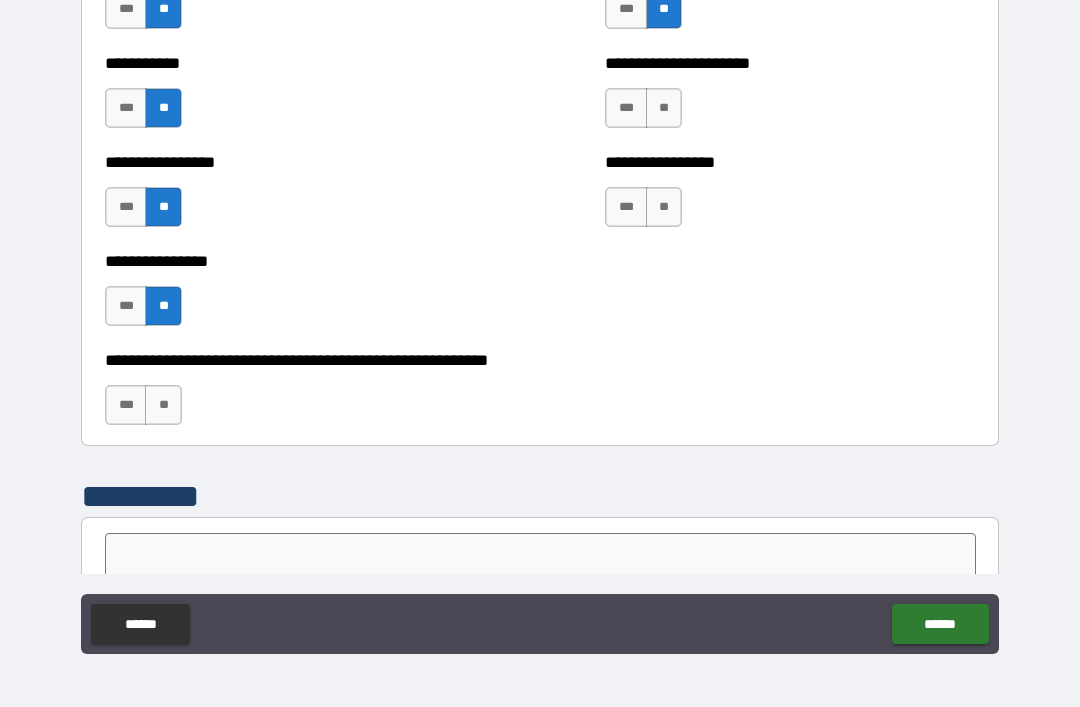 click on "**" at bounding box center [163, 405] 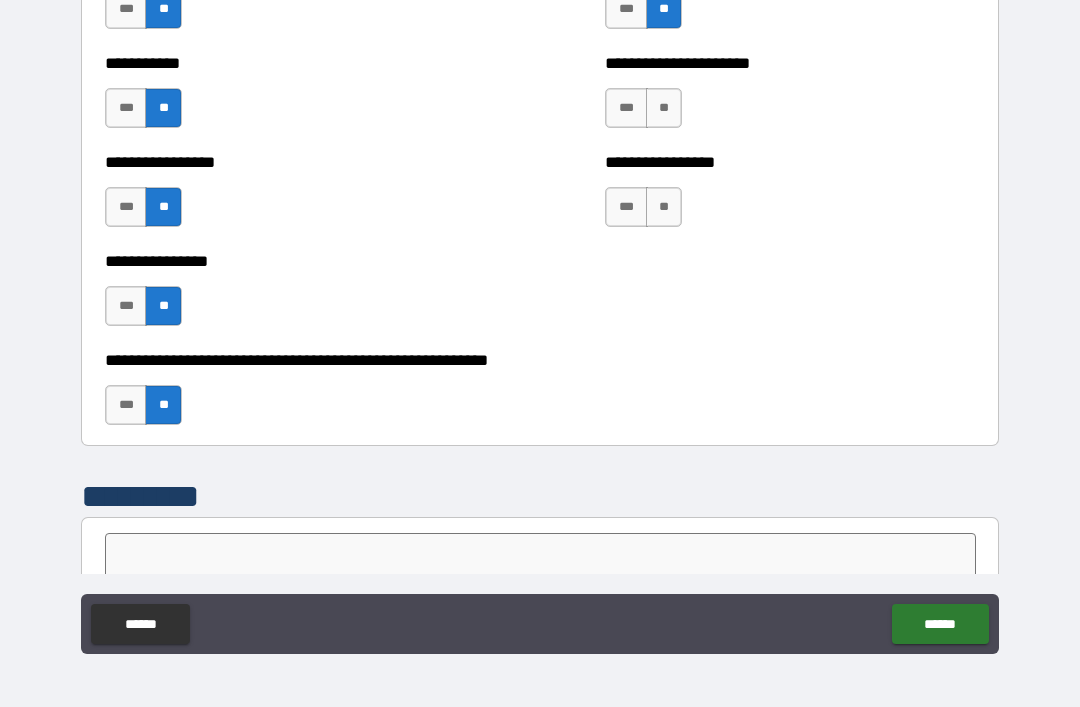 click on "**" at bounding box center [664, 207] 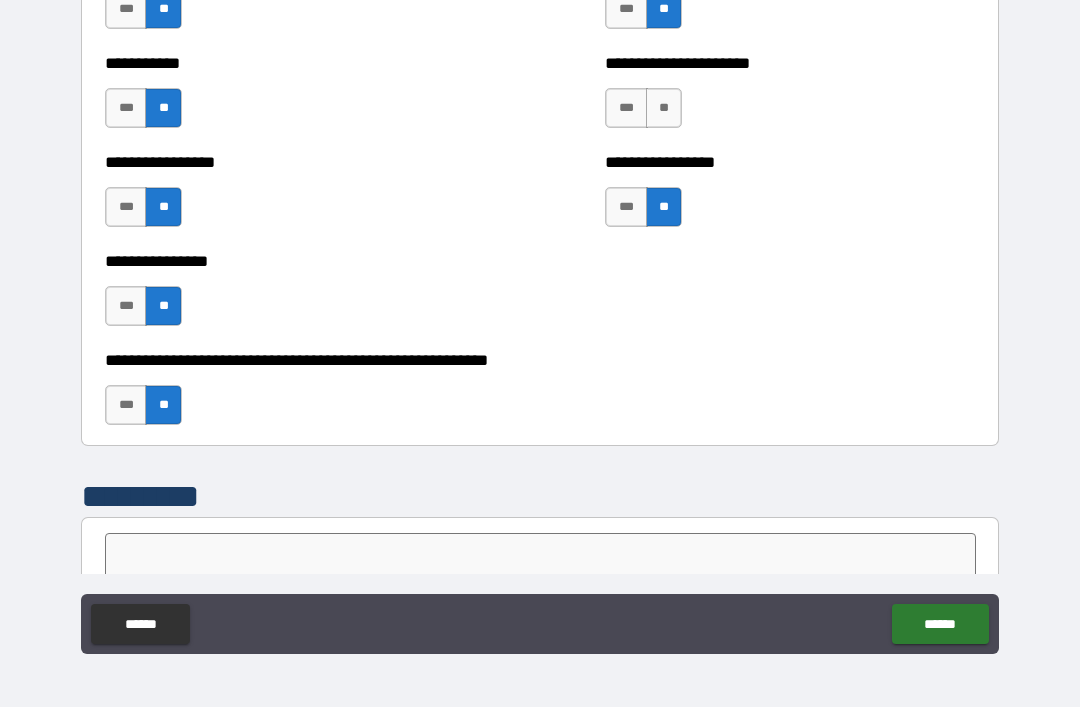 click on "**" at bounding box center (664, 108) 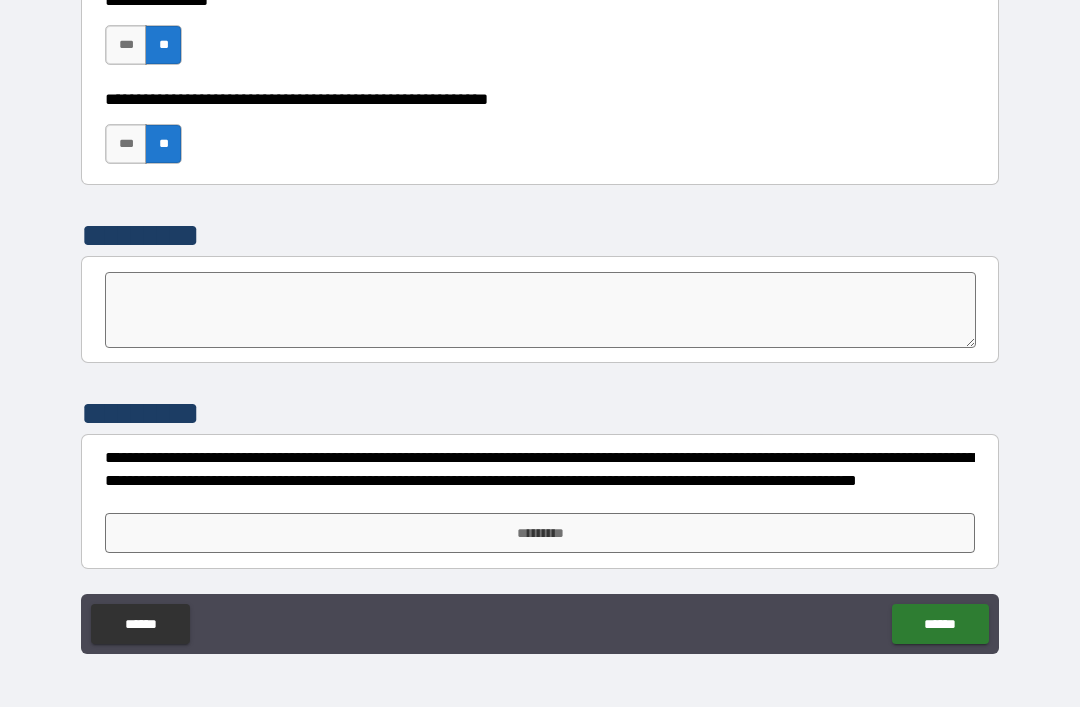 scroll, scrollTop: 6182, scrollLeft: 0, axis: vertical 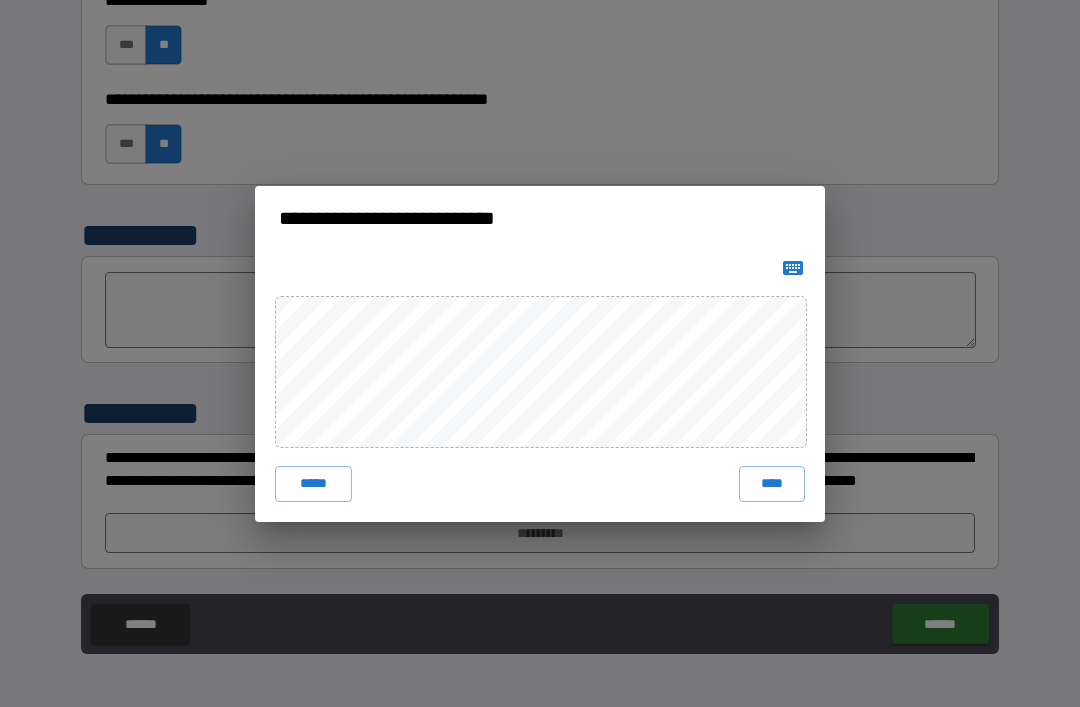 click on "****" at bounding box center [772, 484] 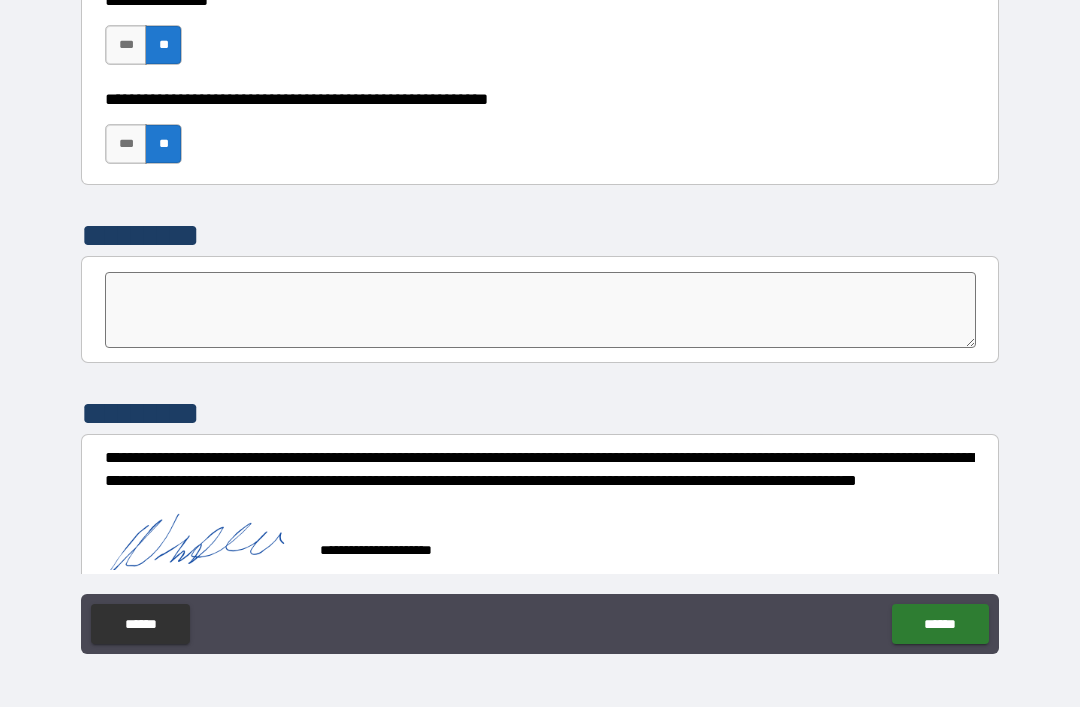 scroll, scrollTop: 6172, scrollLeft: 0, axis: vertical 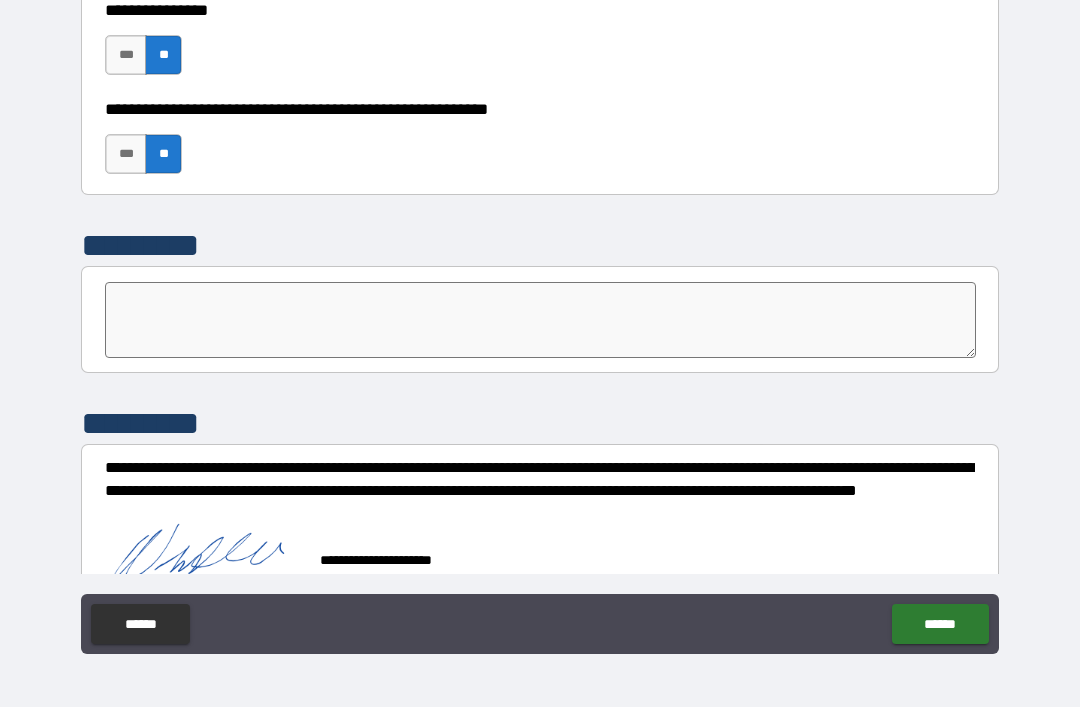 click on "******" at bounding box center [940, 624] 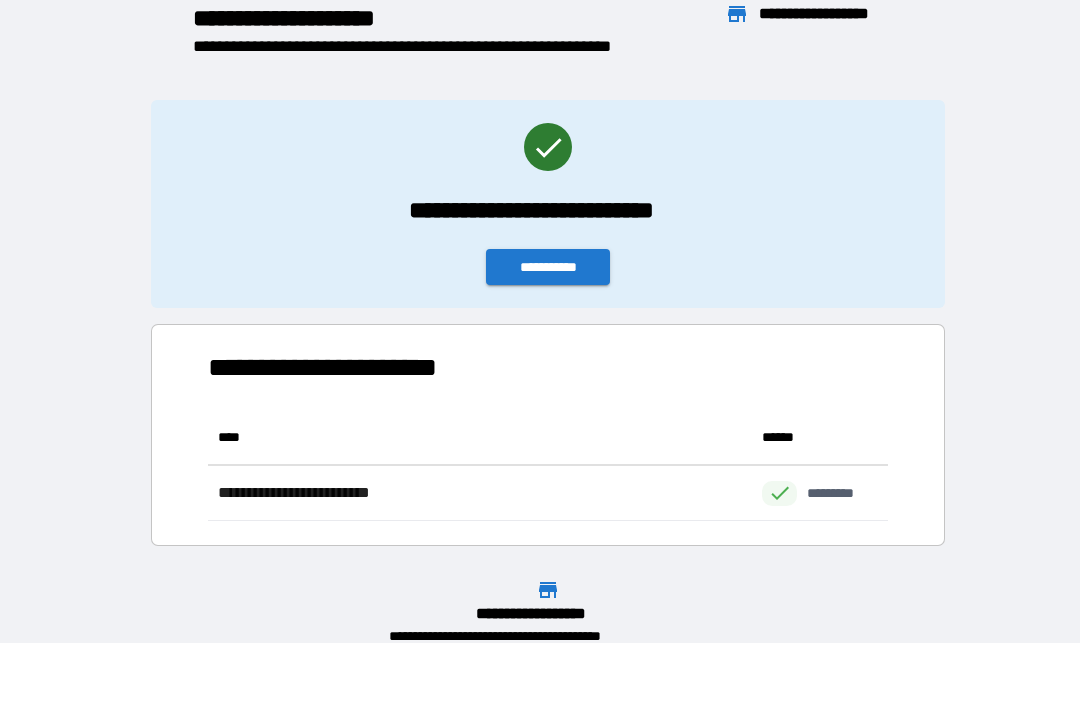 scroll, scrollTop: 1, scrollLeft: 1, axis: both 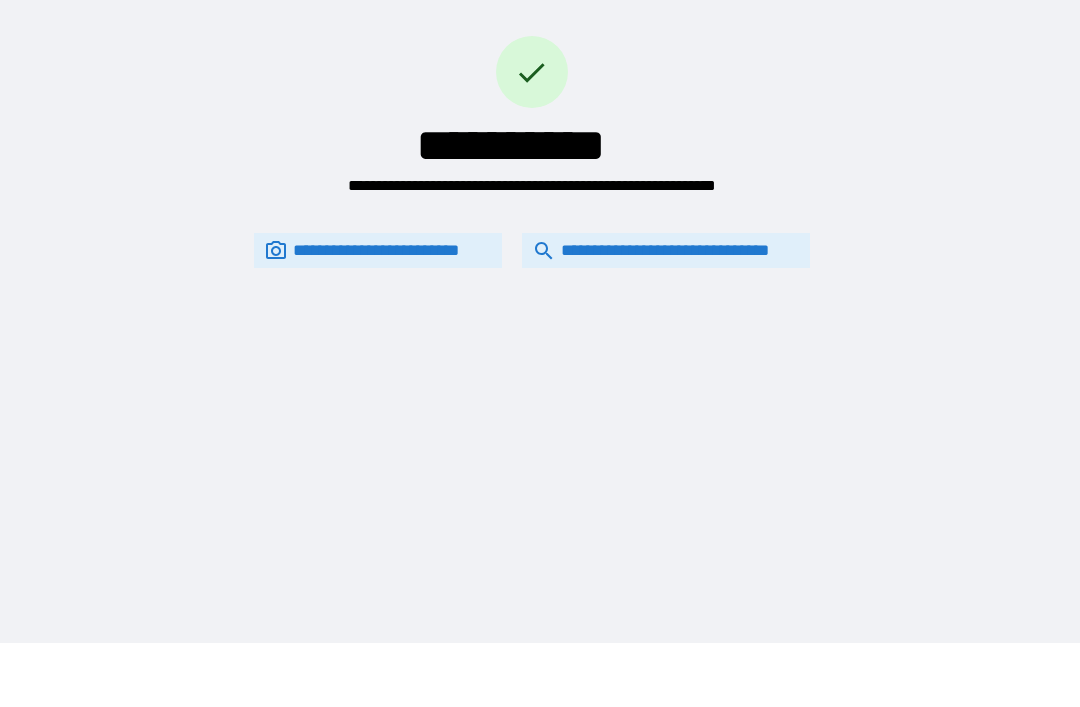 click on "**********" at bounding box center (666, 250) 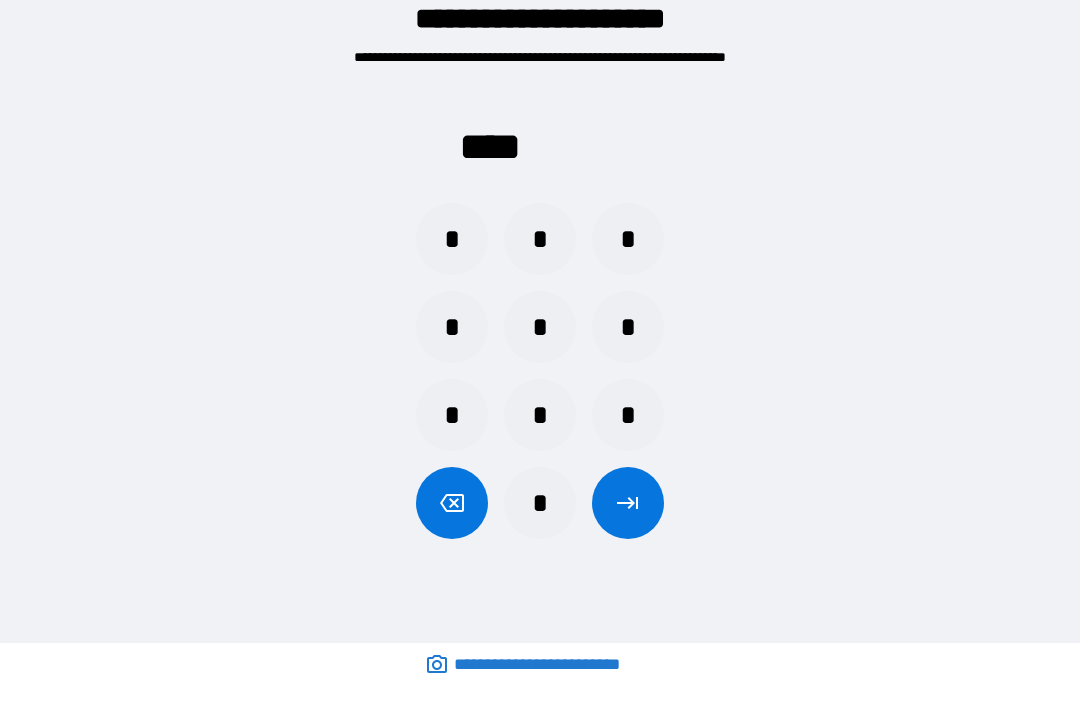 click on "*" at bounding box center [628, 239] 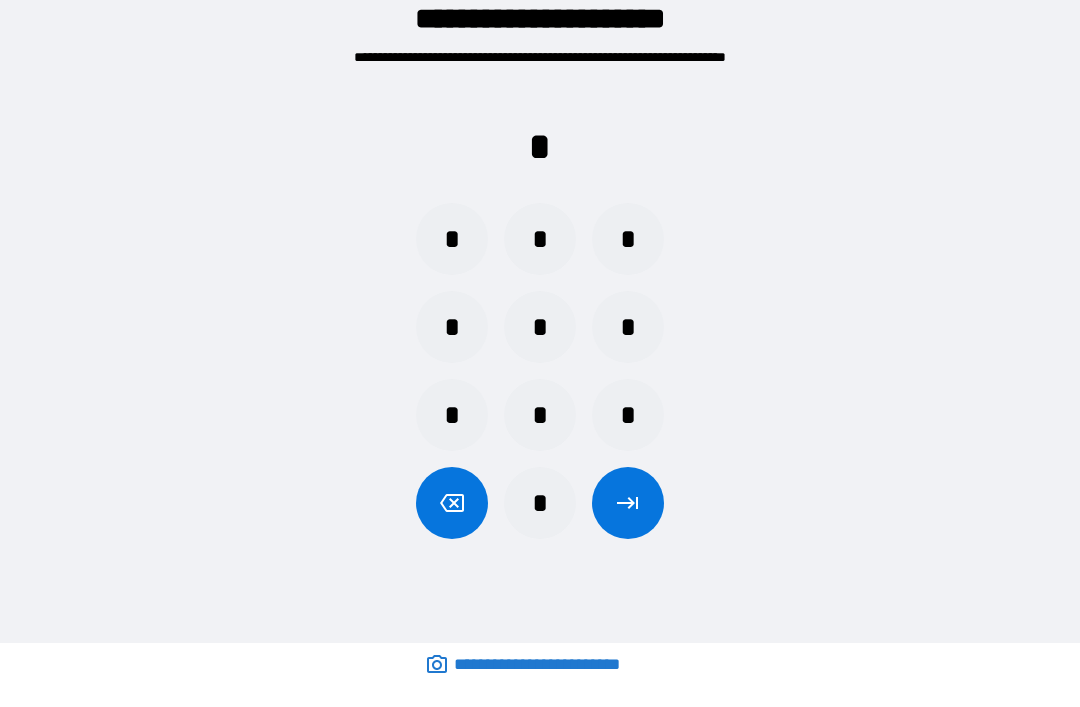 click on "*" at bounding box center (628, 239) 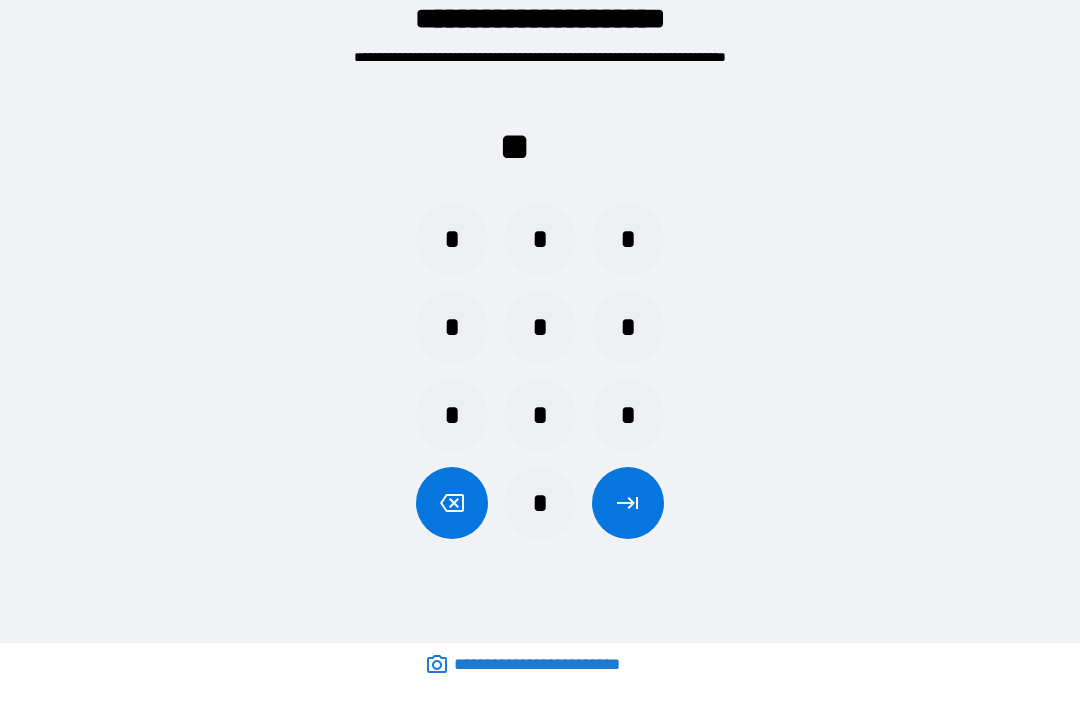 click on "*" at bounding box center (628, 239) 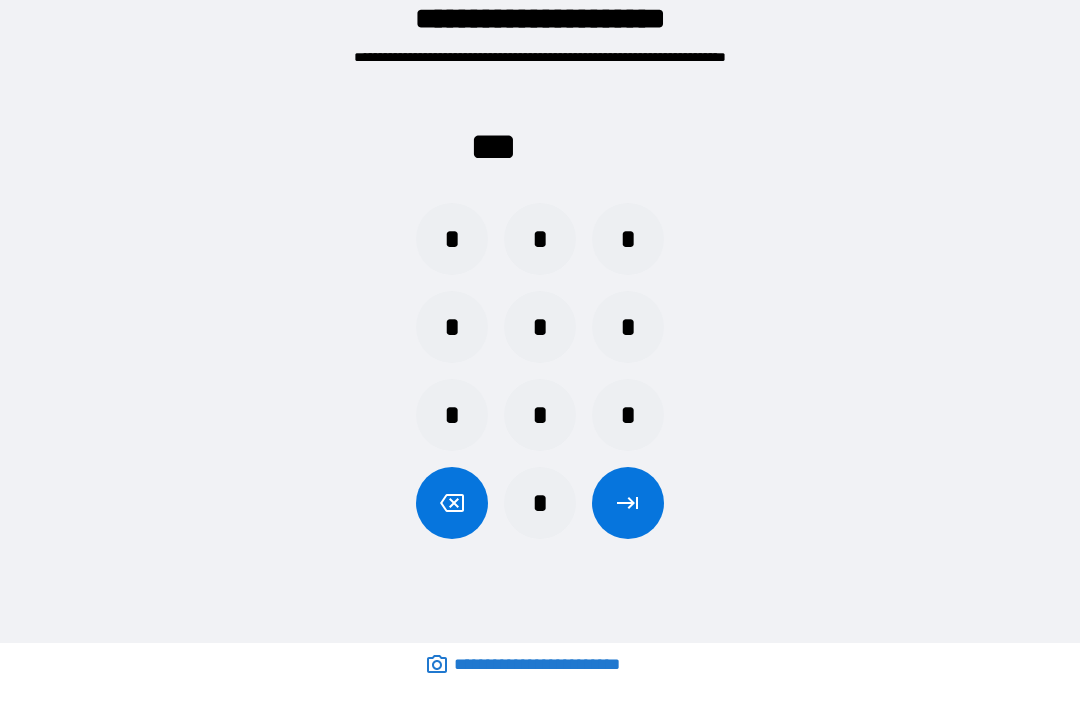 click on "*" at bounding box center (540, 415) 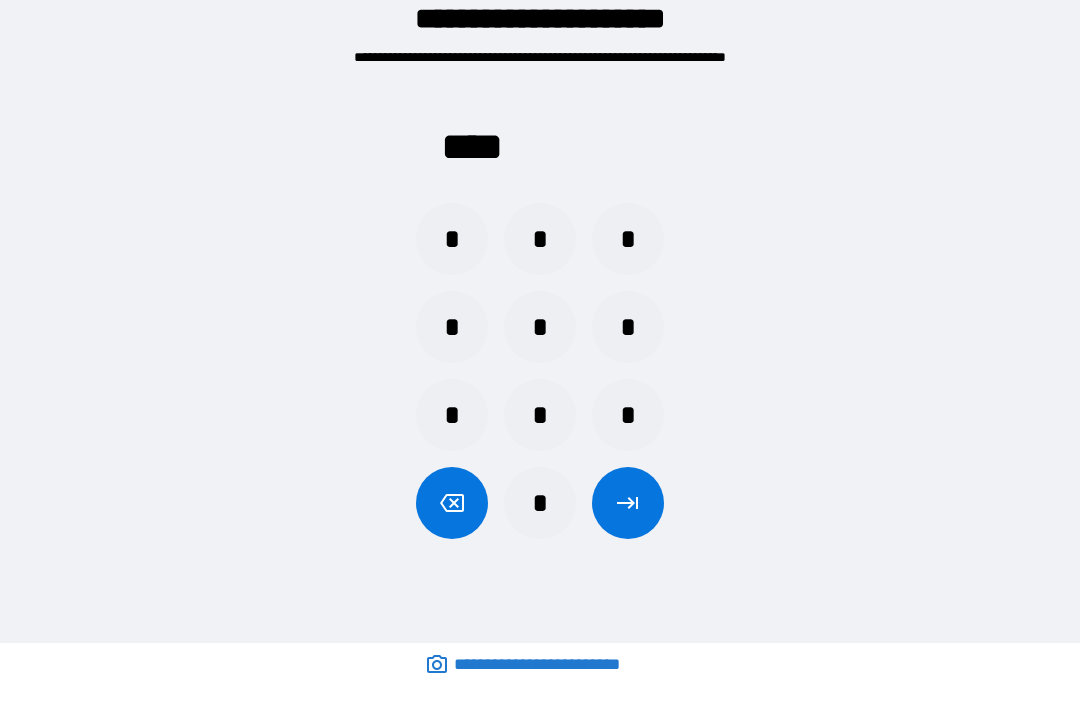 click 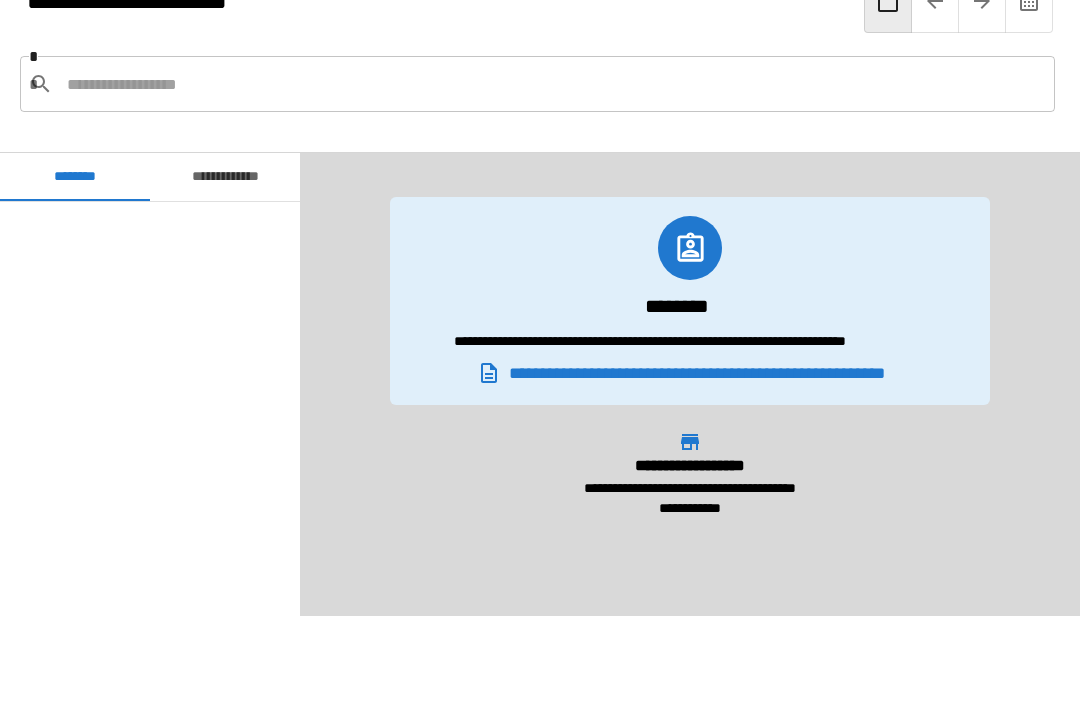 scroll, scrollTop: 480, scrollLeft: 0, axis: vertical 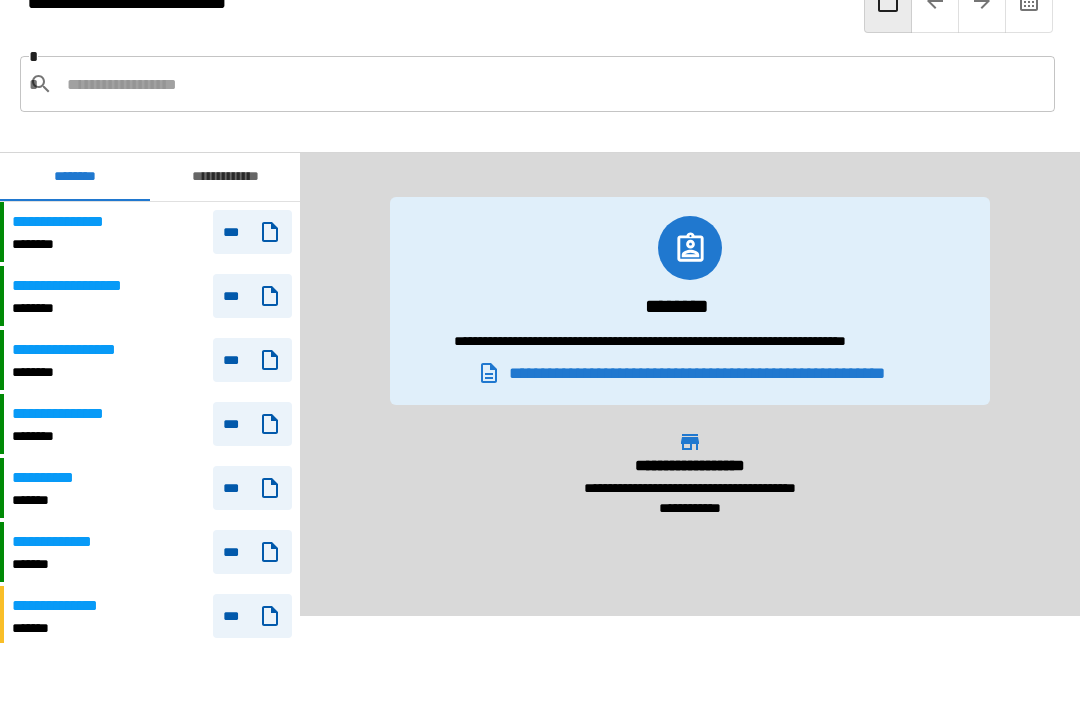 click on "********" at bounding box center [72, 436] 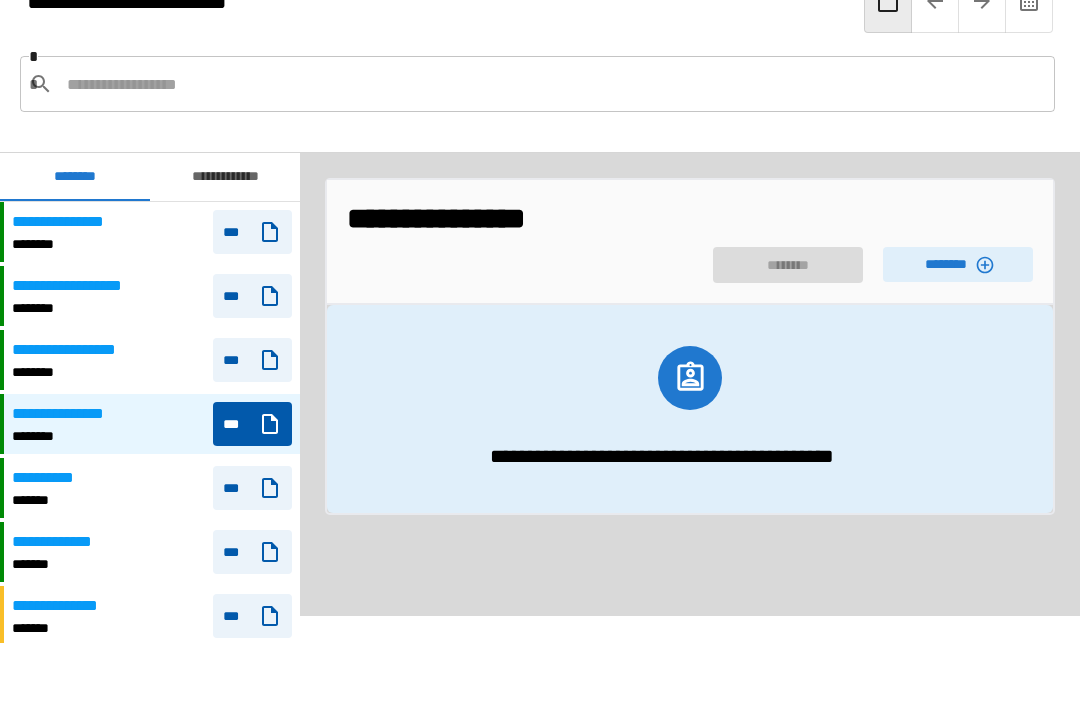 click on "********" at bounding box center (958, 264) 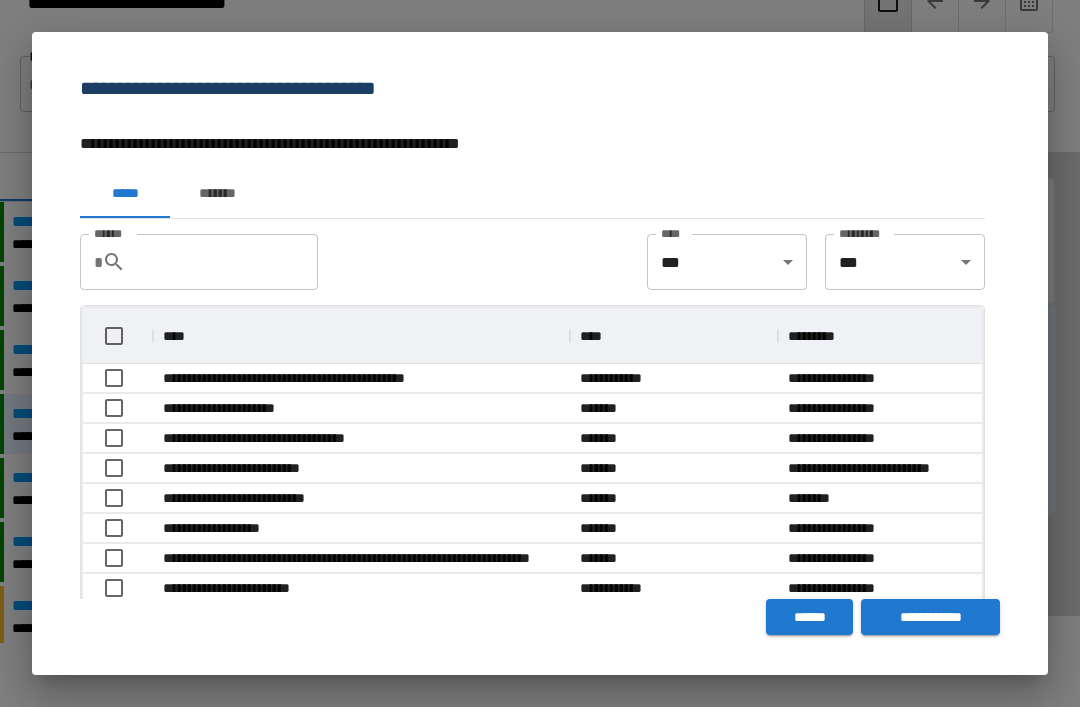 scroll, scrollTop: 1, scrollLeft: 1, axis: both 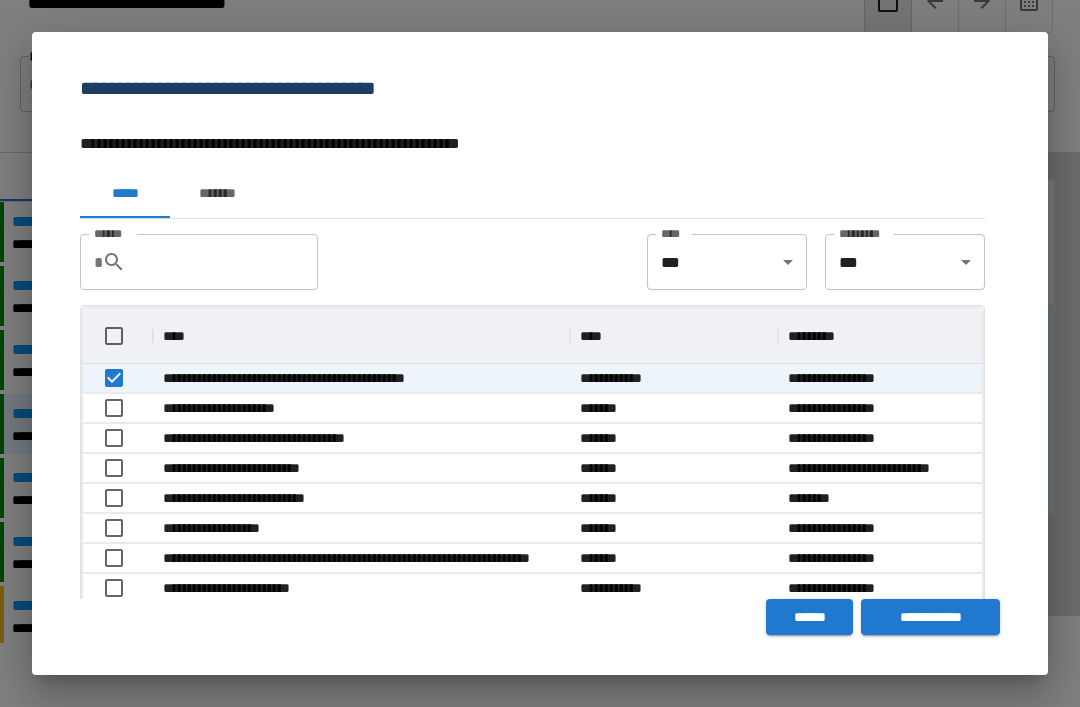 click on "**********" at bounding box center [930, 617] 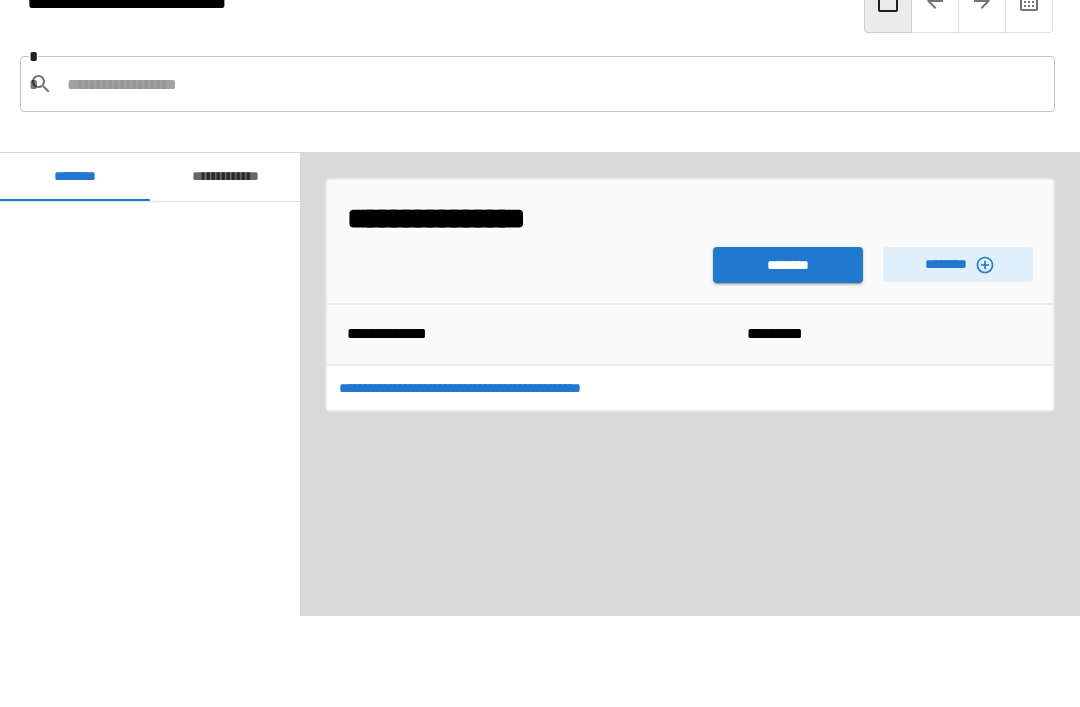 scroll, scrollTop: 480, scrollLeft: 0, axis: vertical 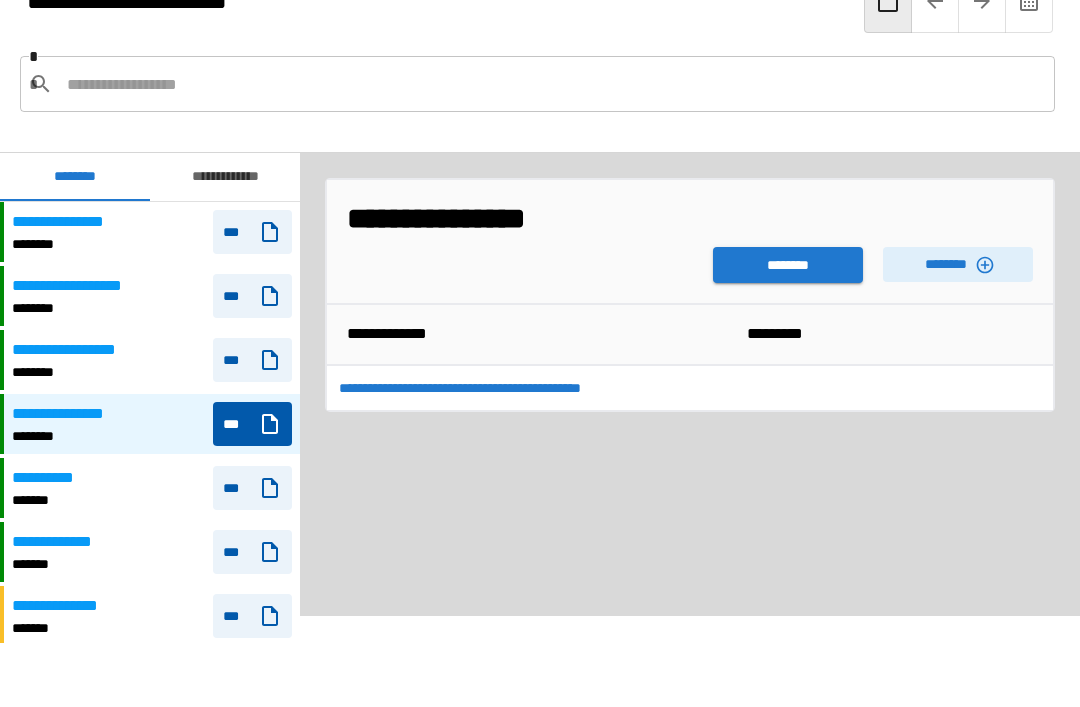 click on "********" at bounding box center [788, 265] 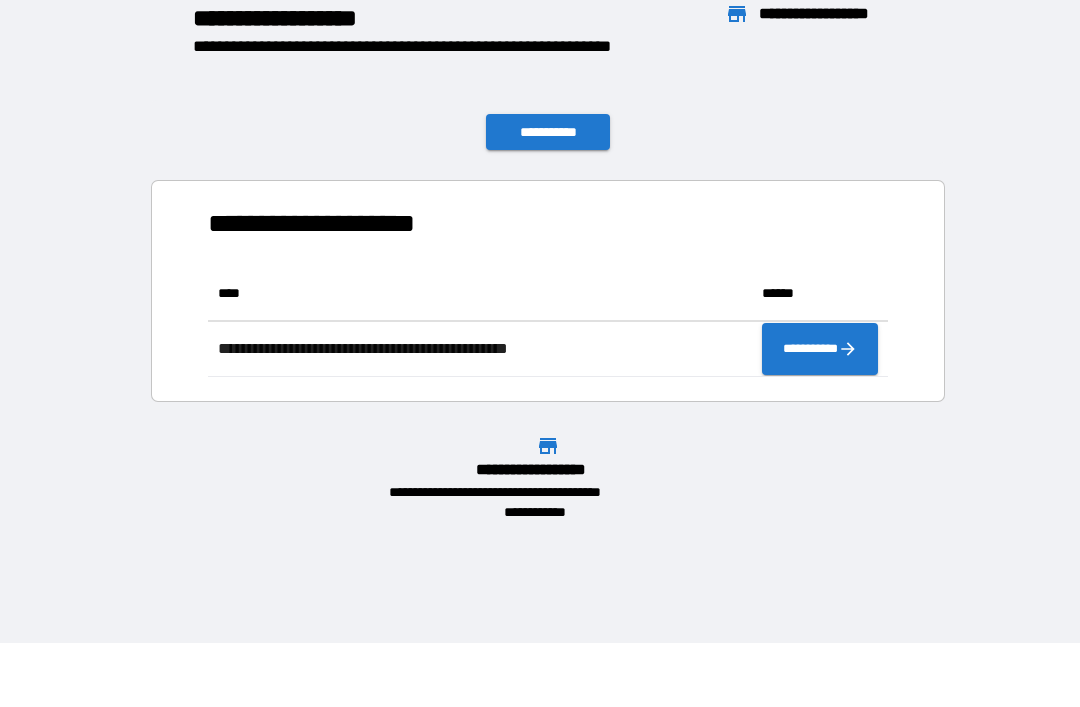 scroll, scrollTop: 1, scrollLeft: 1, axis: both 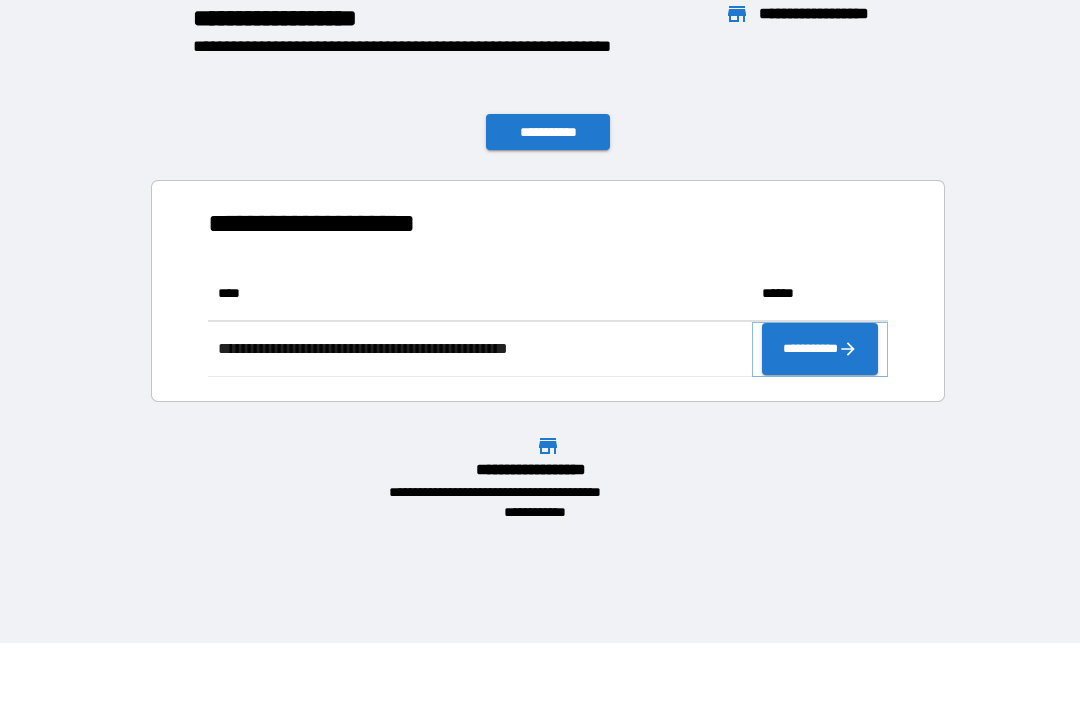 click on "**********" at bounding box center (820, 349) 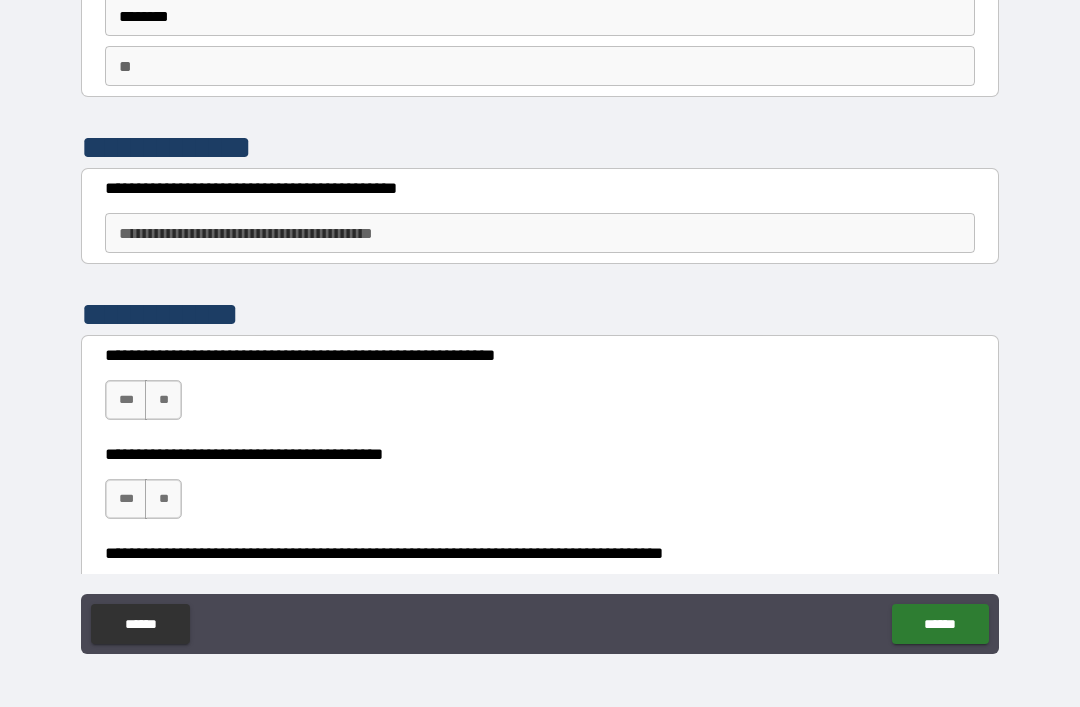 scroll, scrollTop: 150, scrollLeft: 0, axis: vertical 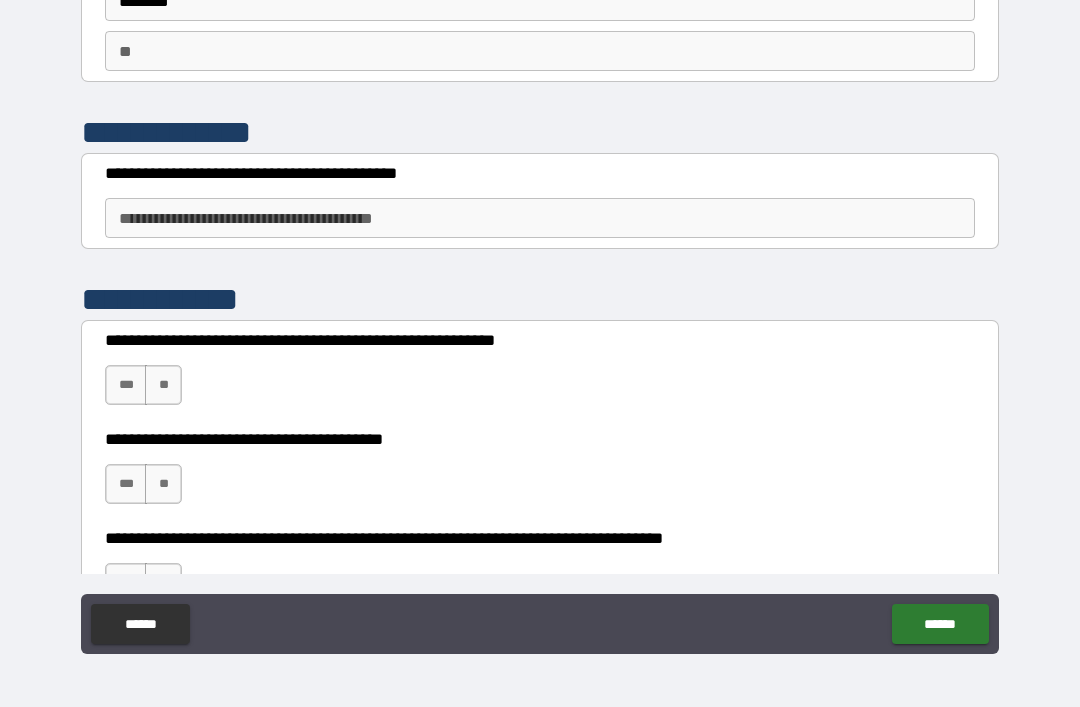 click on "**********" at bounding box center (540, 218) 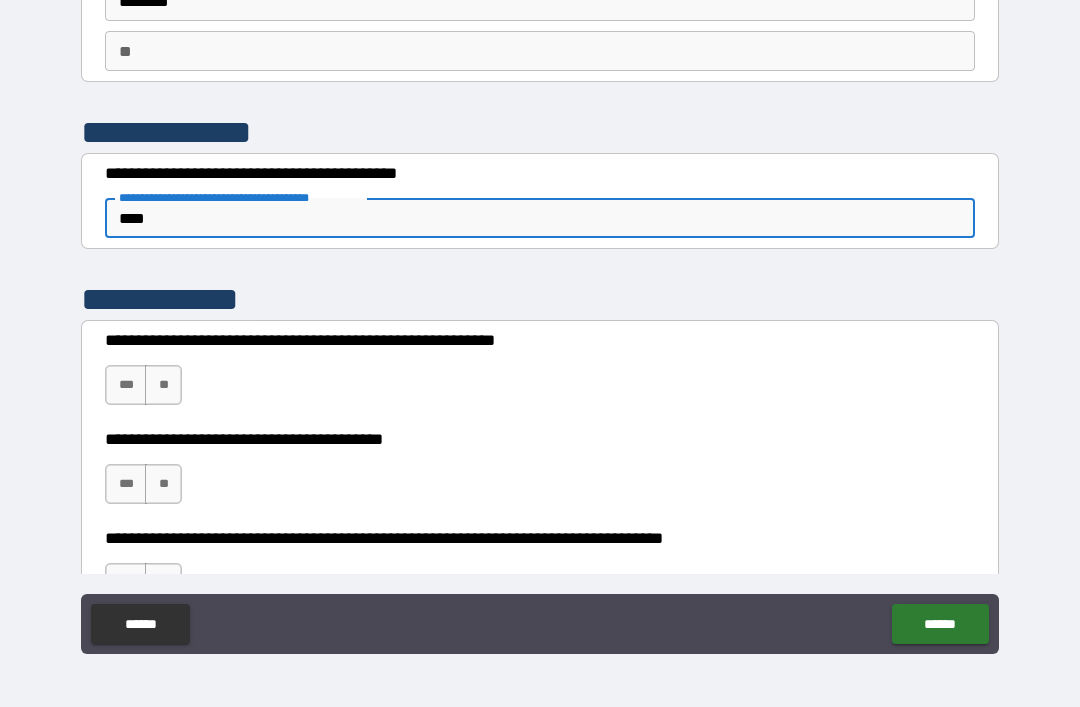 click on "**********" at bounding box center [540, 324] 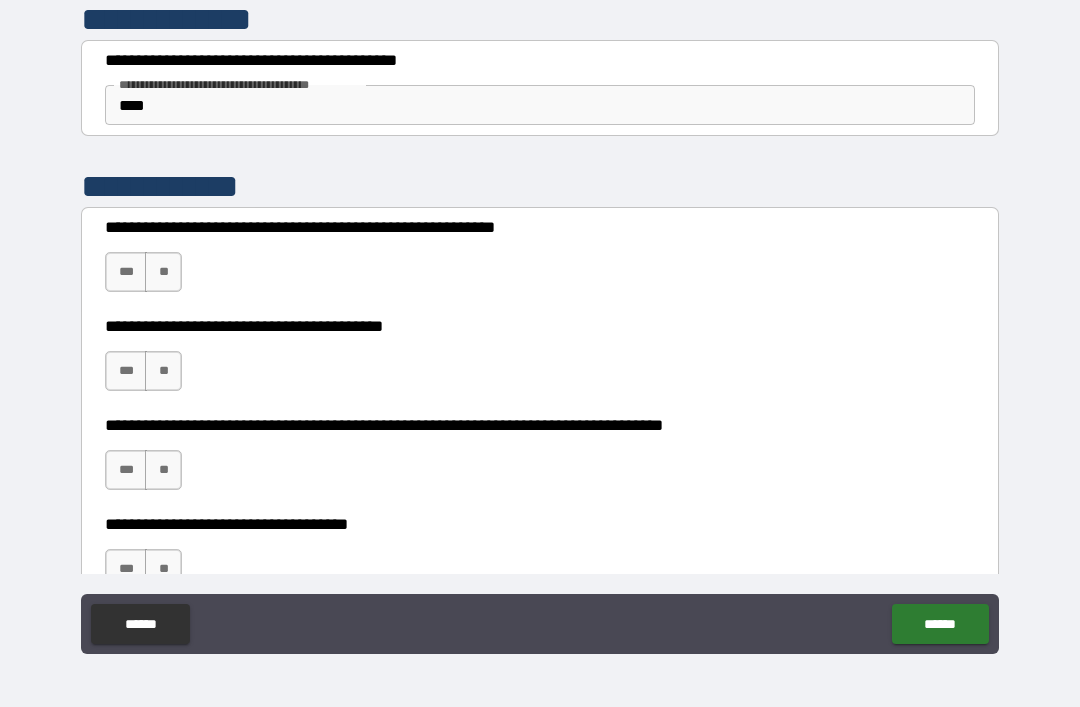 scroll, scrollTop: 265, scrollLeft: 0, axis: vertical 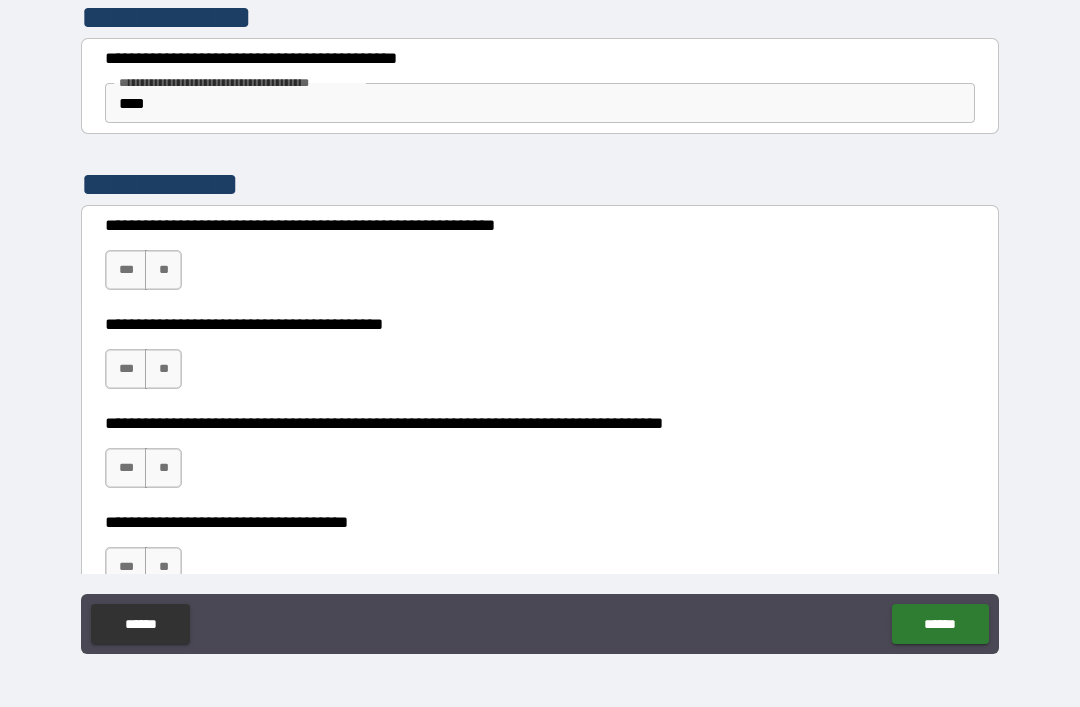 click on "**" at bounding box center [163, 270] 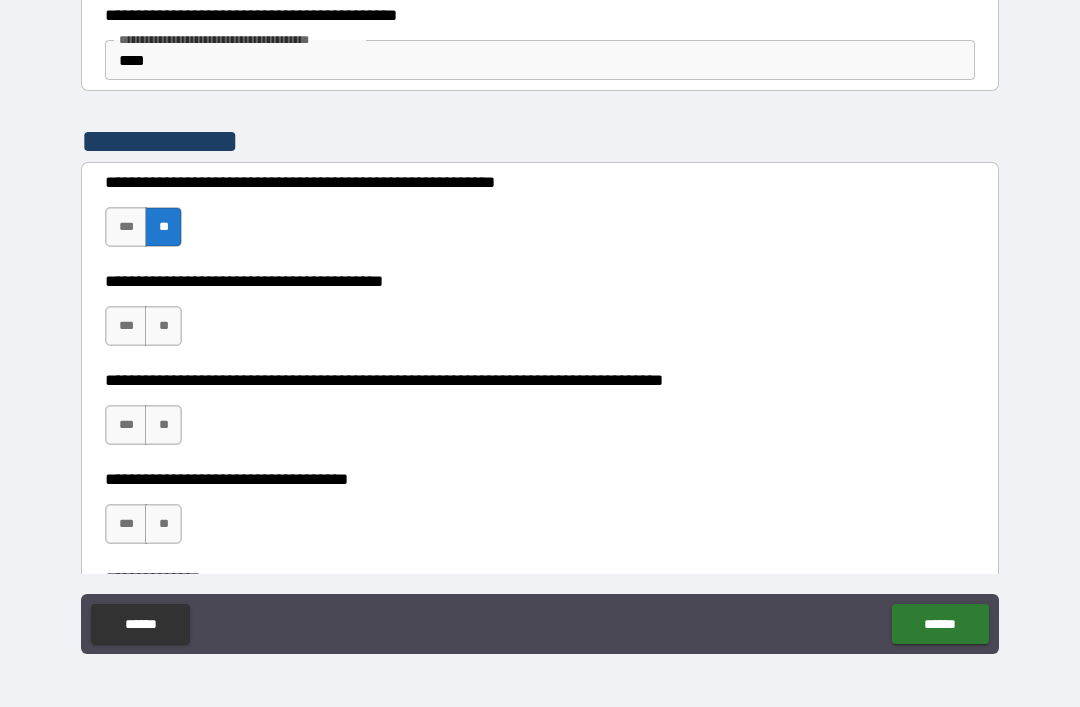 scroll, scrollTop: 311, scrollLeft: 0, axis: vertical 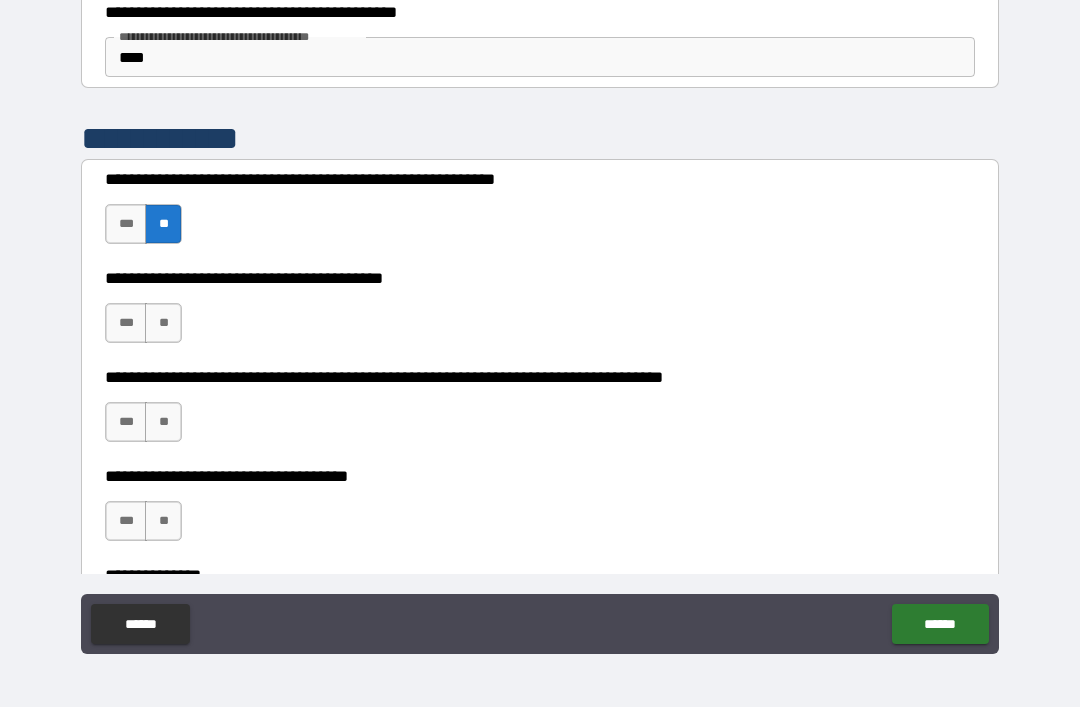 click on "**" at bounding box center (163, 323) 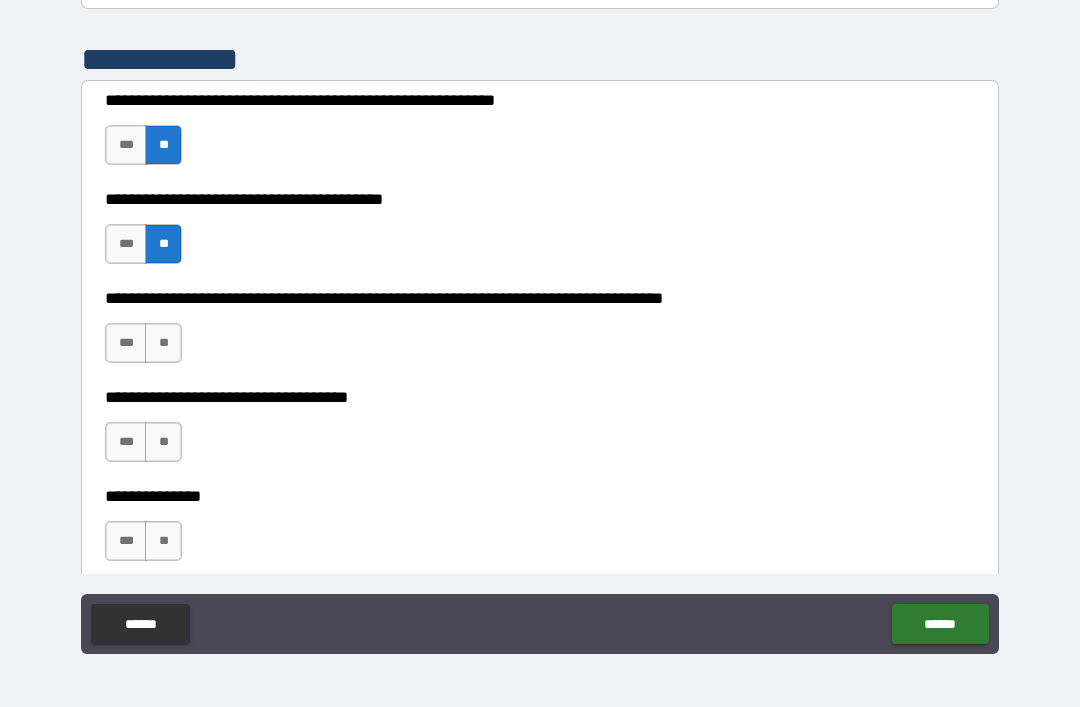 scroll, scrollTop: 392, scrollLeft: 0, axis: vertical 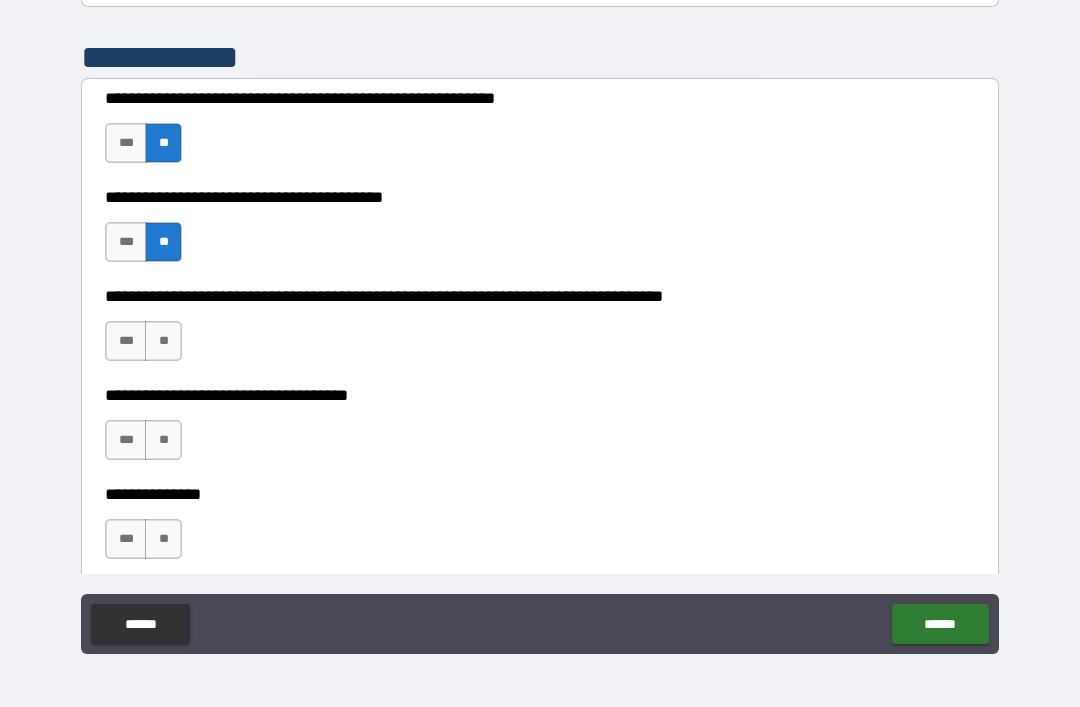 click on "**" at bounding box center [163, 341] 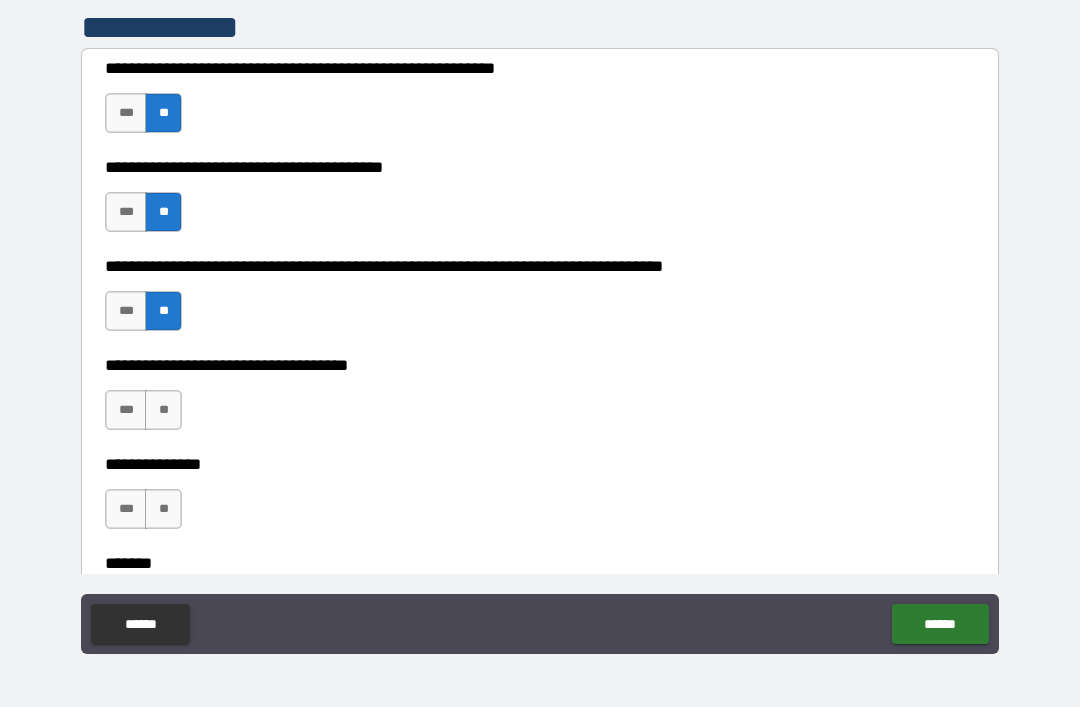 scroll, scrollTop: 423, scrollLeft: 0, axis: vertical 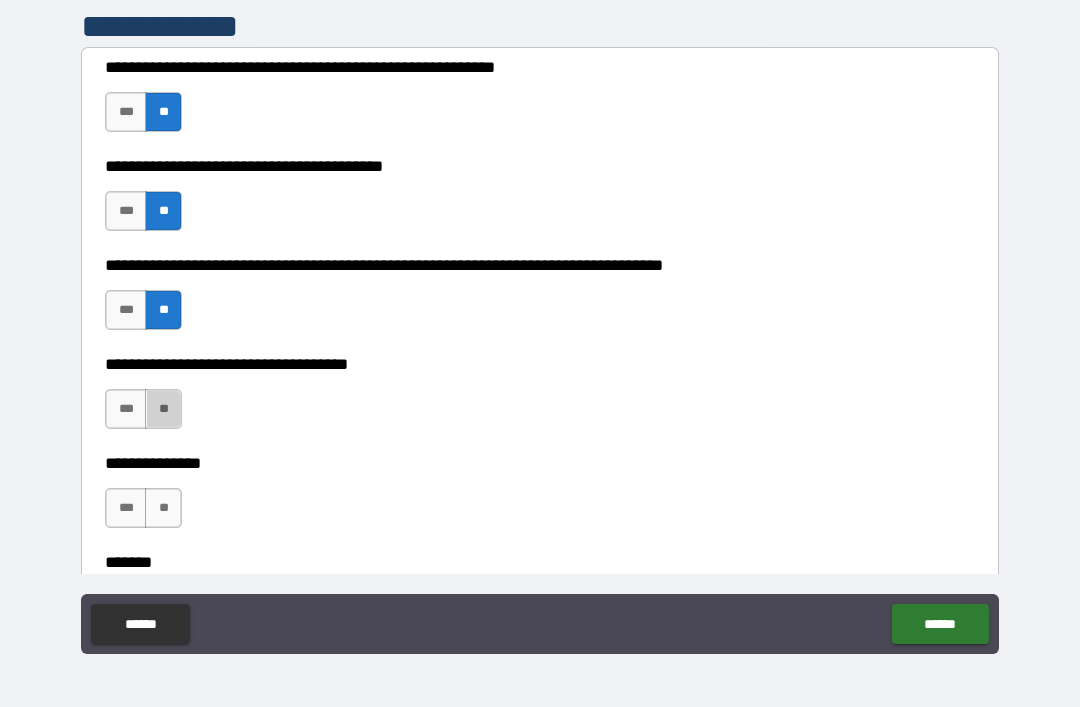 click on "**" at bounding box center [163, 409] 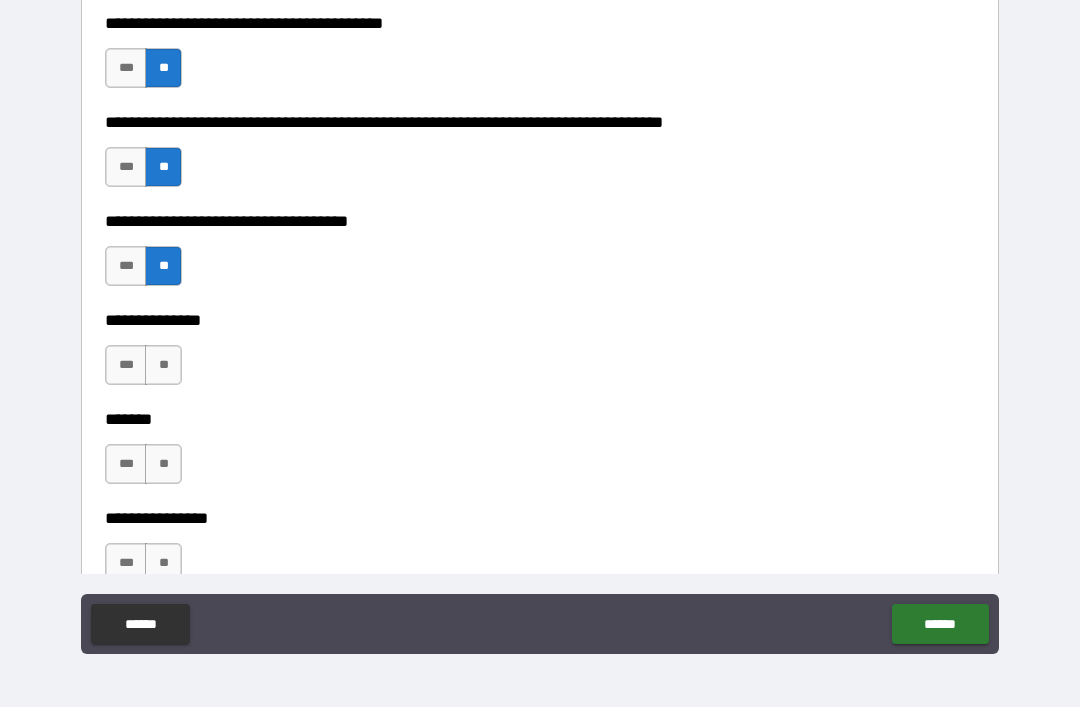 scroll, scrollTop: 578, scrollLeft: 0, axis: vertical 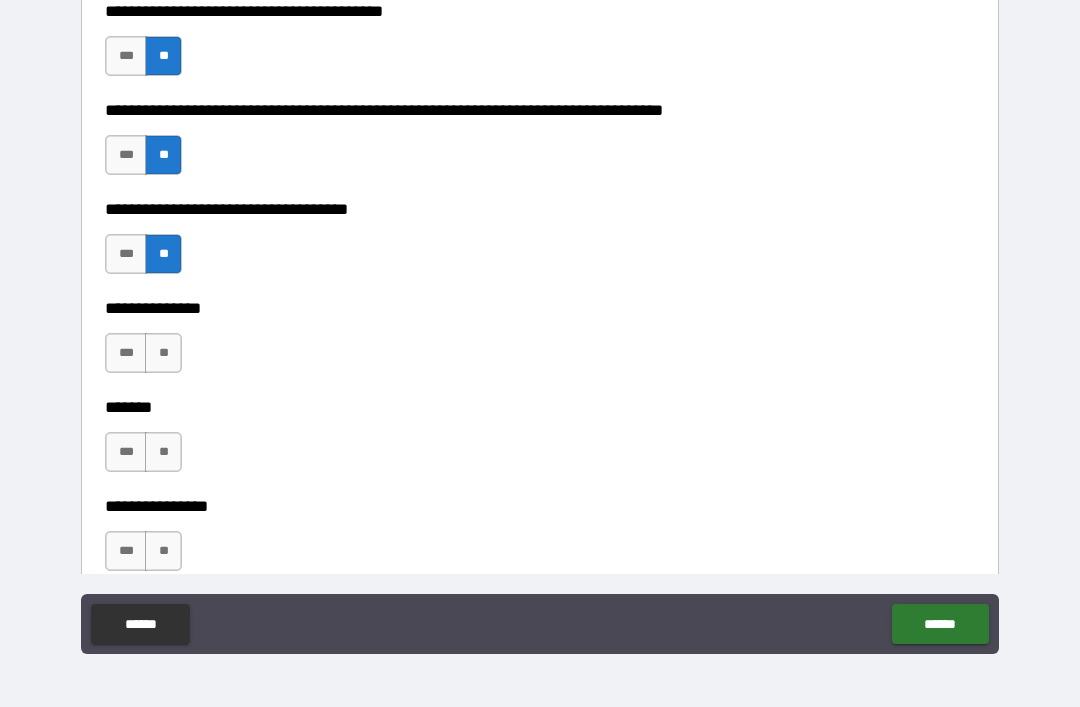 click on "**" at bounding box center [163, 353] 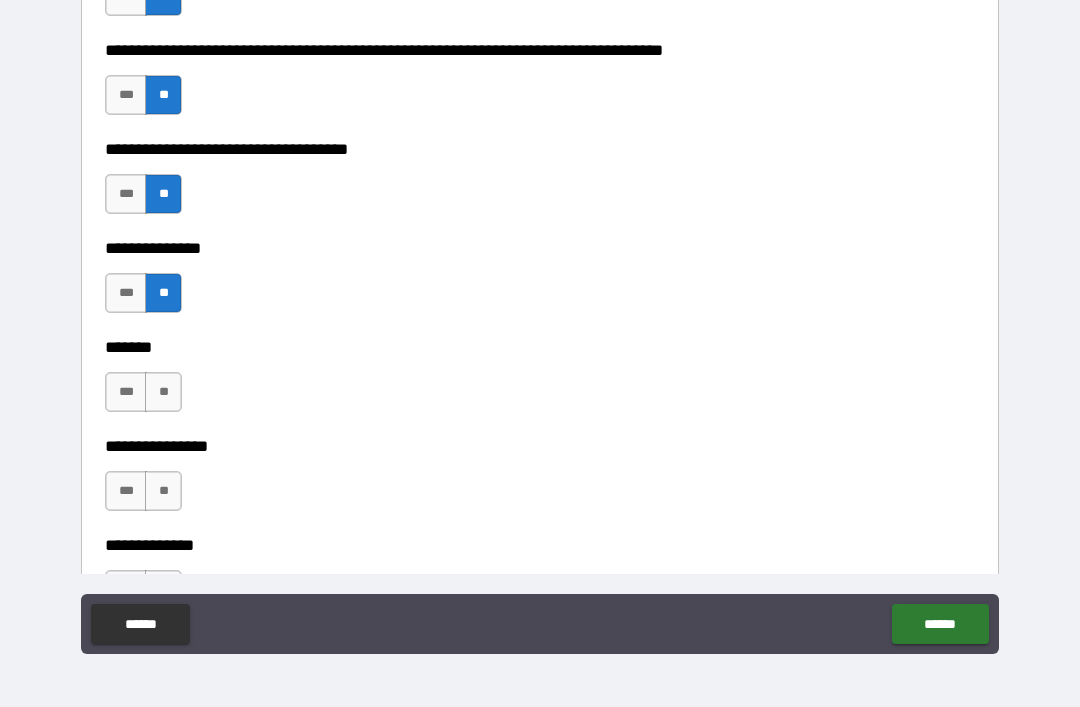 click on "**" at bounding box center (163, 392) 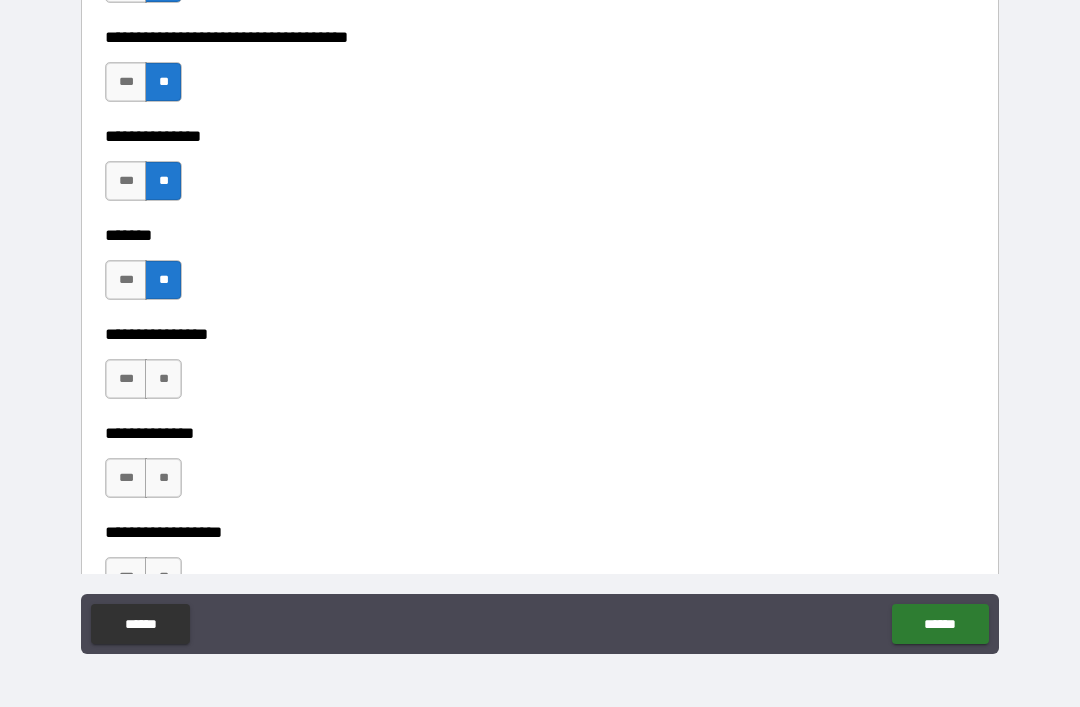 click on "**" at bounding box center (163, 379) 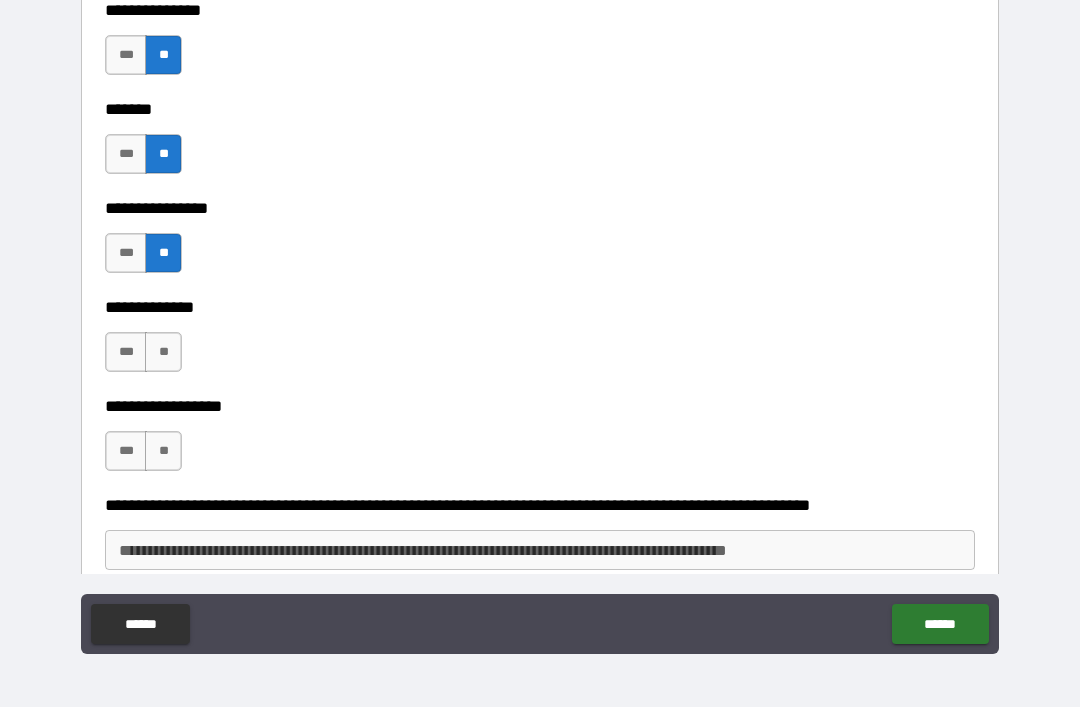 click on "**" at bounding box center (163, 352) 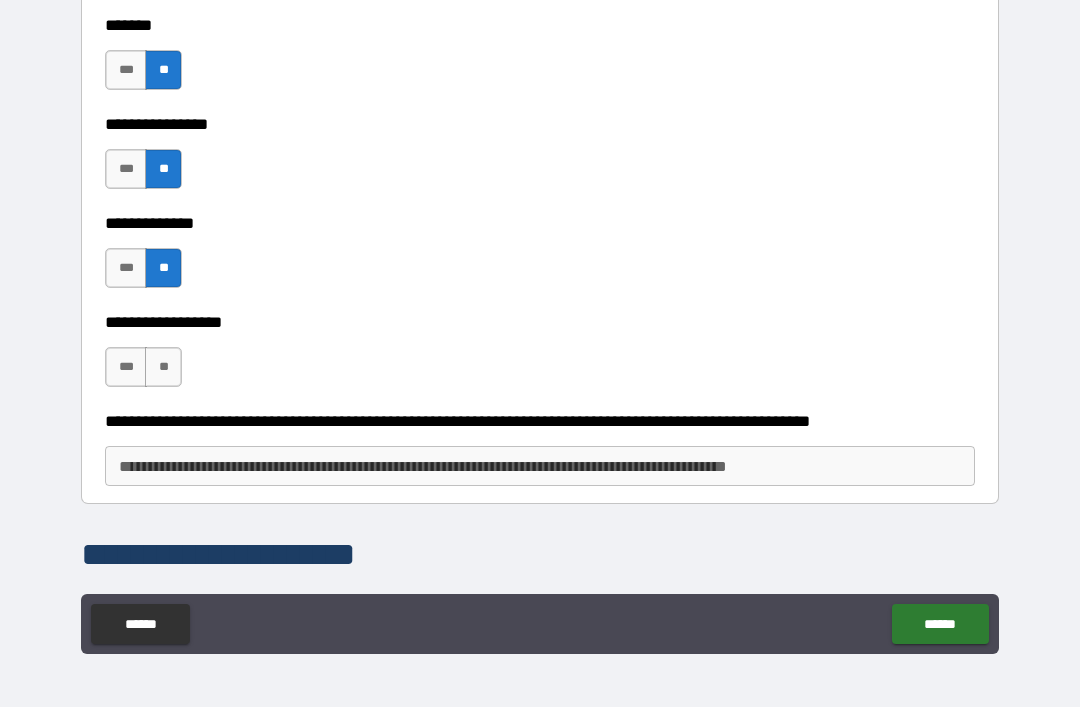 click on "**" at bounding box center [163, 367] 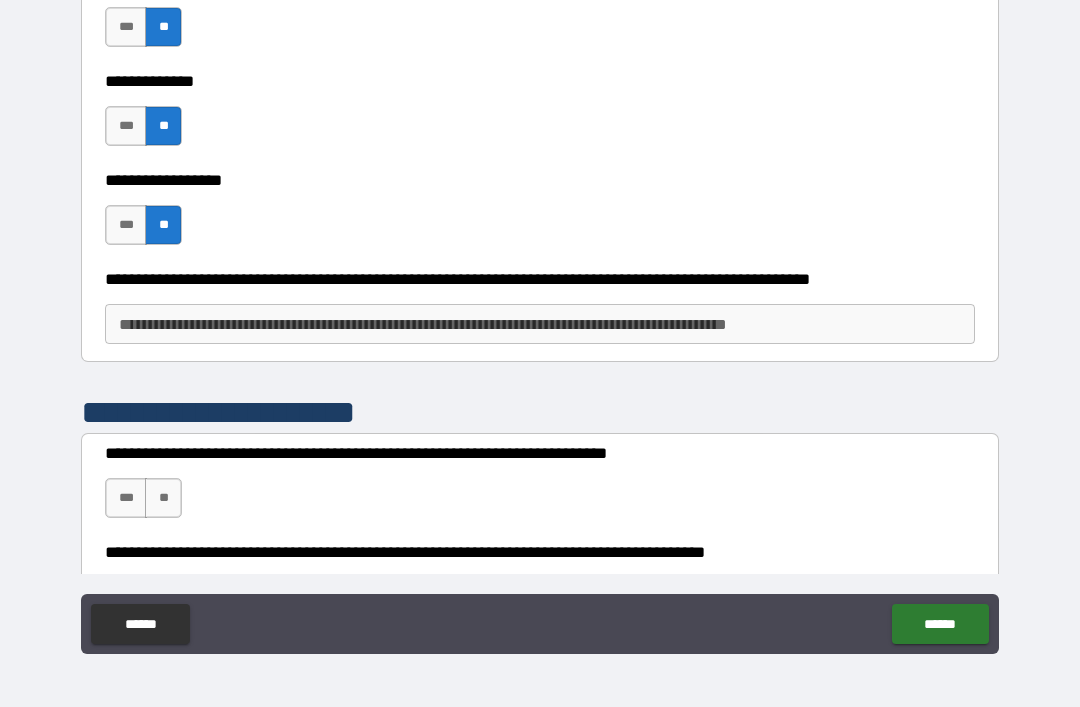 scroll, scrollTop: 1104, scrollLeft: 0, axis: vertical 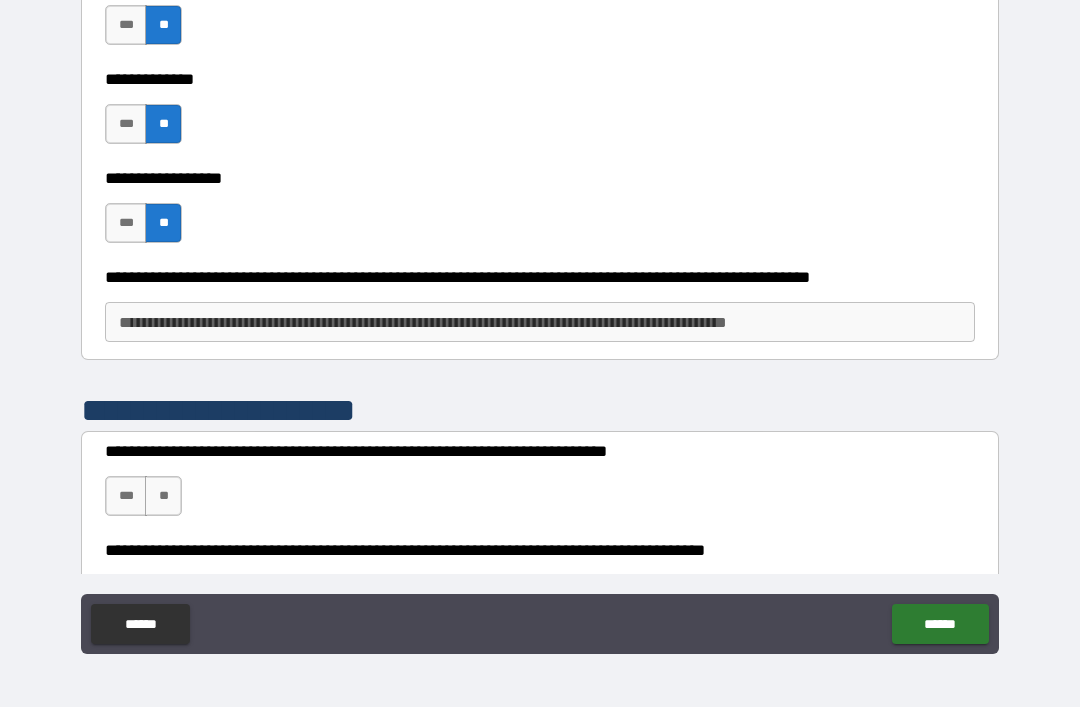 click on "**********" at bounding box center (540, 322) 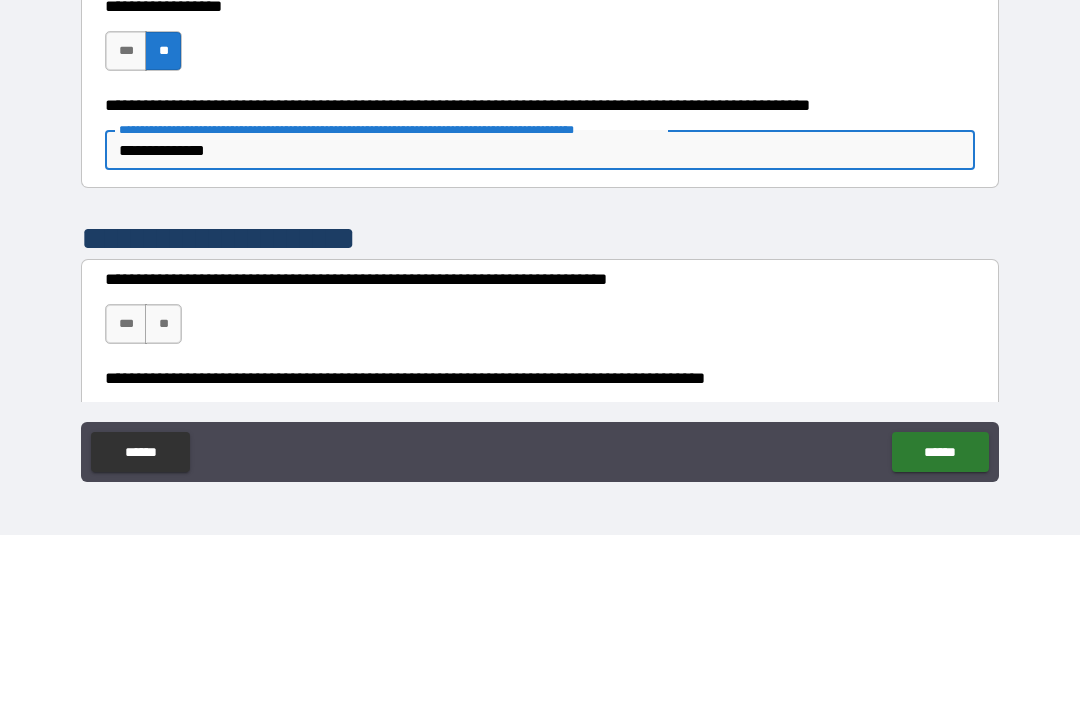 click on "**********" at bounding box center [540, 324] 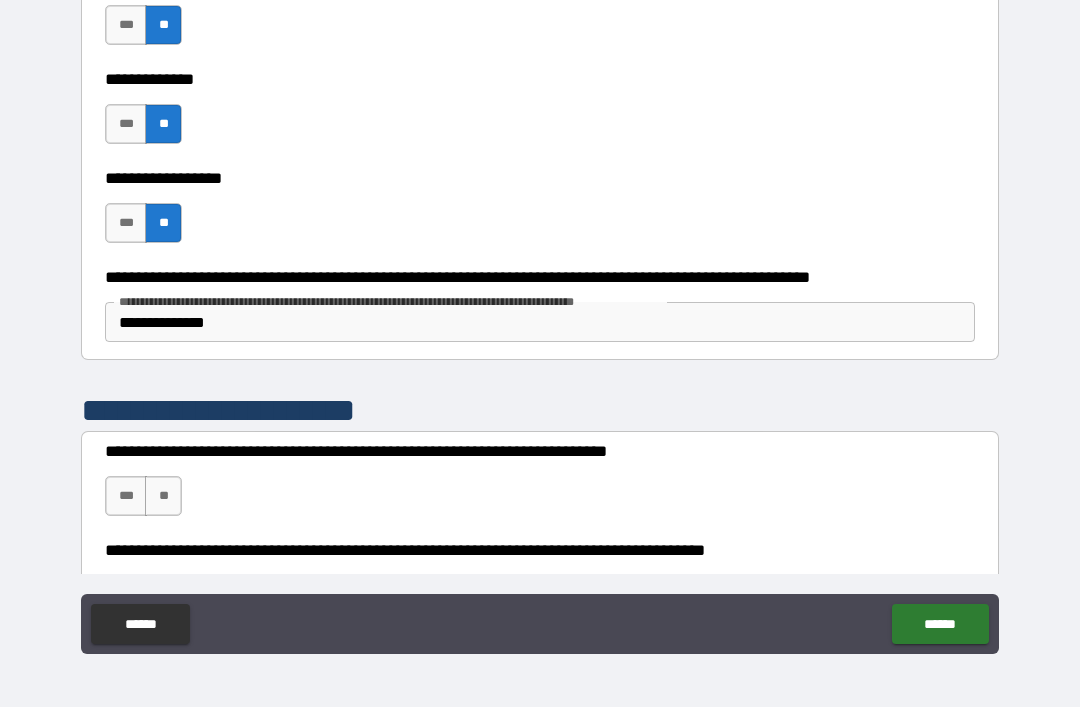 click on "**" at bounding box center [163, 496] 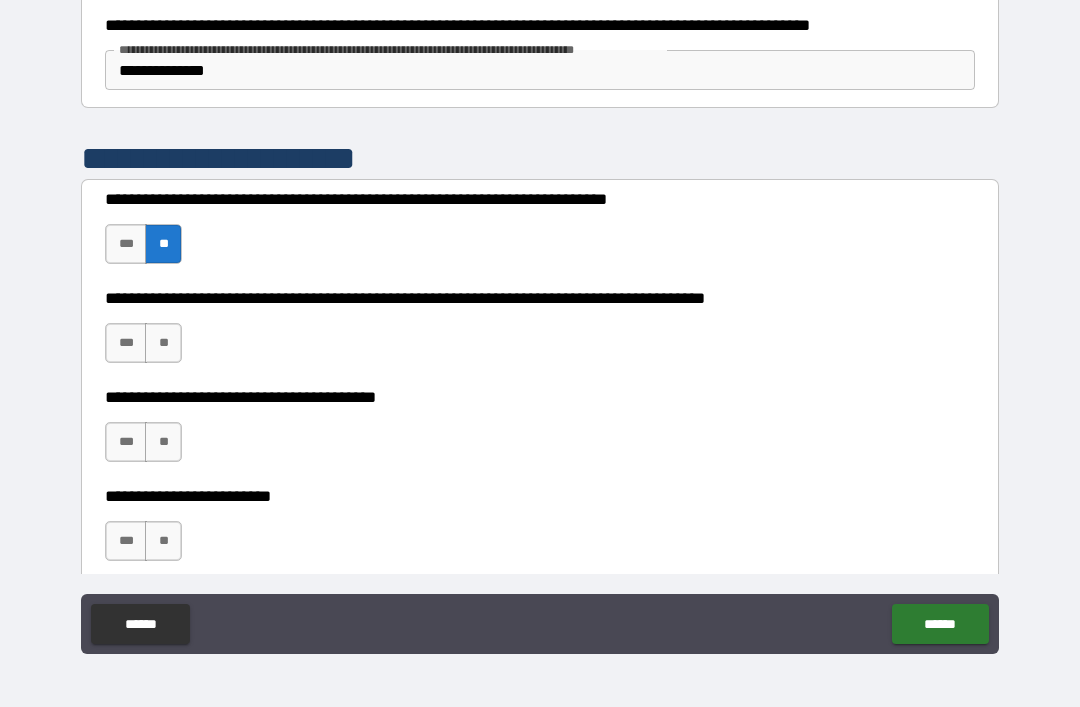 scroll, scrollTop: 1363, scrollLeft: 0, axis: vertical 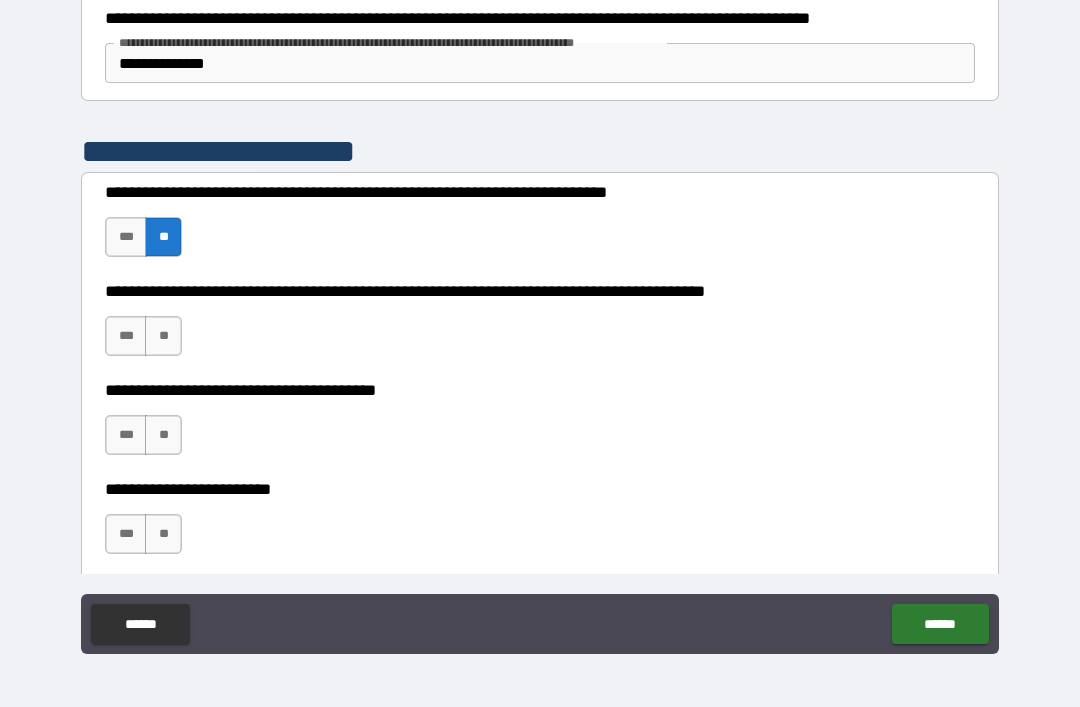 click on "**" at bounding box center (163, 435) 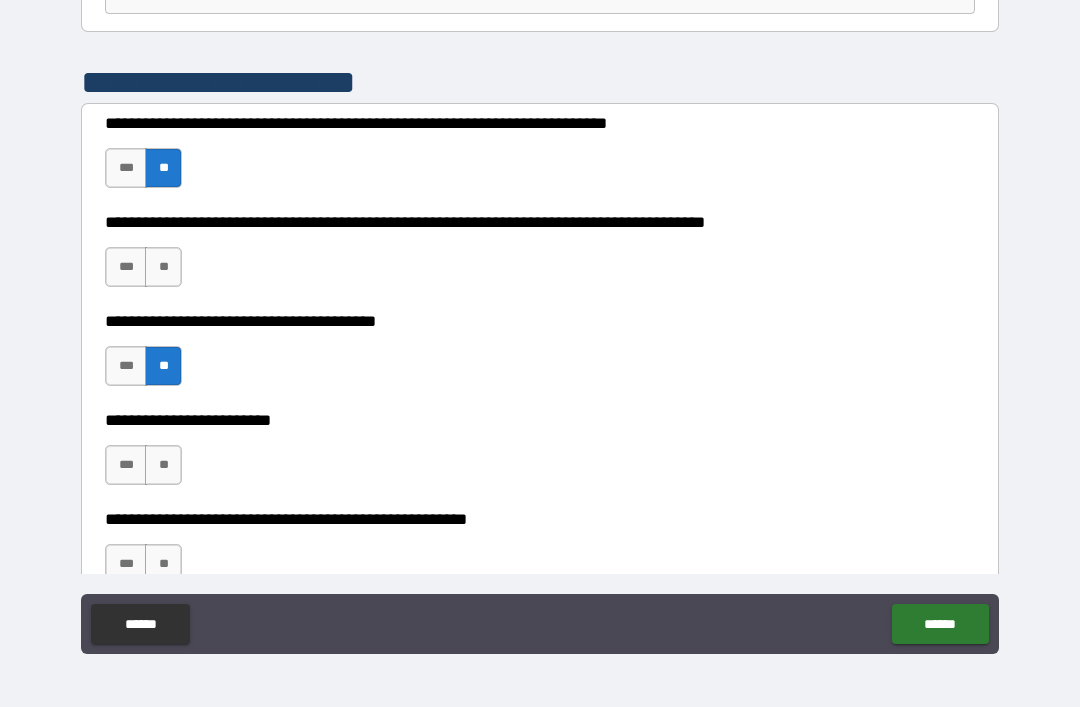scroll, scrollTop: 1453, scrollLeft: 0, axis: vertical 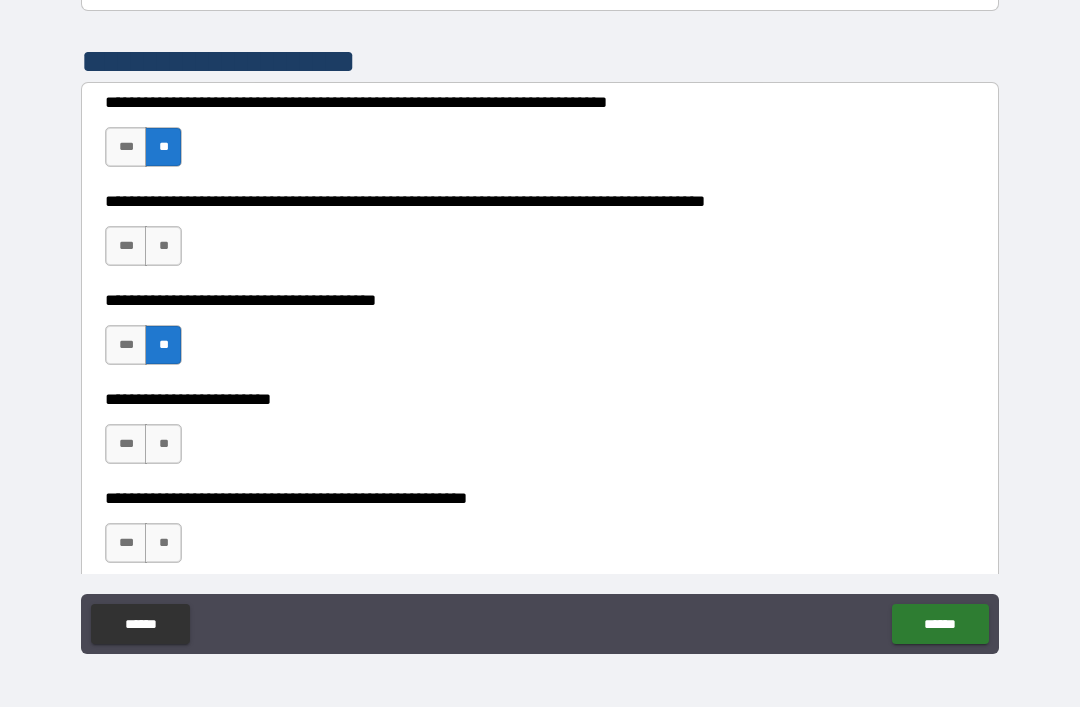 click on "**" at bounding box center [163, 444] 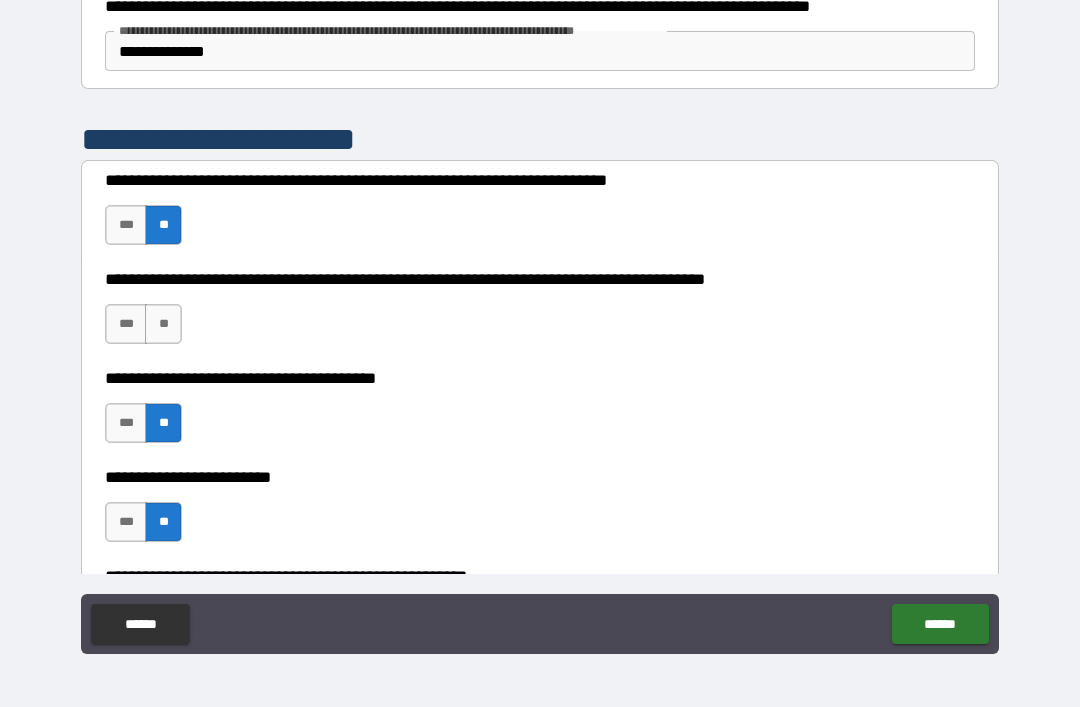 scroll, scrollTop: 1369, scrollLeft: 0, axis: vertical 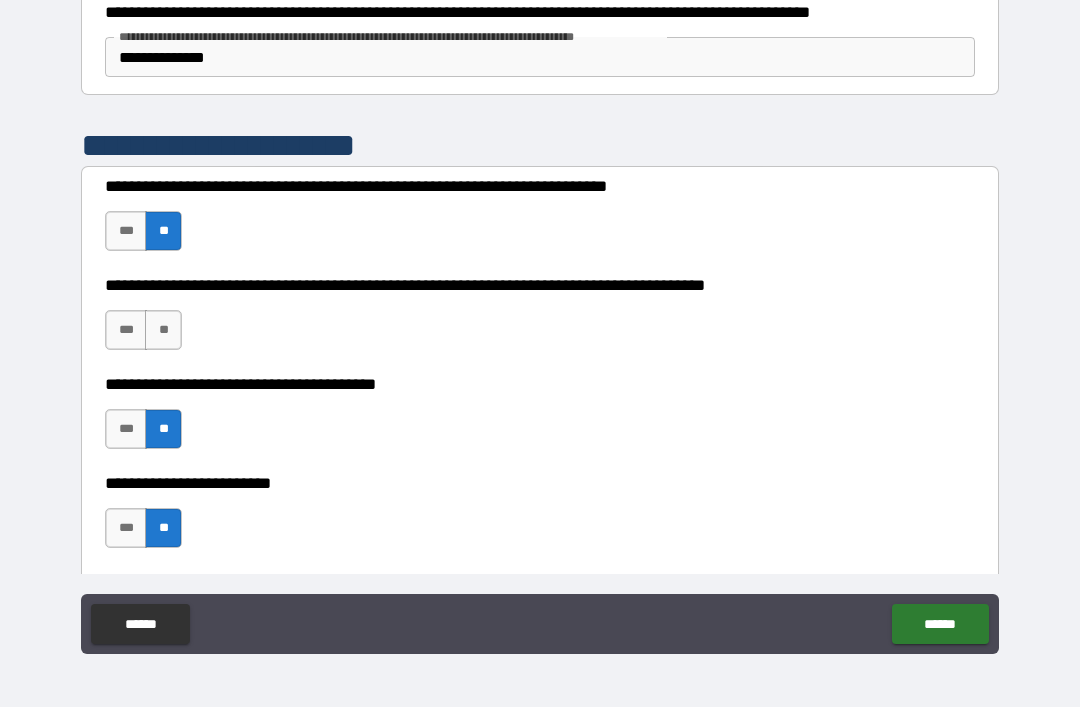 click on "**" at bounding box center (163, 330) 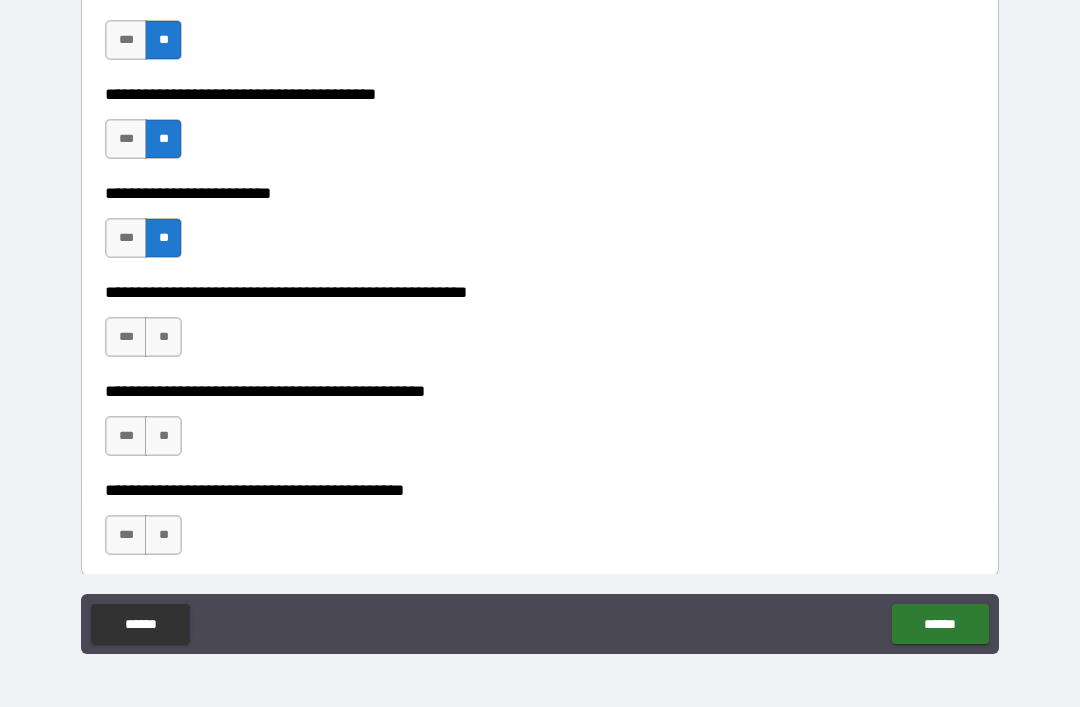 scroll, scrollTop: 1664, scrollLeft: 0, axis: vertical 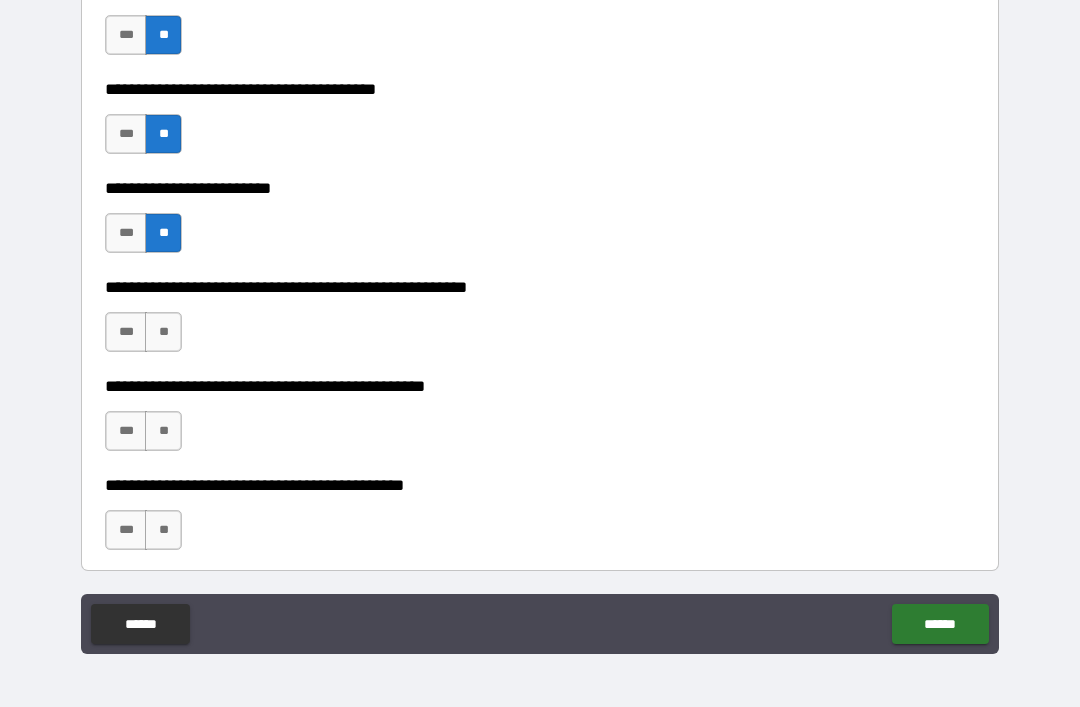 click on "**" at bounding box center (163, 332) 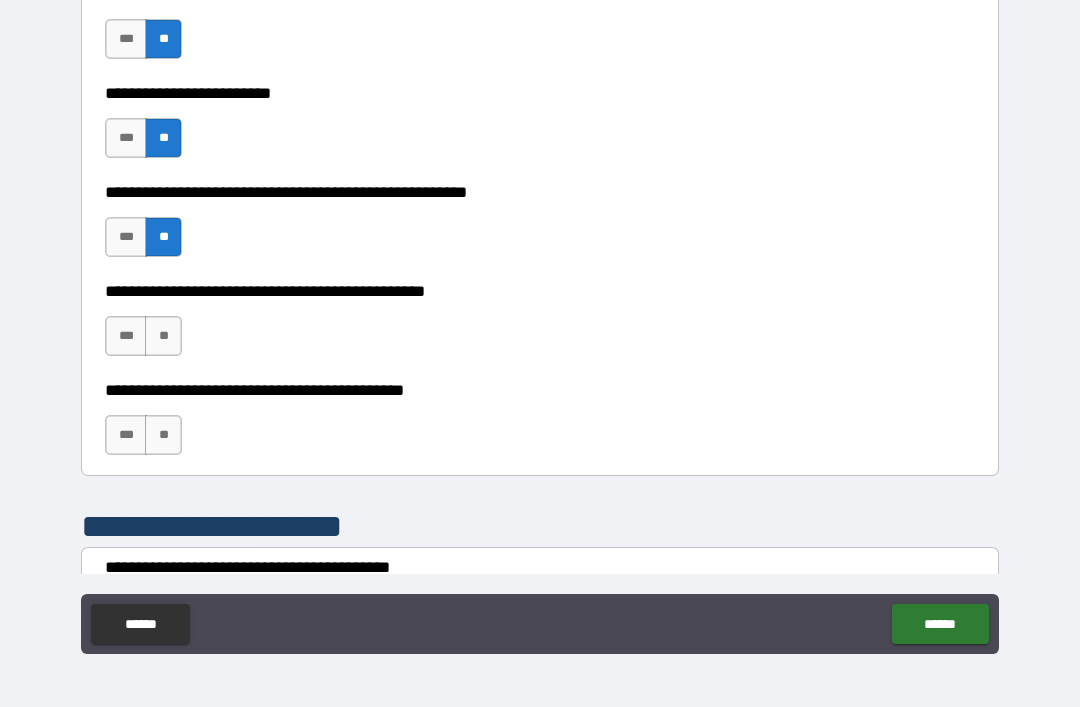 scroll, scrollTop: 1760, scrollLeft: 0, axis: vertical 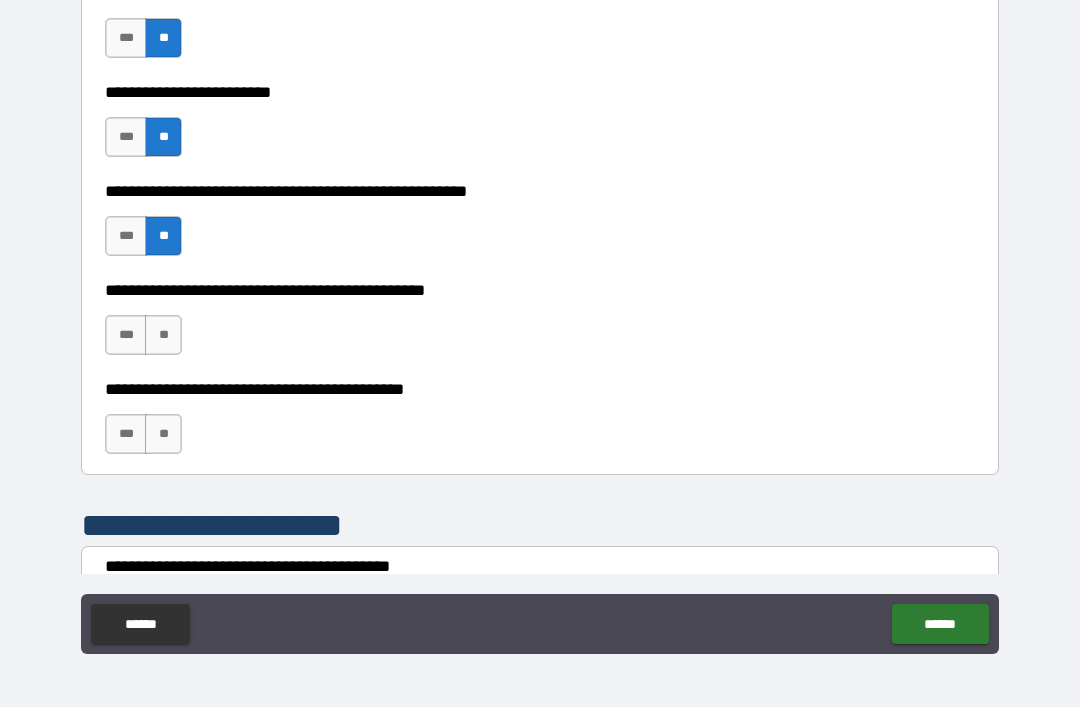 click on "**" at bounding box center (163, 335) 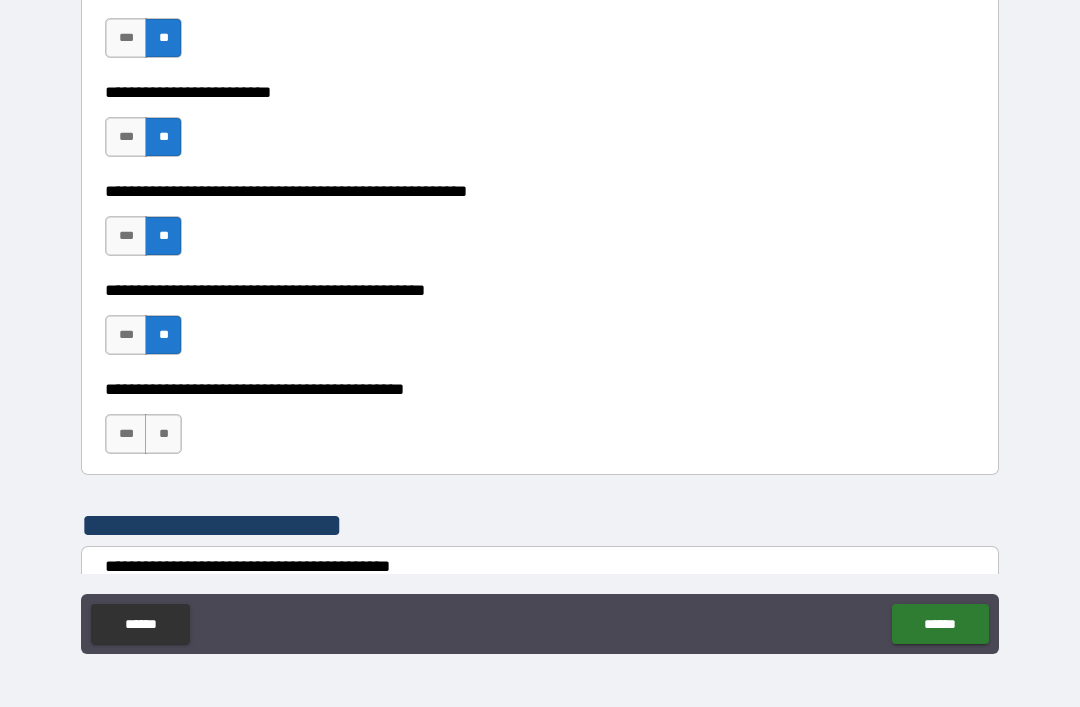 click on "**" at bounding box center [163, 434] 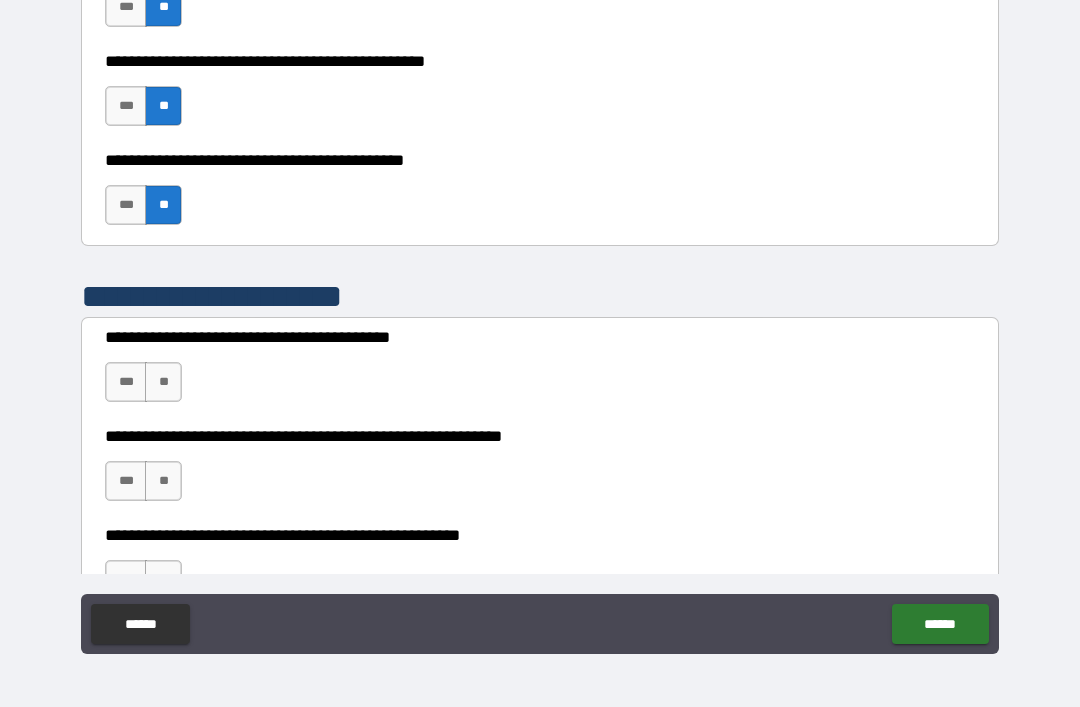 scroll, scrollTop: 1992, scrollLeft: 0, axis: vertical 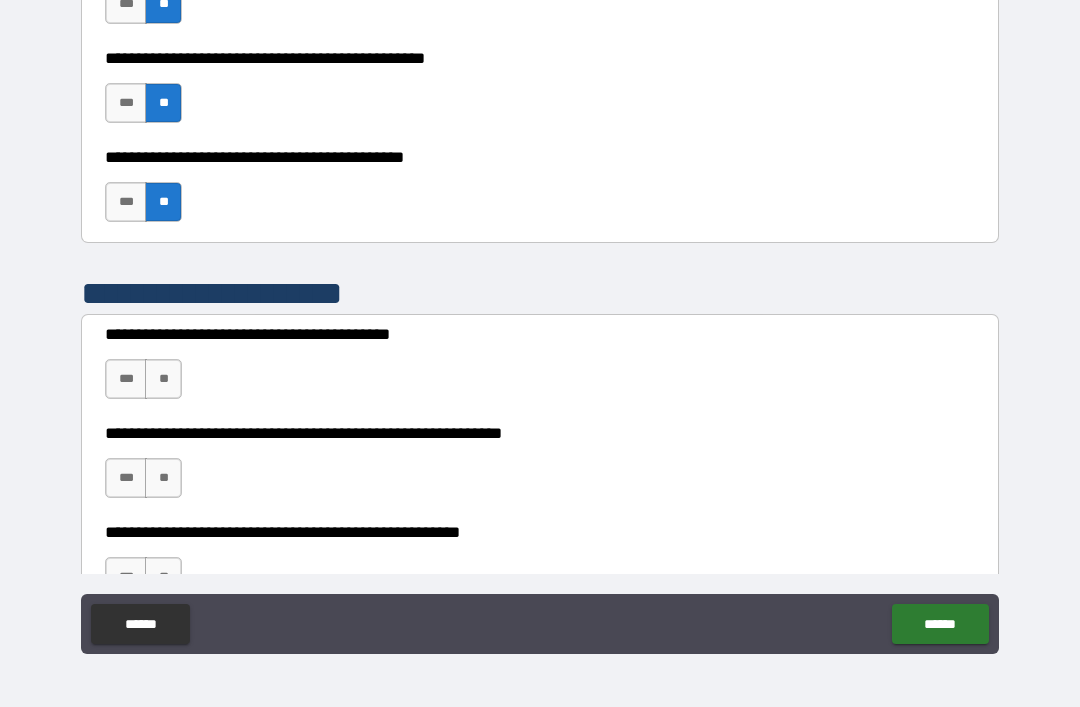 click on "**" at bounding box center (163, 379) 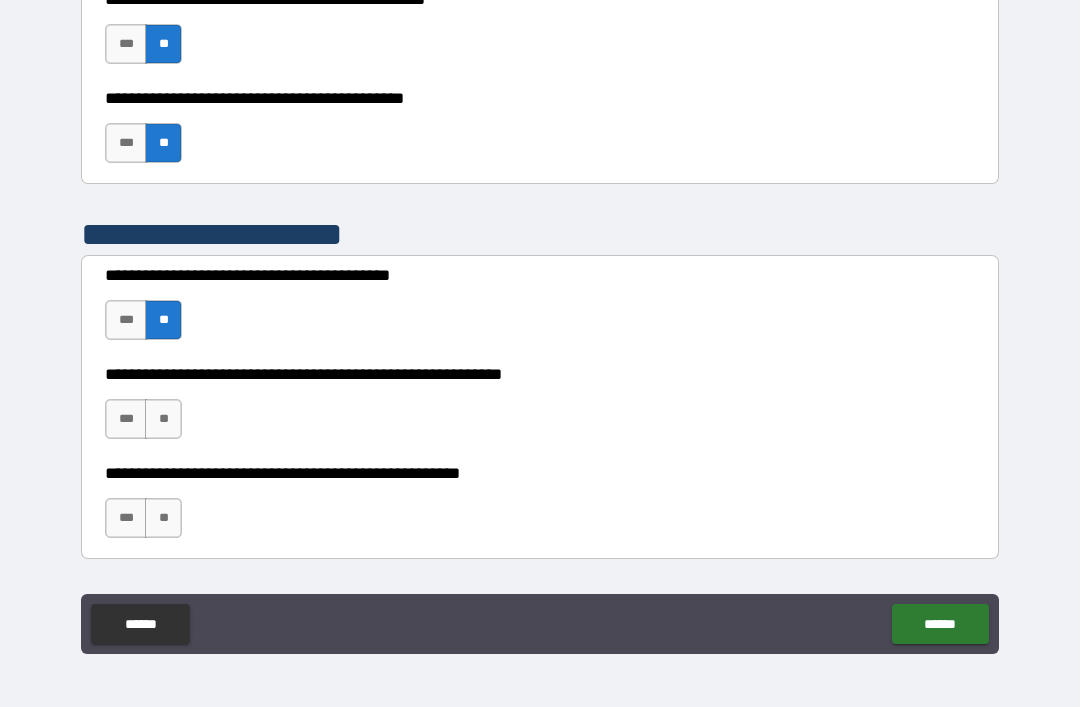 scroll, scrollTop: 2066, scrollLeft: 0, axis: vertical 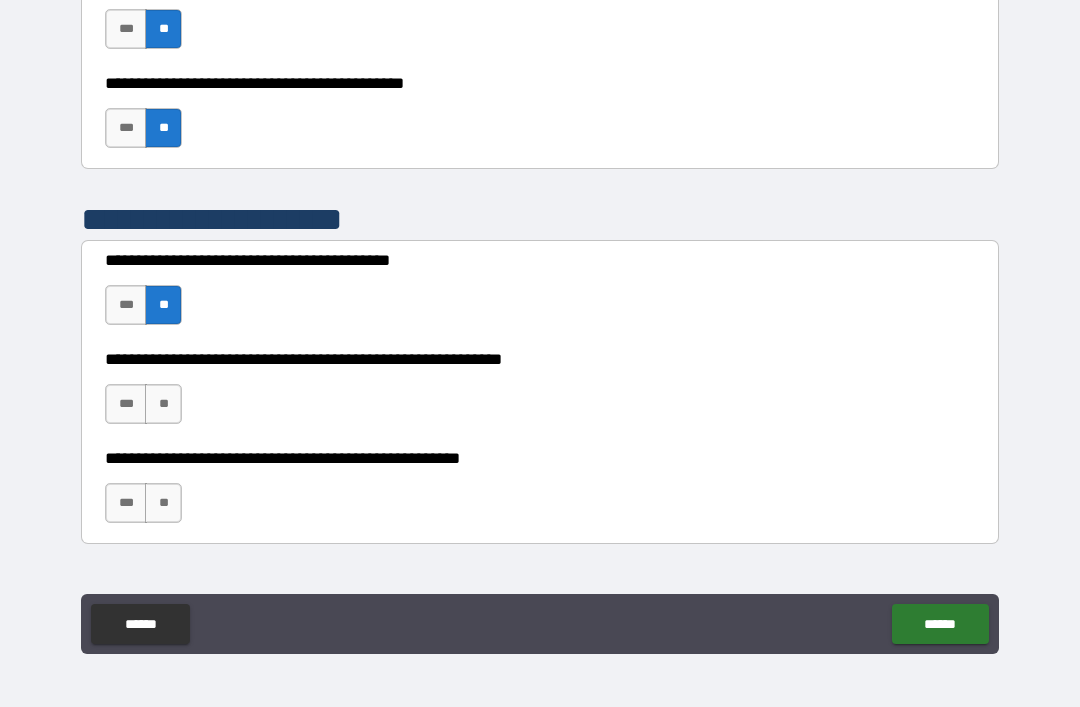 click on "**" at bounding box center (163, 404) 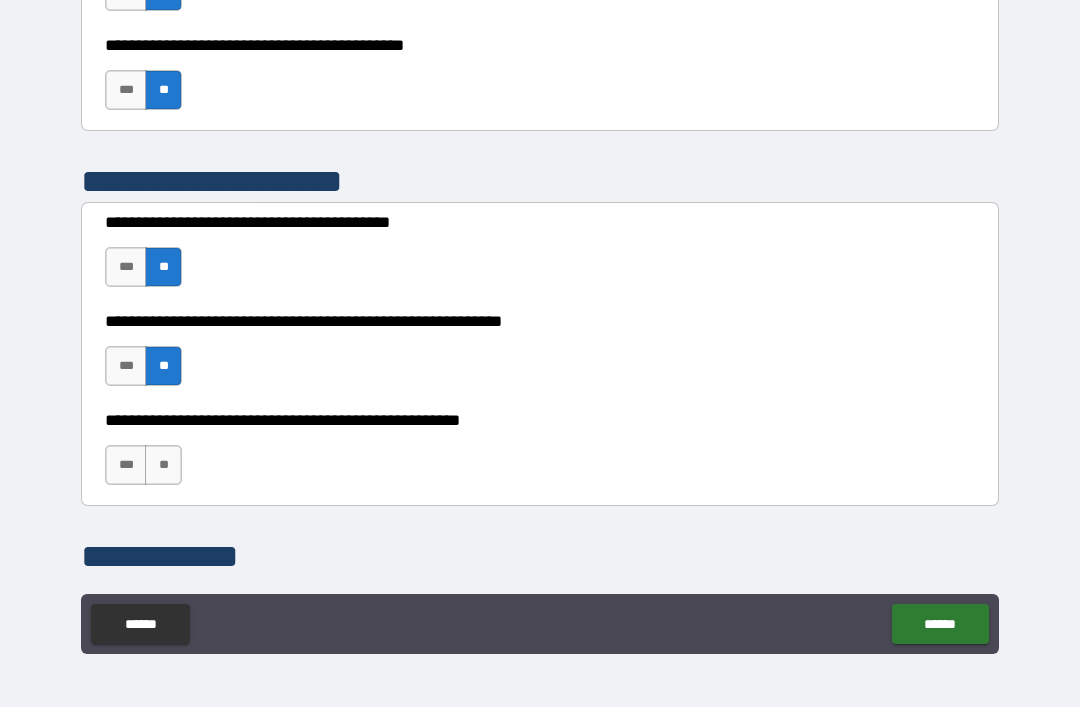 scroll, scrollTop: 2109, scrollLeft: 0, axis: vertical 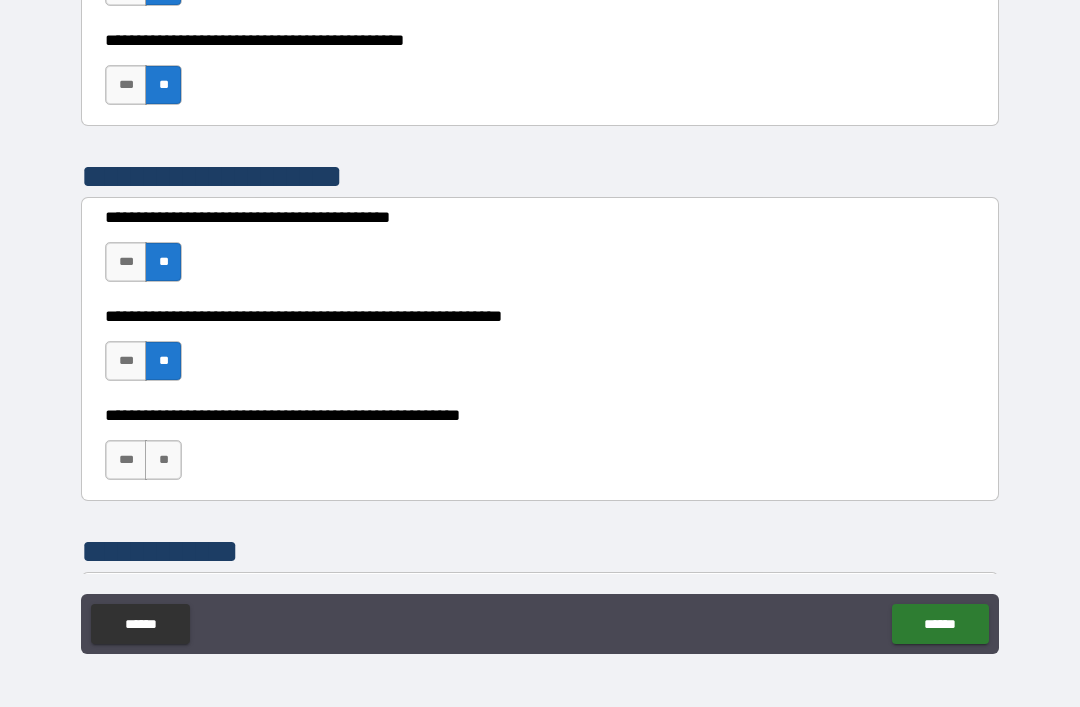 click on "**" at bounding box center [163, 460] 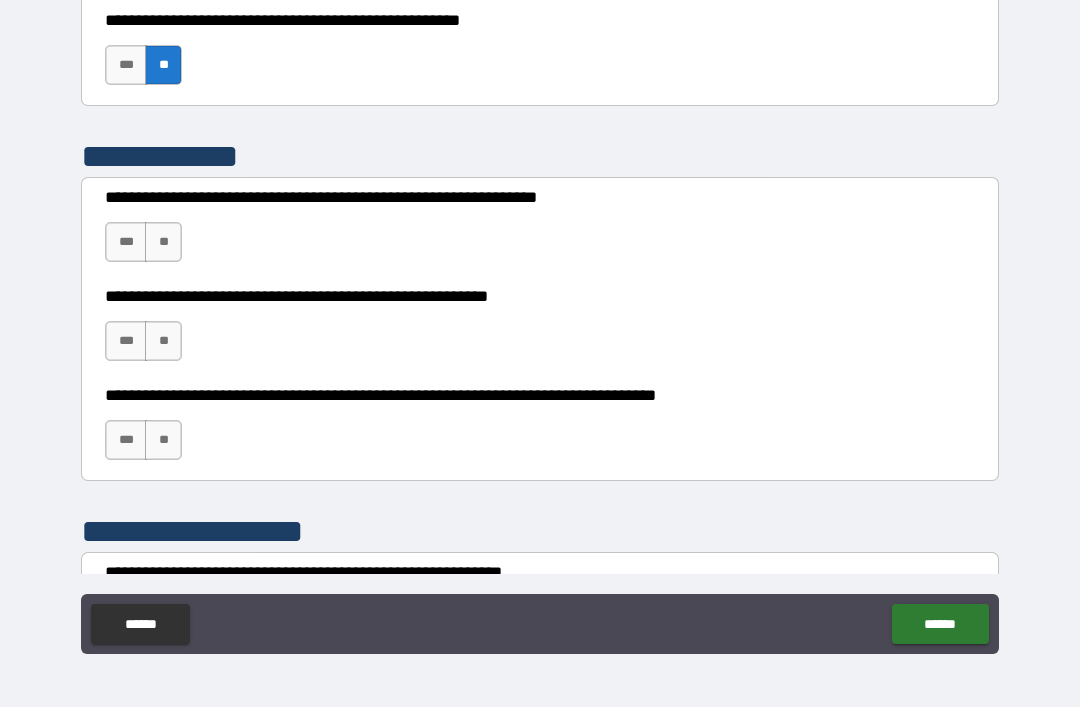 scroll, scrollTop: 2507, scrollLeft: 0, axis: vertical 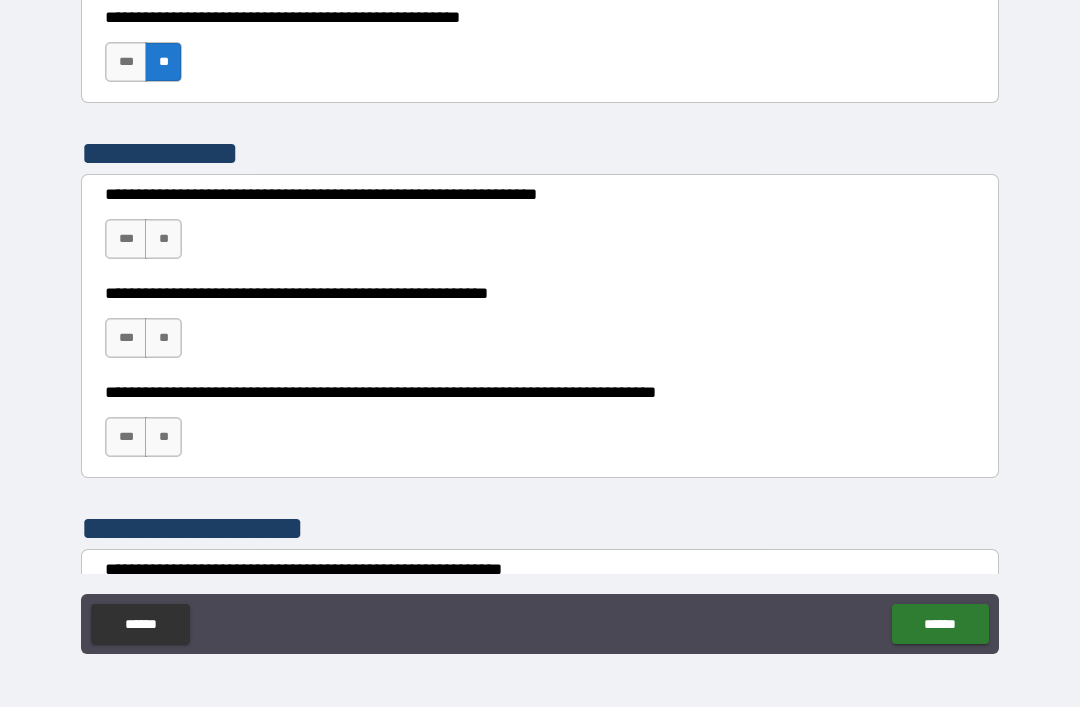 click on "**" at bounding box center (163, 239) 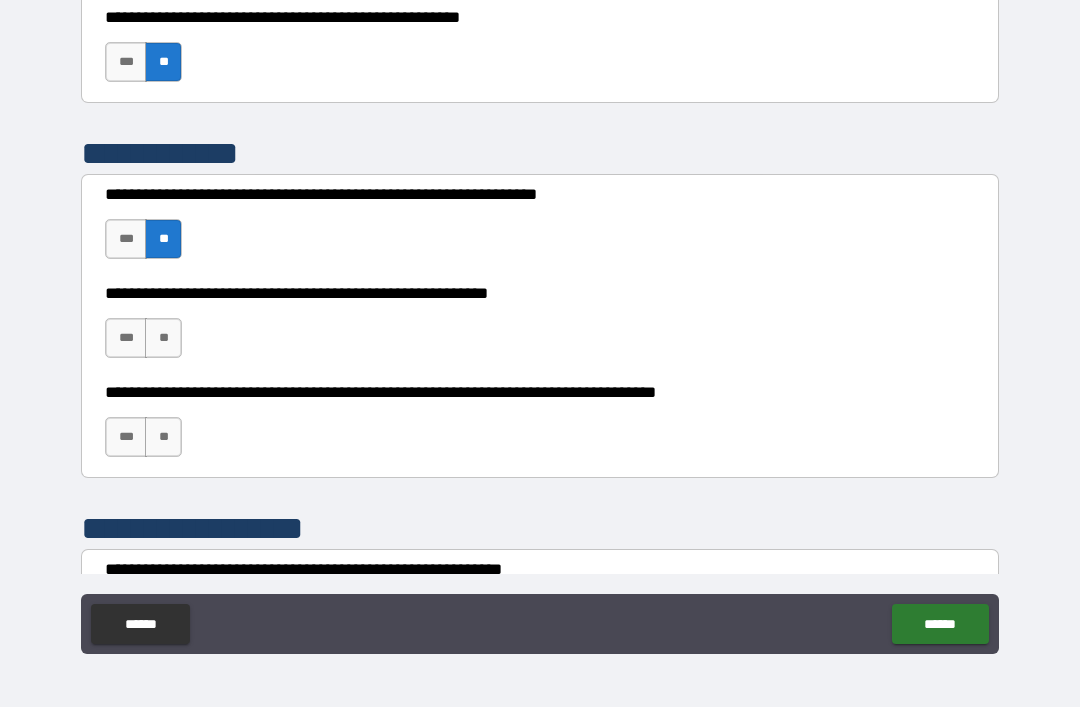 click on "**" at bounding box center [163, 338] 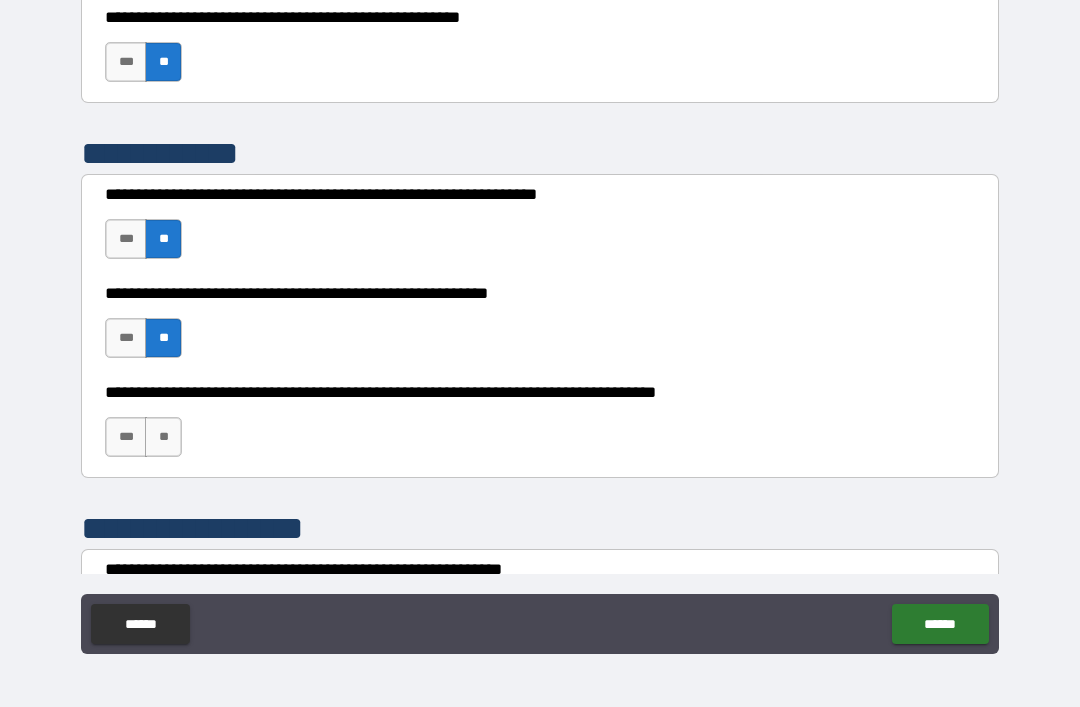 click on "**" at bounding box center (163, 437) 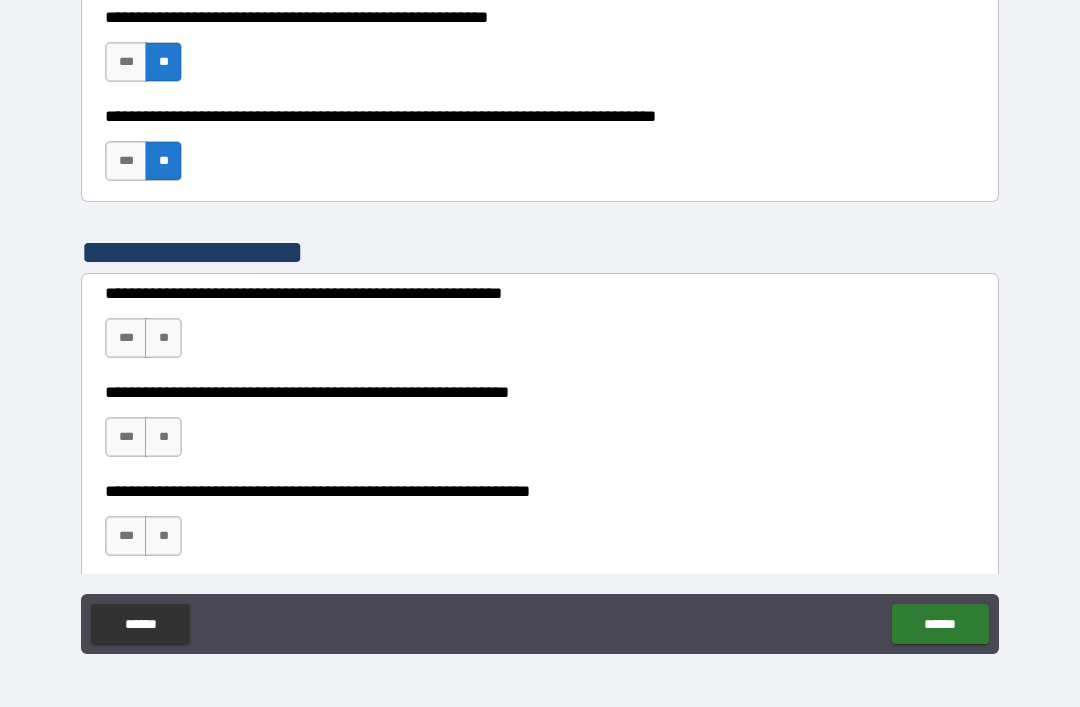 scroll, scrollTop: 2799, scrollLeft: 0, axis: vertical 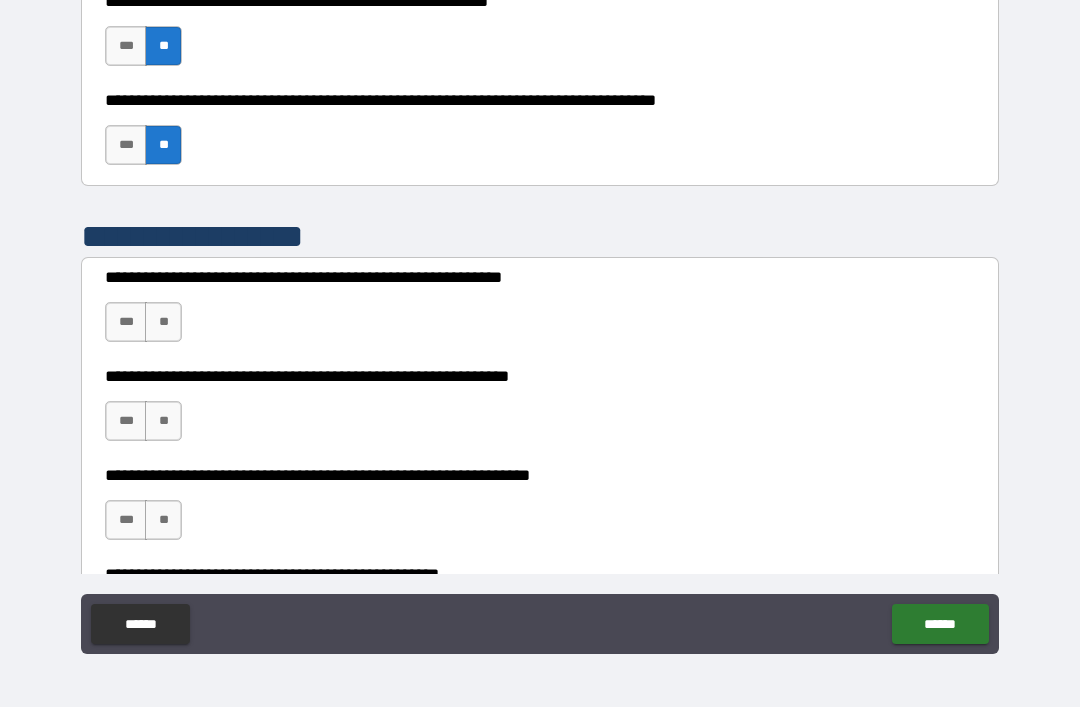 click on "**" at bounding box center (163, 322) 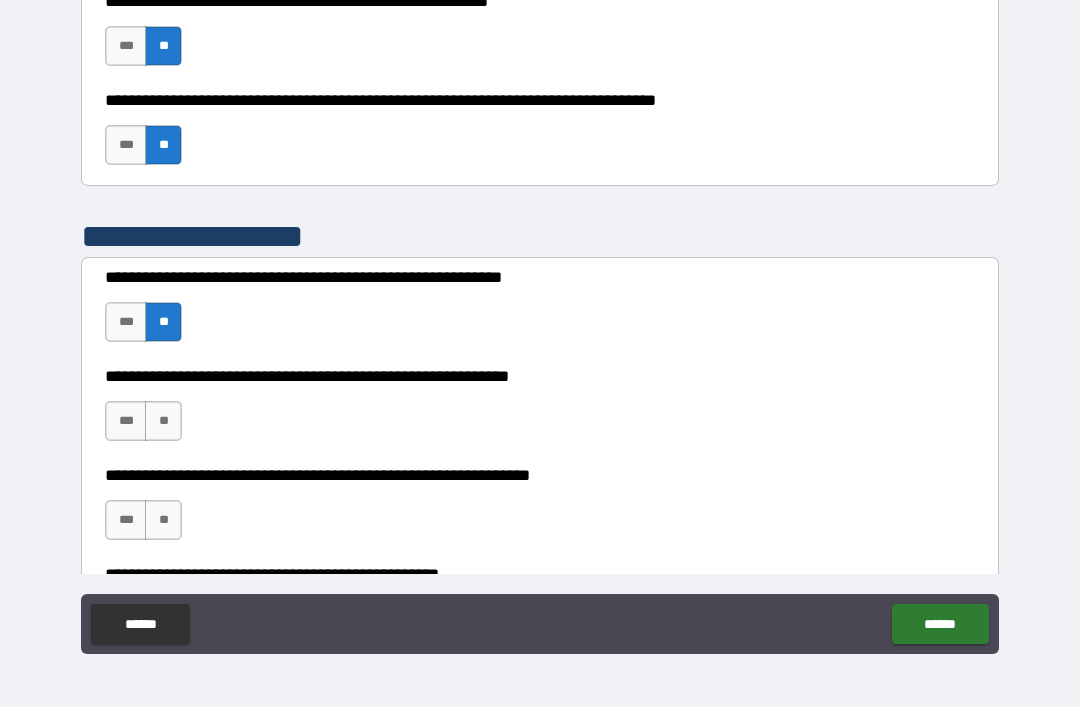 click on "***" at bounding box center [126, 421] 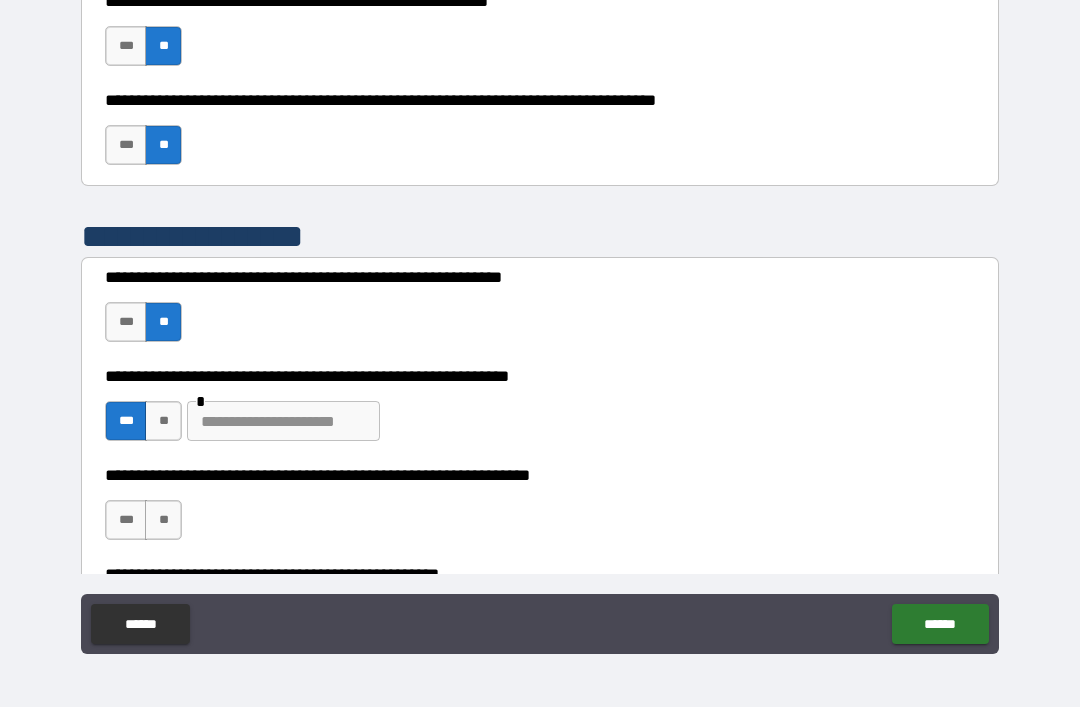 click on "**" at bounding box center [163, 421] 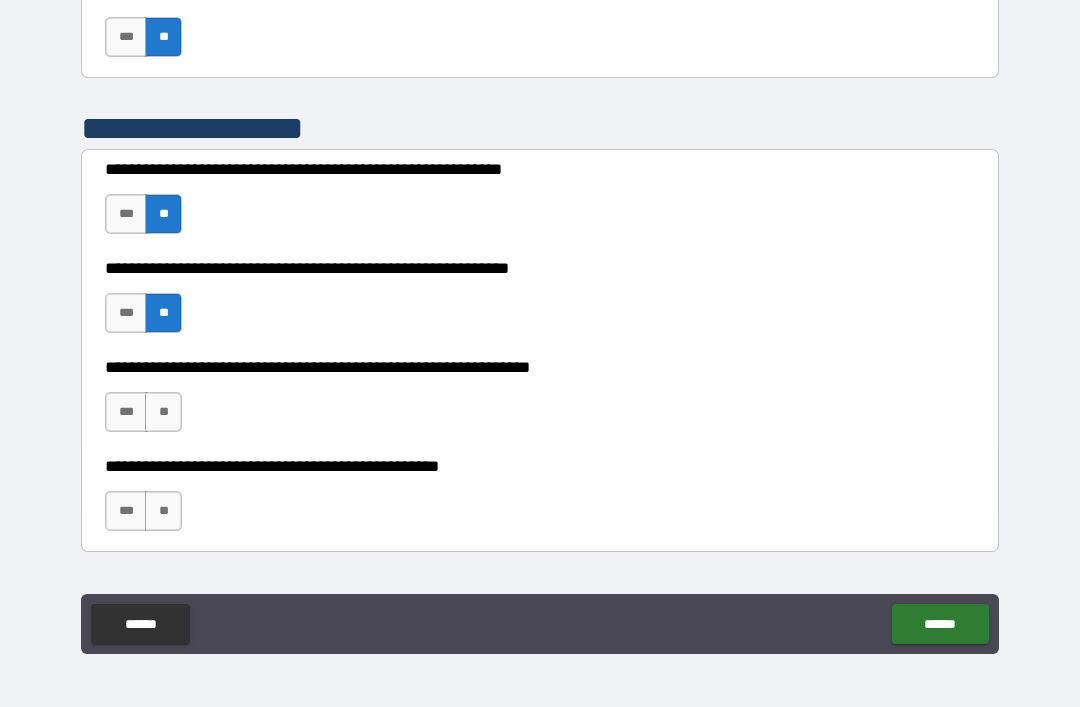 scroll, scrollTop: 2908, scrollLeft: 0, axis: vertical 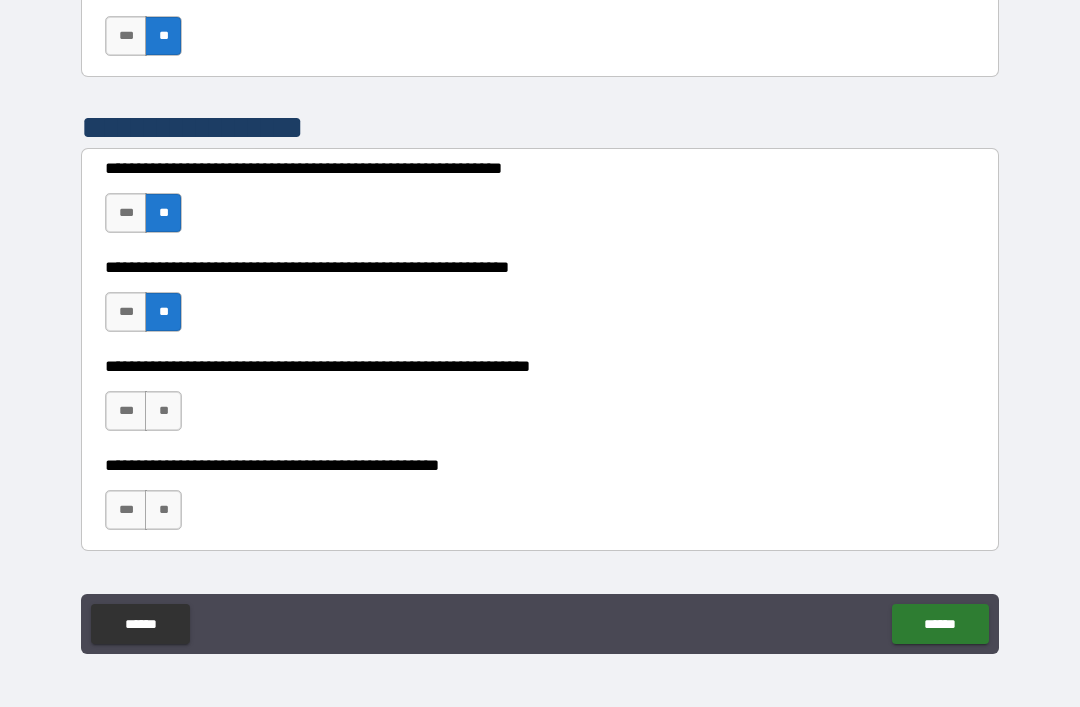 click on "**" at bounding box center [163, 411] 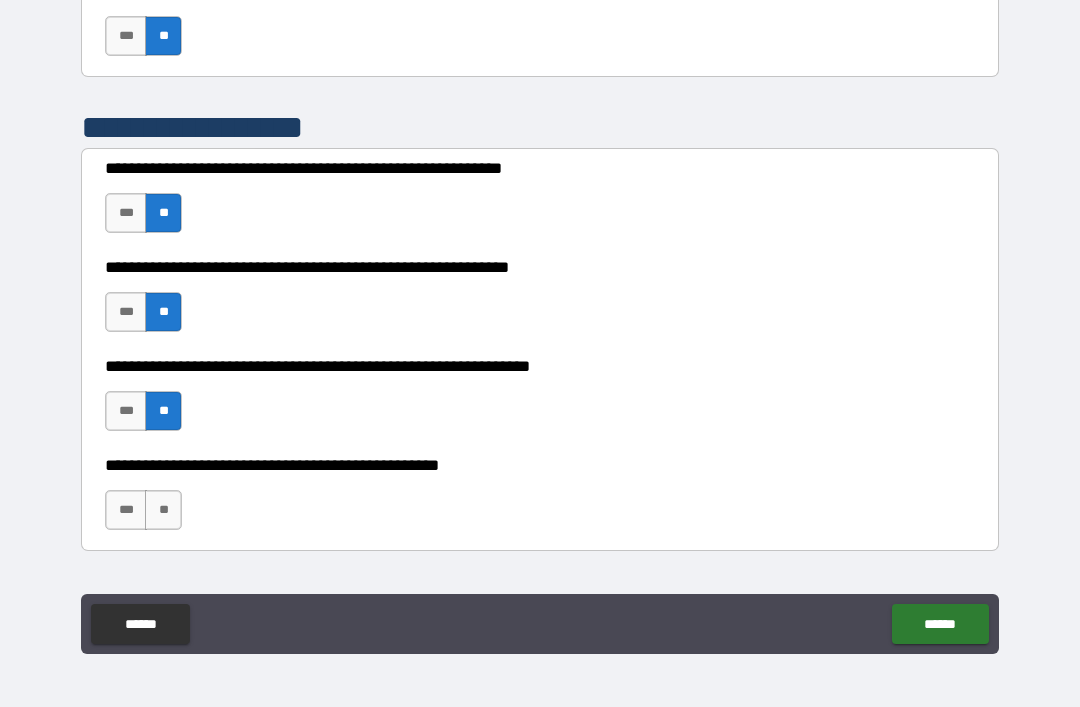 click on "**" at bounding box center (163, 510) 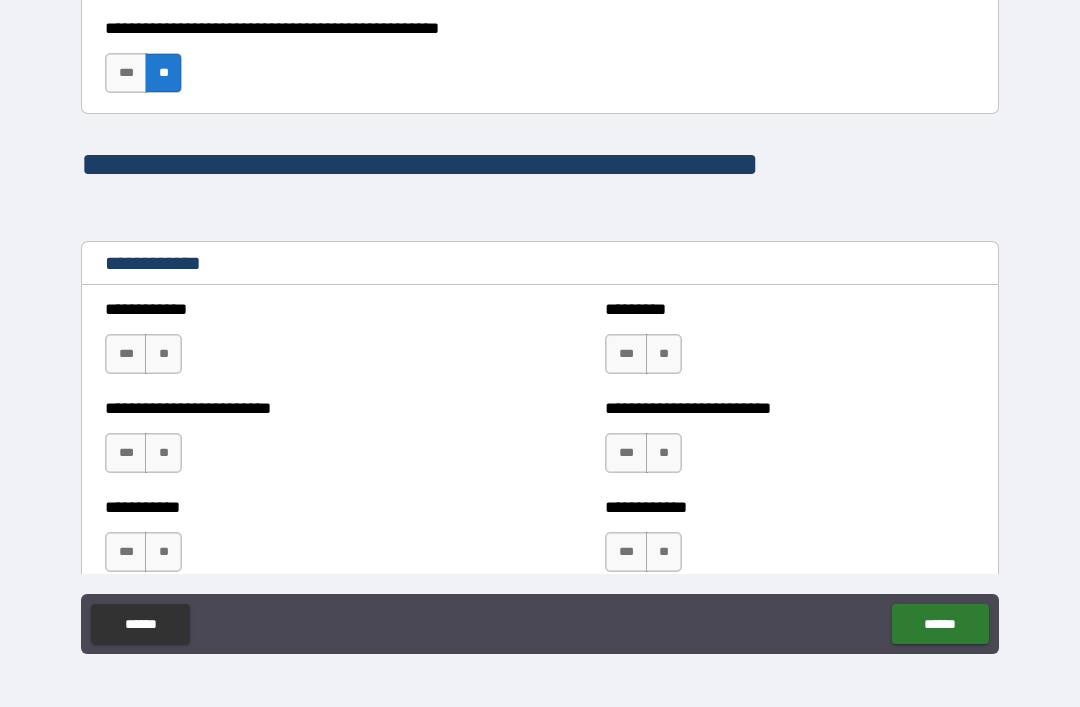 scroll, scrollTop: 3377, scrollLeft: 0, axis: vertical 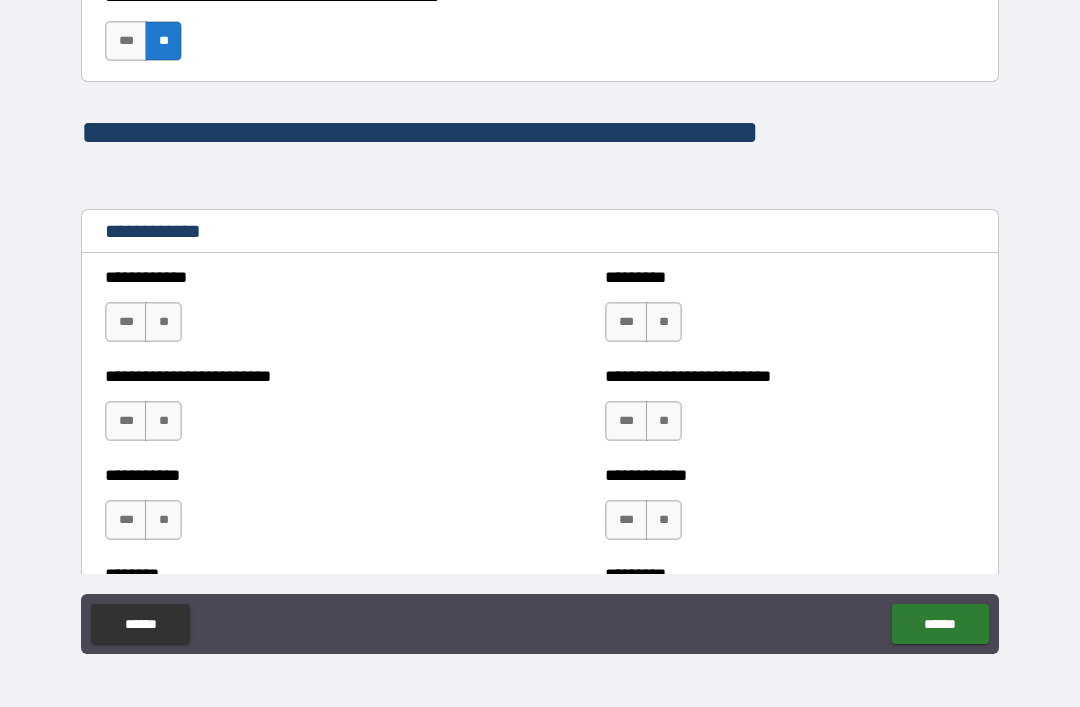 click on "**" at bounding box center (163, 322) 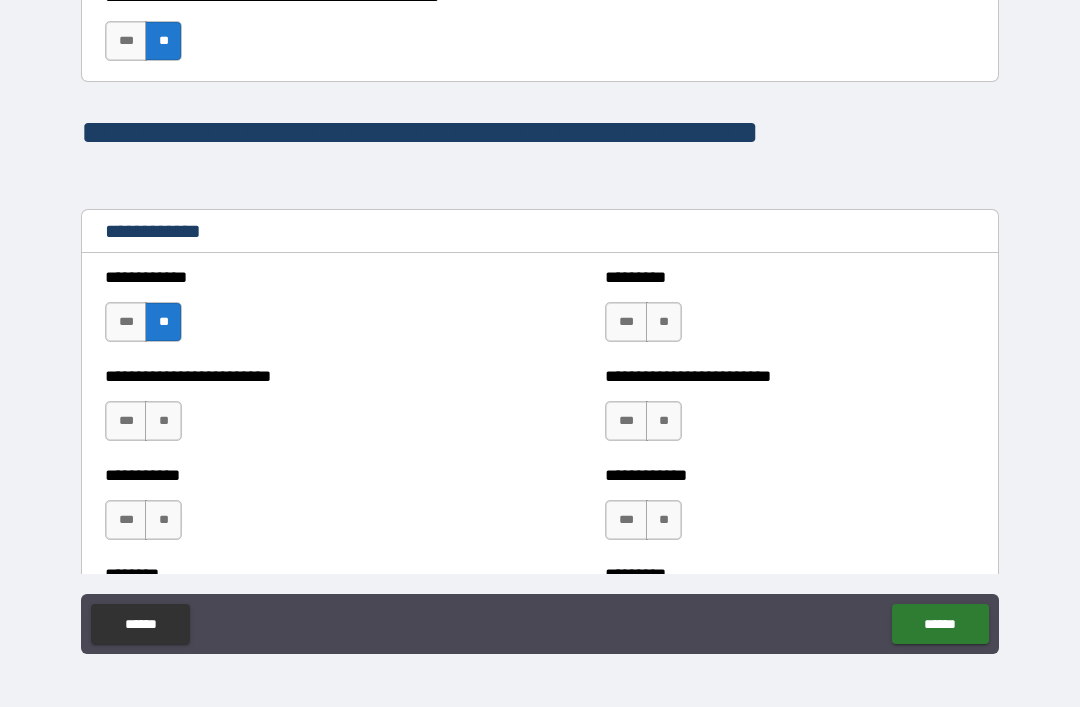 click on "**" at bounding box center (163, 421) 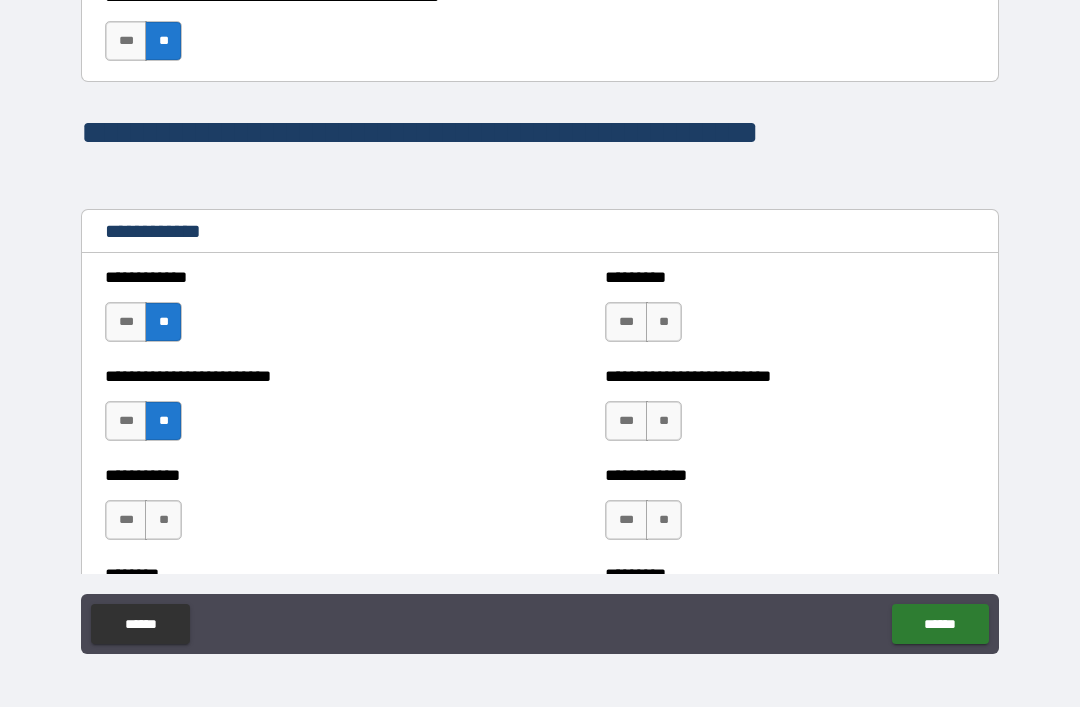 click on "**" at bounding box center (664, 322) 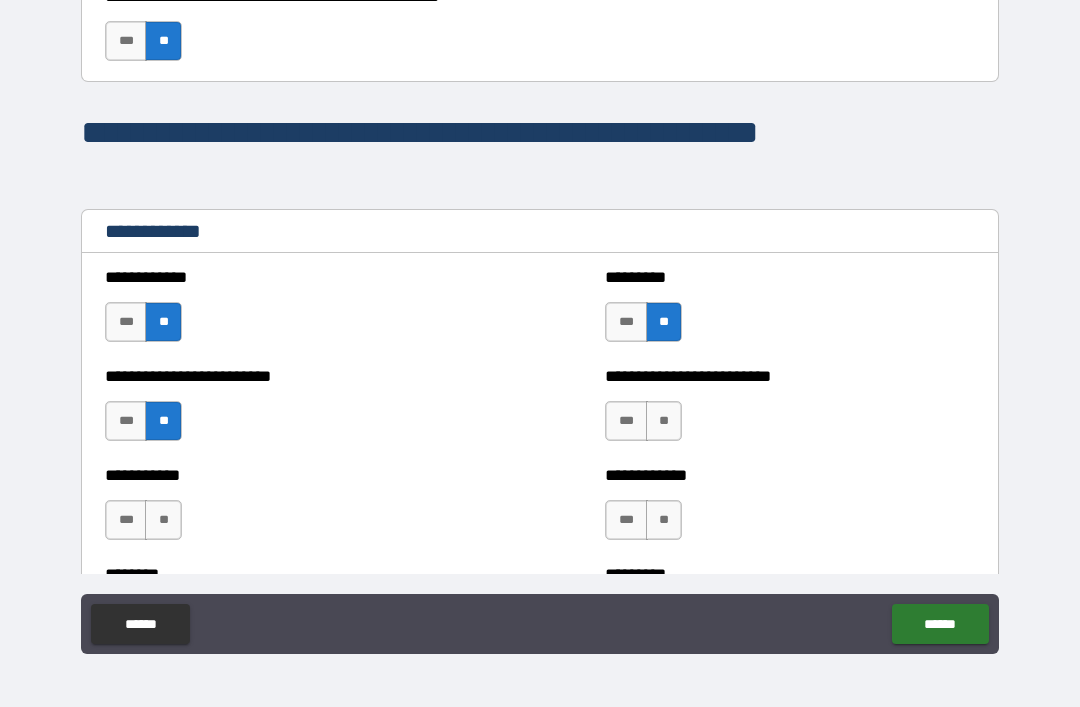 click on "**" at bounding box center [664, 421] 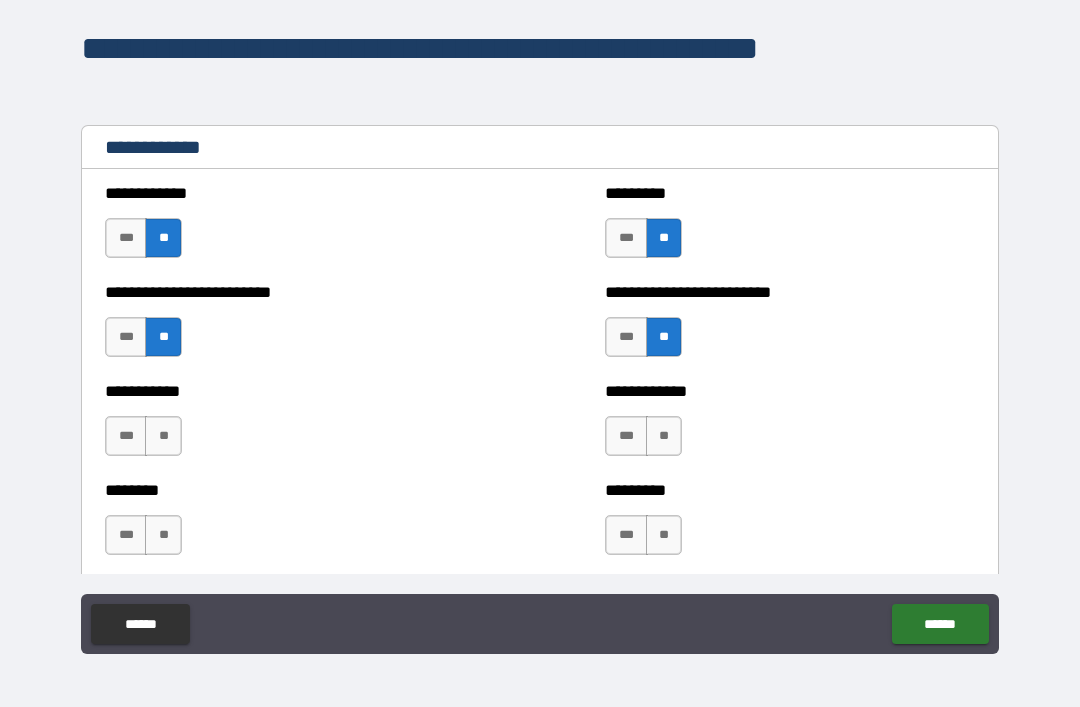 scroll, scrollTop: 3588, scrollLeft: 0, axis: vertical 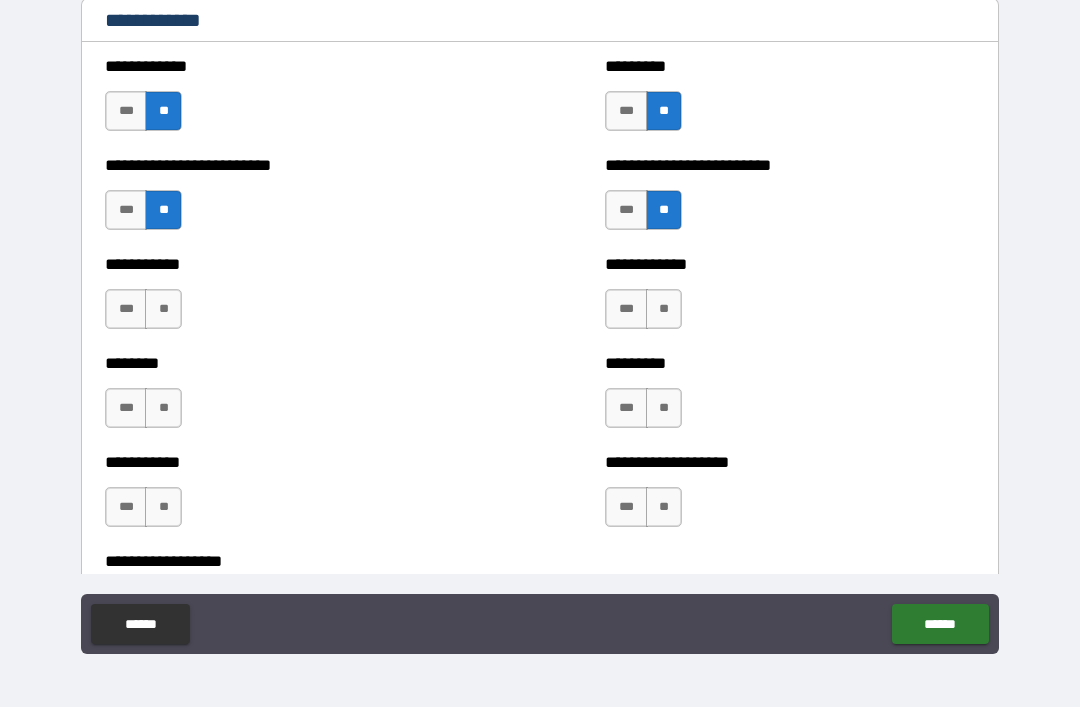 click on "**" at bounding box center (664, 309) 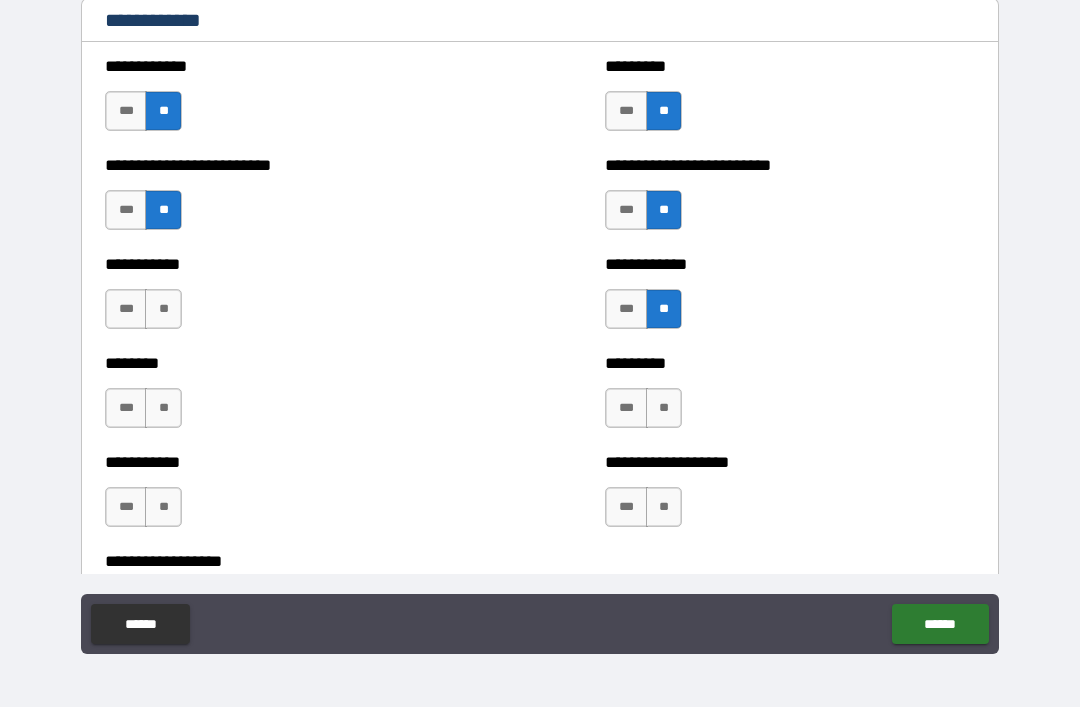 click on "**" at bounding box center (664, 408) 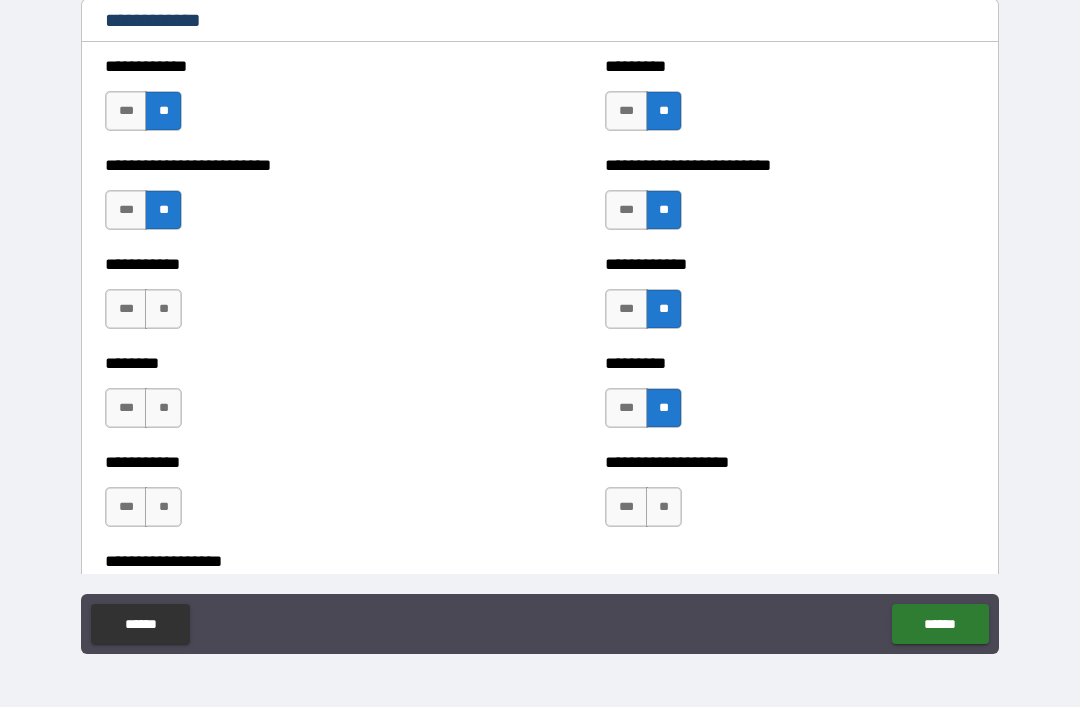 click on "**" at bounding box center [664, 507] 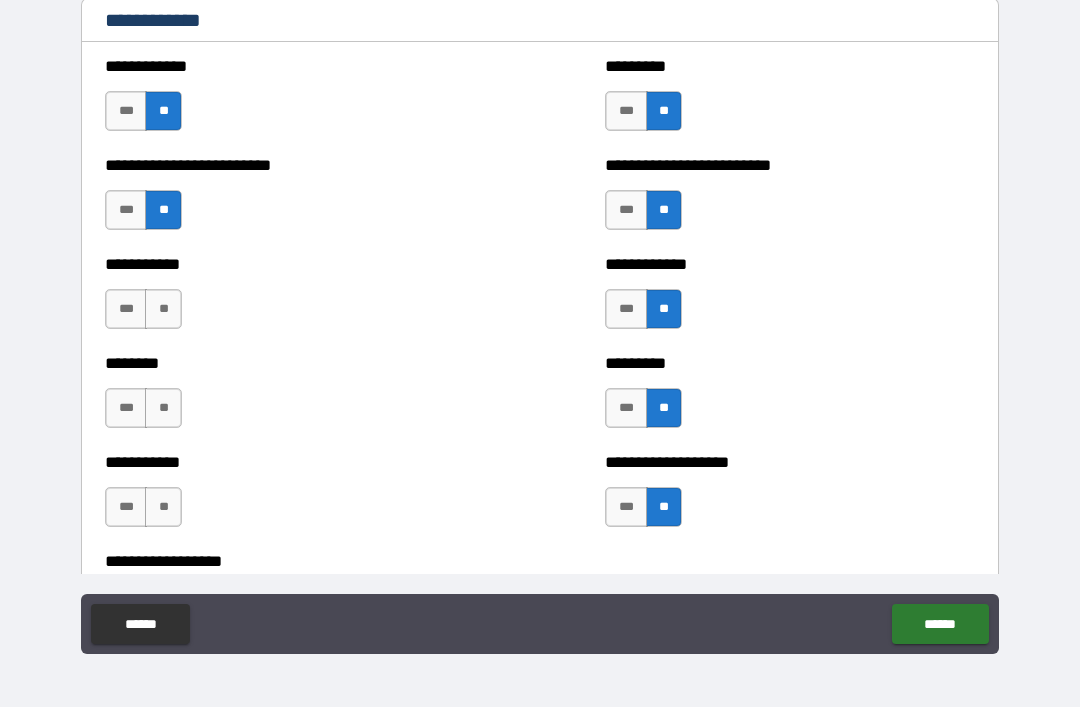 click on "**" at bounding box center (163, 309) 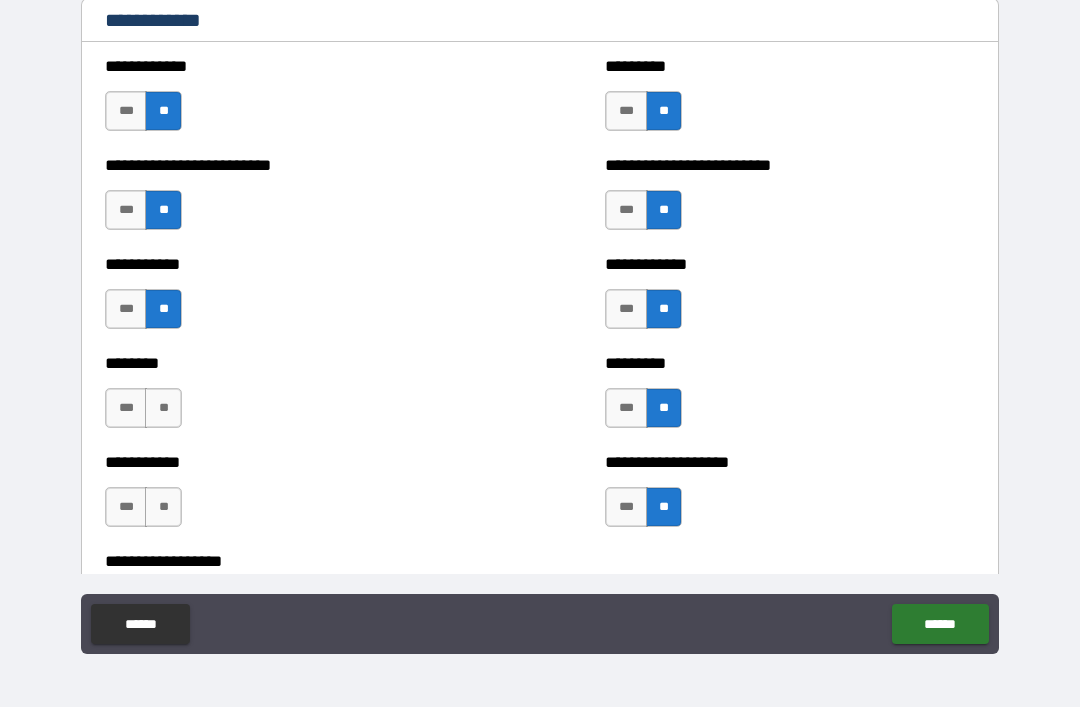 click on "**" at bounding box center (163, 408) 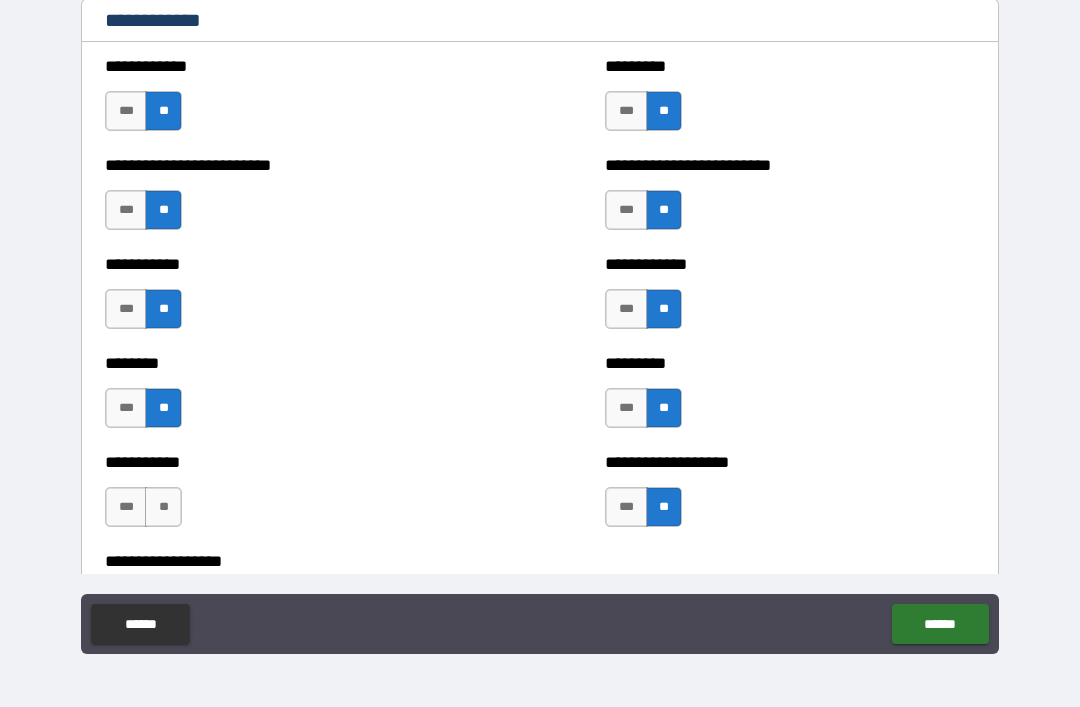 click on "**" at bounding box center [163, 507] 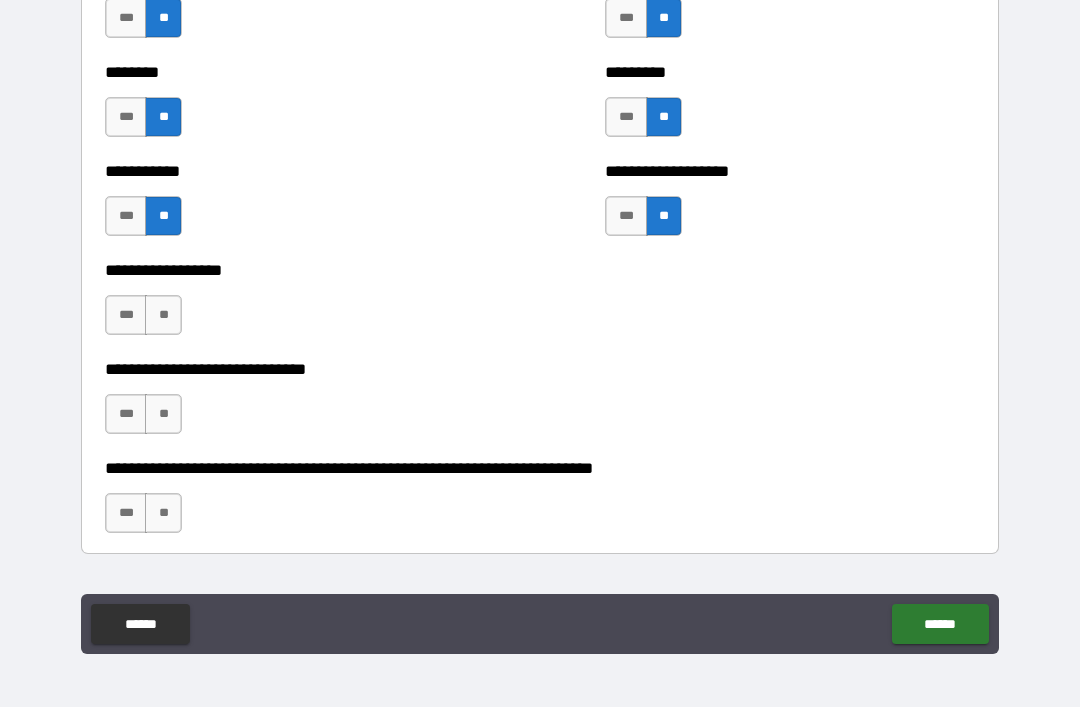 scroll, scrollTop: 3880, scrollLeft: 0, axis: vertical 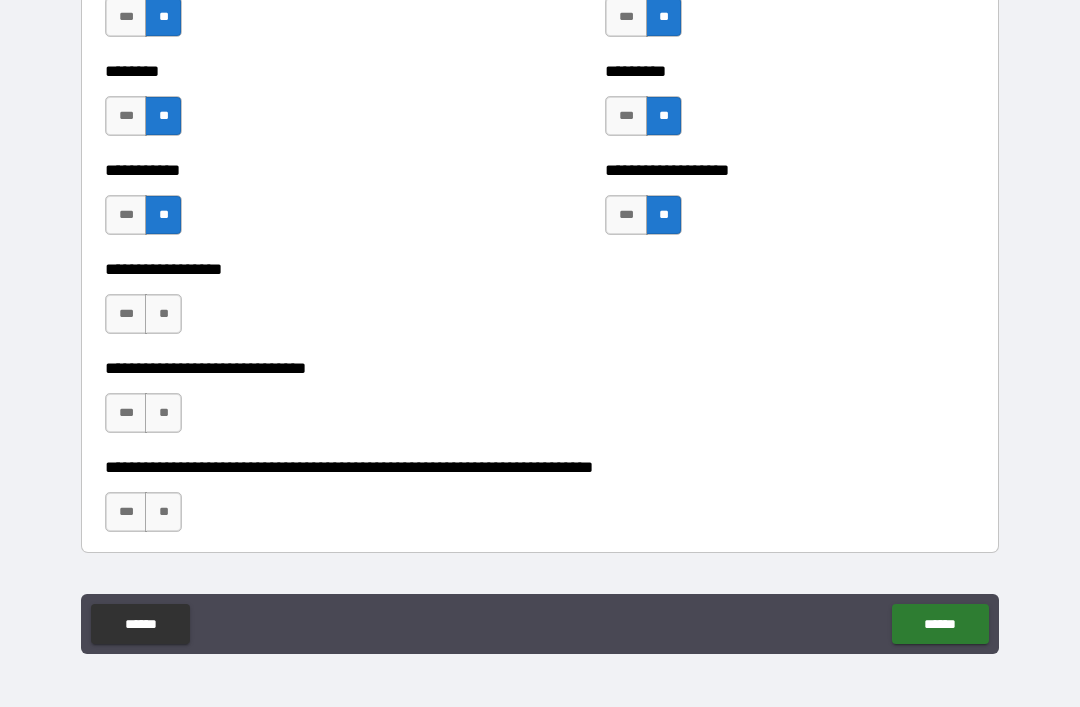 click on "**" at bounding box center (163, 314) 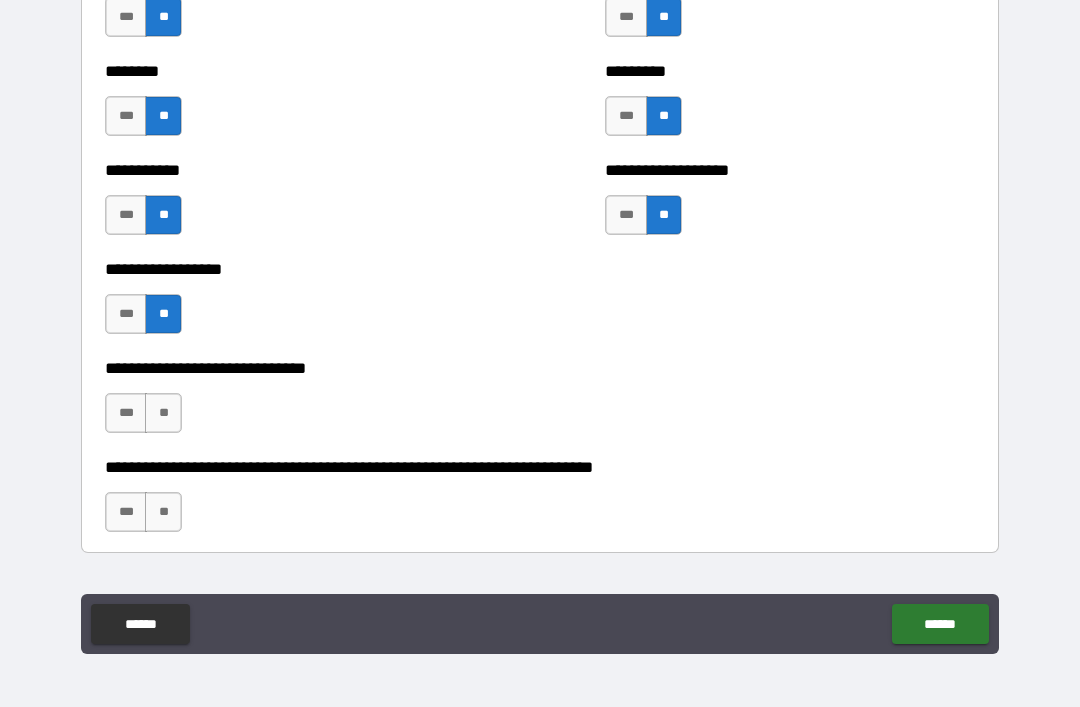 click on "**" at bounding box center [163, 413] 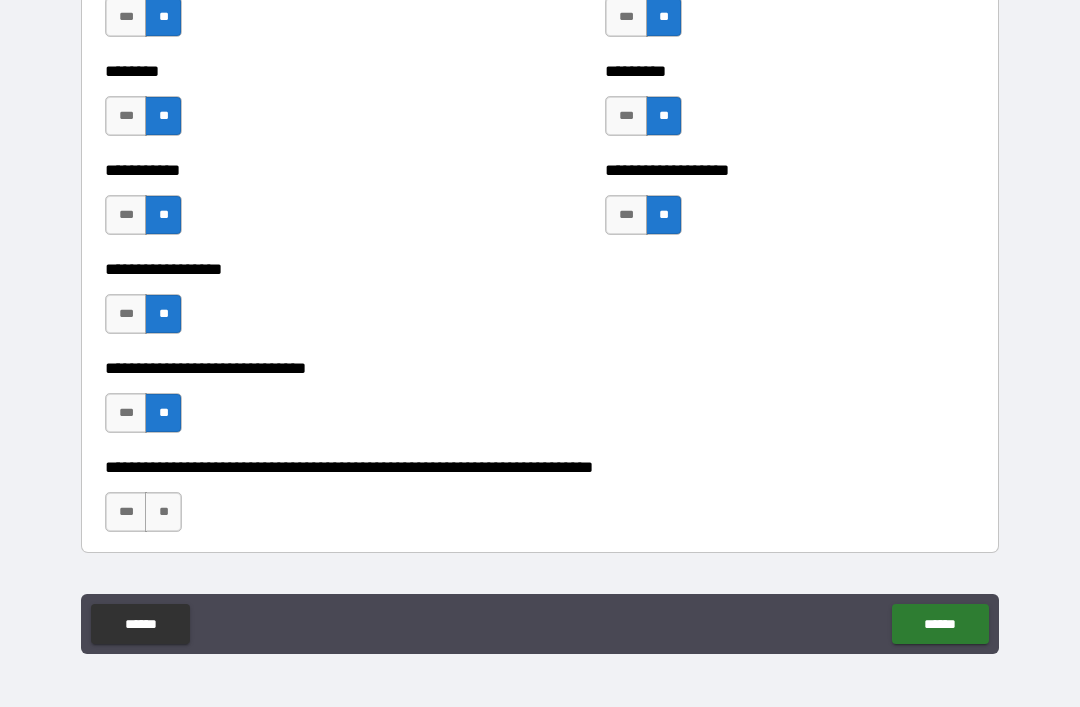 click on "**" at bounding box center (163, 512) 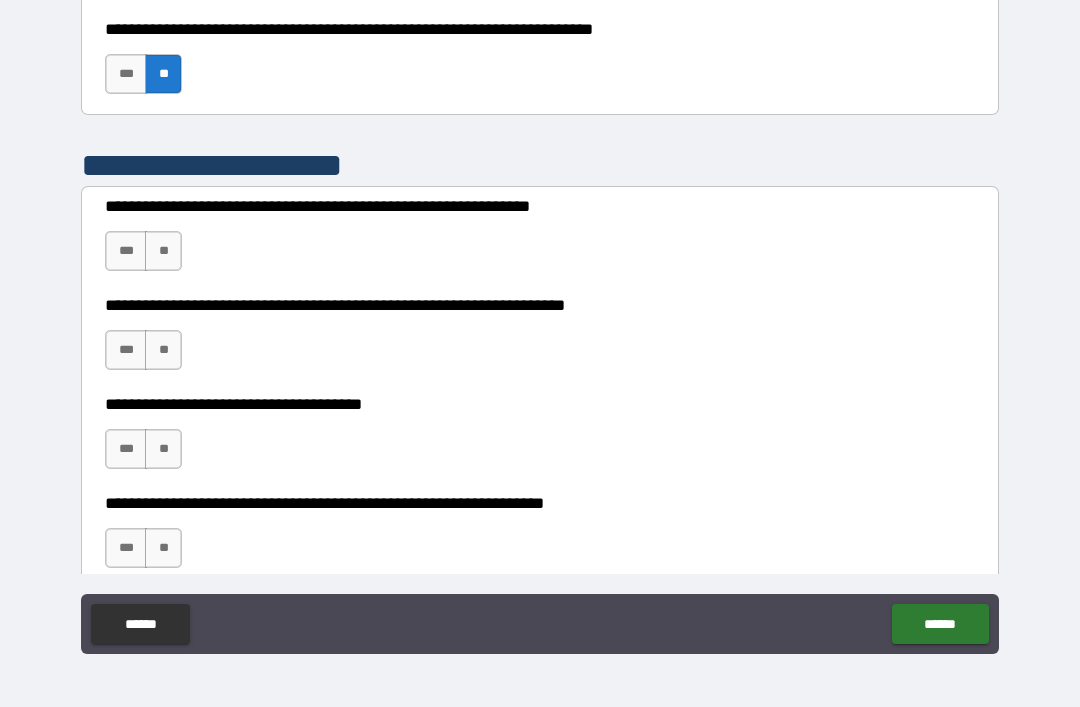 scroll, scrollTop: 4327, scrollLeft: 0, axis: vertical 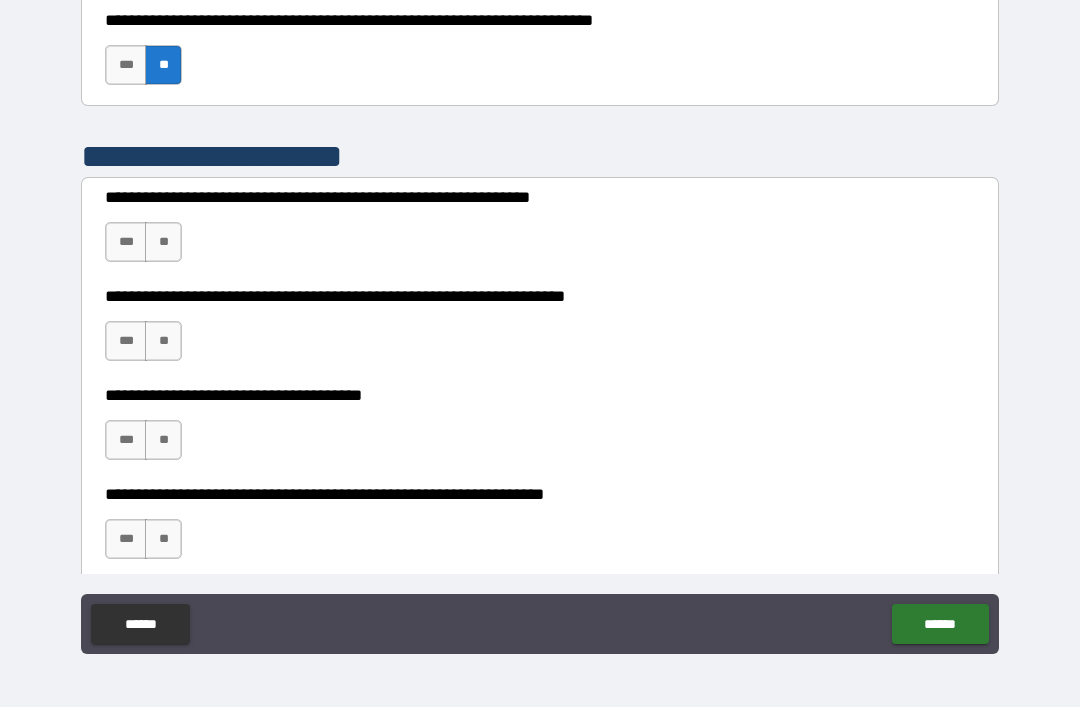 click on "**" at bounding box center [163, 242] 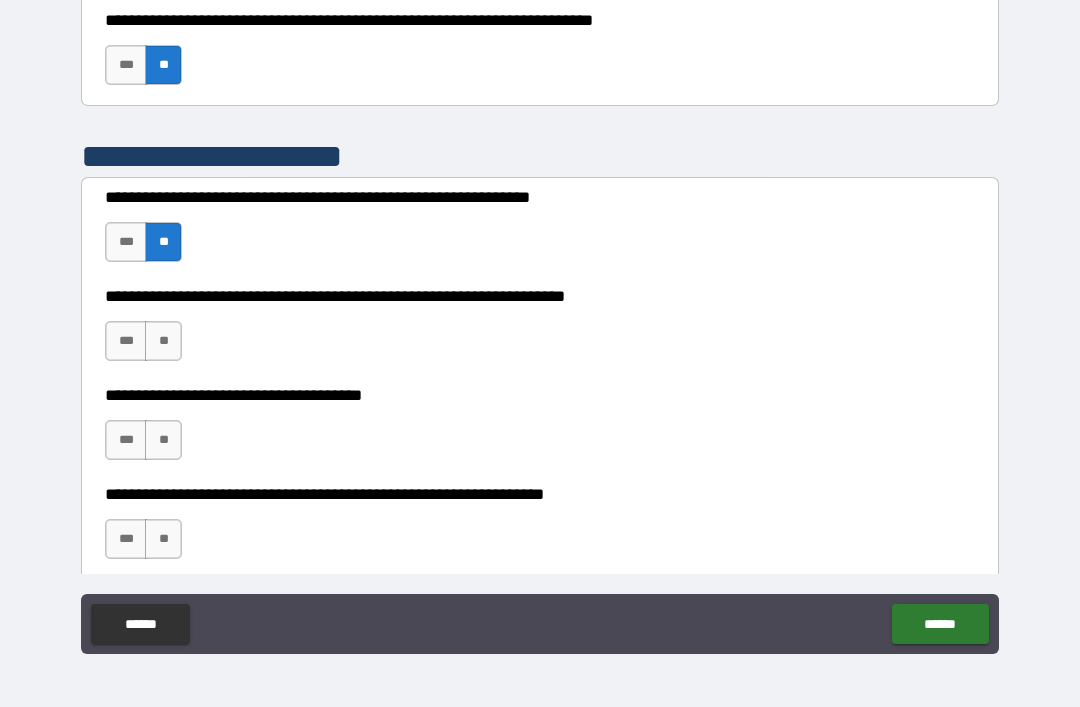 click on "**" at bounding box center (163, 341) 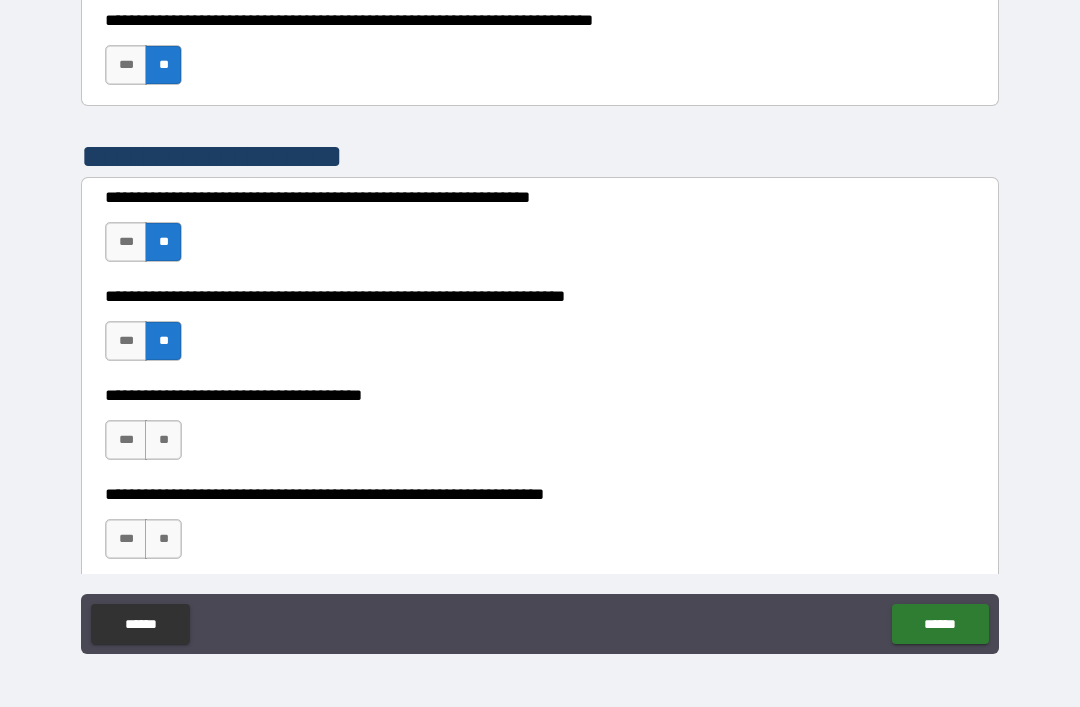 click on "**" at bounding box center (163, 440) 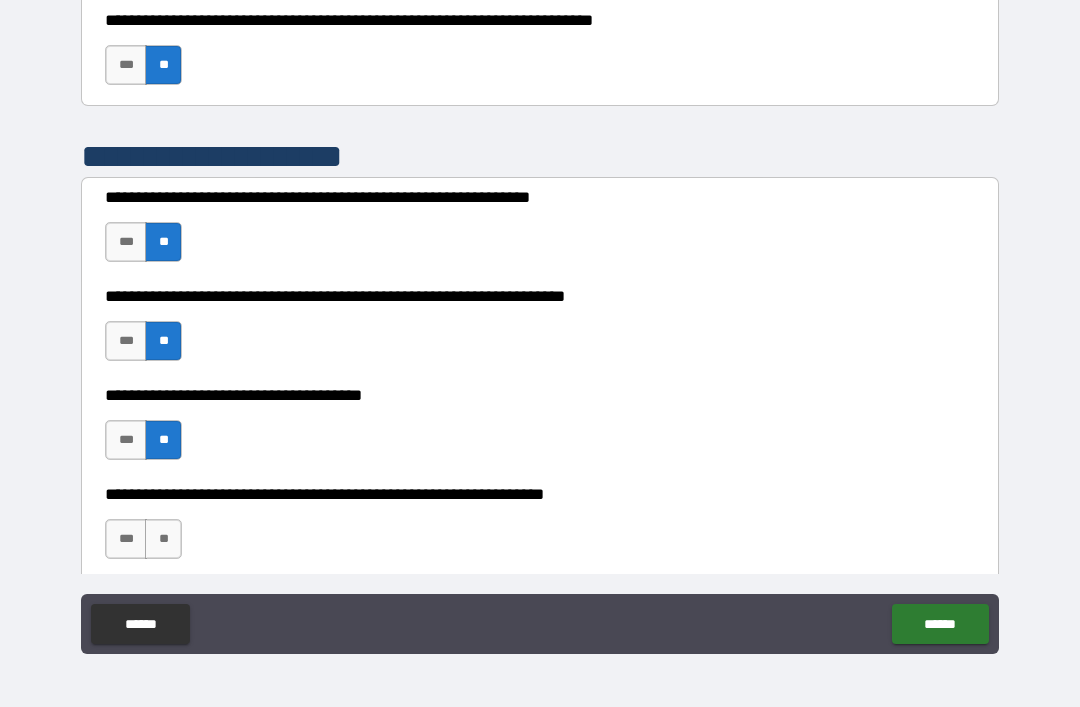 click on "**" at bounding box center (163, 539) 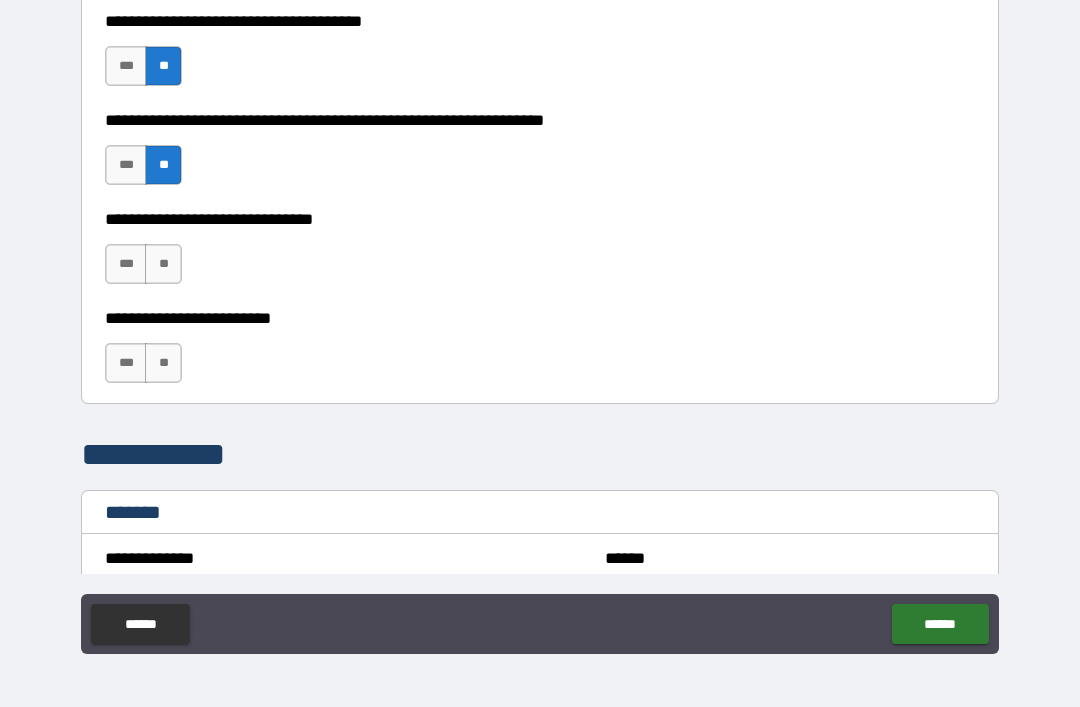 scroll, scrollTop: 4700, scrollLeft: 0, axis: vertical 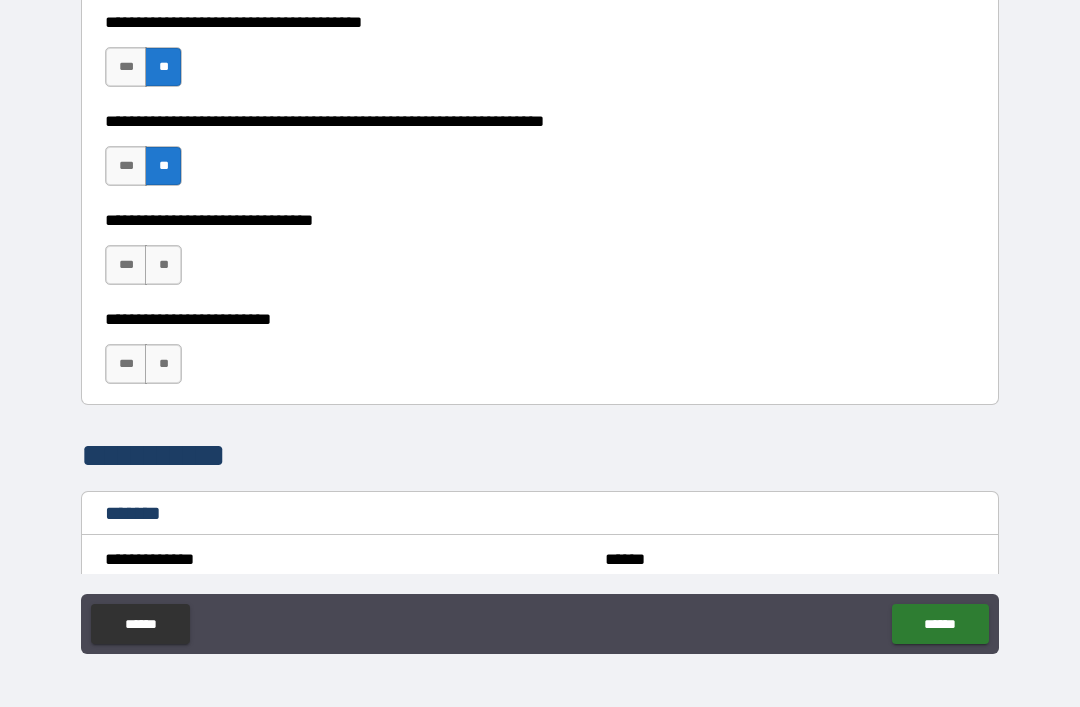 click on "**" at bounding box center [163, 265] 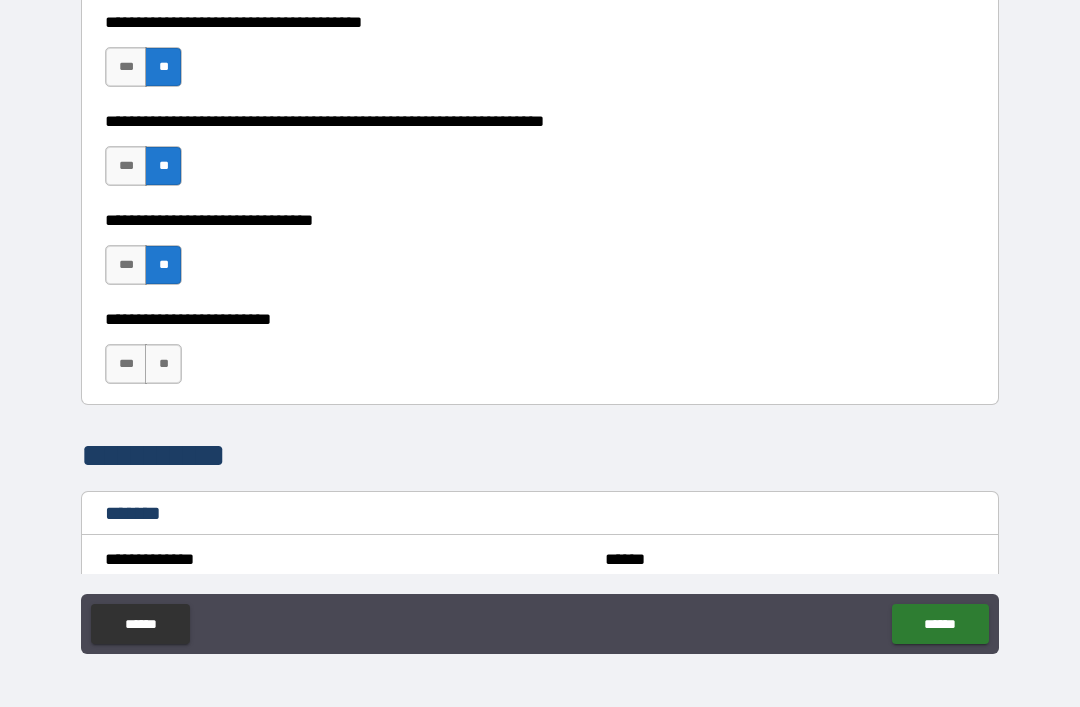 click on "**" at bounding box center (163, 364) 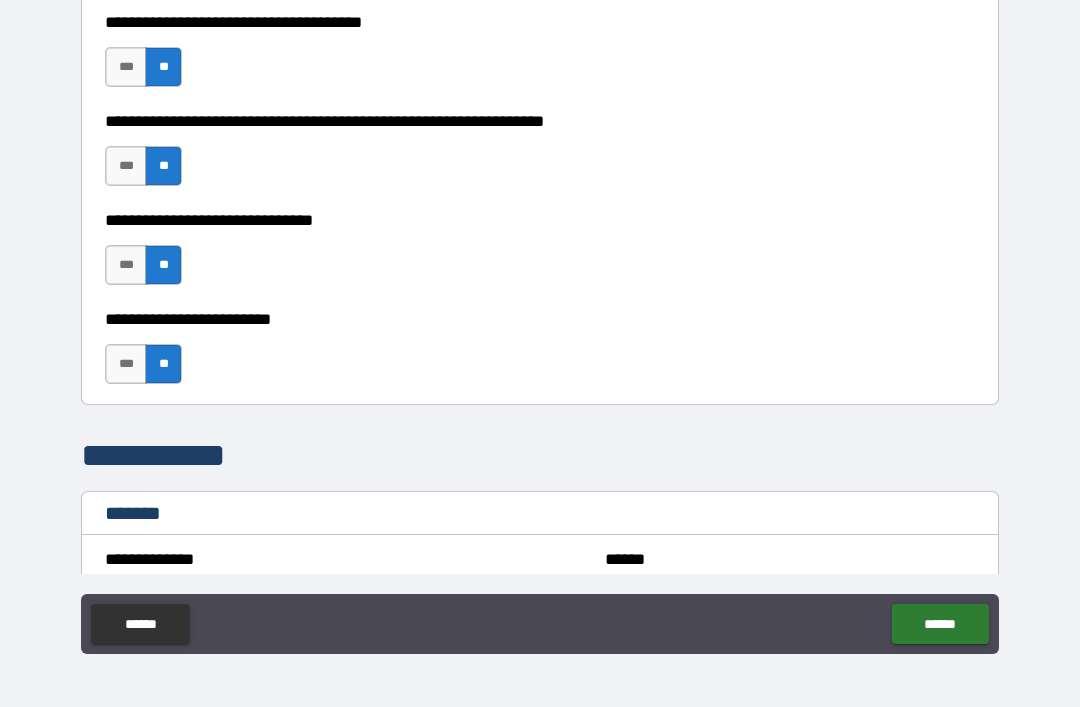 click on "***" at bounding box center (126, 265) 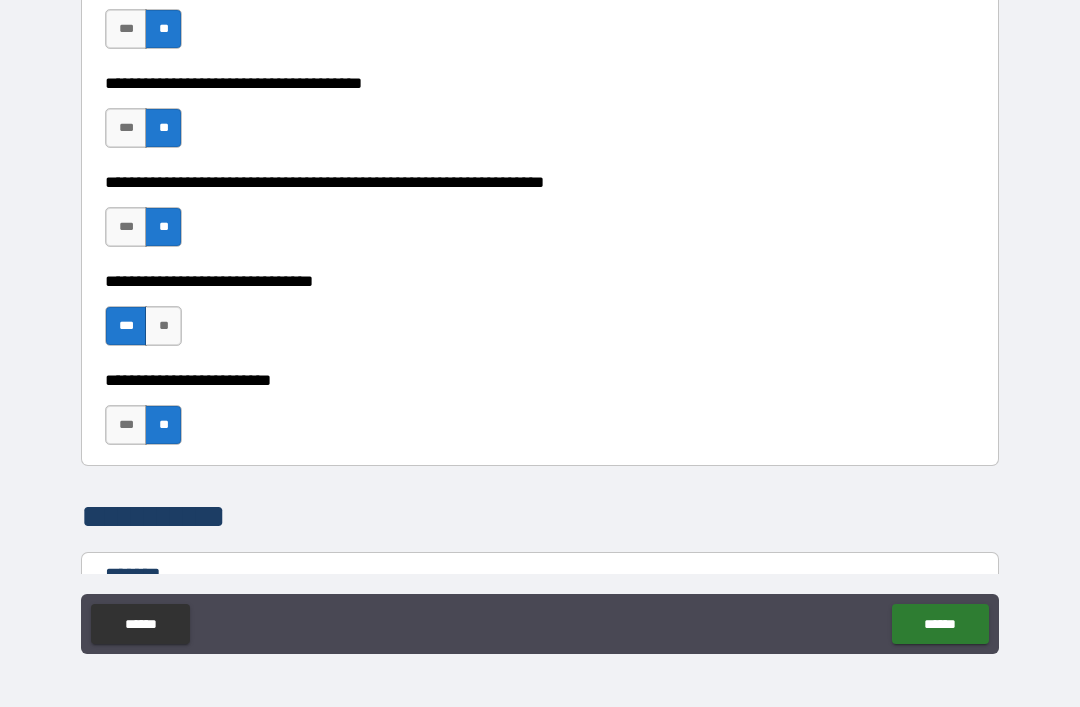click on "**" at bounding box center [163, 326] 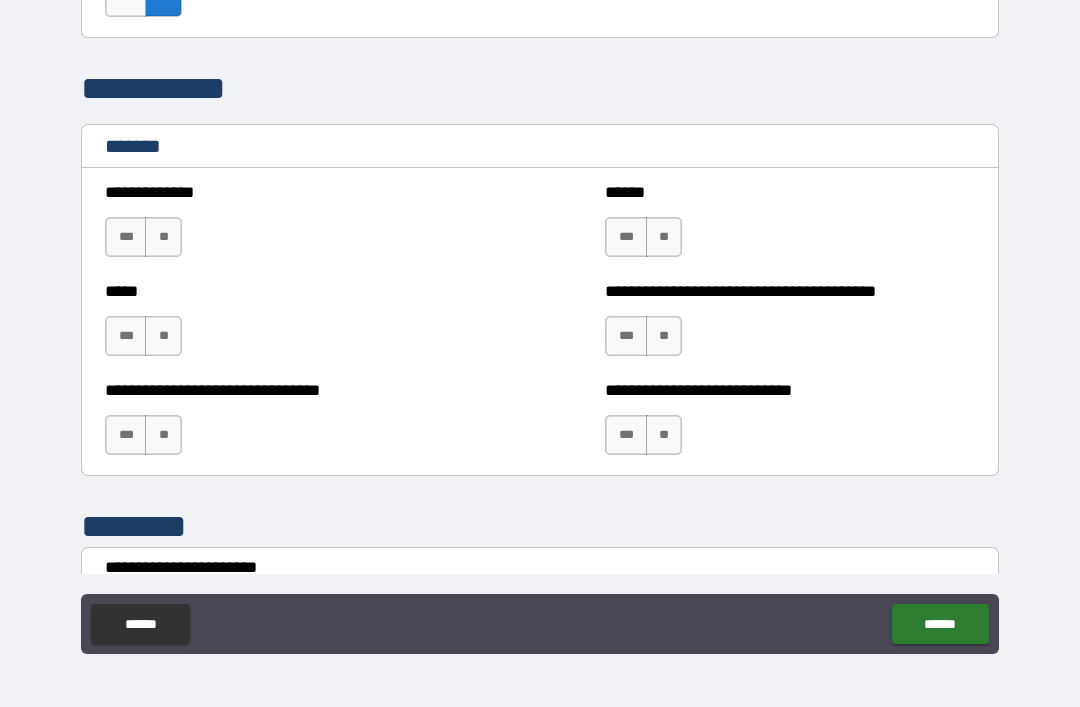 scroll, scrollTop: 5134, scrollLeft: 0, axis: vertical 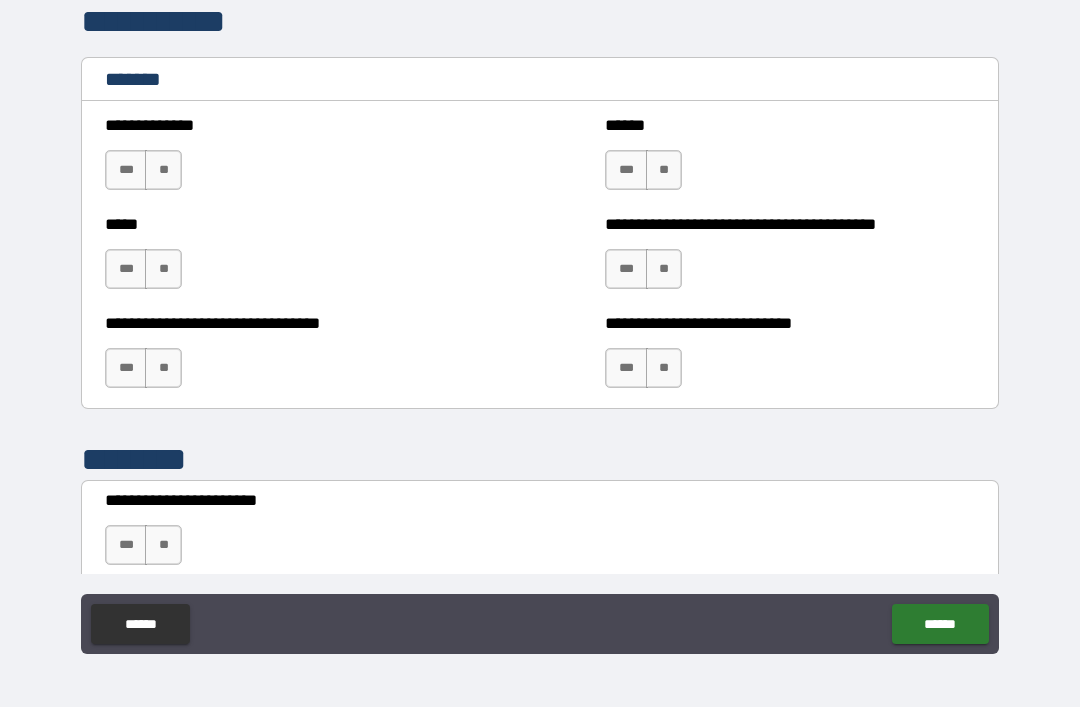 click on "**" at bounding box center (163, 170) 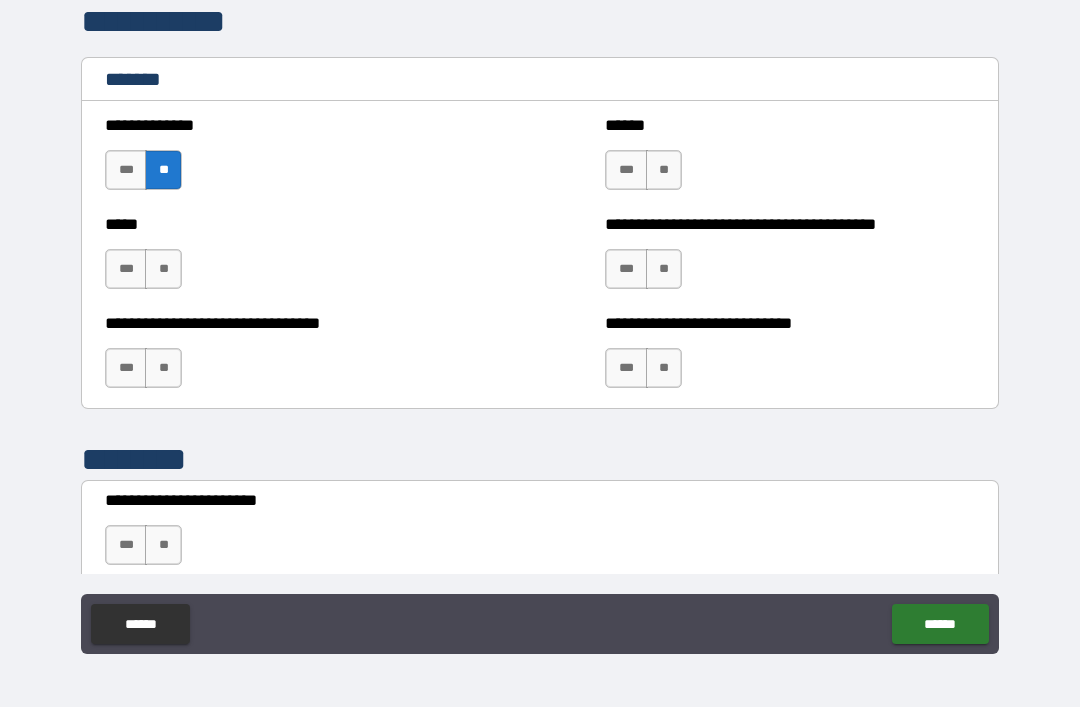 click on "**" at bounding box center (664, 170) 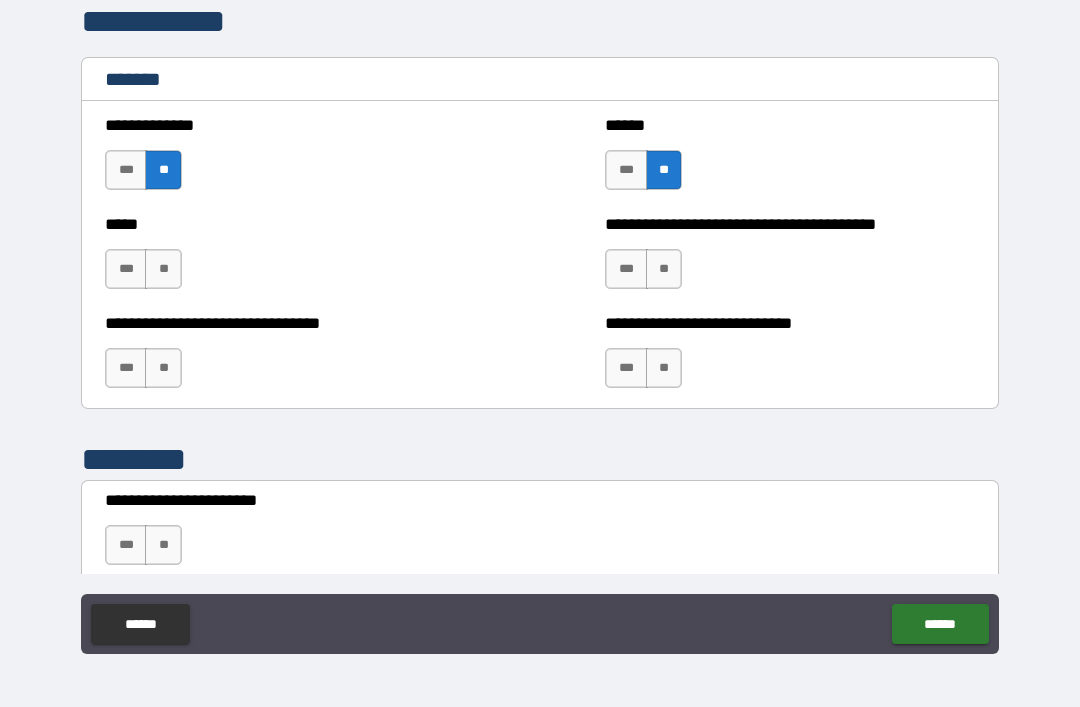 click on "**" at bounding box center (664, 269) 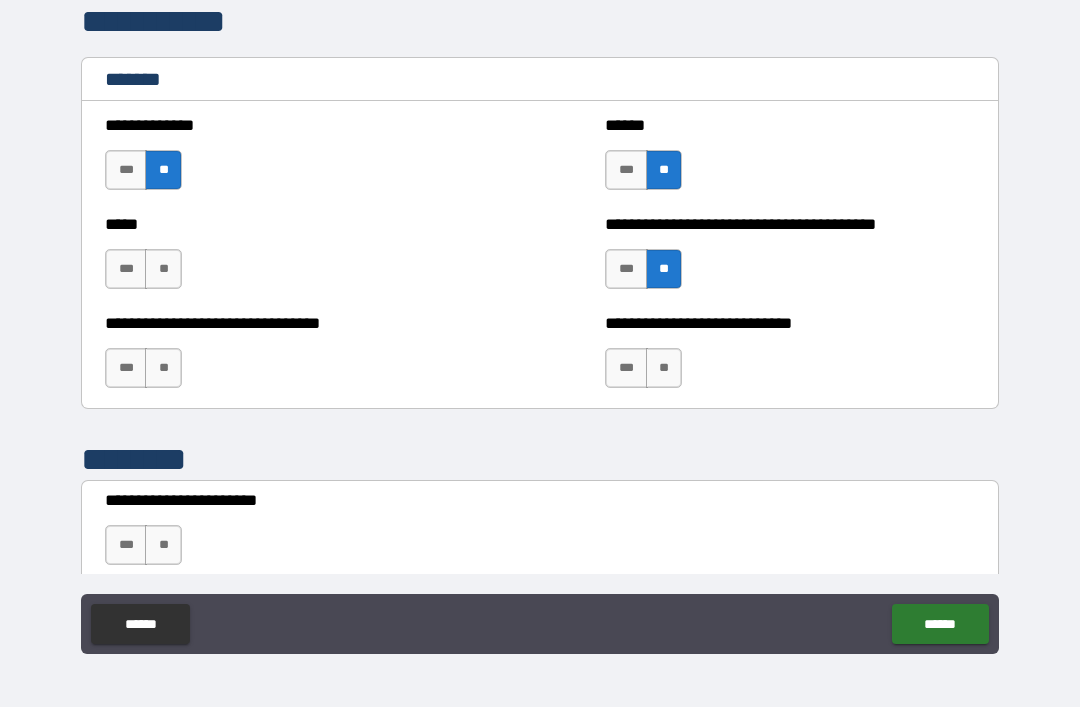 click on "**" at bounding box center [163, 269] 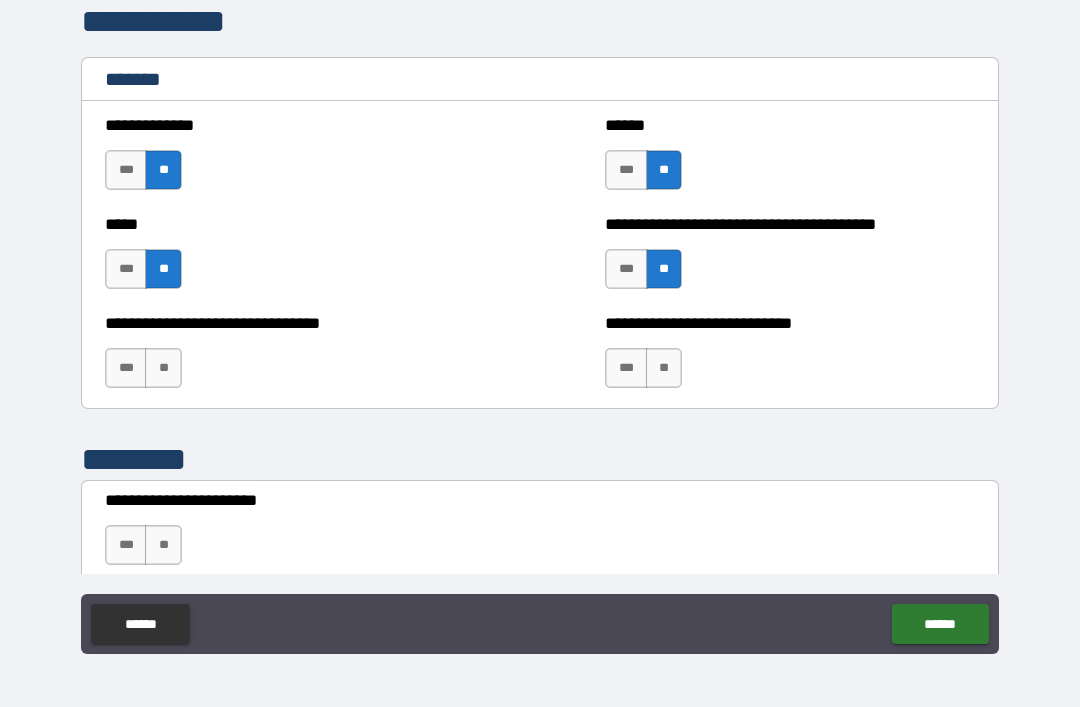 click on "**" at bounding box center (163, 368) 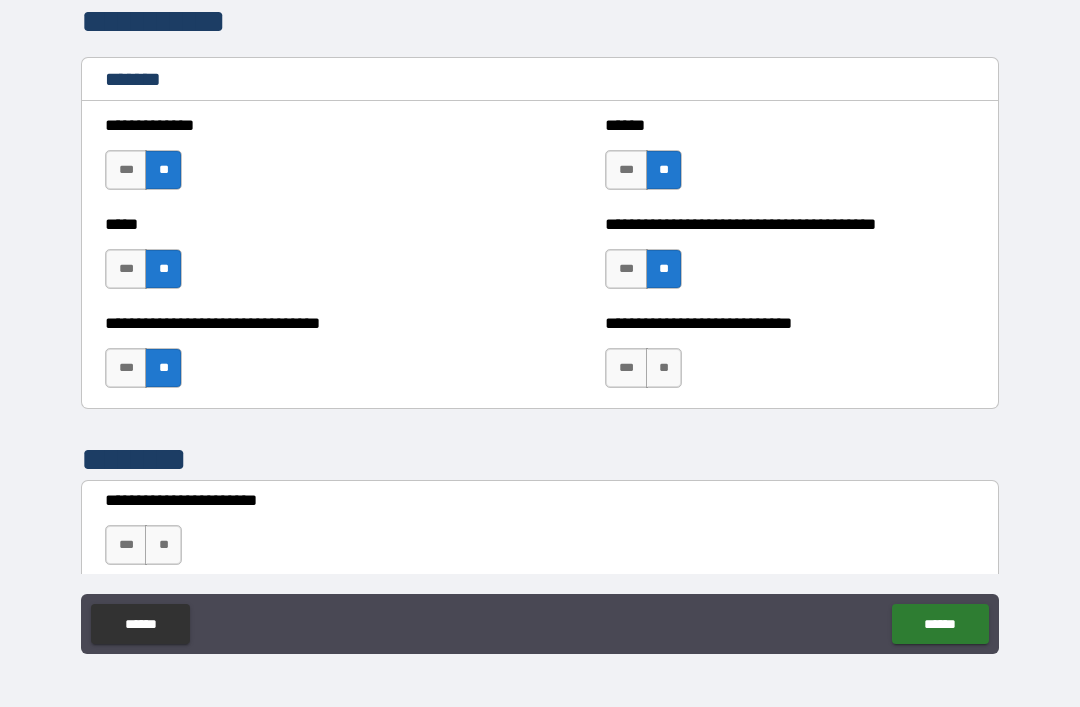 click on "**" at bounding box center (664, 368) 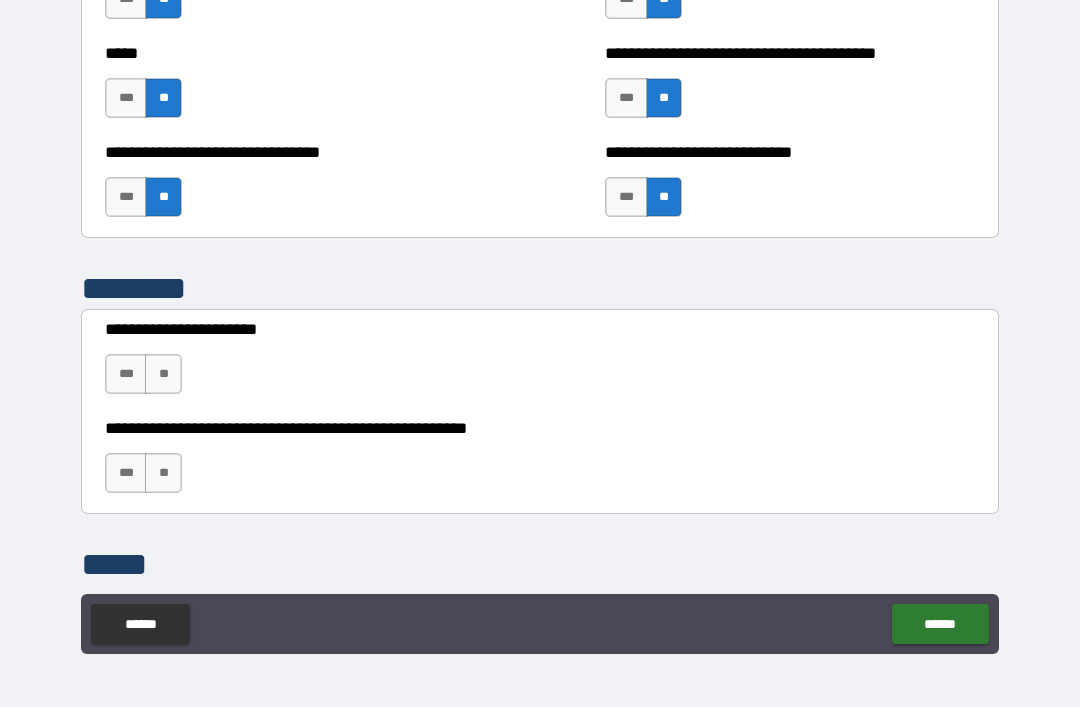 scroll, scrollTop: 5306, scrollLeft: 0, axis: vertical 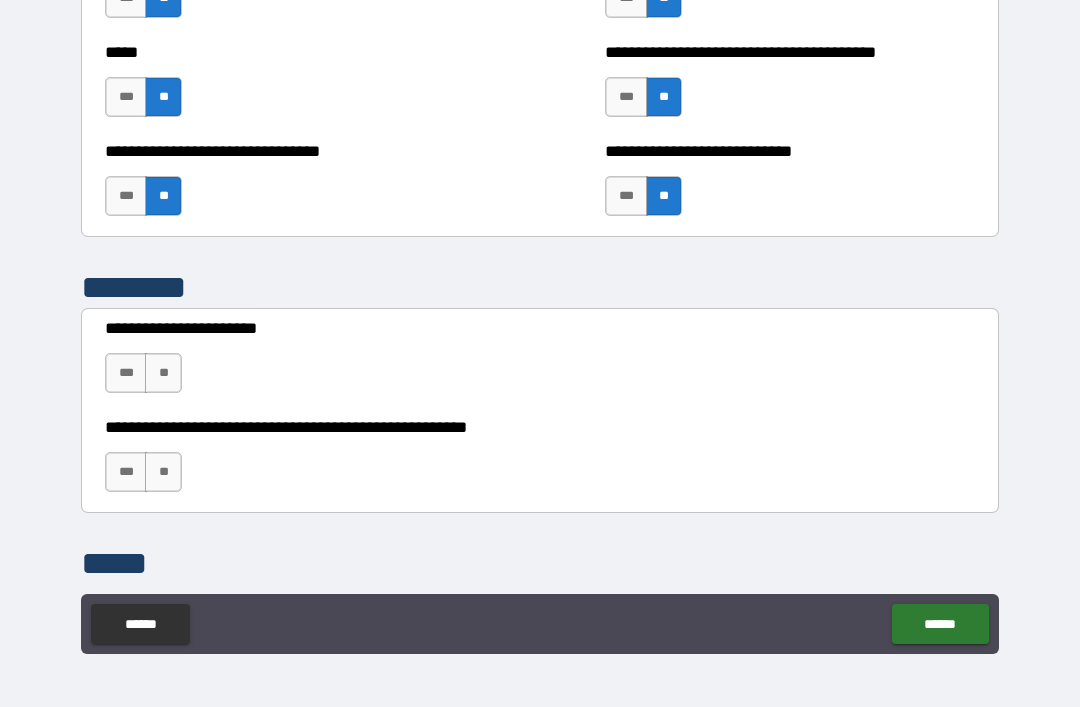 click on "***" at bounding box center (126, 373) 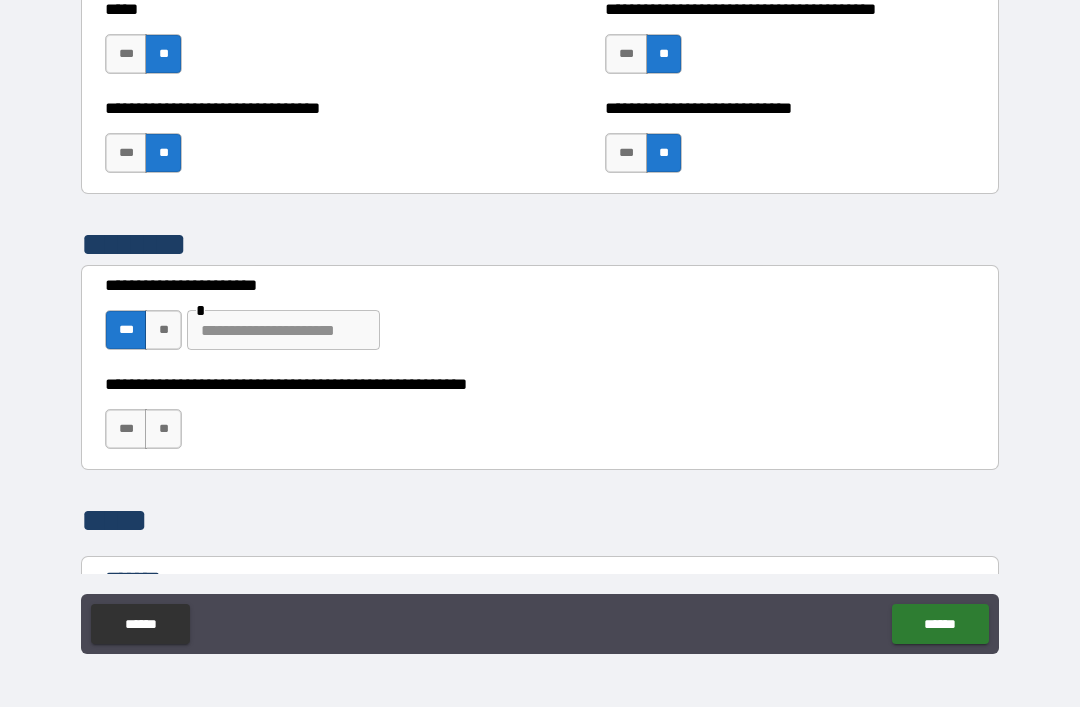scroll, scrollTop: 5348, scrollLeft: 0, axis: vertical 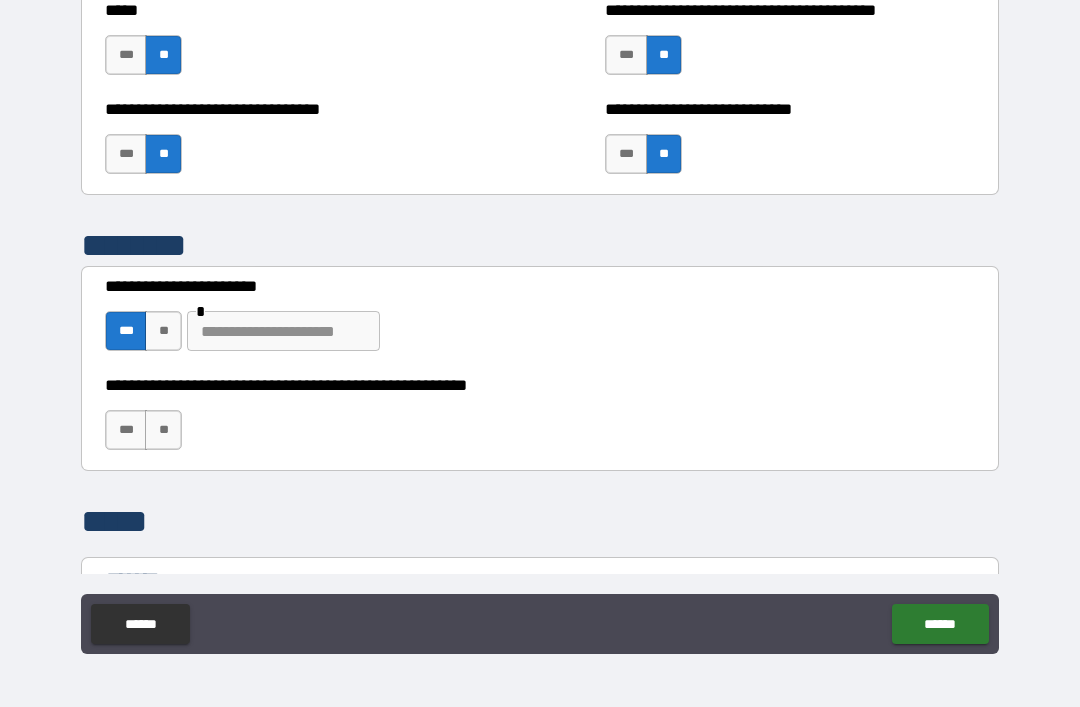click on "**********" at bounding box center [540, 321] 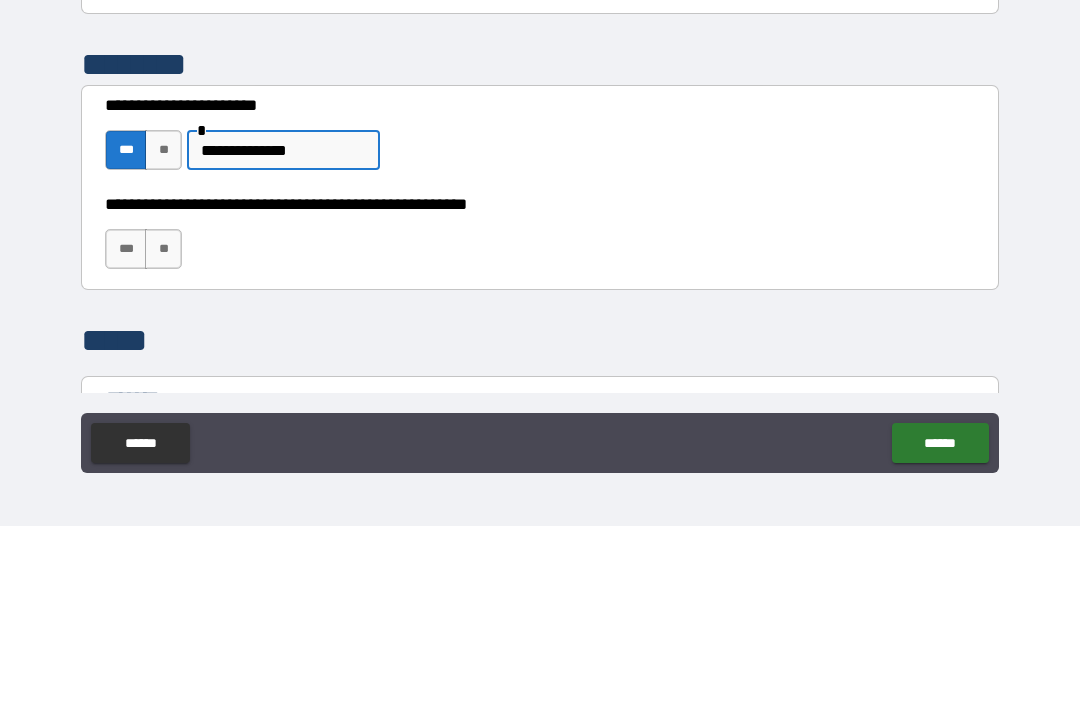 click on "**********" at bounding box center [540, 324] 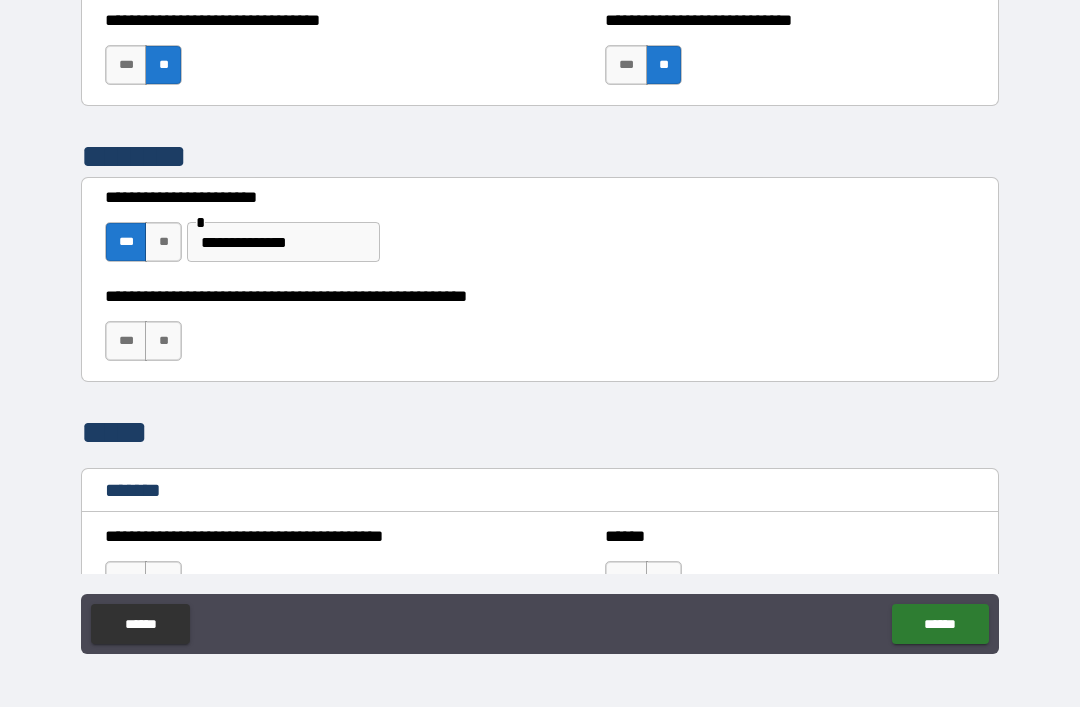 scroll, scrollTop: 5441, scrollLeft: 0, axis: vertical 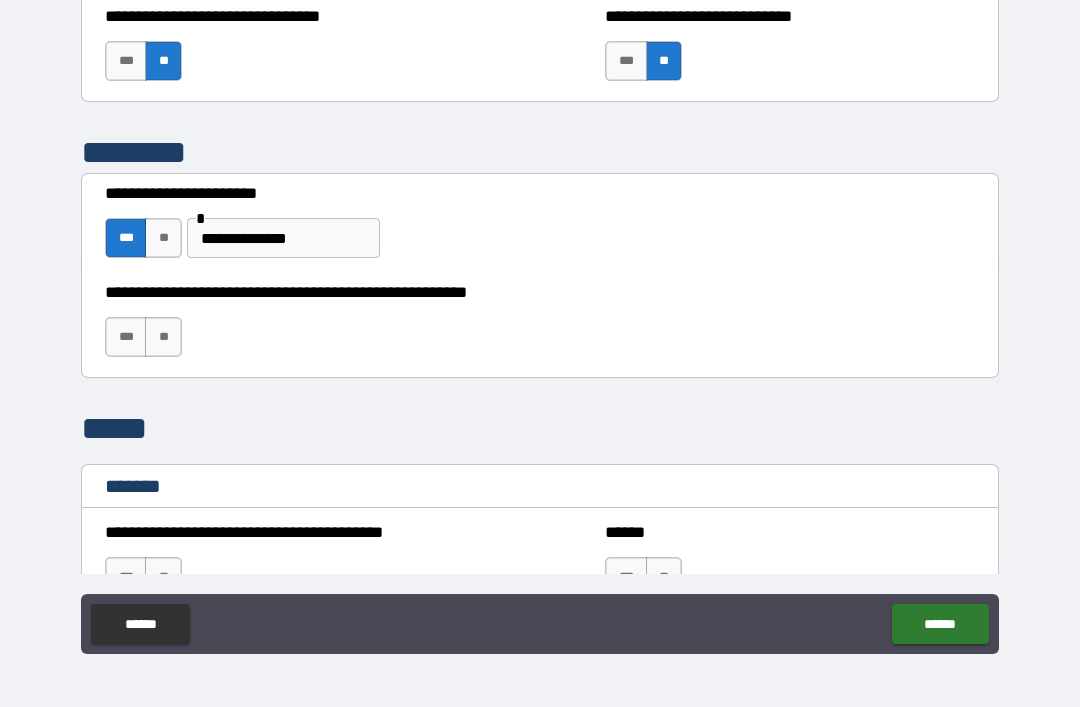 click on "***" at bounding box center (126, 337) 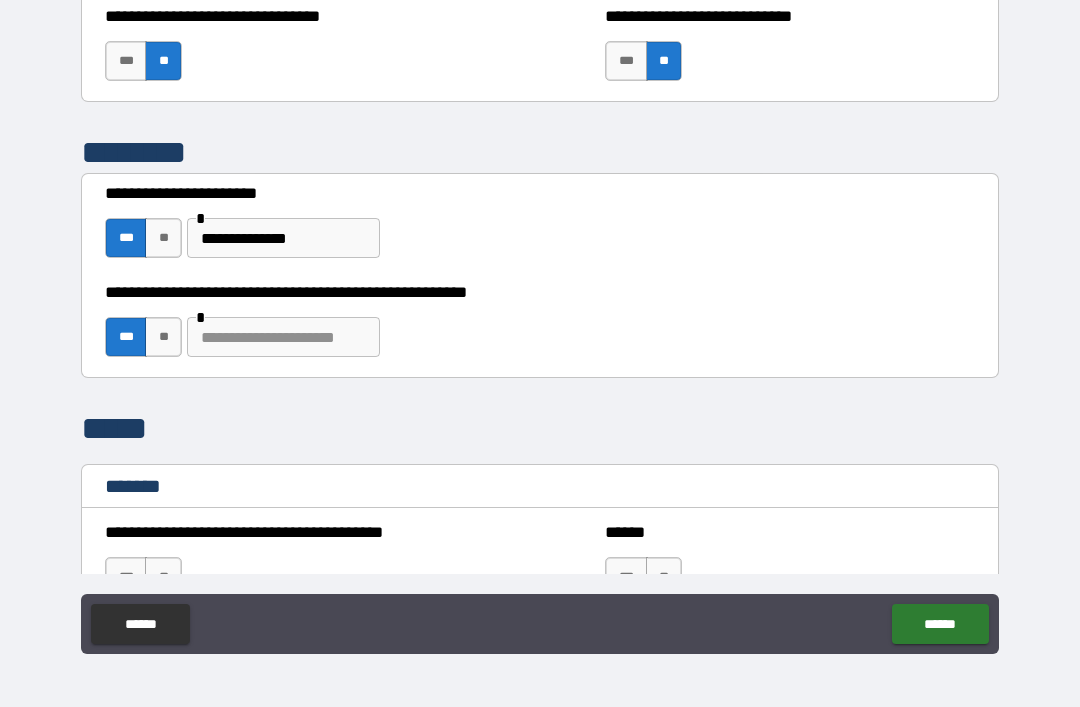 click at bounding box center [283, 337] 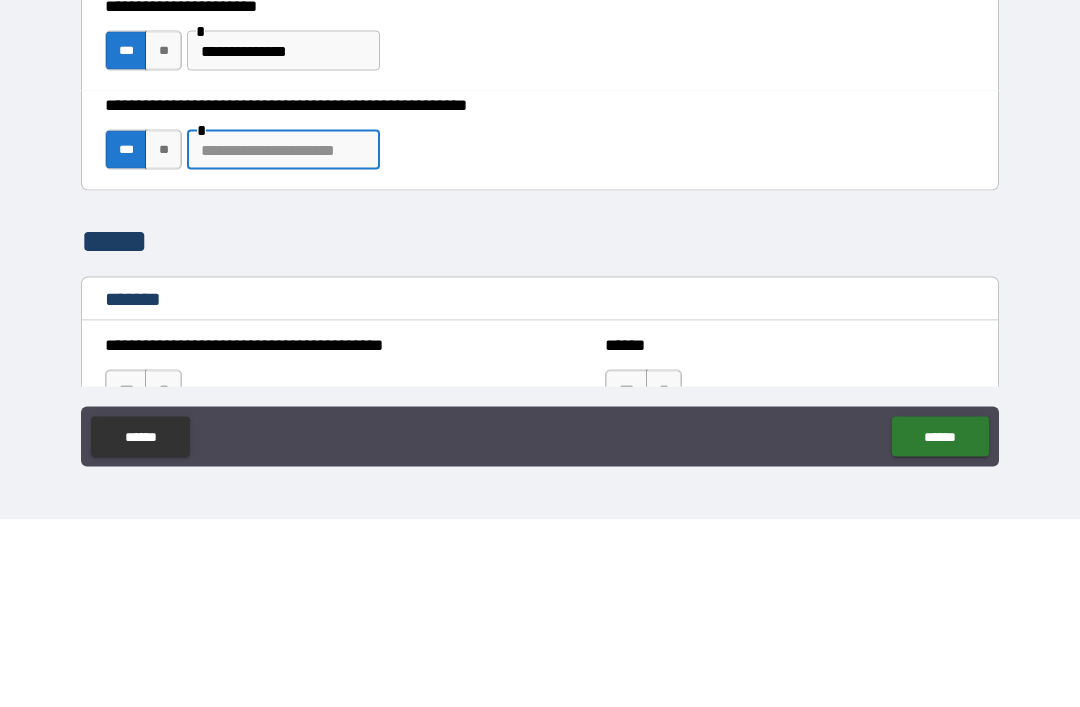click on "**********" at bounding box center (540, 328) 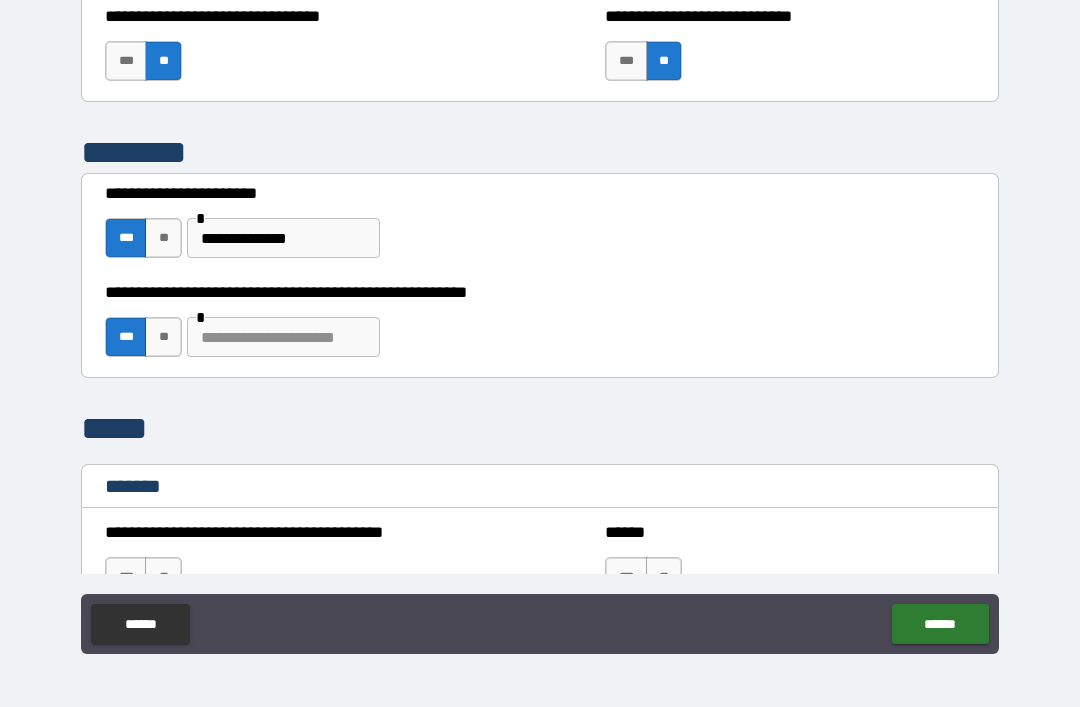 click on "**" at bounding box center [163, 337] 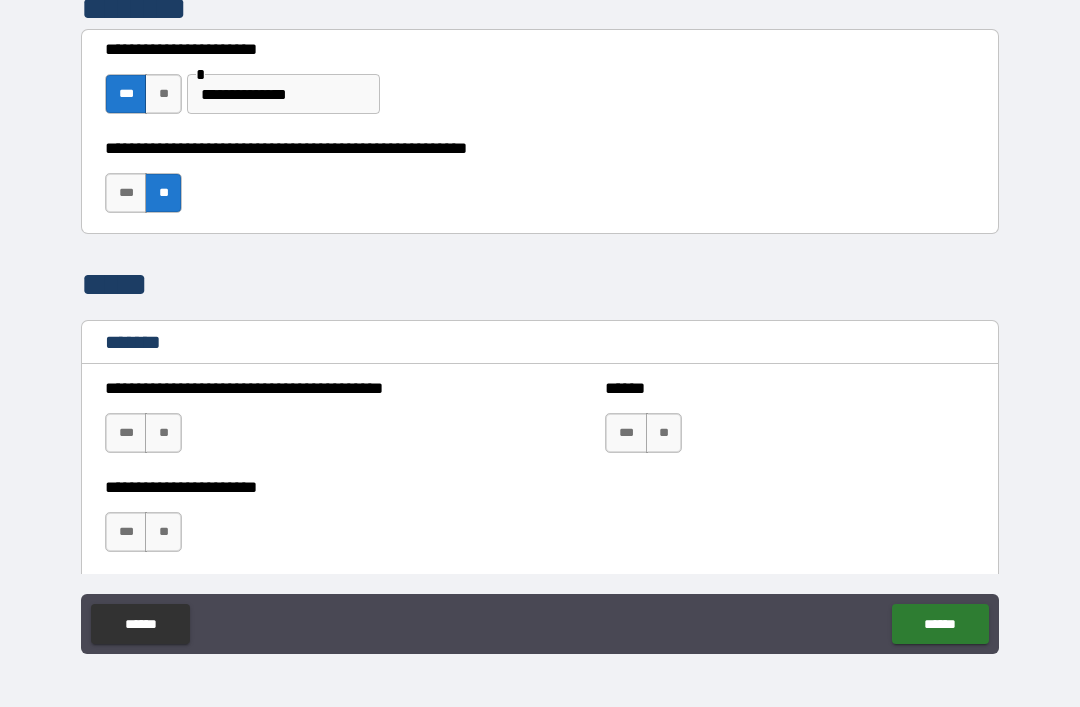 scroll, scrollTop: 5584, scrollLeft: 0, axis: vertical 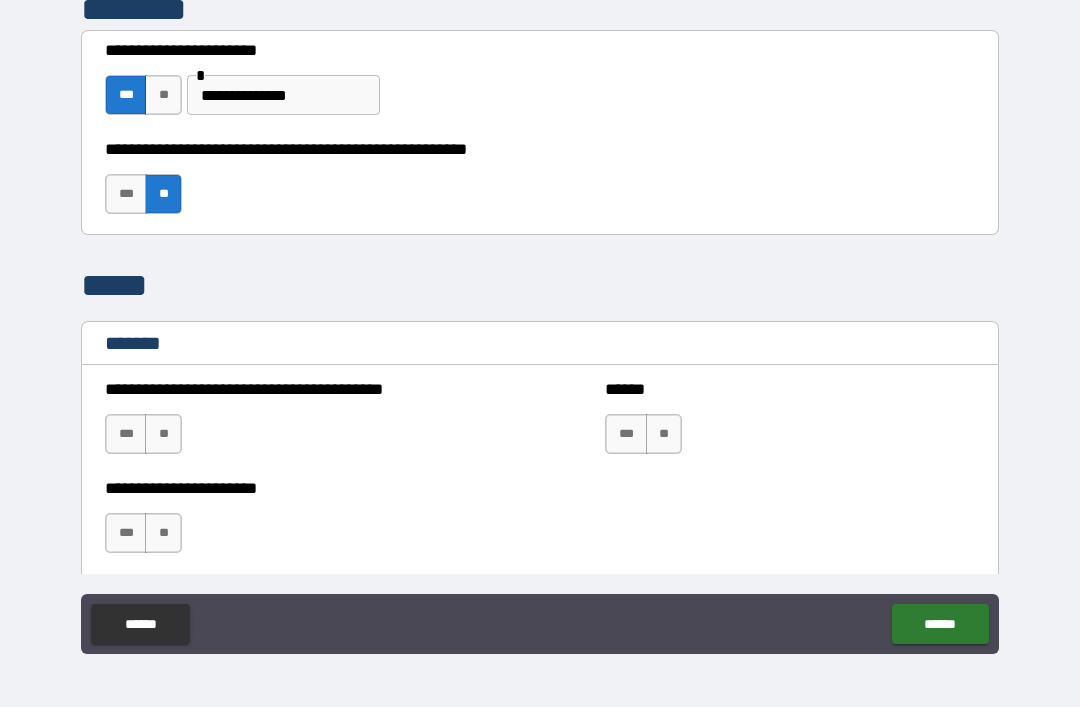 click on "***" at bounding box center (126, 194) 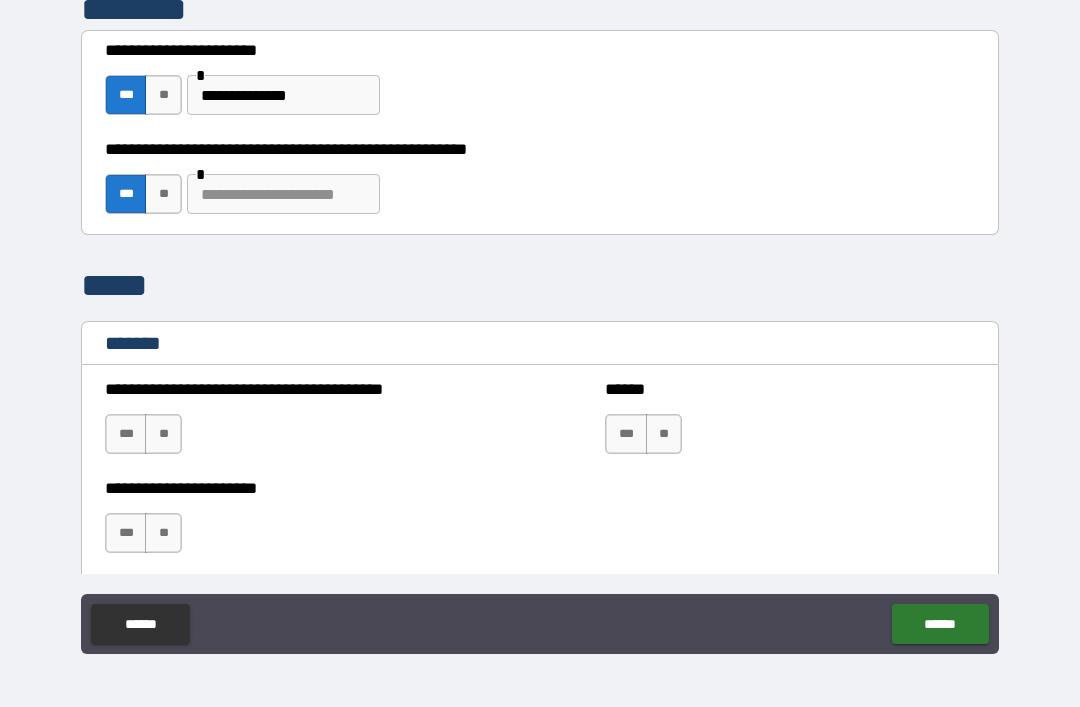 click at bounding box center (283, 194) 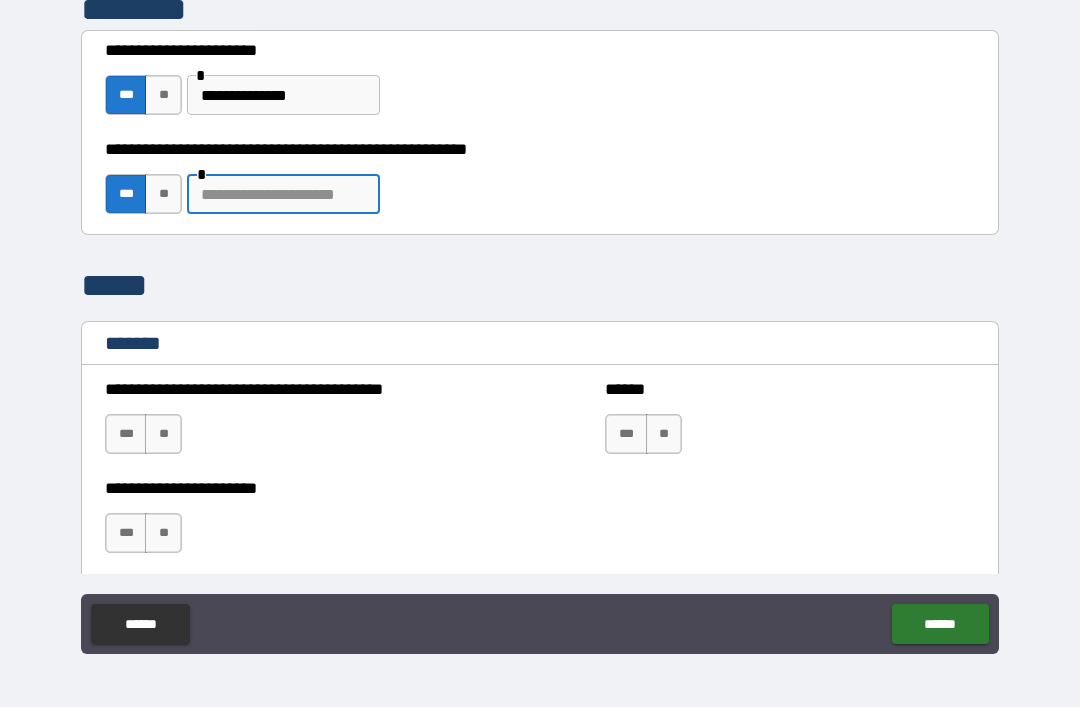 click on "**********" at bounding box center (540, 324) 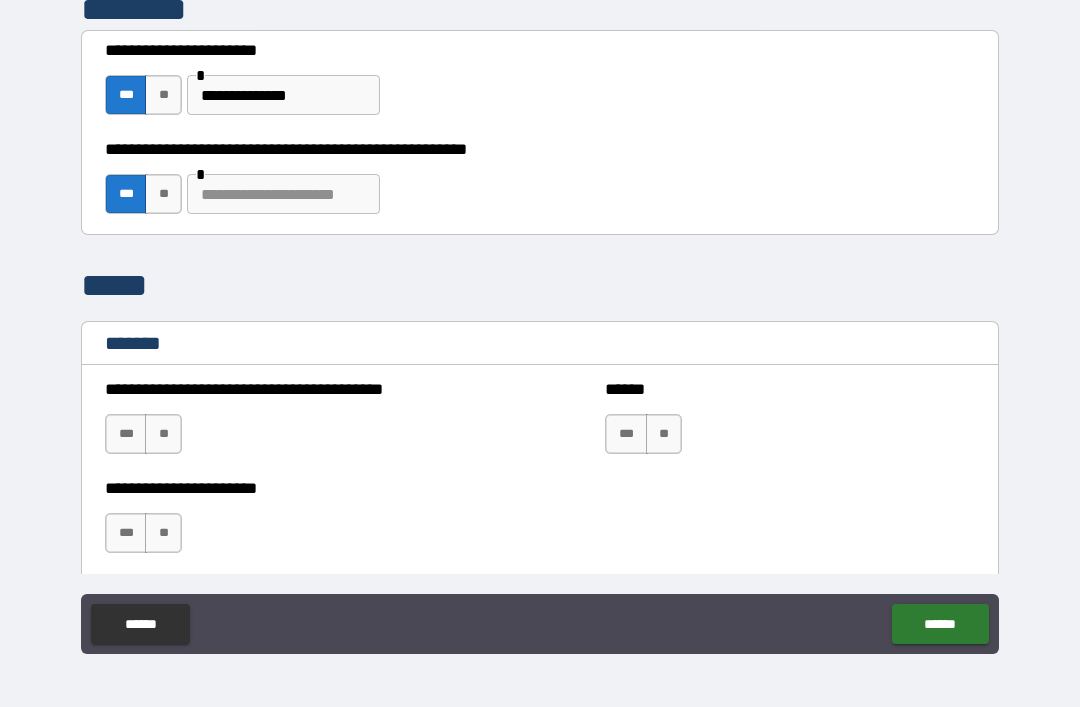click on "**" at bounding box center (163, 194) 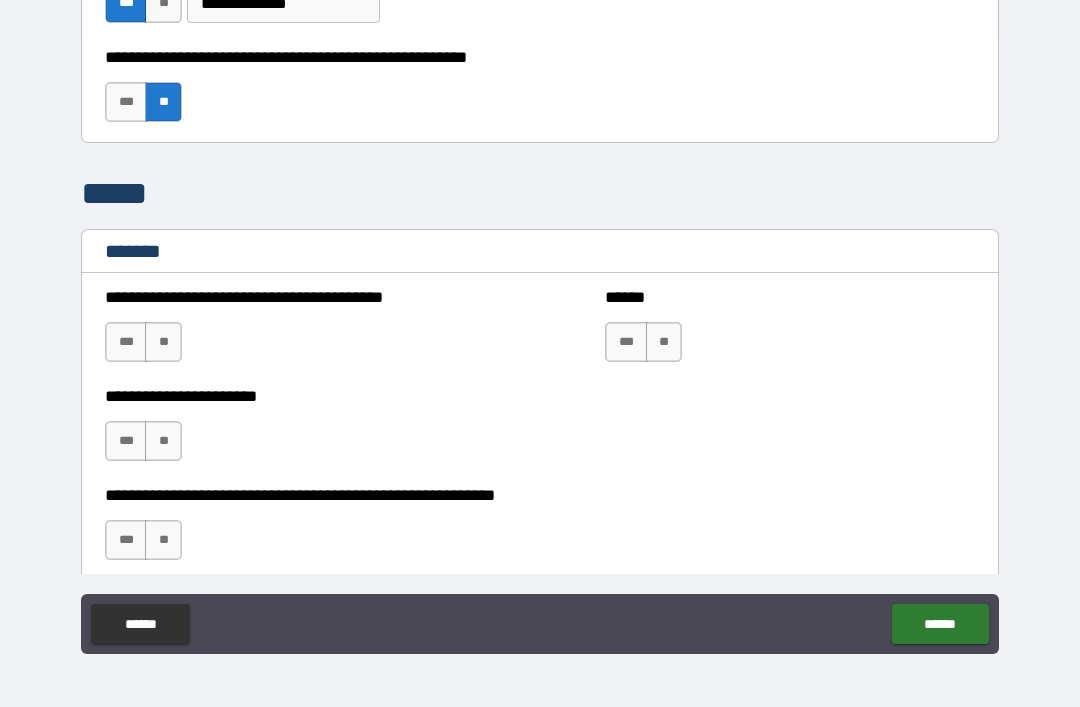 scroll, scrollTop: 5677, scrollLeft: 0, axis: vertical 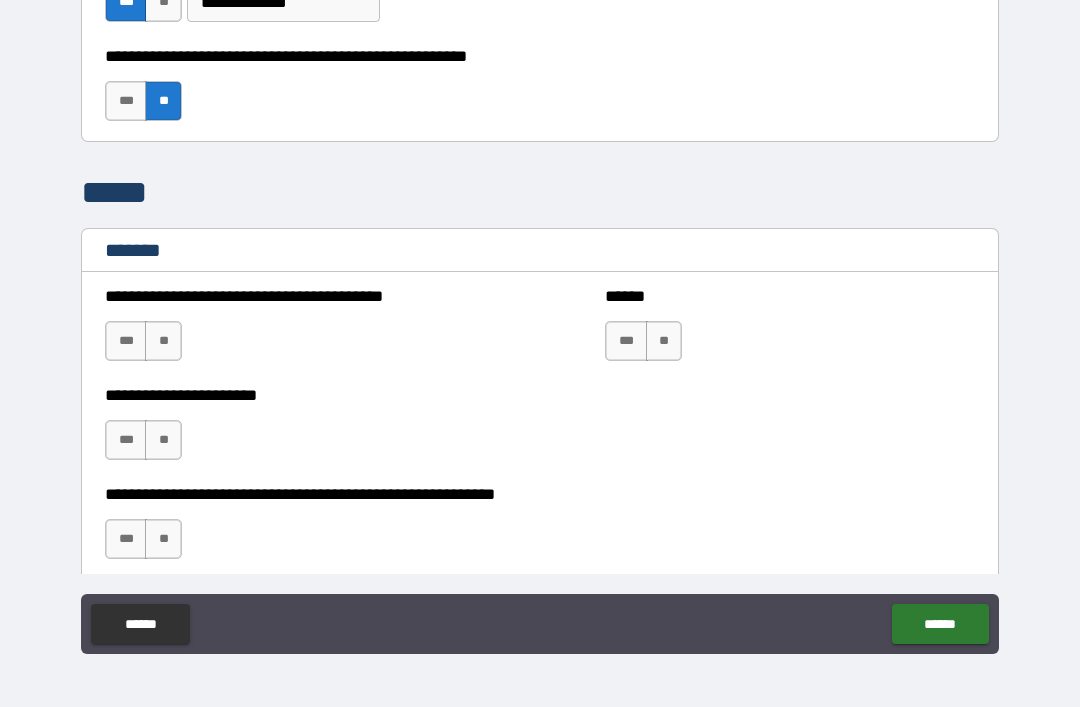 click on "**********" at bounding box center [290, 331] 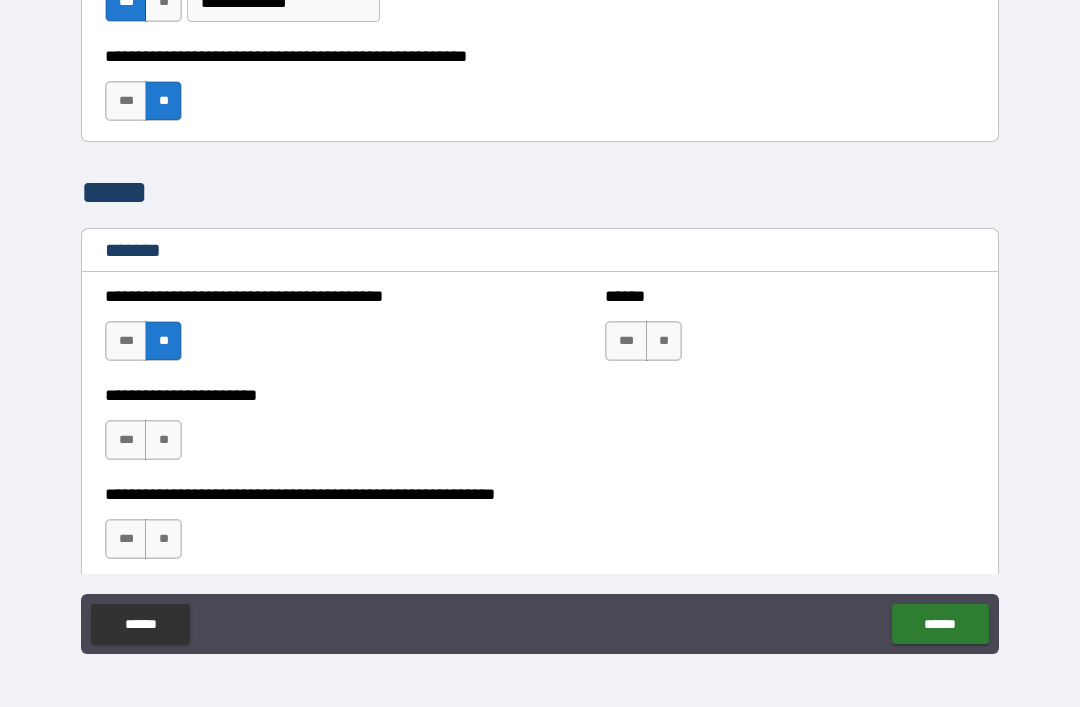 click on "**" at bounding box center [163, 440] 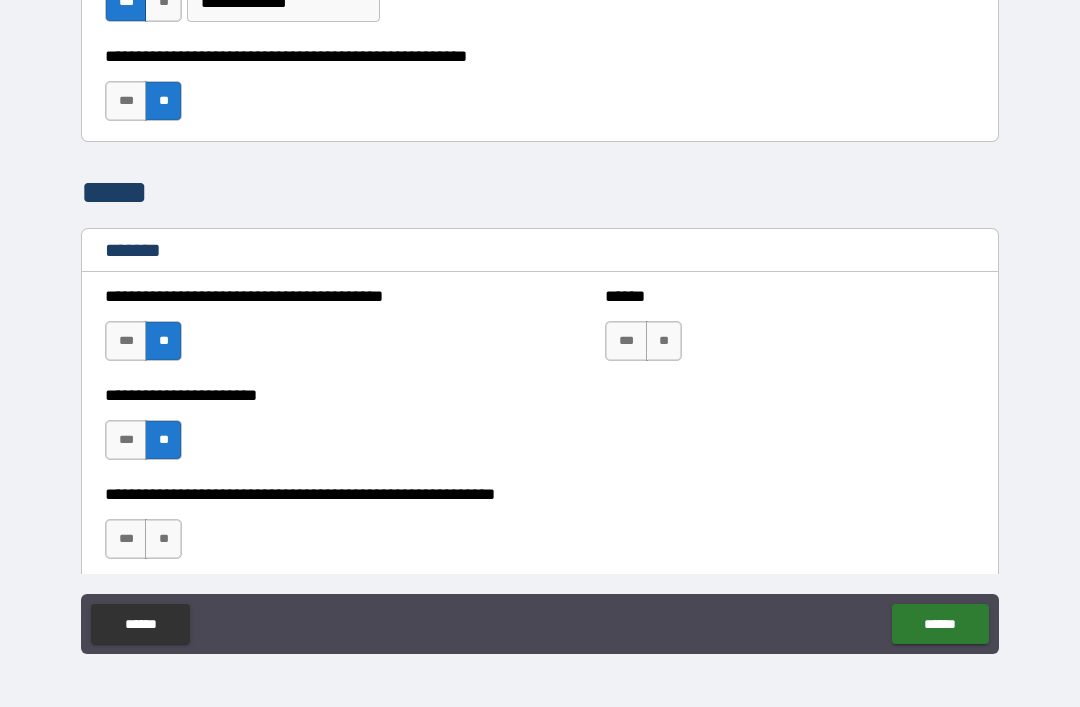 click on "**********" at bounding box center (540, 529) 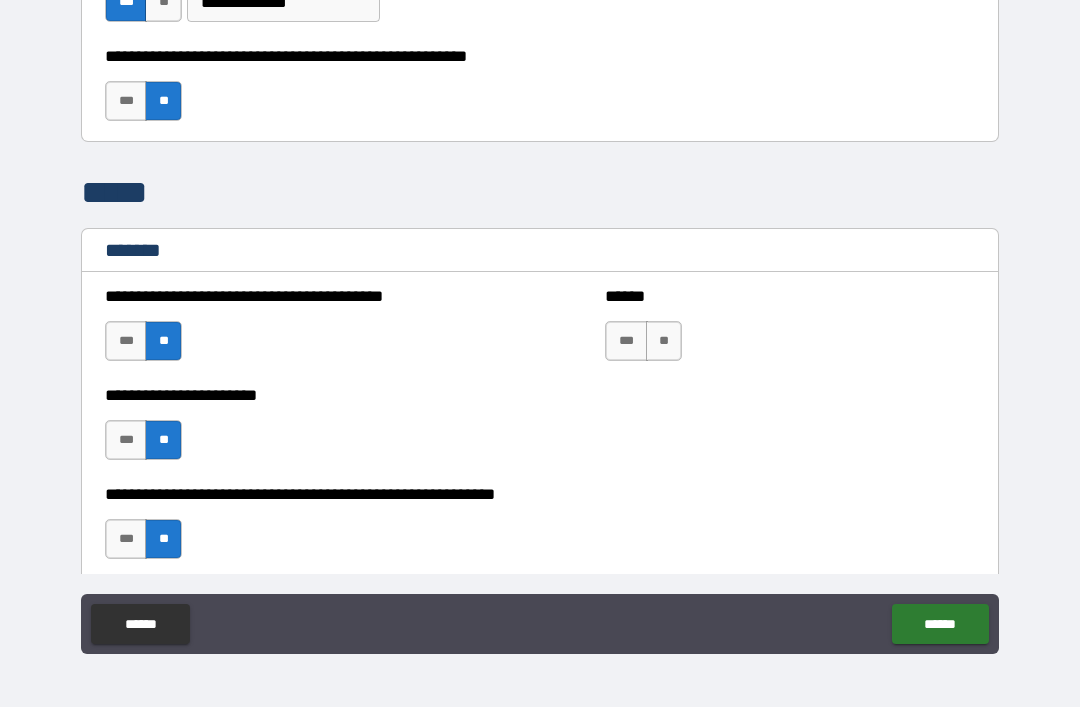 click on "**" at bounding box center (664, 341) 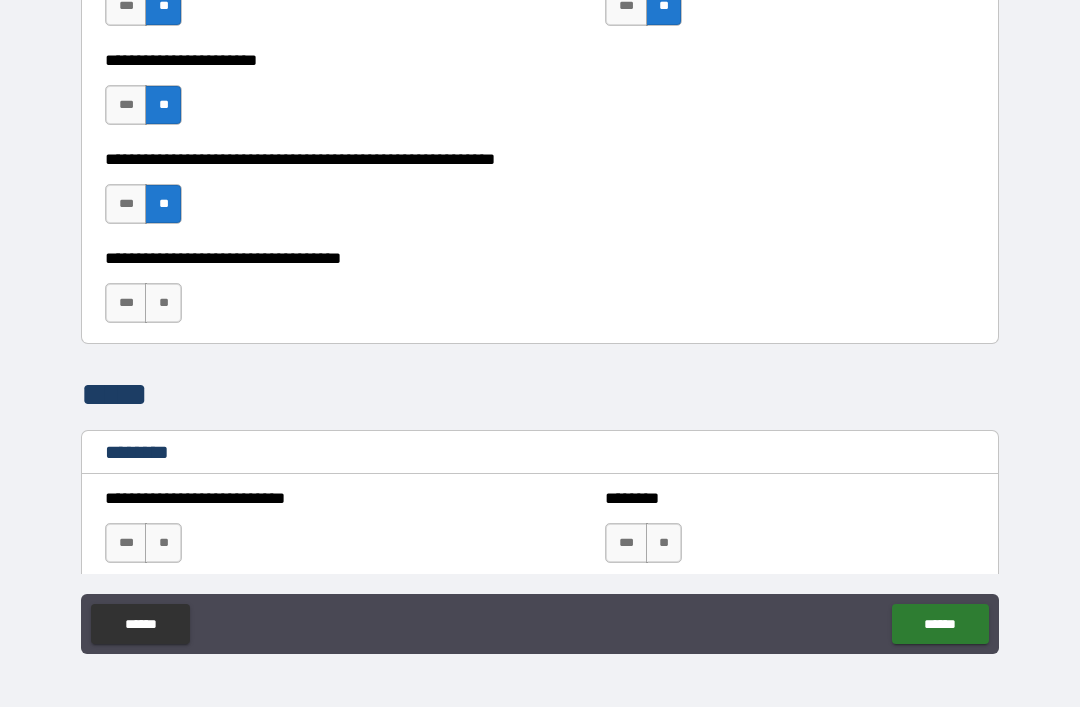 scroll, scrollTop: 6014, scrollLeft: 0, axis: vertical 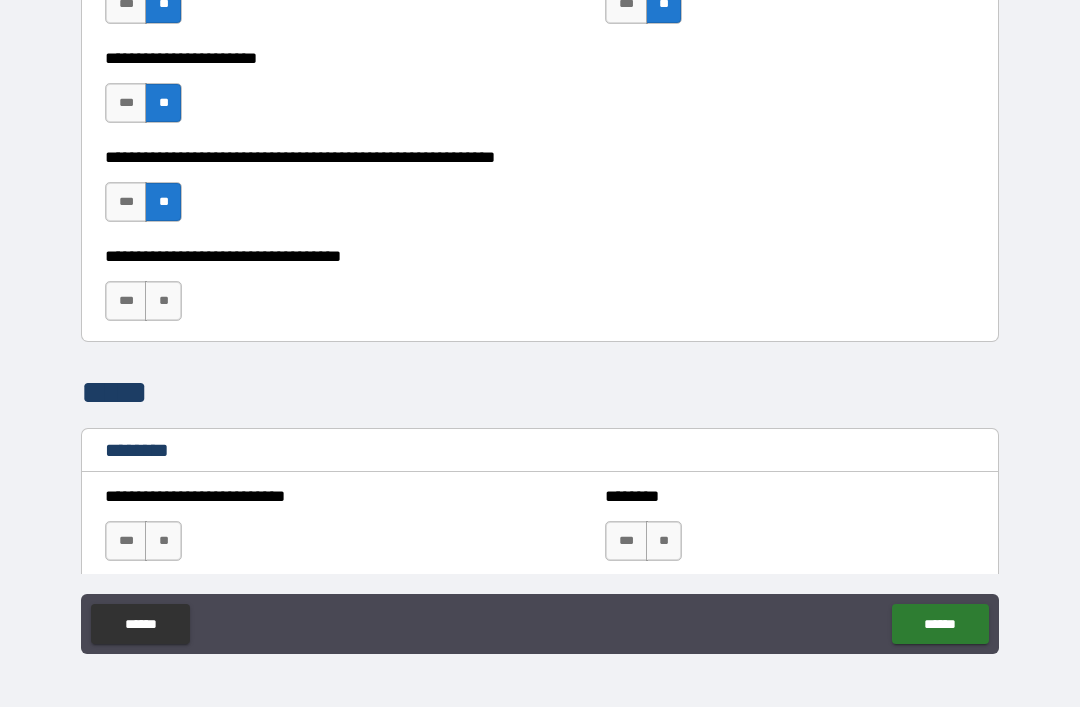 click on "**" at bounding box center [163, 301] 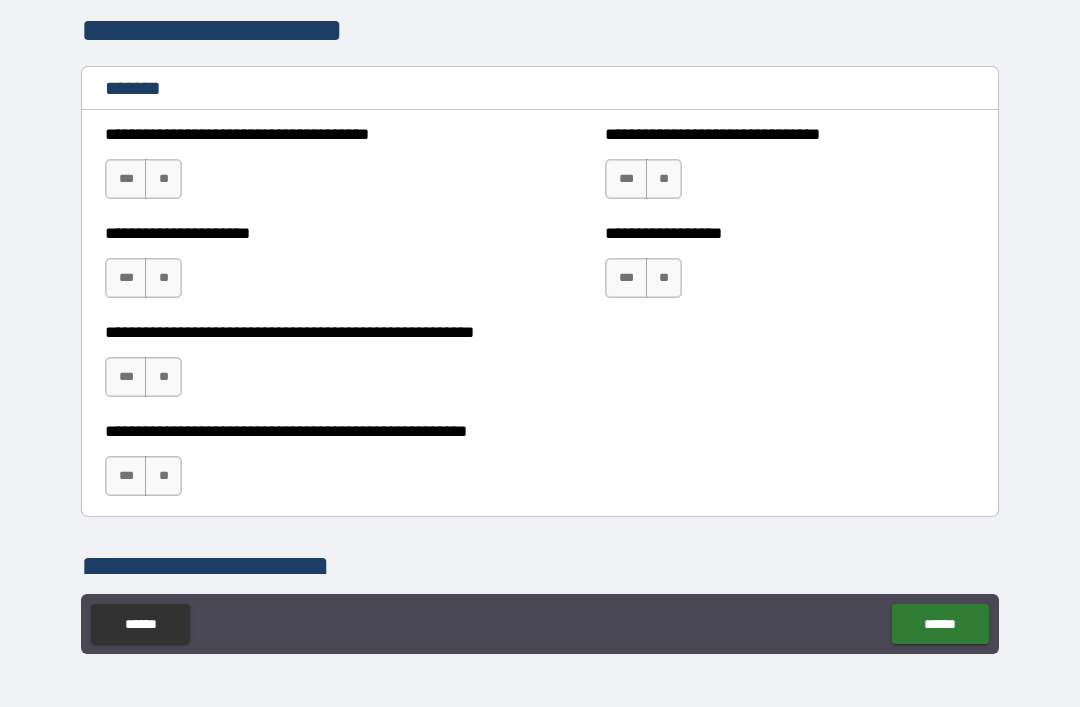 scroll, scrollTop: 6717, scrollLeft: 0, axis: vertical 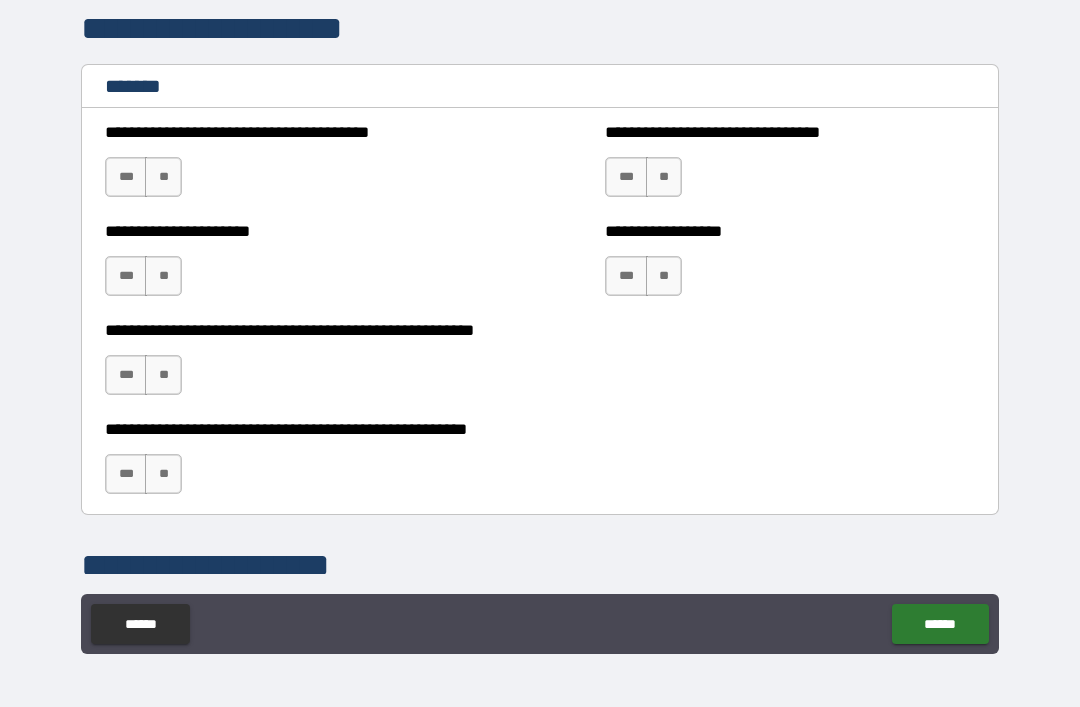 click on "**" at bounding box center (664, 177) 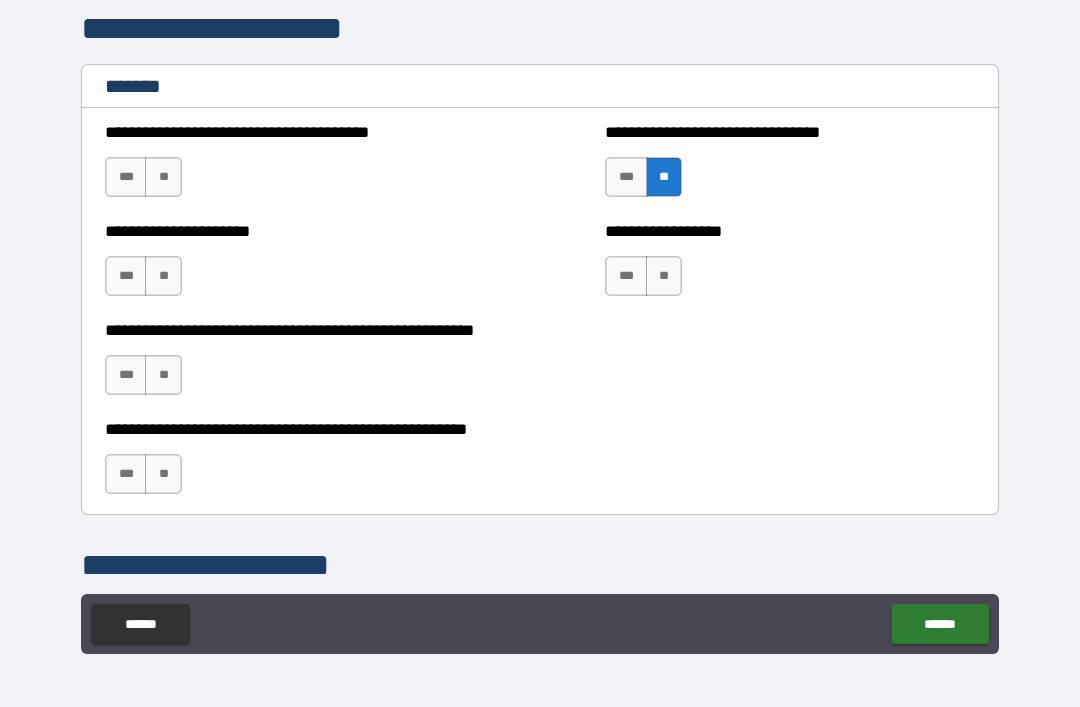 click on "**" at bounding box center [664, 276] 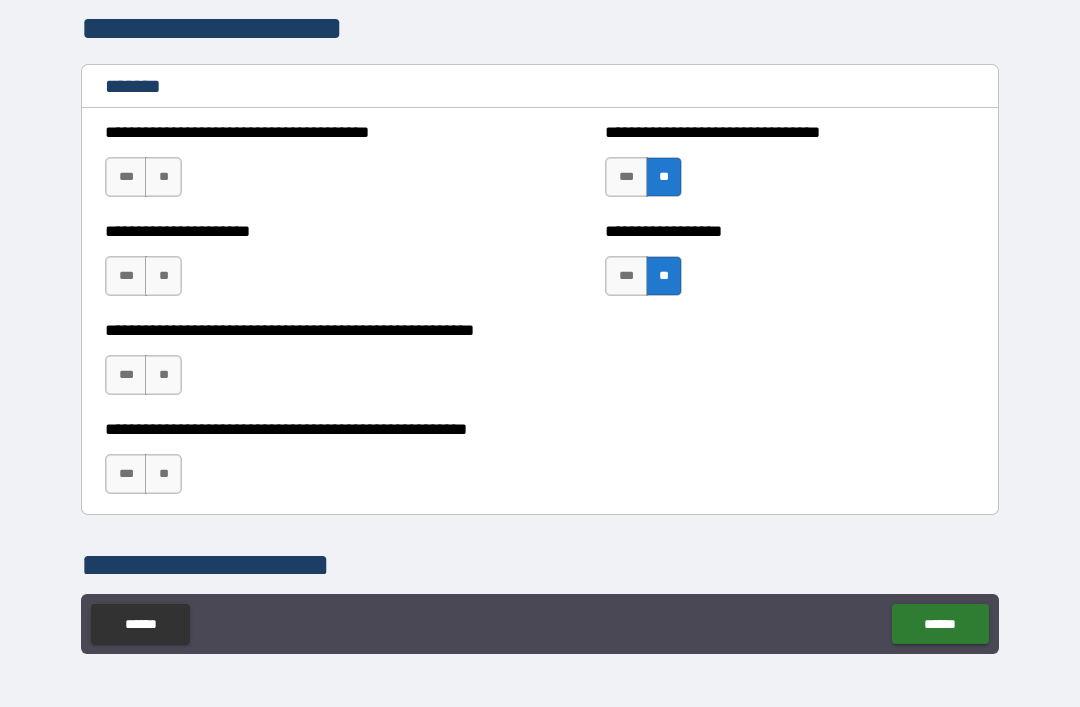 click on "**" at bounding box center [163, 474] 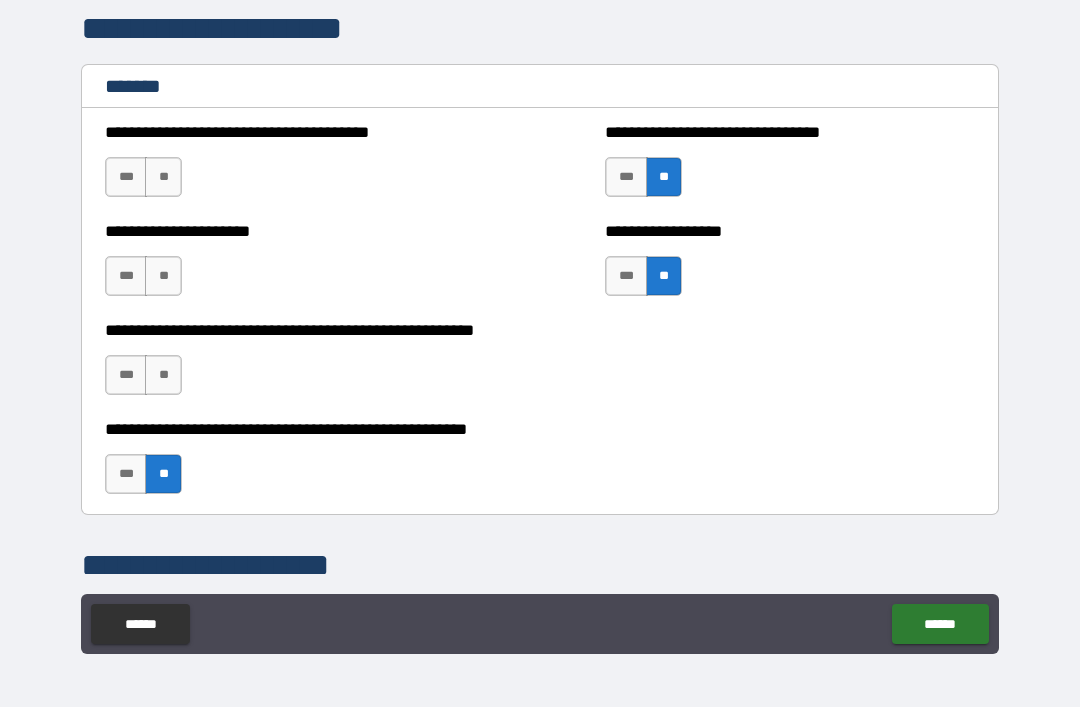 click on "**" at bounding box center (163, 375) 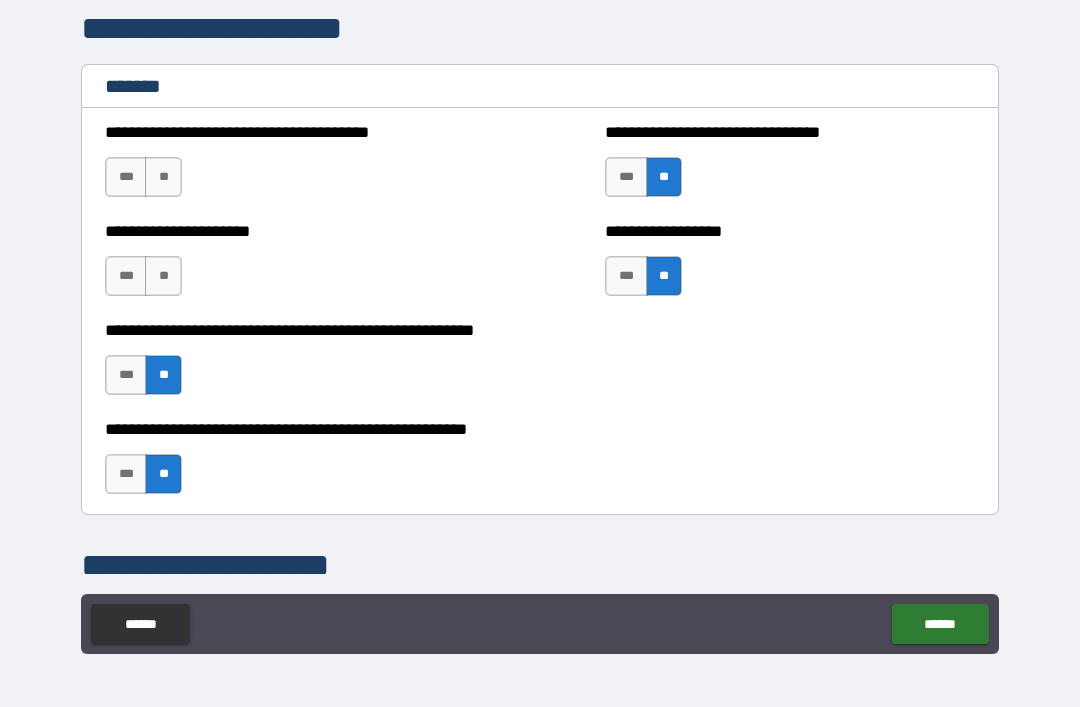 click on "**" at bounding box center [163, 276] 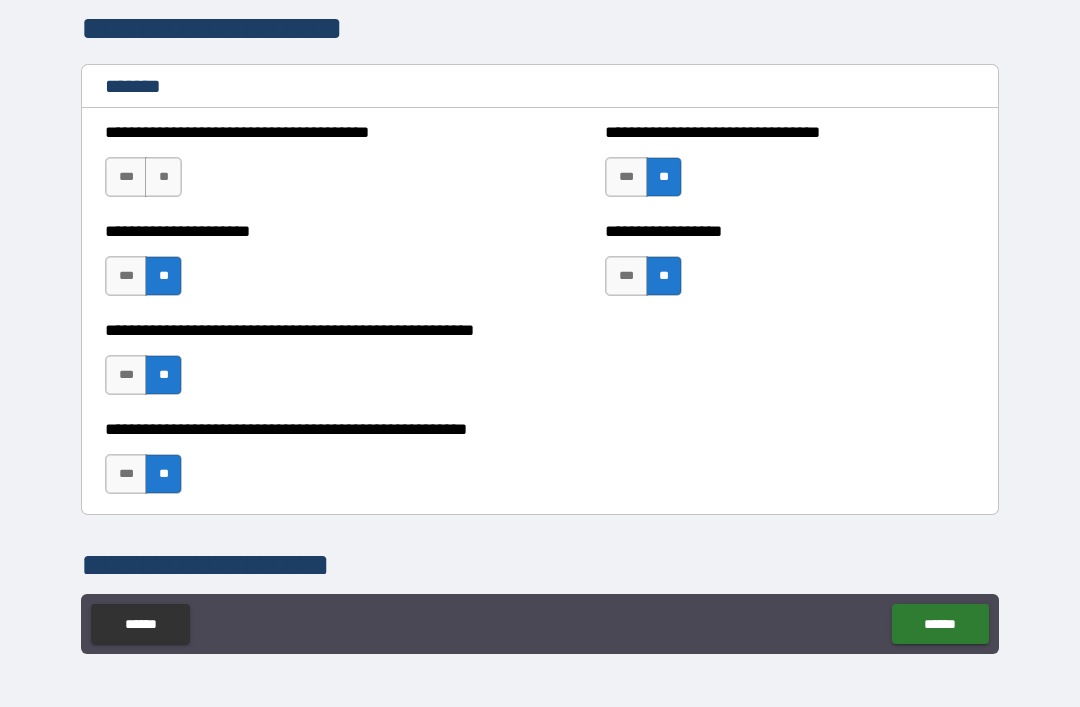 click on "**" at bounding box center (163, 177) 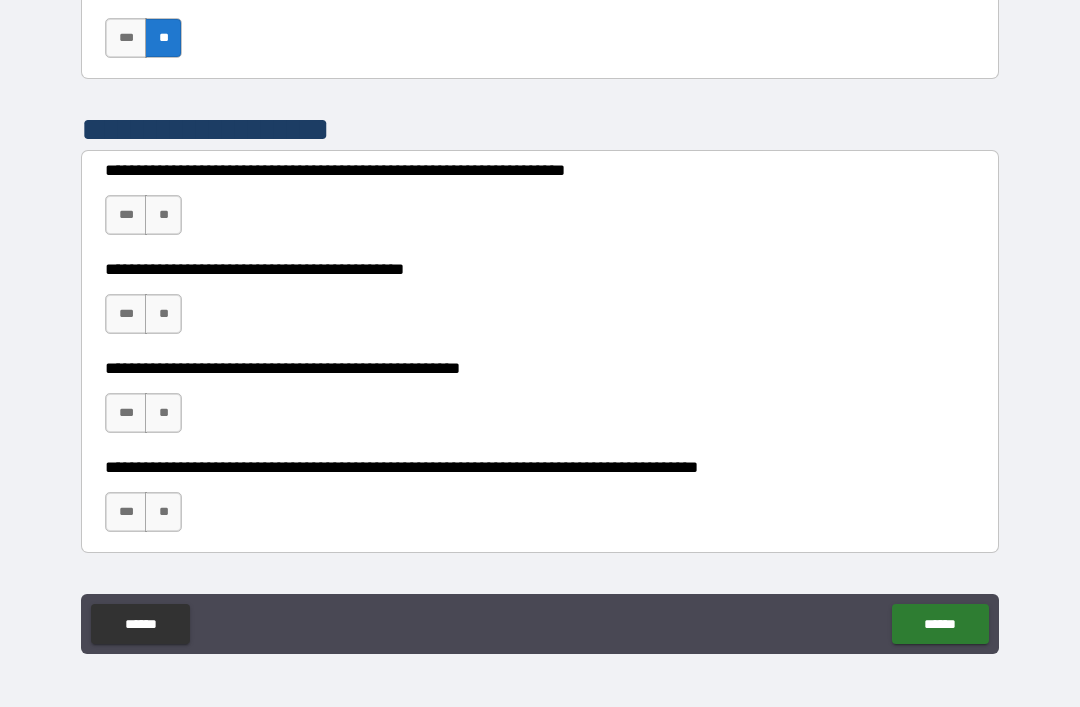 scroll, scrollTop: 7154, scrollLeft: 0, axis: vertical 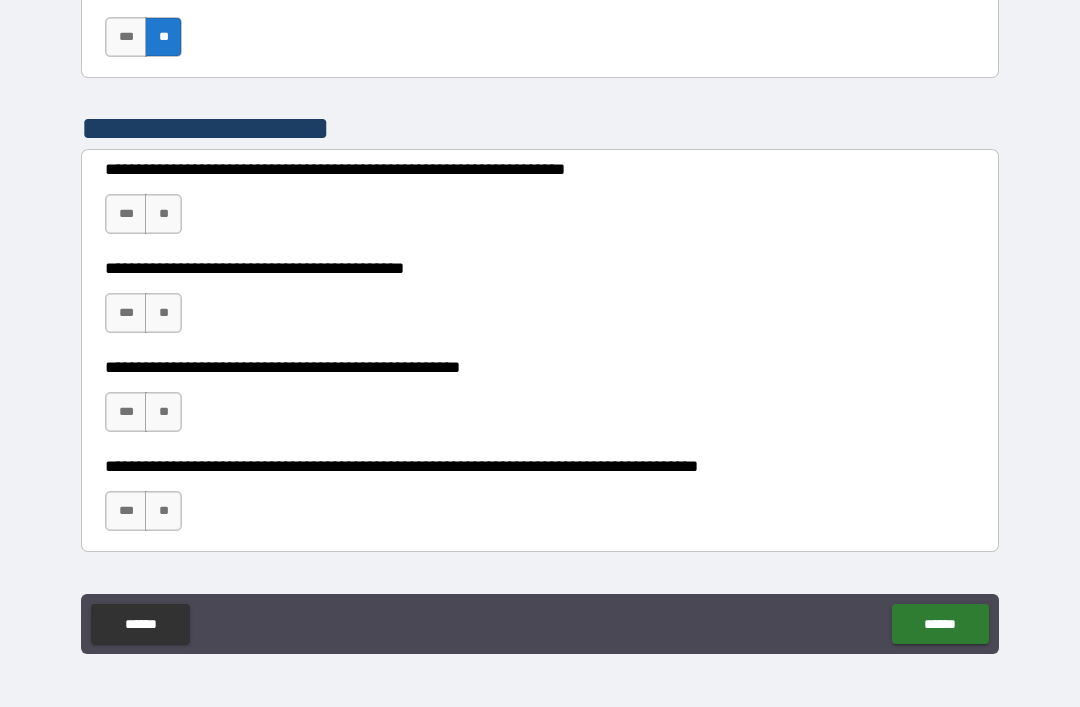 click on "**" at bounding box center [163, 214] 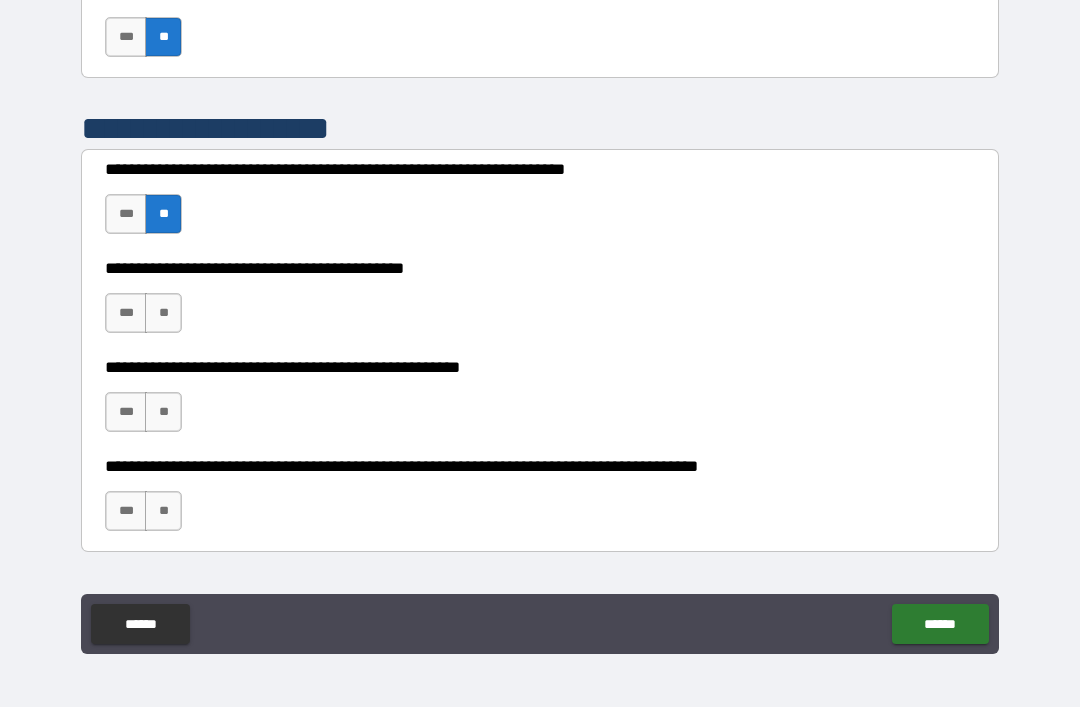 click on "**" at bounding box center (163, 313) 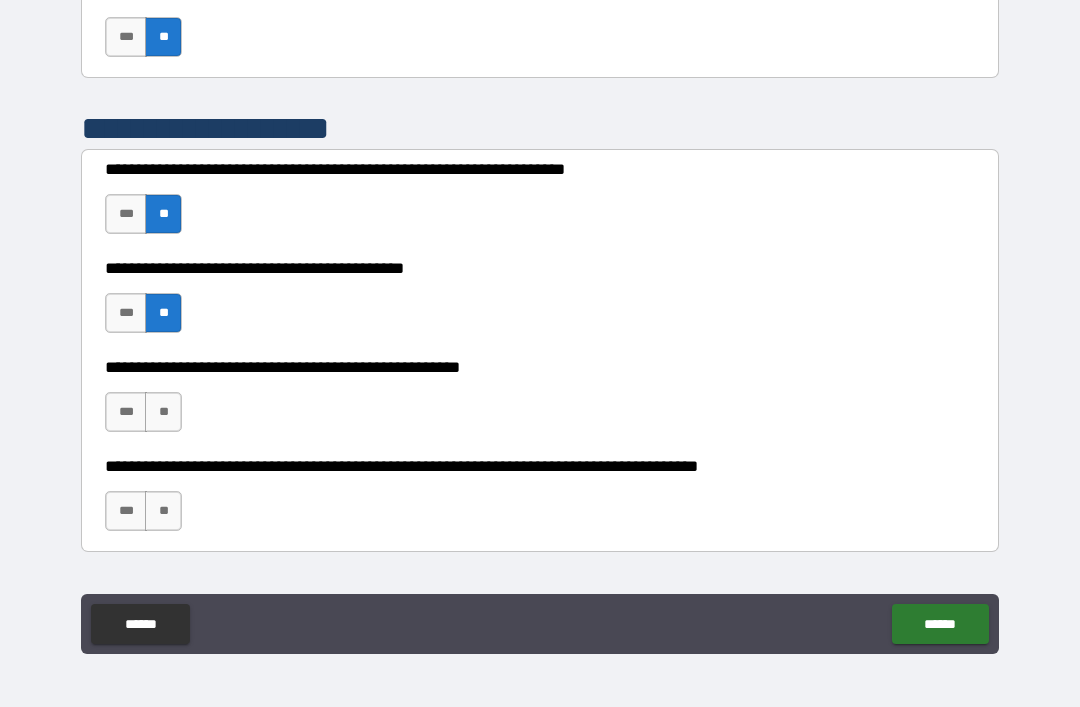click on "**" at bounding box center (163, 412) 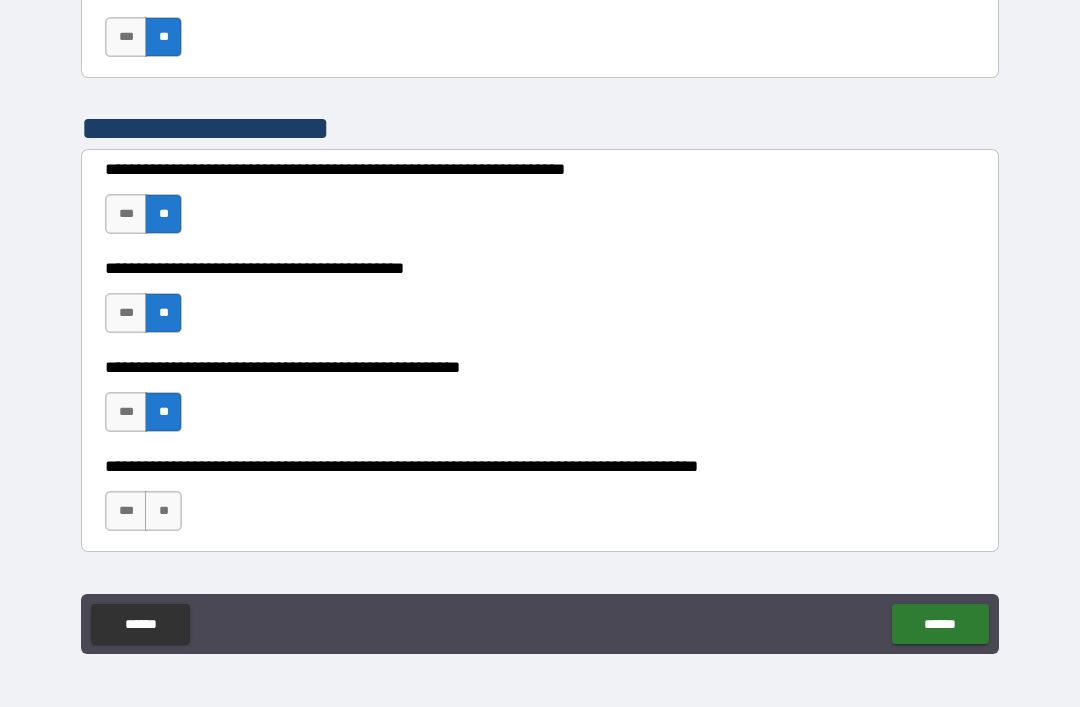 click on "**" at bounding box center [163, 511] 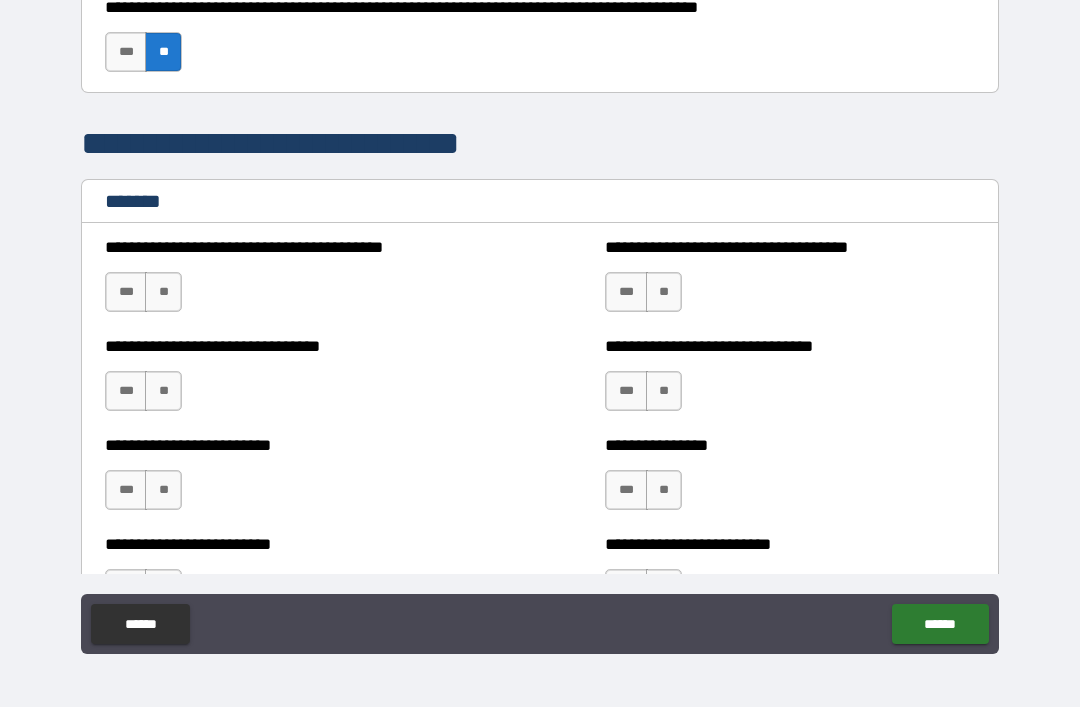 scroll, scrollTop: 7669, scrollLeft: 0, axis: vertical 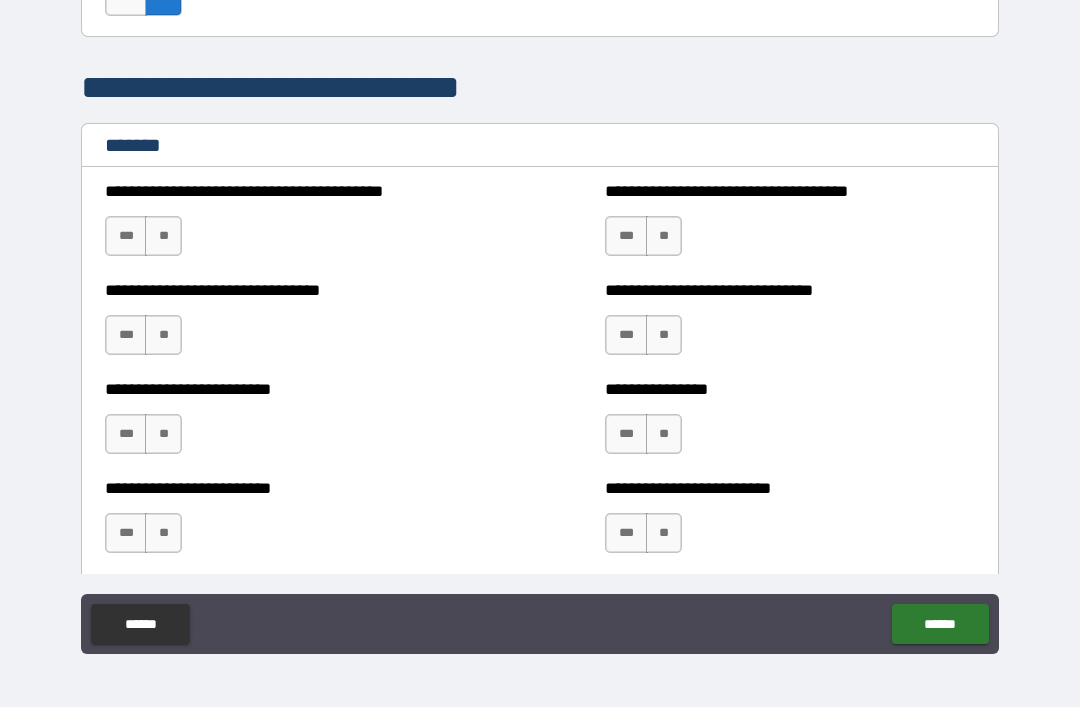 click on "**" at bounding box center [163, 236] 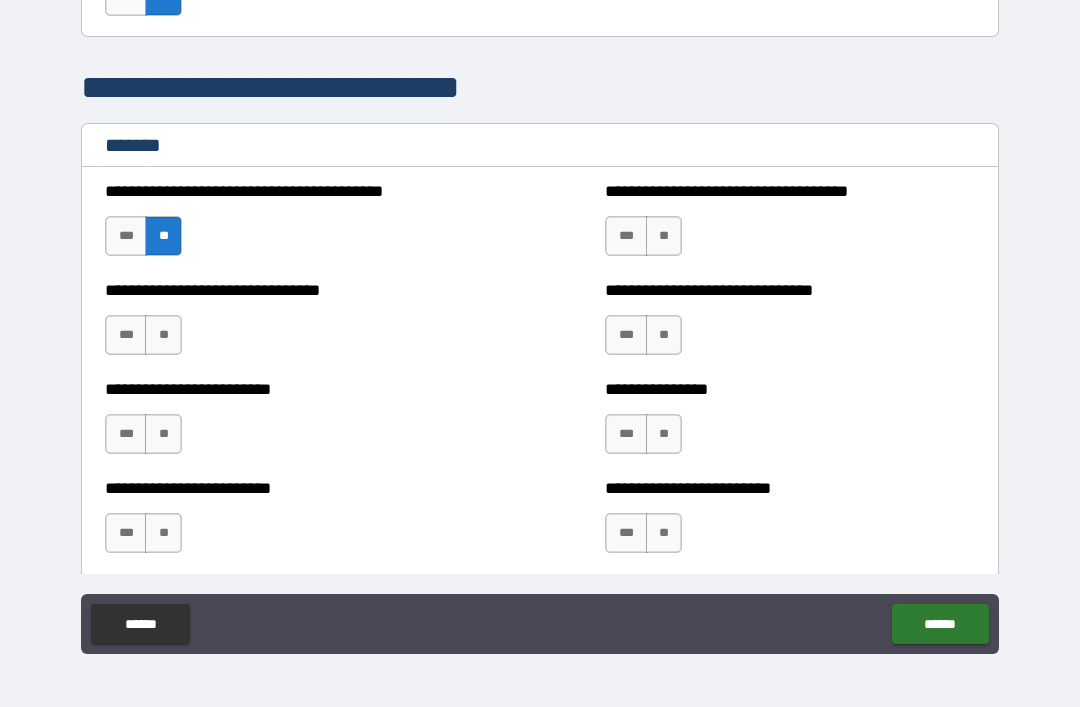 click on "**" at bounding box center (163, 335) 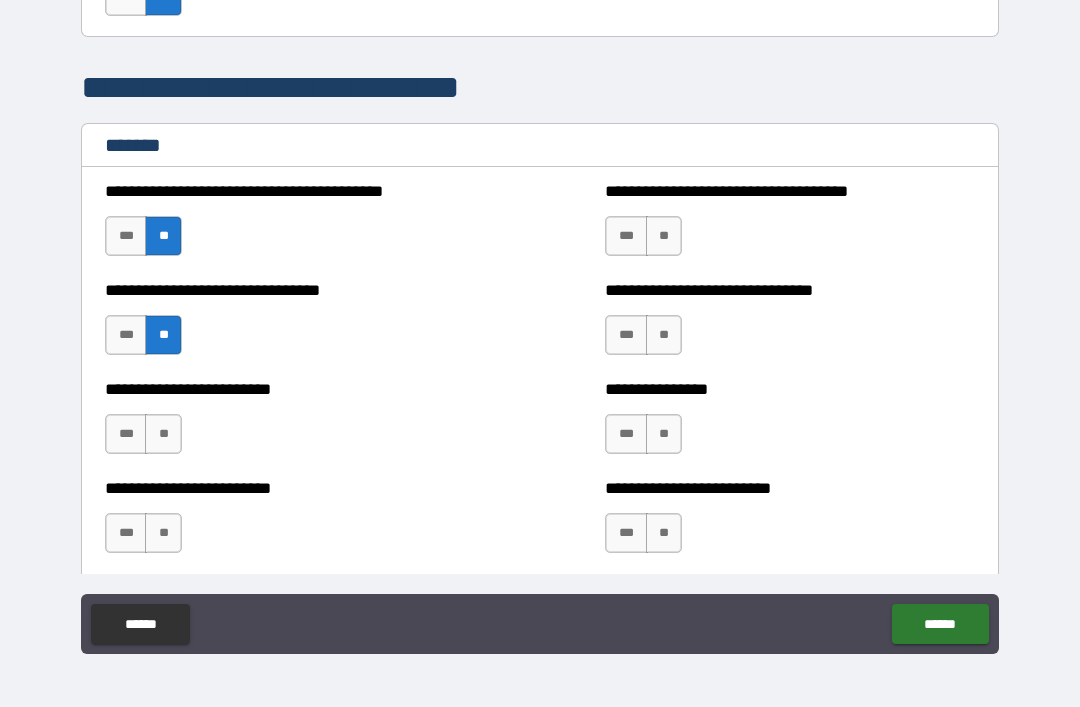 click on "**" at bounding box center (163, 434) 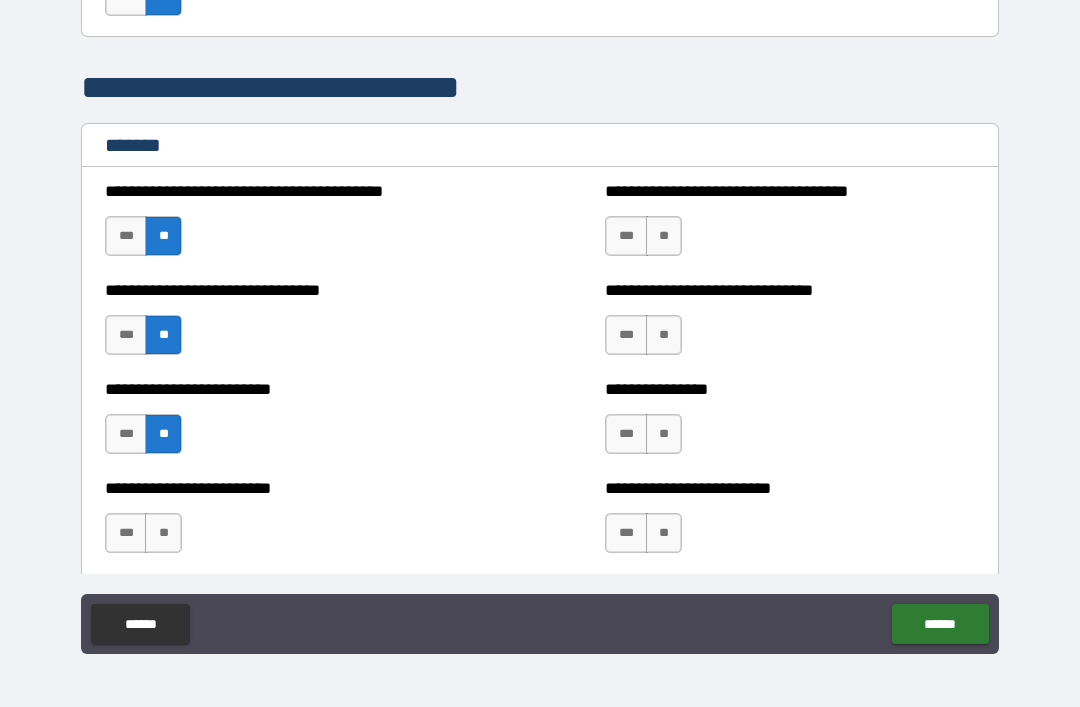 click on "**" at bounding box center (163, 533) 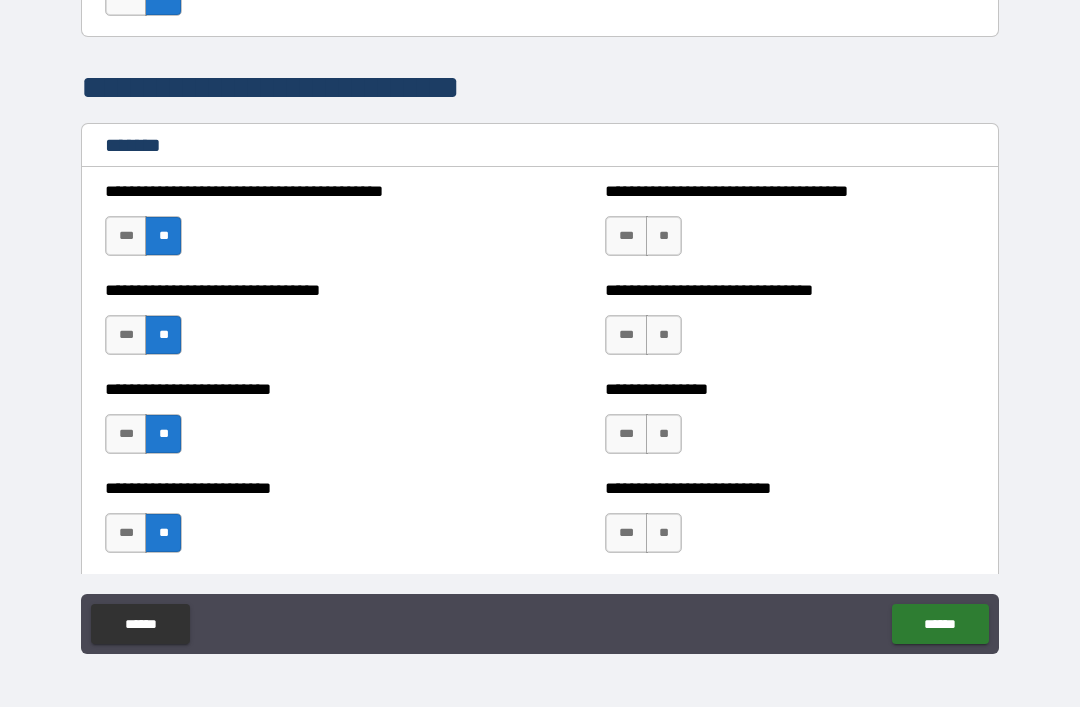 click on "**" at bounding box center [664, 236] 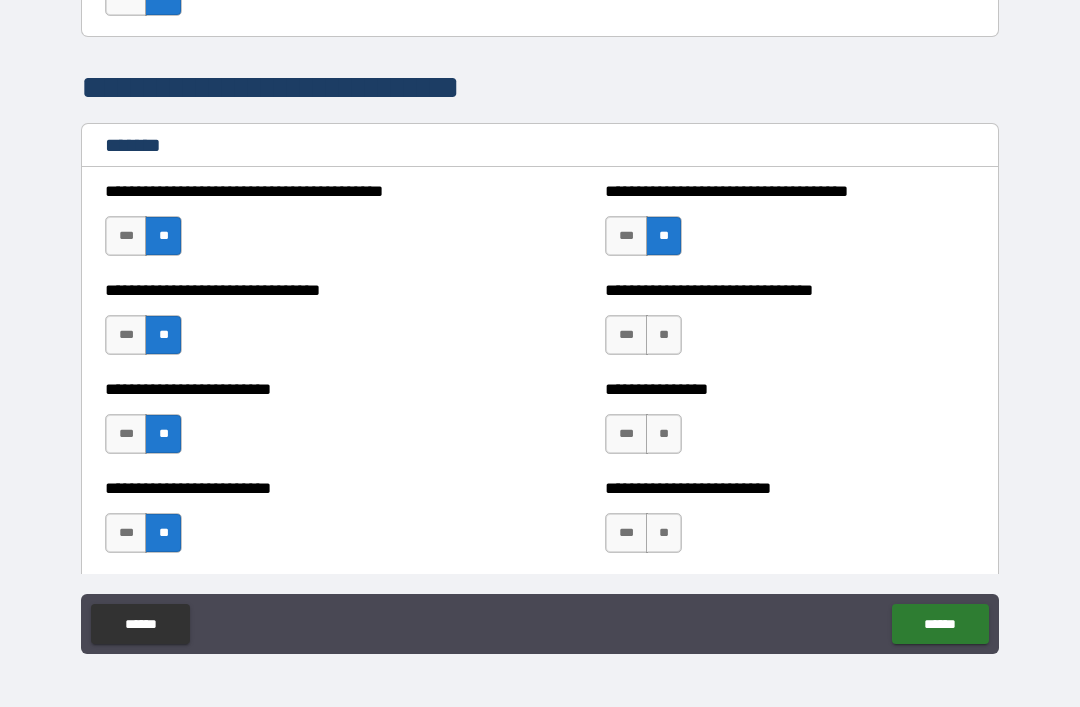 click on "**" at bounding box center [664, 335] 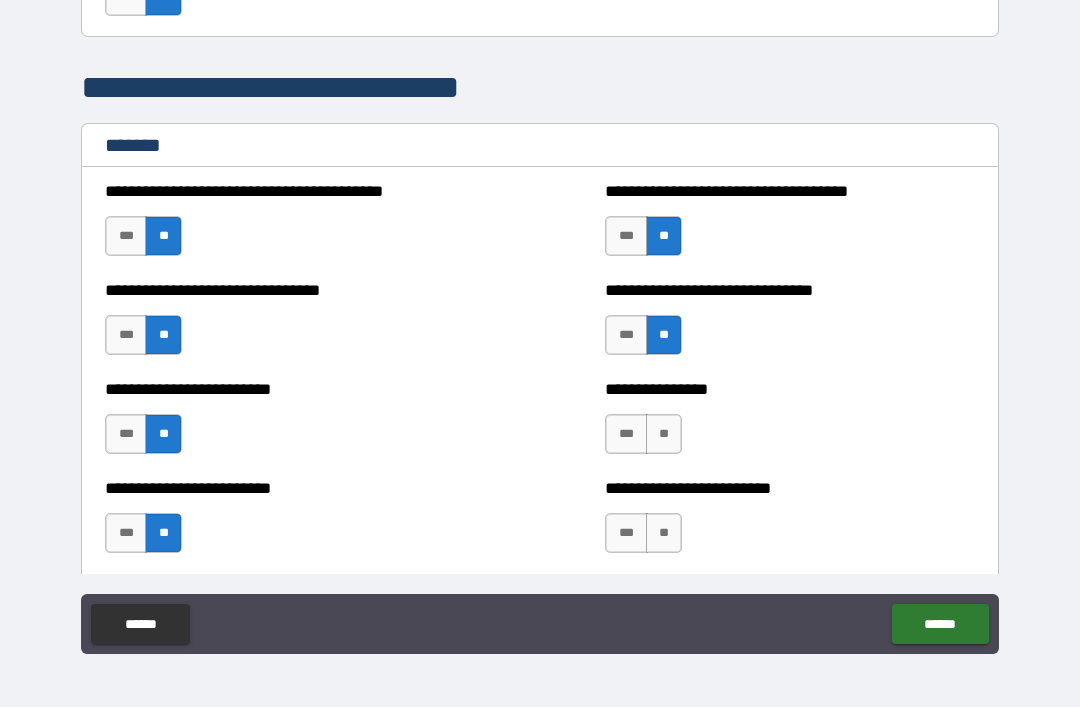 click on "***" at bounding box center [626, 434] 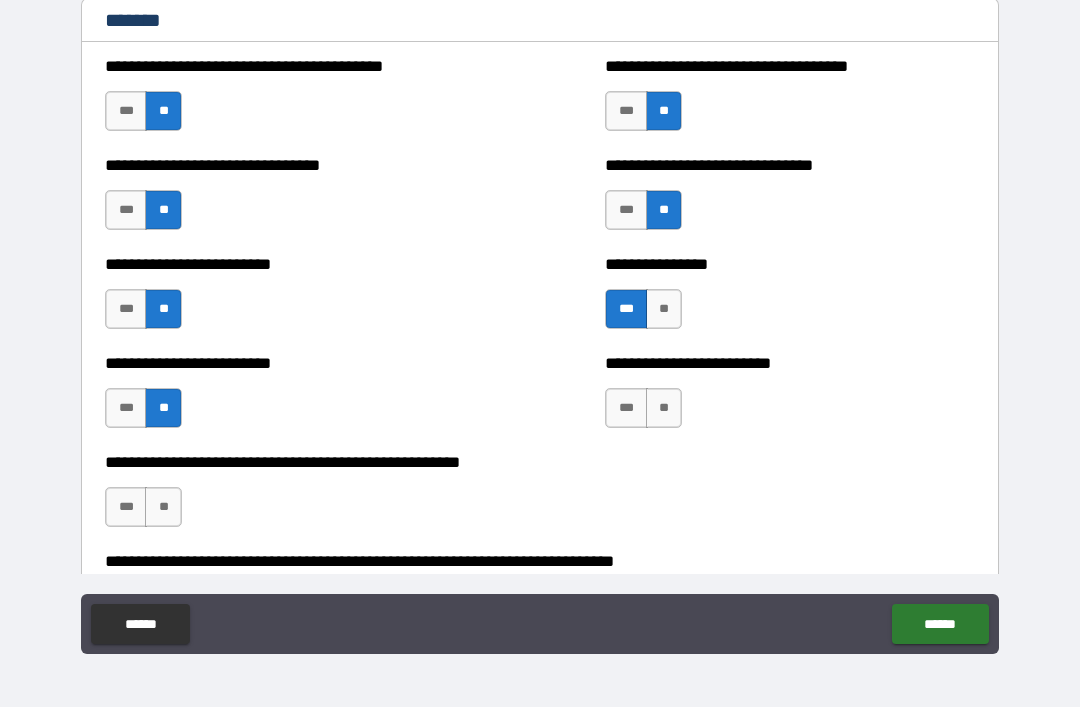scroll, scrollTop: 7807, scrollLeft: 0, axis: vertical 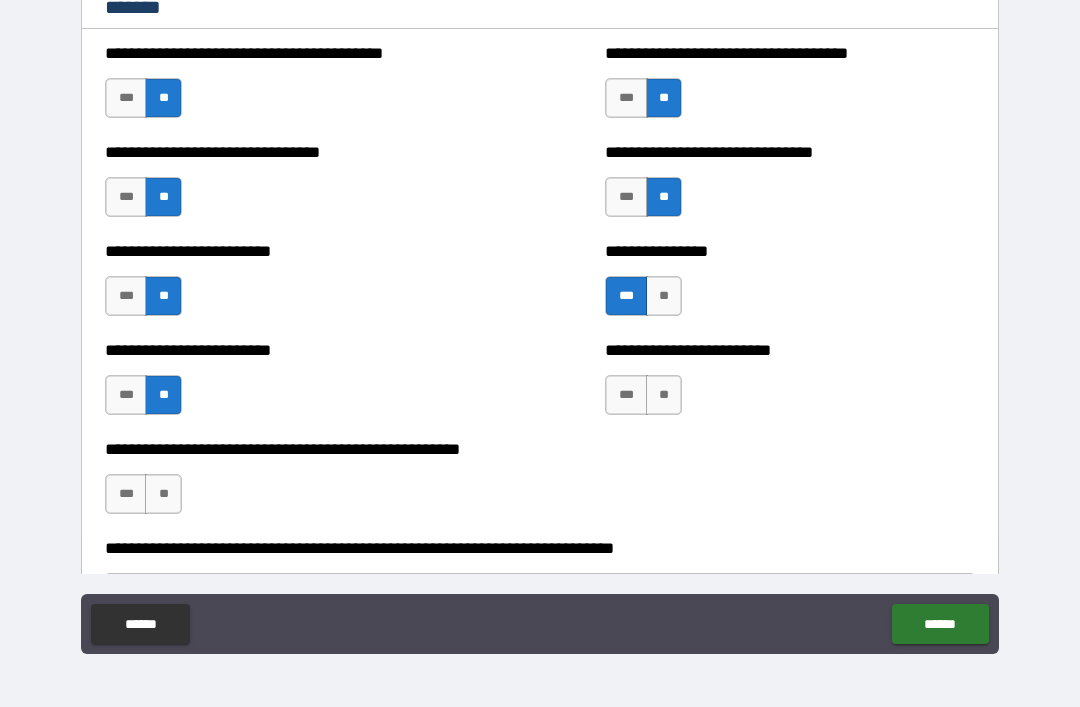 click on "**" at bounding box center [664, 395] 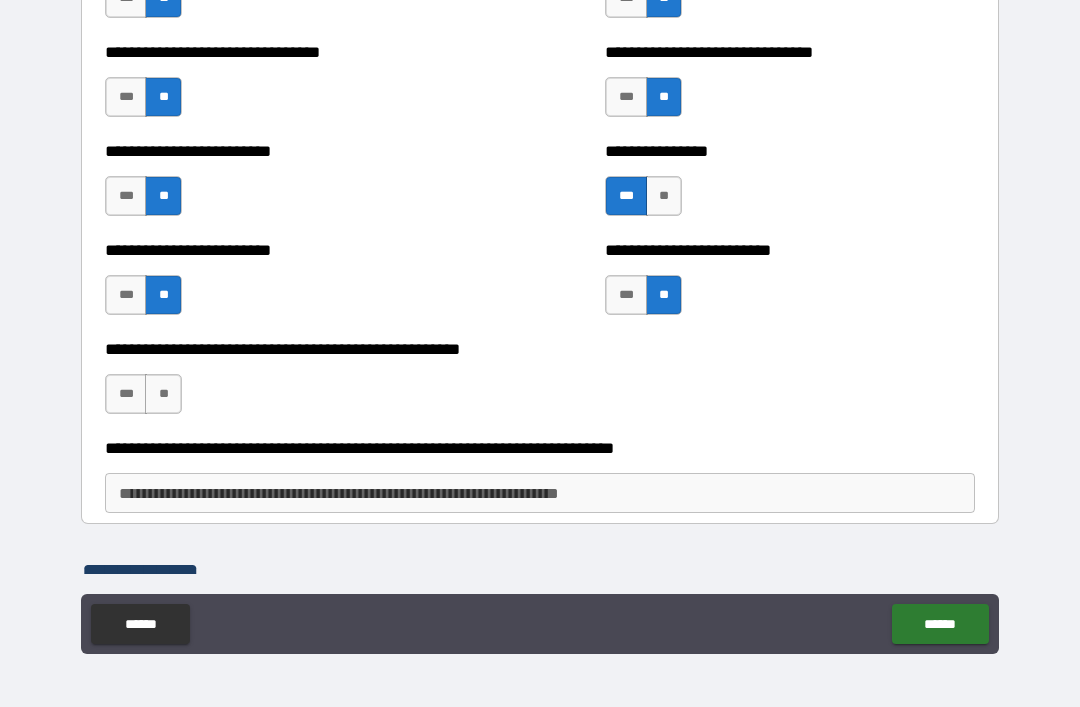 scroll, scrollTop: 7934, scrollLeft: 0, axis: vertical 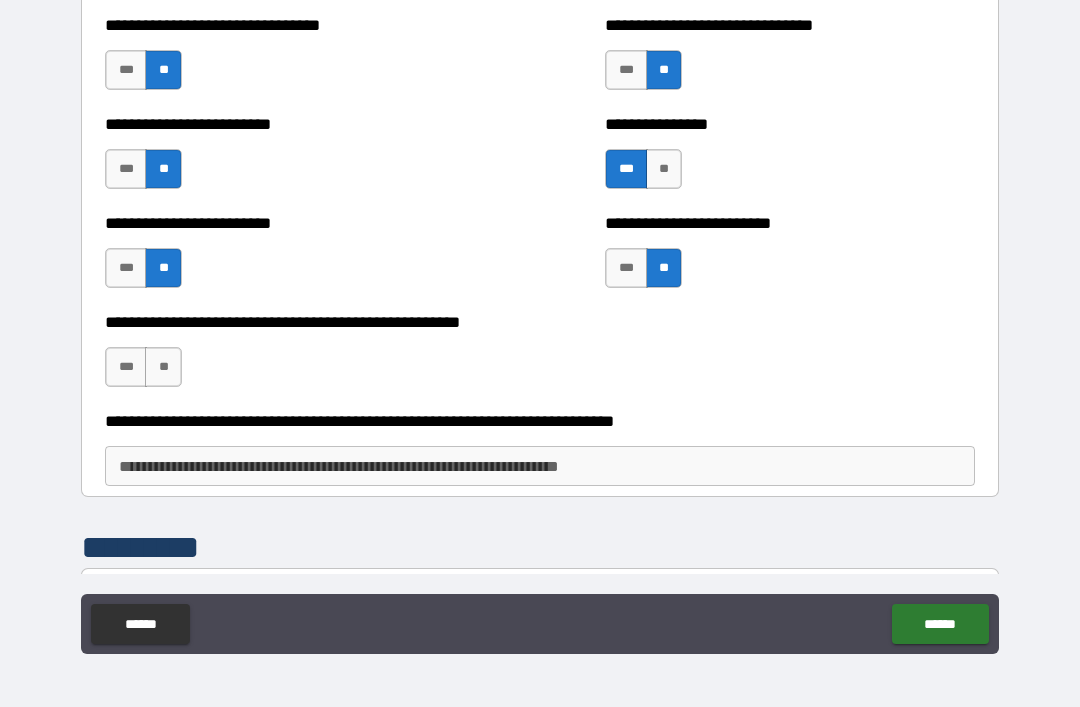 click on "**" at bounding box center (163, 367) 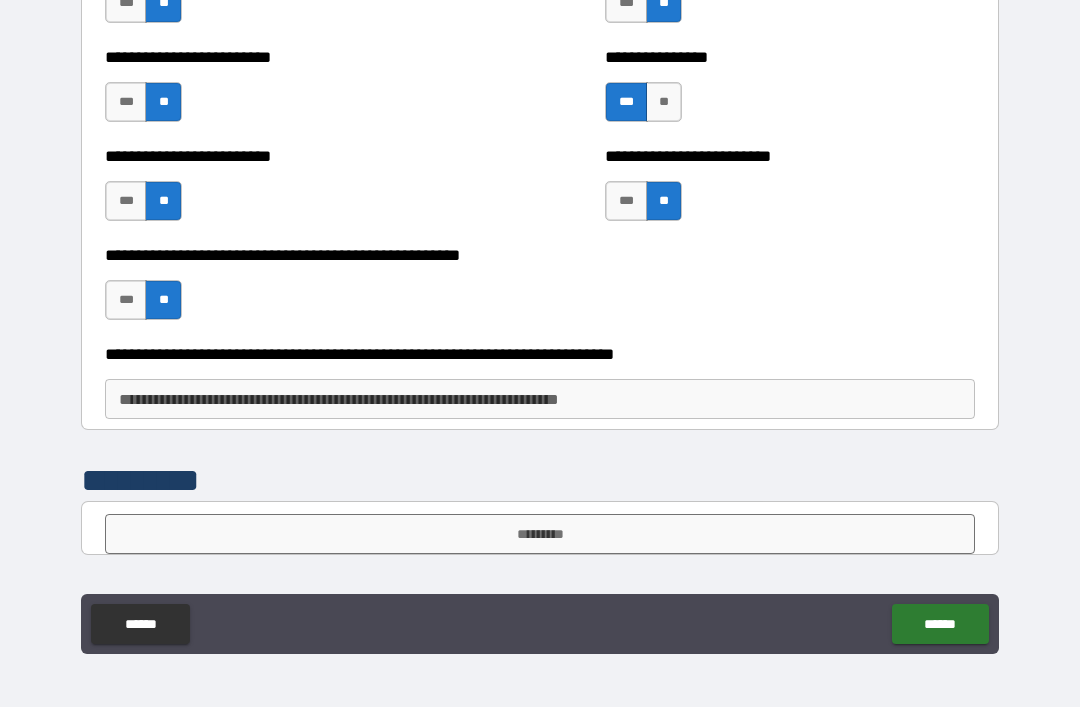 scroll, scrollTop: 8002, scrollLeft: 0, axis: vertical 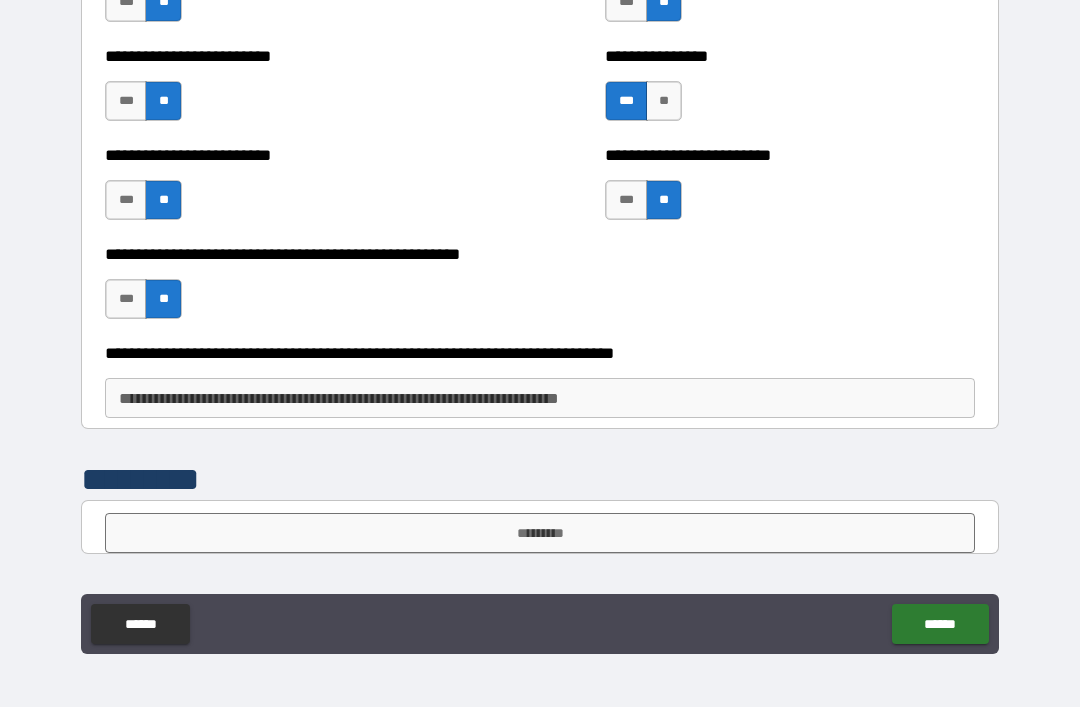 click on "**********" at bounding box center [540, 398] 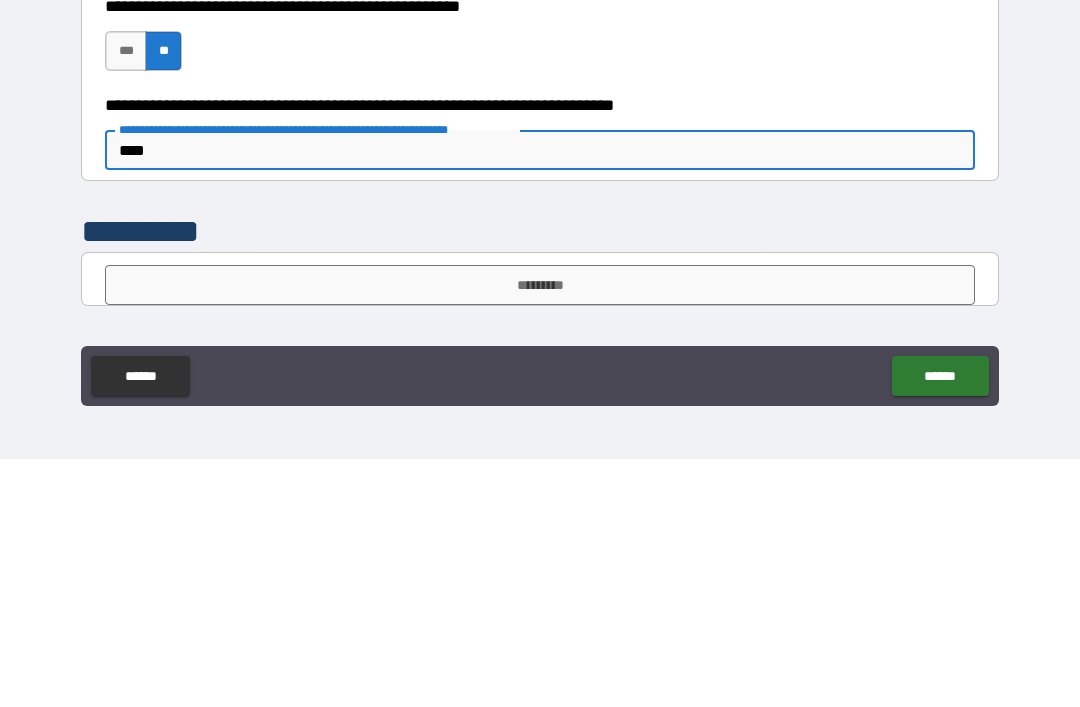 click on "**********" at bounding box center (540, 324) 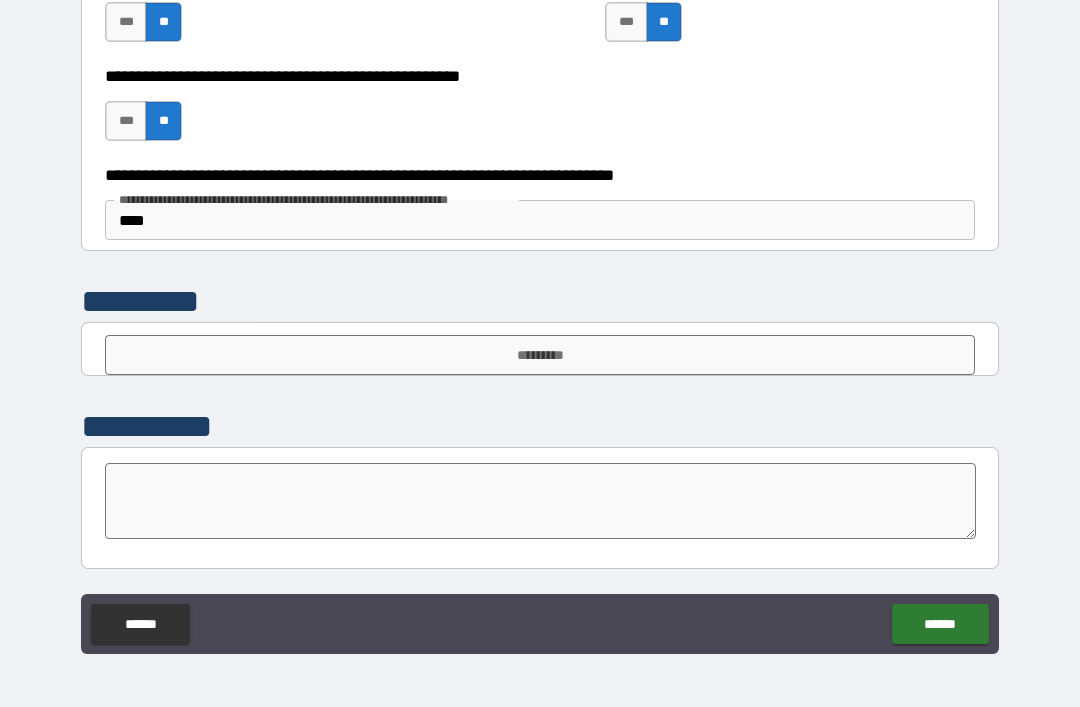 scroll, scrollTop: 8180, scrollLeft: 0, axis: vertical 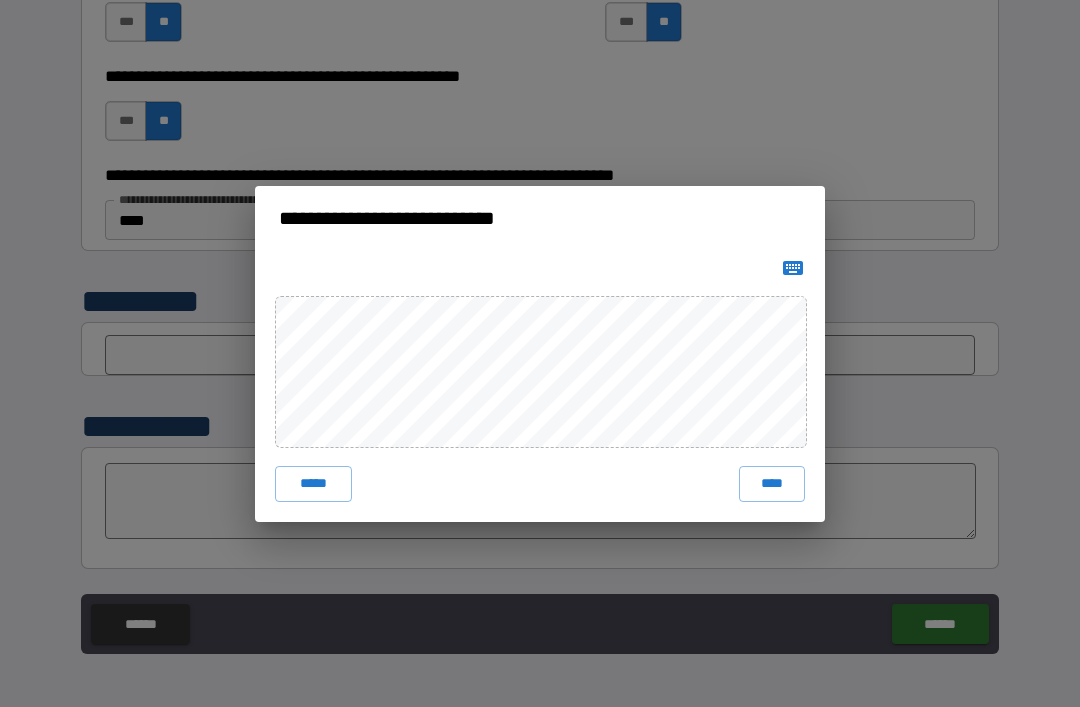 click on "****" at bounding box center (772, 484) 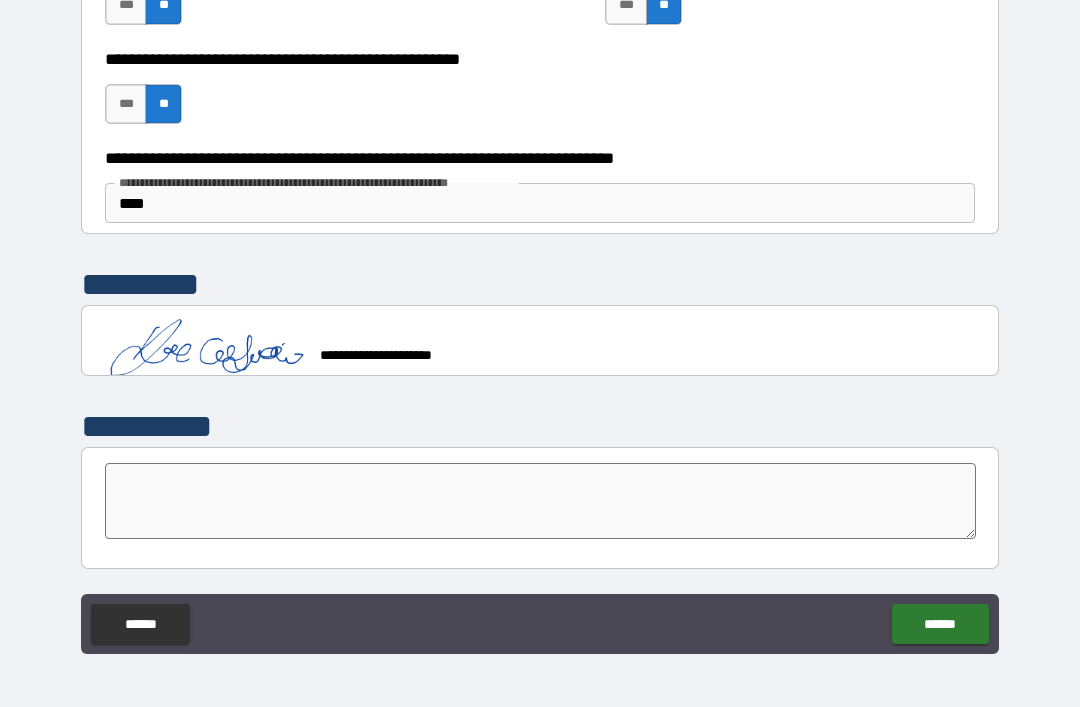 scroll, scrollTop: 8197, scrollLeft: 0, axis: vertical 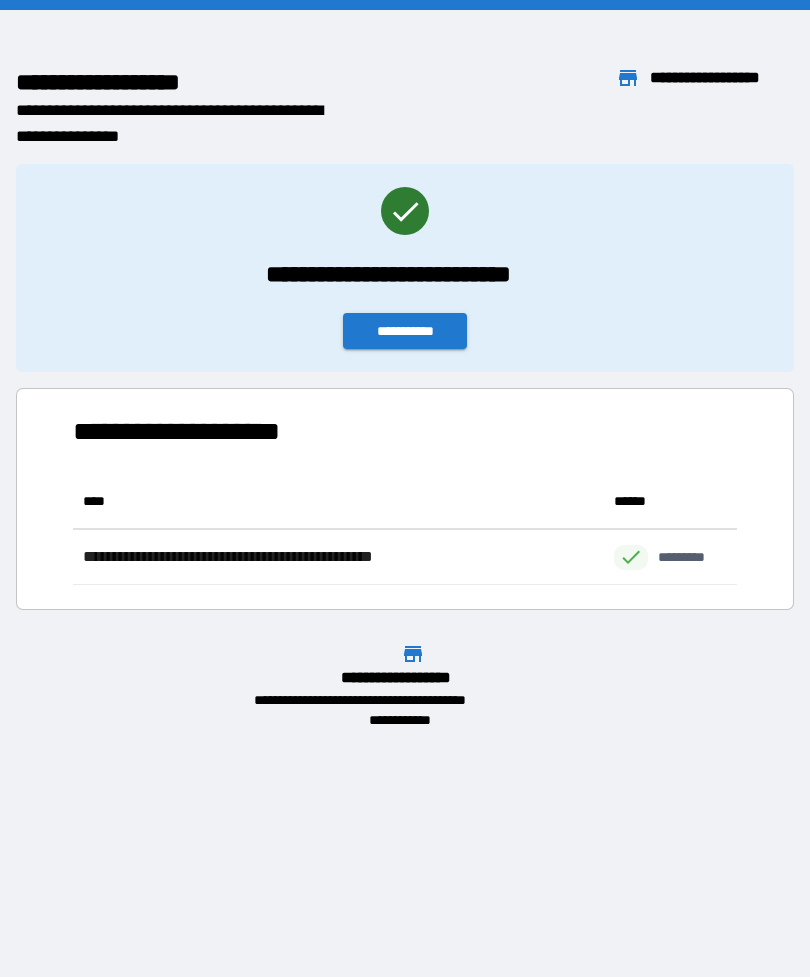 click on "**********" at bounding box center (405, 331) 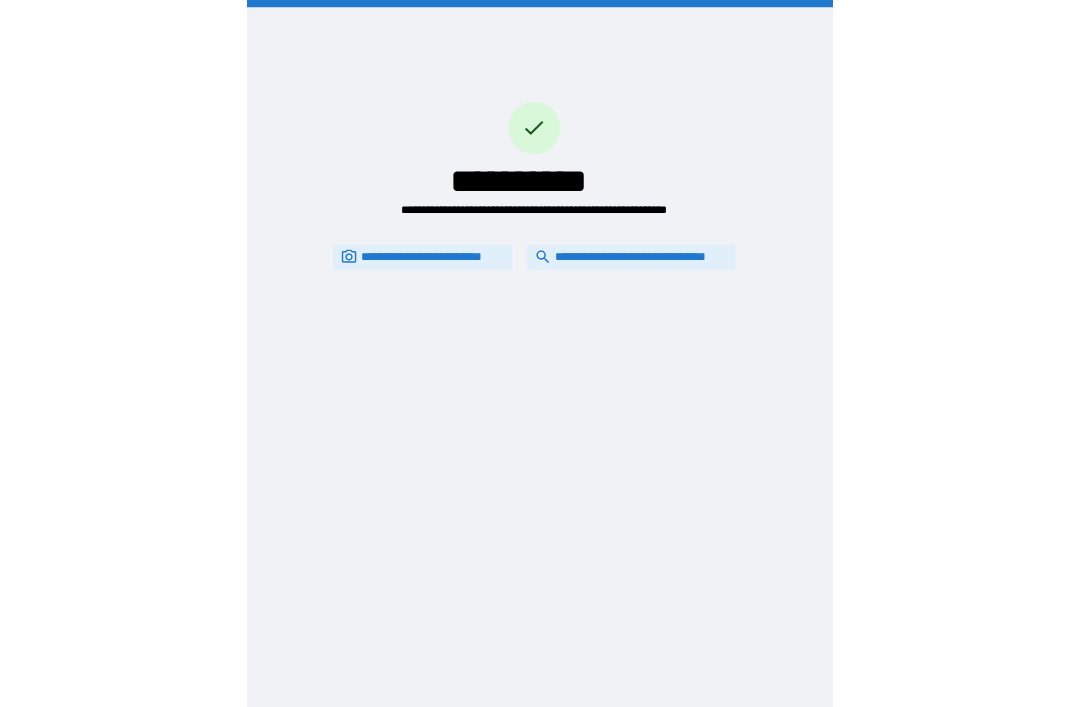 scroll, scrollTop: 64, scrollLeft: 0, axis: vertical 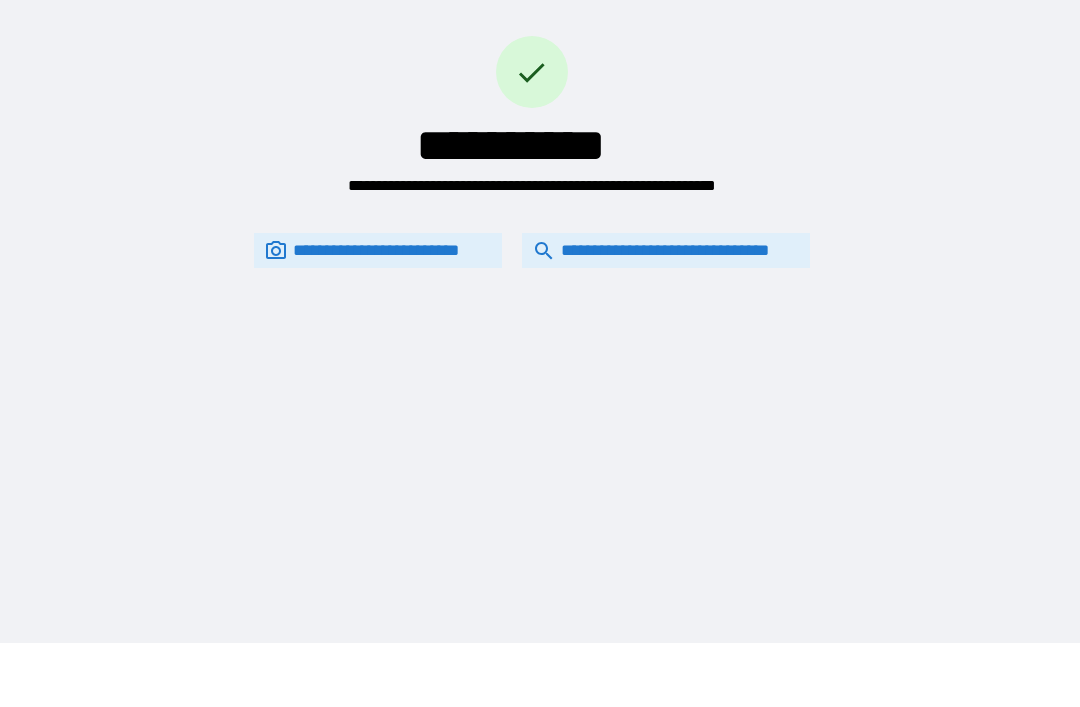 click on "**********" at bounding box center (666, 250) 